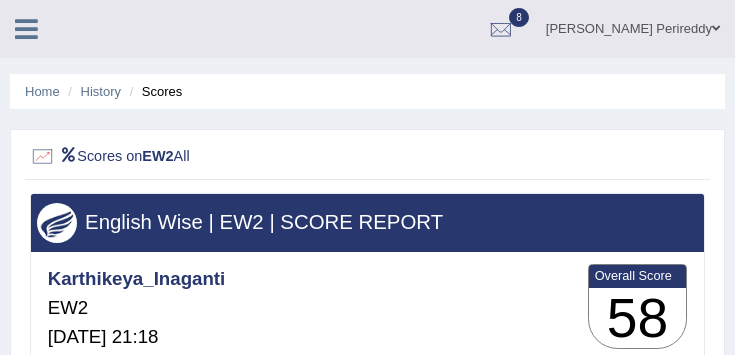 scroll, scrollTop: 200, scrollLeft: 0, axis: vertical 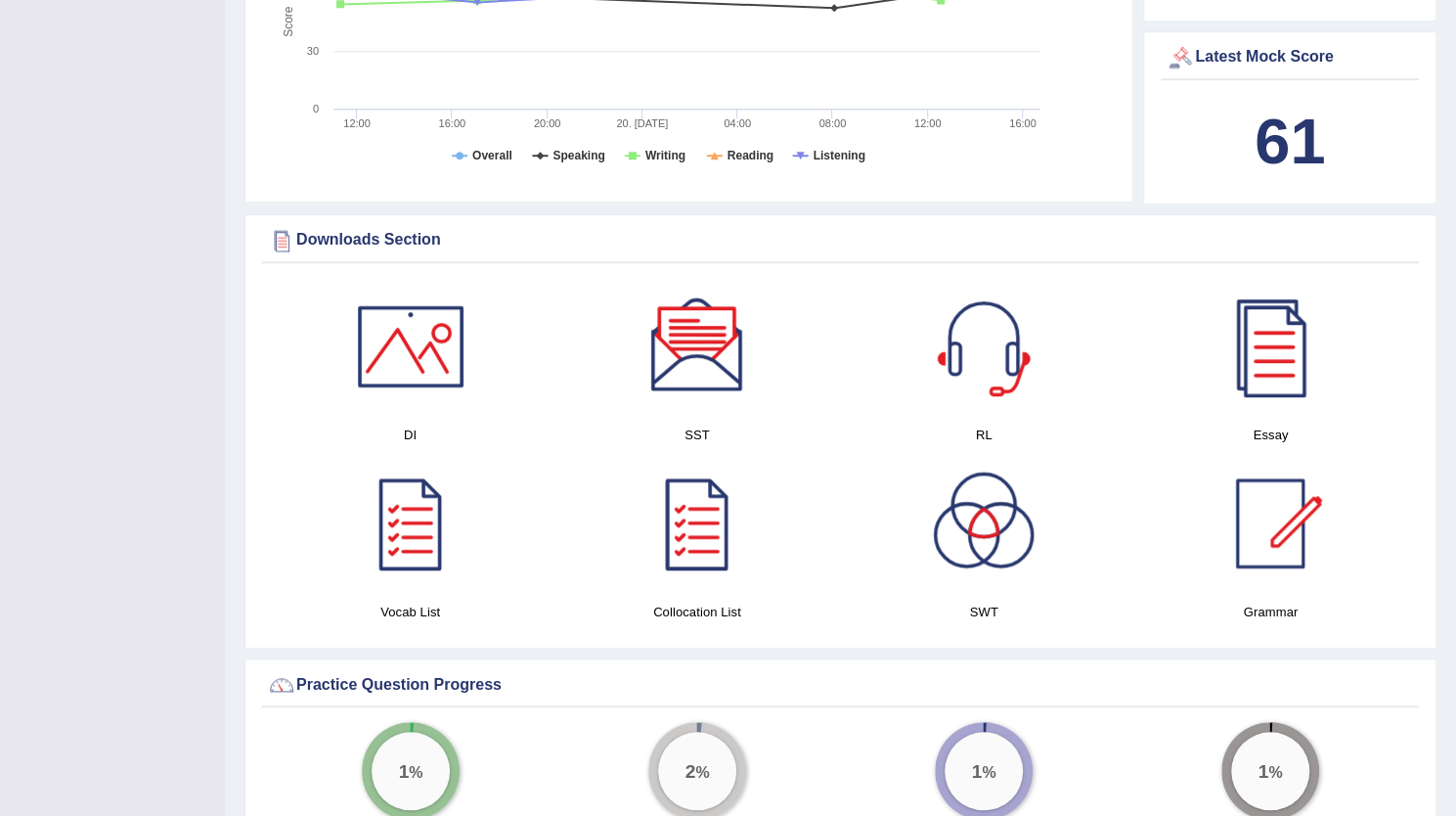 click at bounding box center [697, 346] 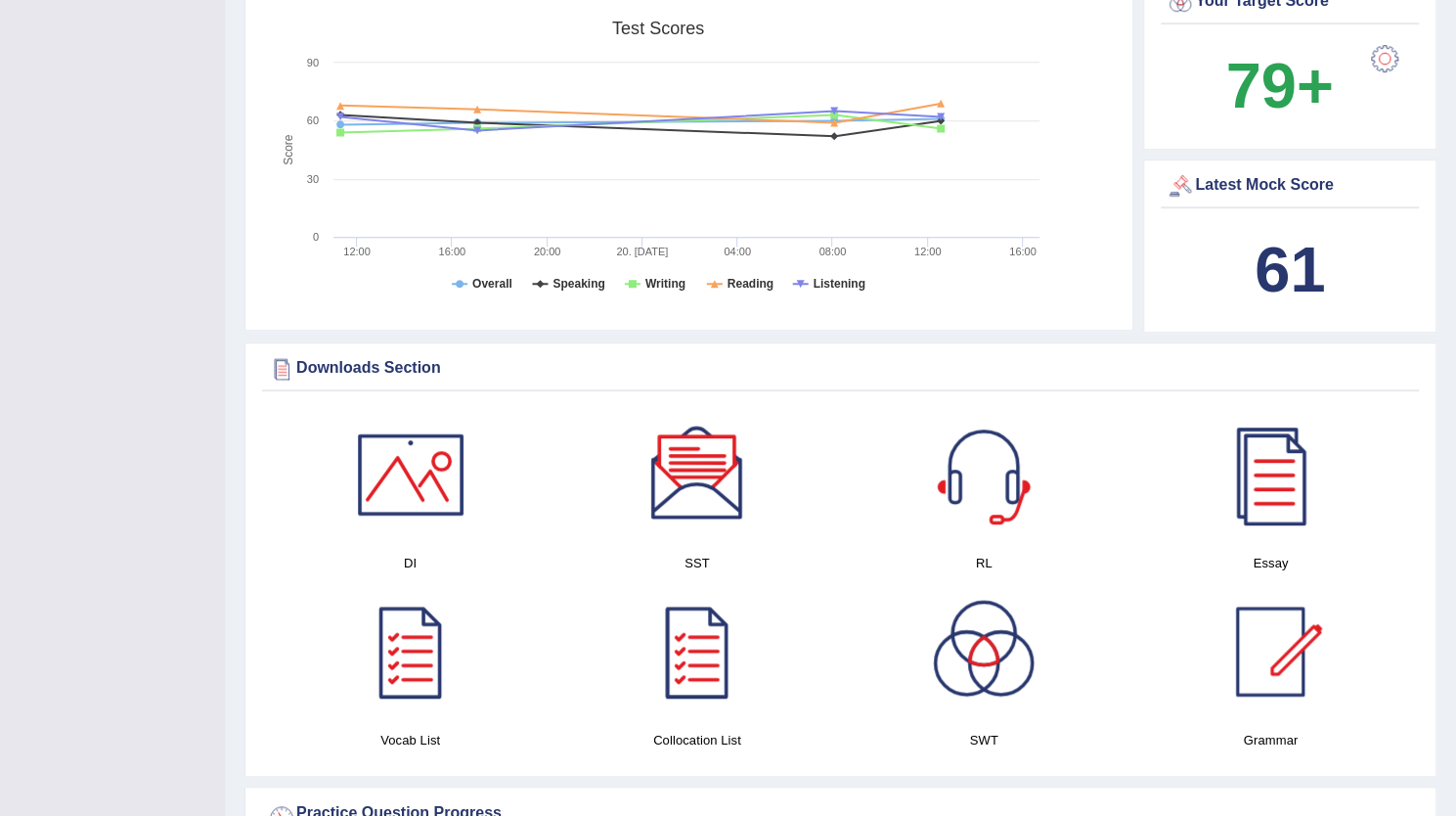 scroll, scrollTop: 587, scrollLeft: 0, axis: vertical 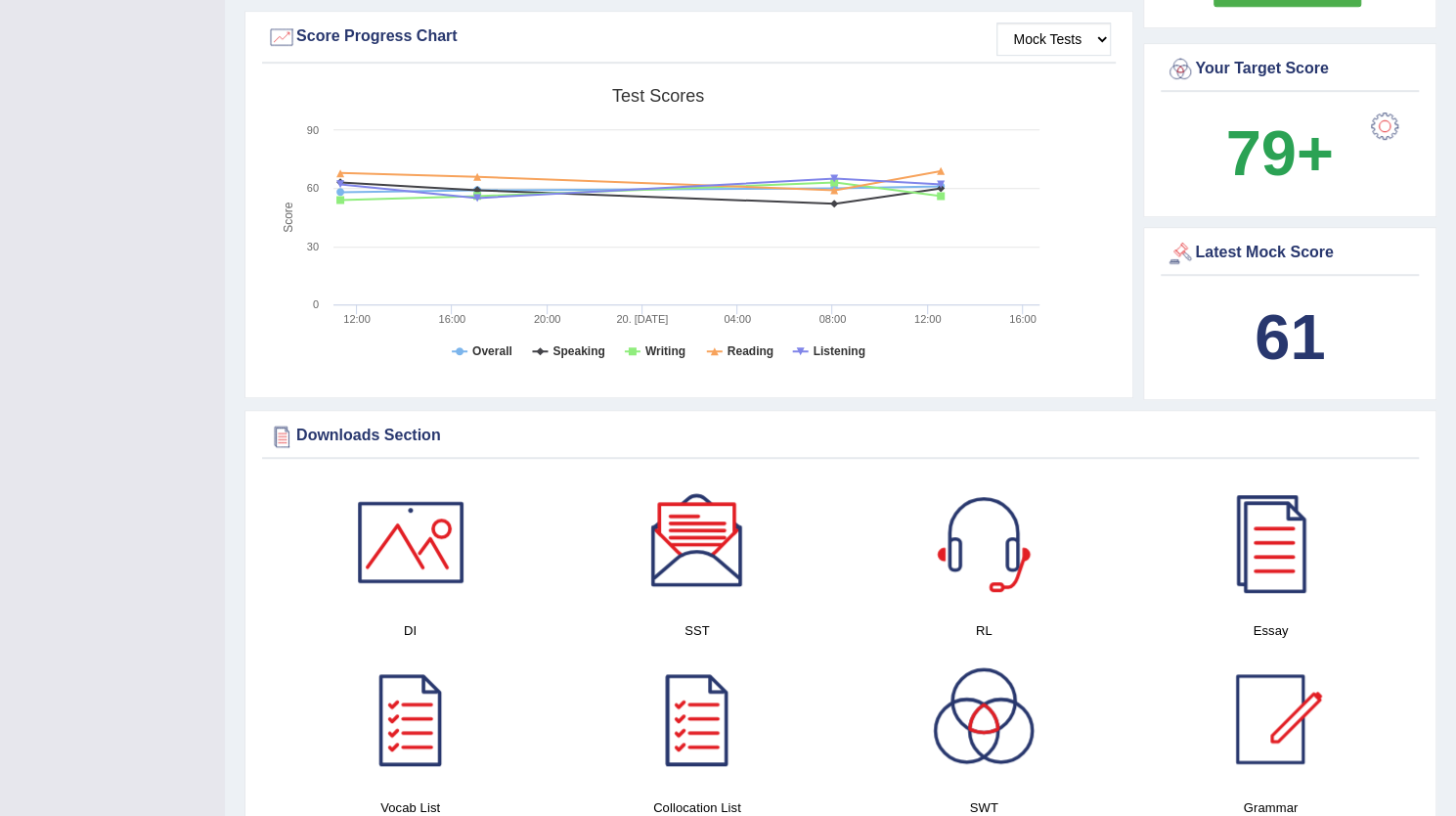 click on "61" at bounding box center [1290, 337] 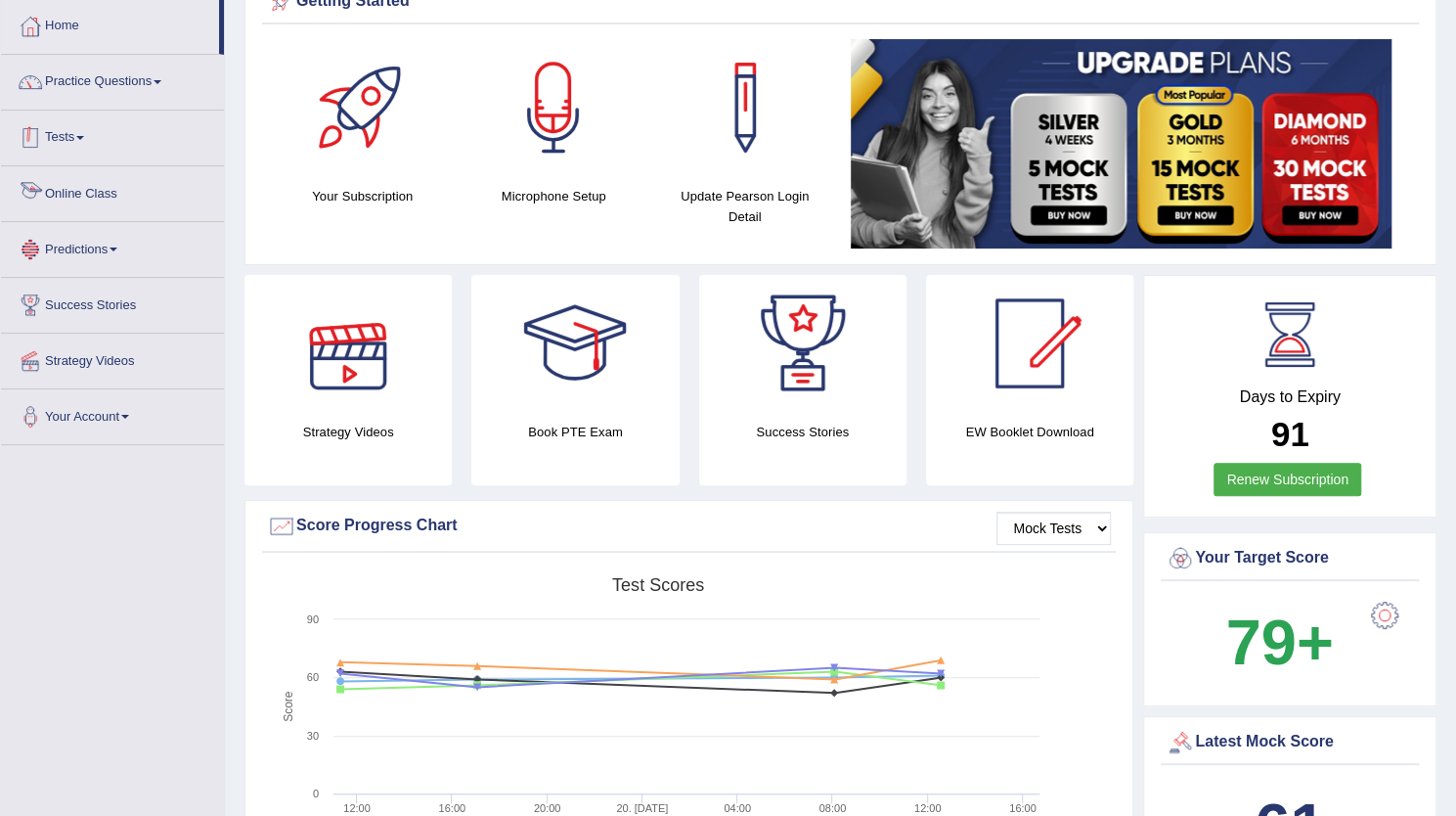 scroll, scrollTop: 0, scrollLeft: 0, axis: both 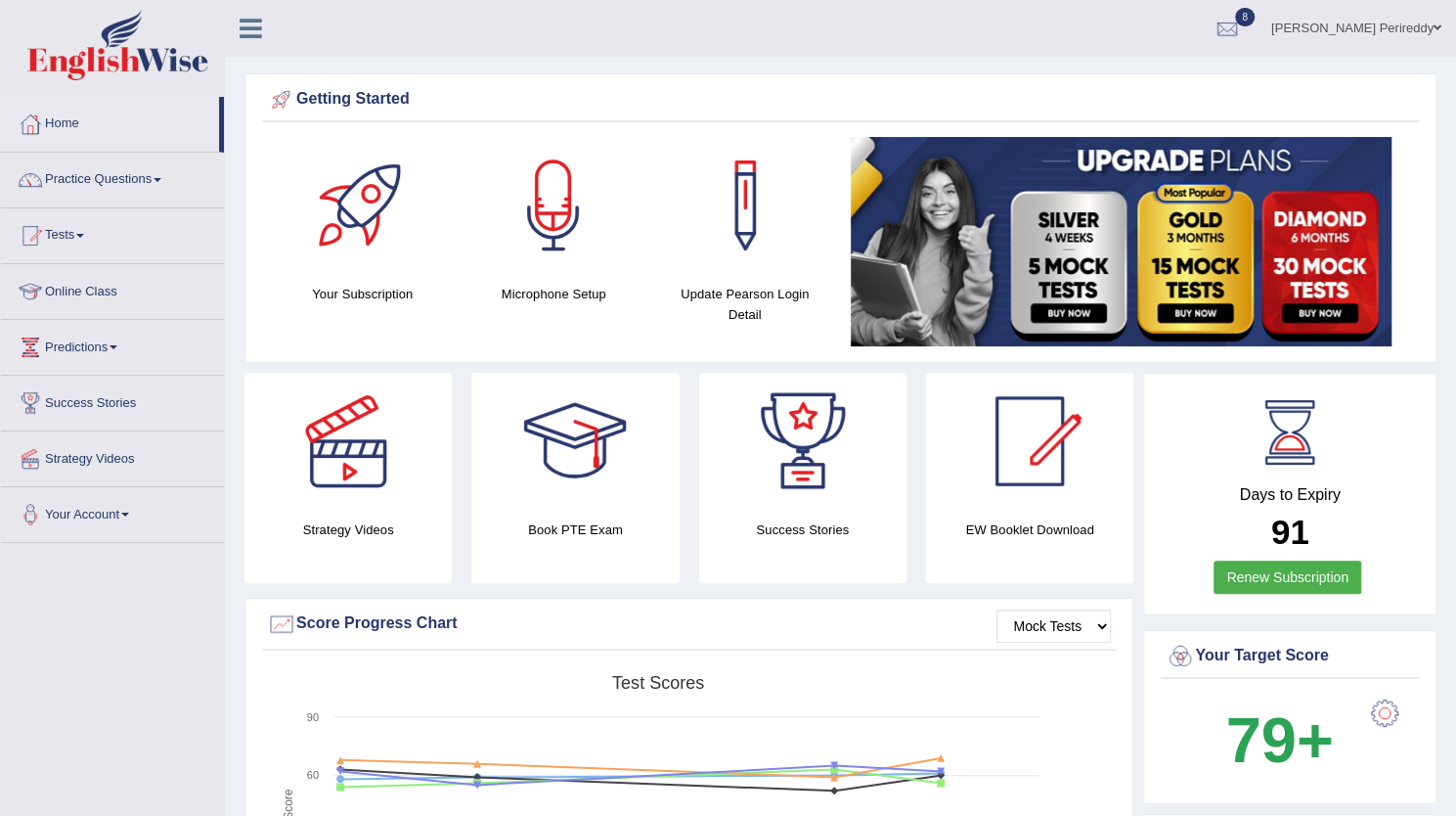 click on "Tests" at bounding box center [112, 233] 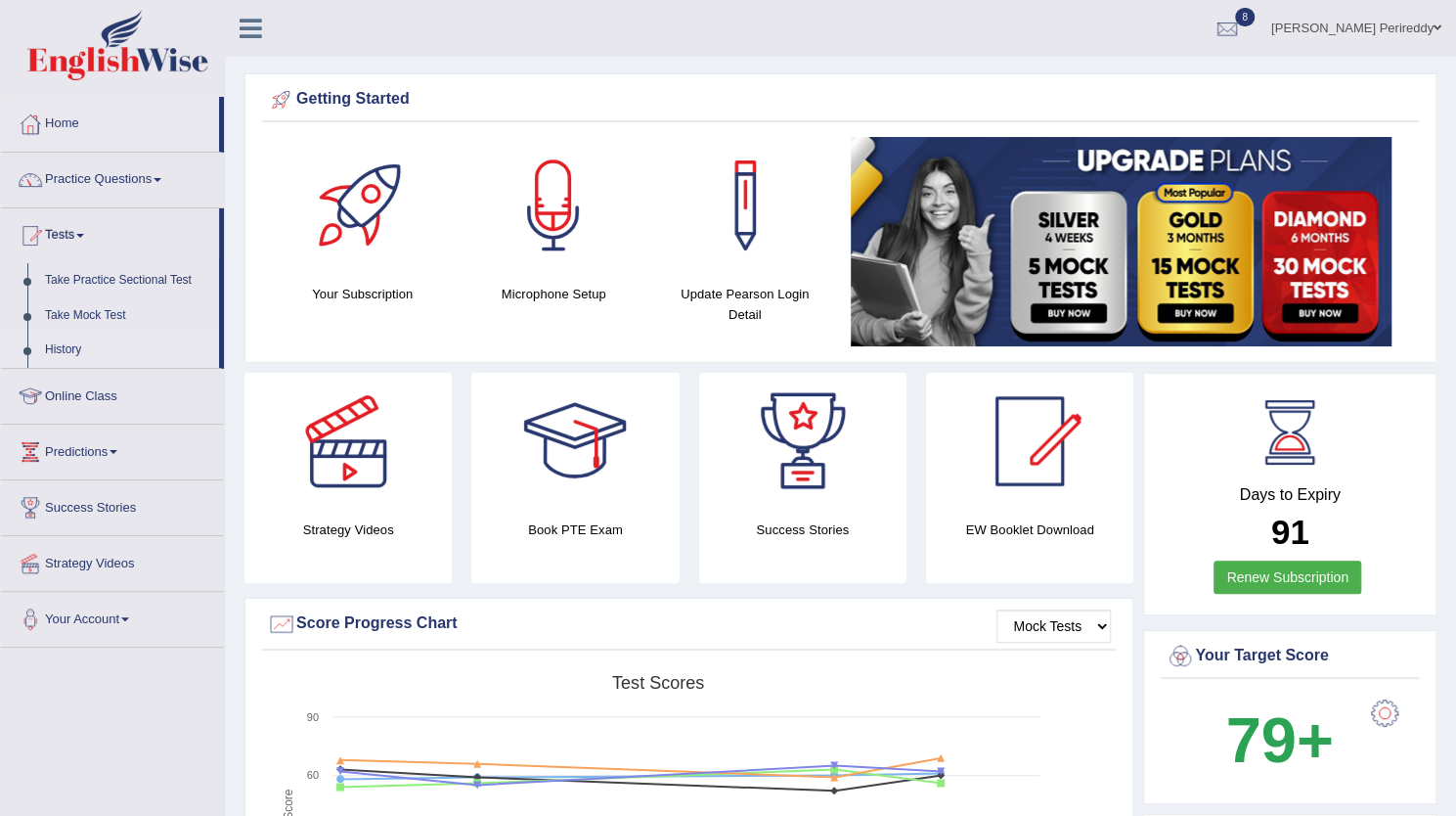 click on "History" at bounding box center [127, 350] 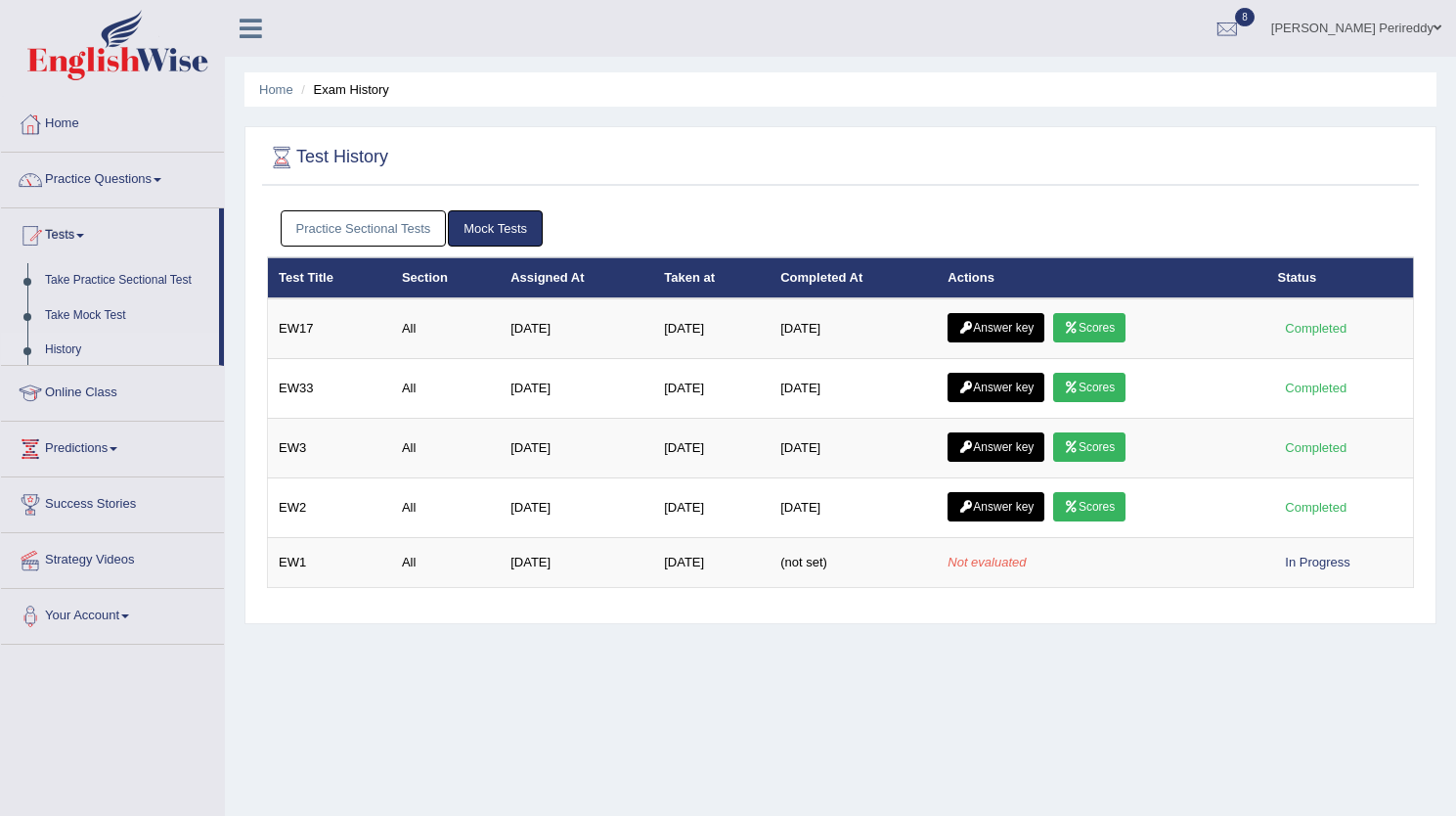 scroll, scrollTop: 0, scrollLeft: 0, axis: both 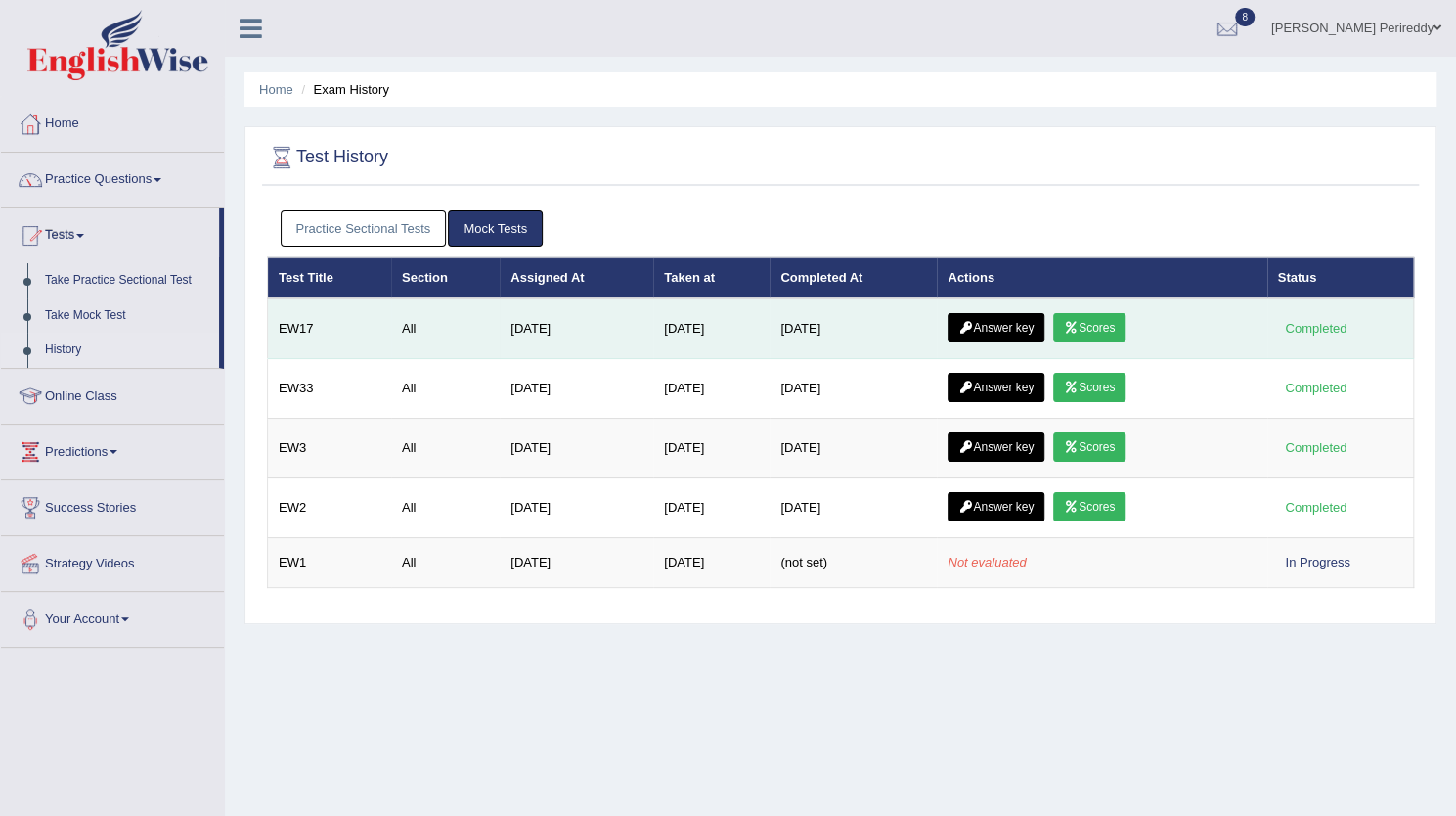 click on "Scores" at bounding box center (1089, 328) 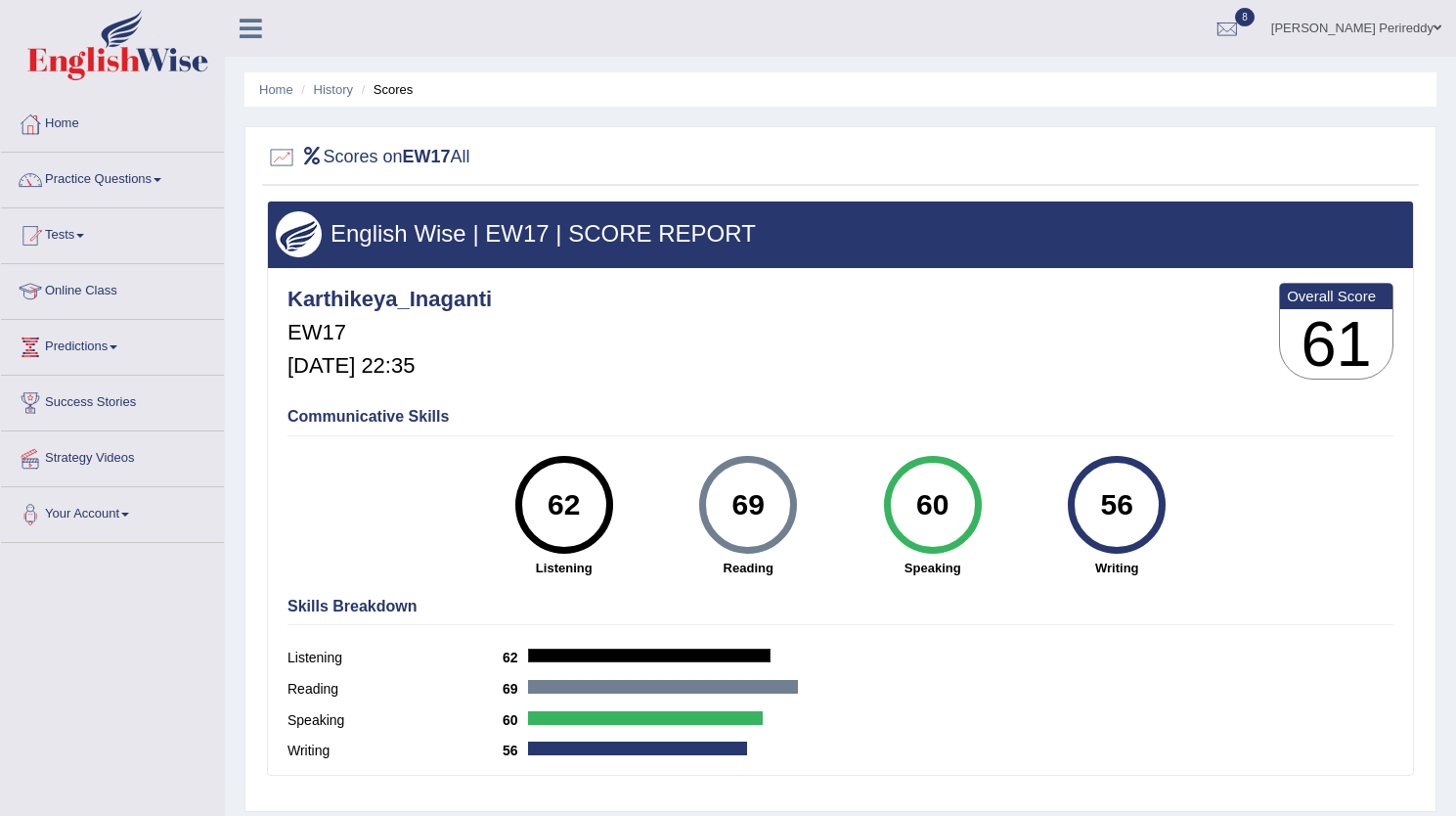 scroll, scrollTop: 0, scrollLeft: 0, axis: both 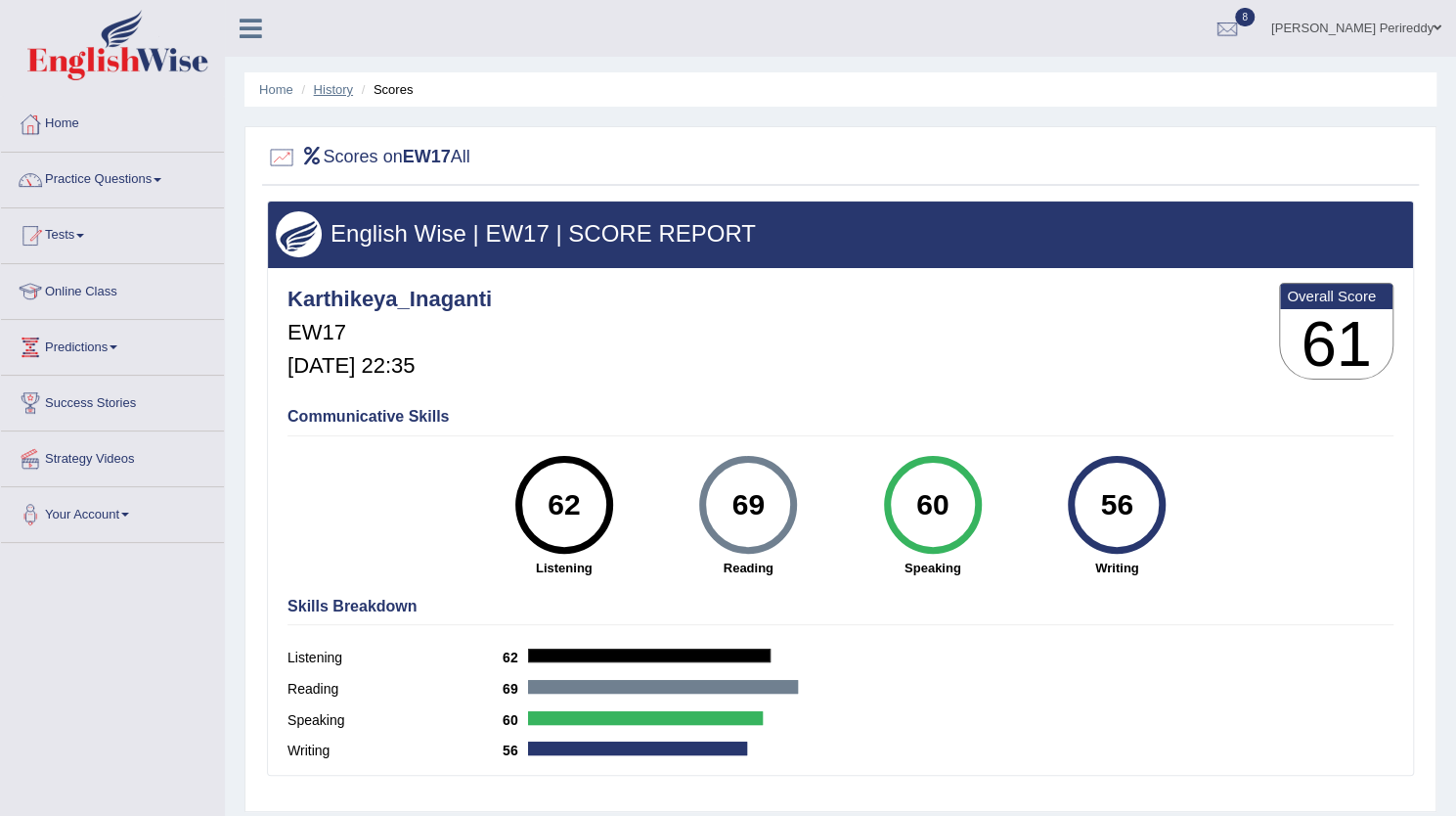 click on "History" at bounding box center [333, 89] 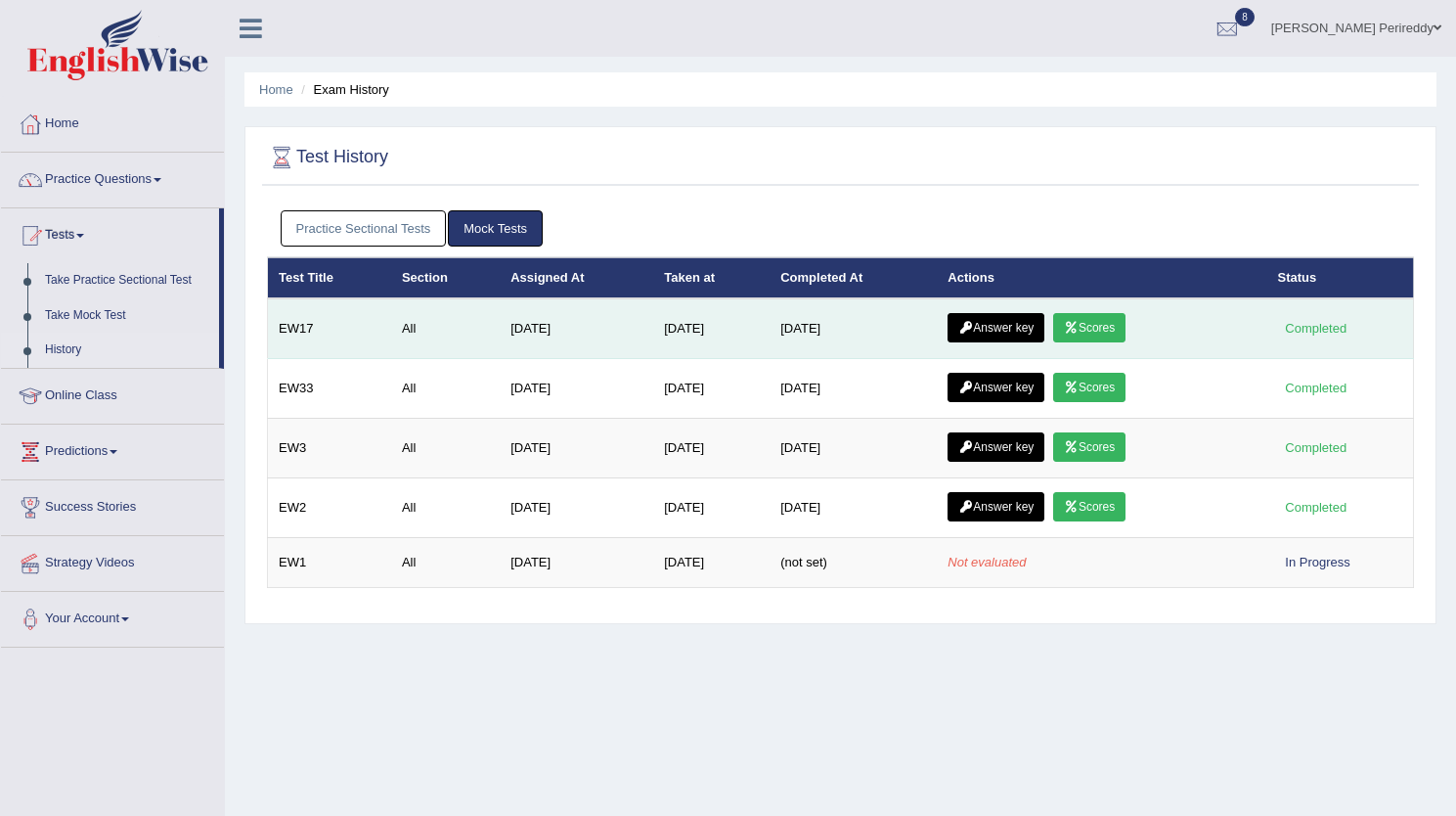 scroll, scrollTop: 0, scrollLeft: 0, axis: both 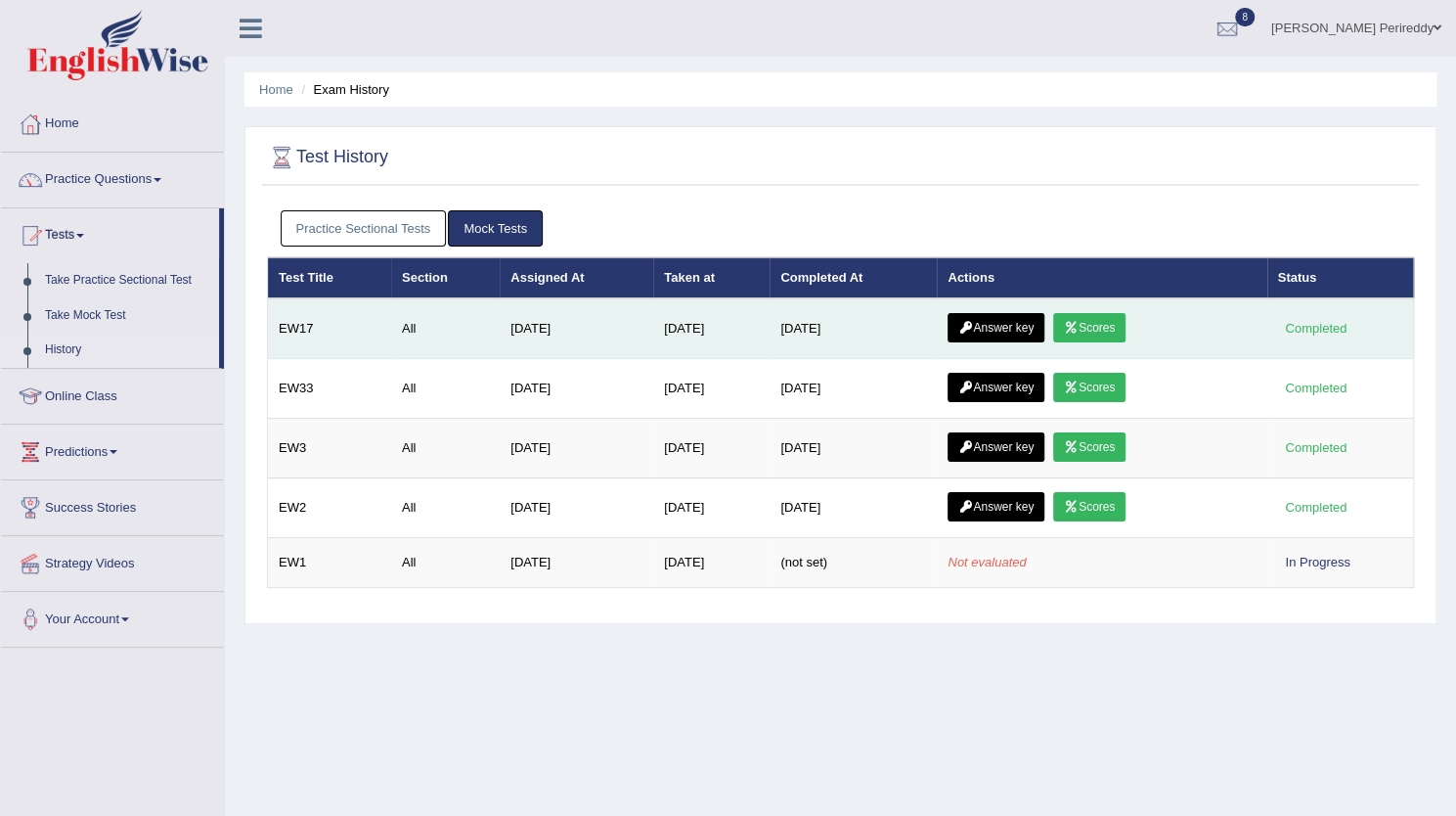 click on "Answer key" at bounding box center [995, 328] 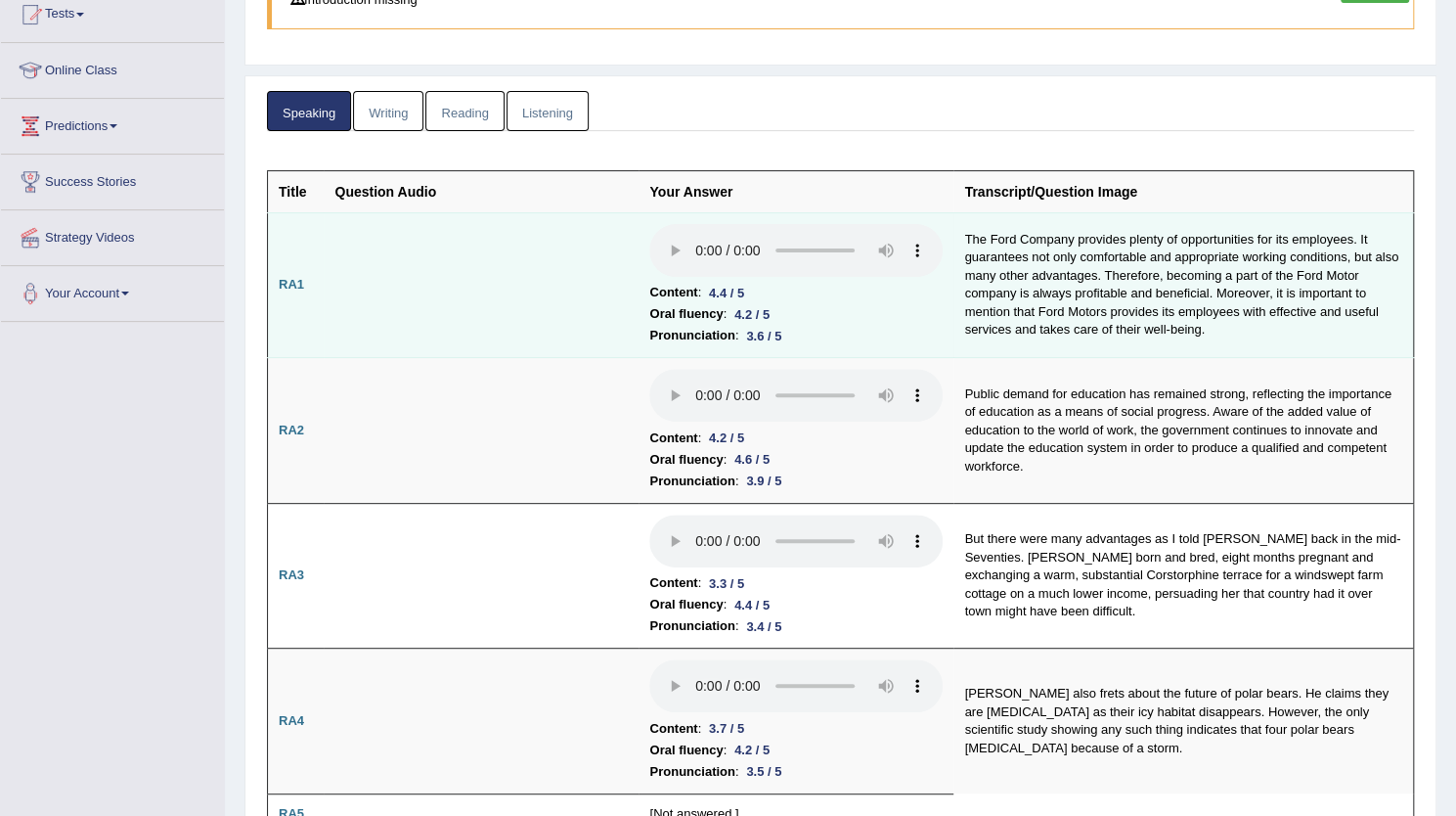 scroll, scrollTop: 319, scrollLeft: 0, axis: vertical 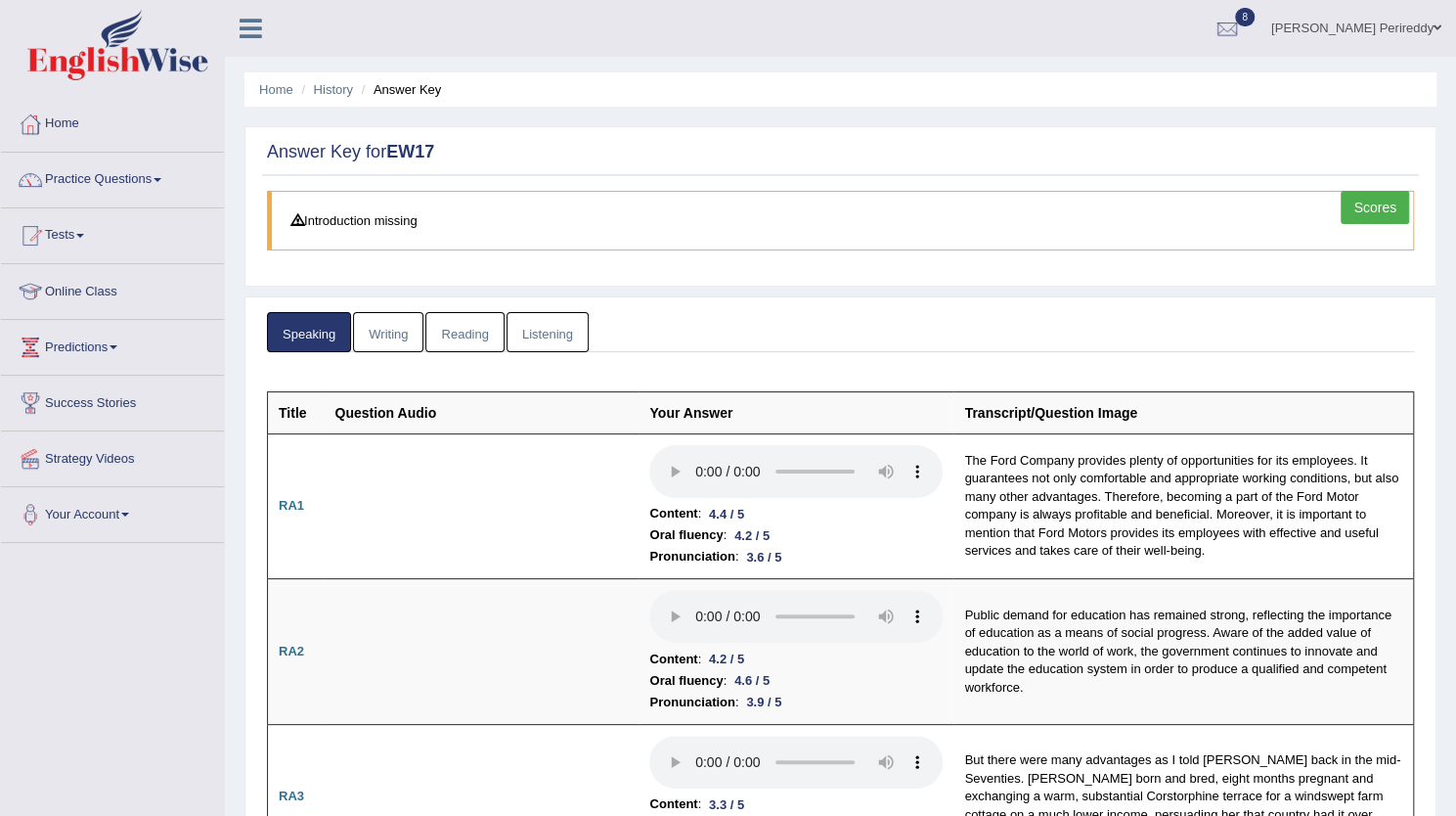 click on "Writing" at bounding box center [388, 332] 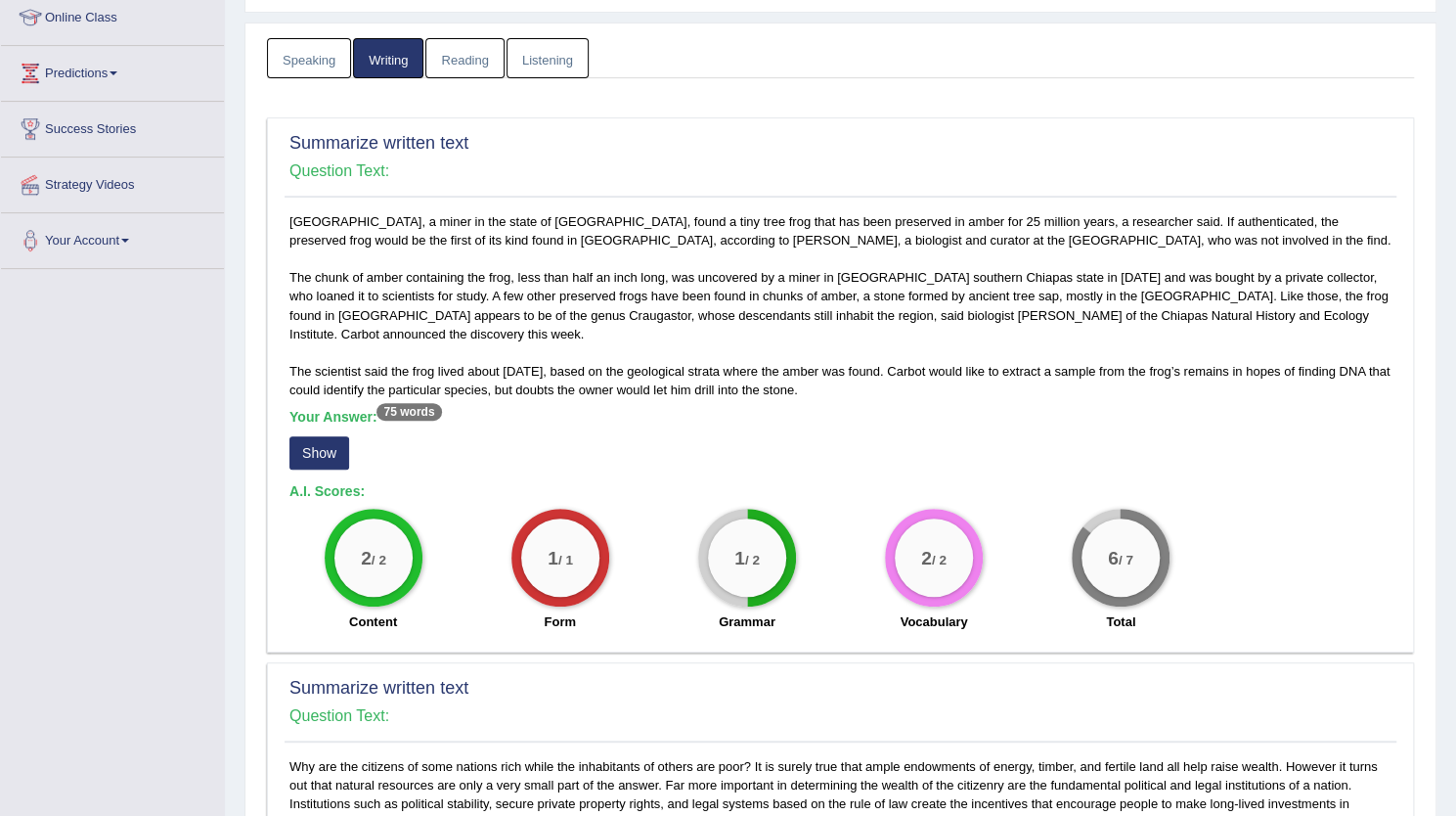 scroll, scrollTop: 294, scrollLeft: 0, axis: vertical 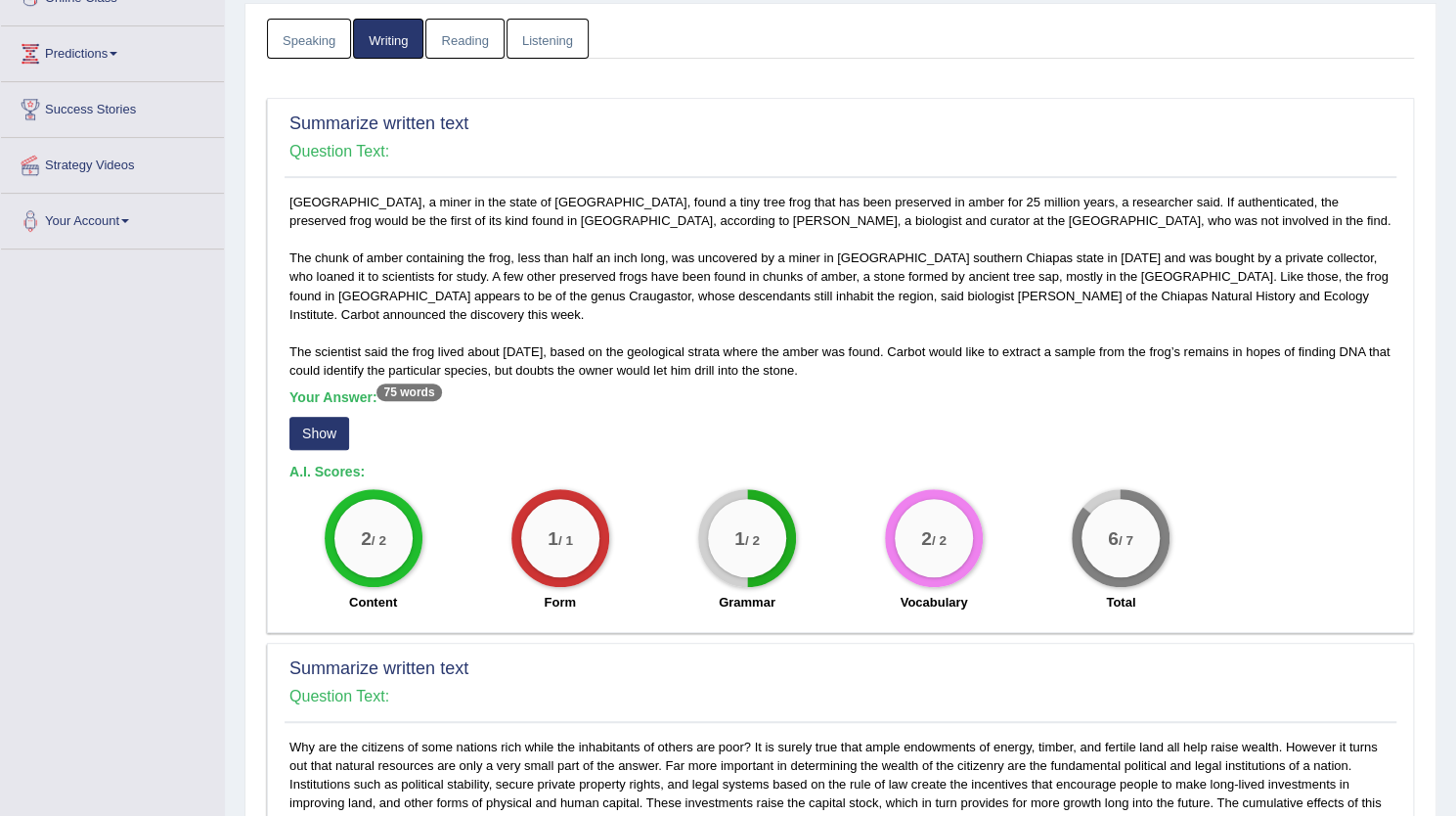 click on "Show" at bounding box center [319, 433] 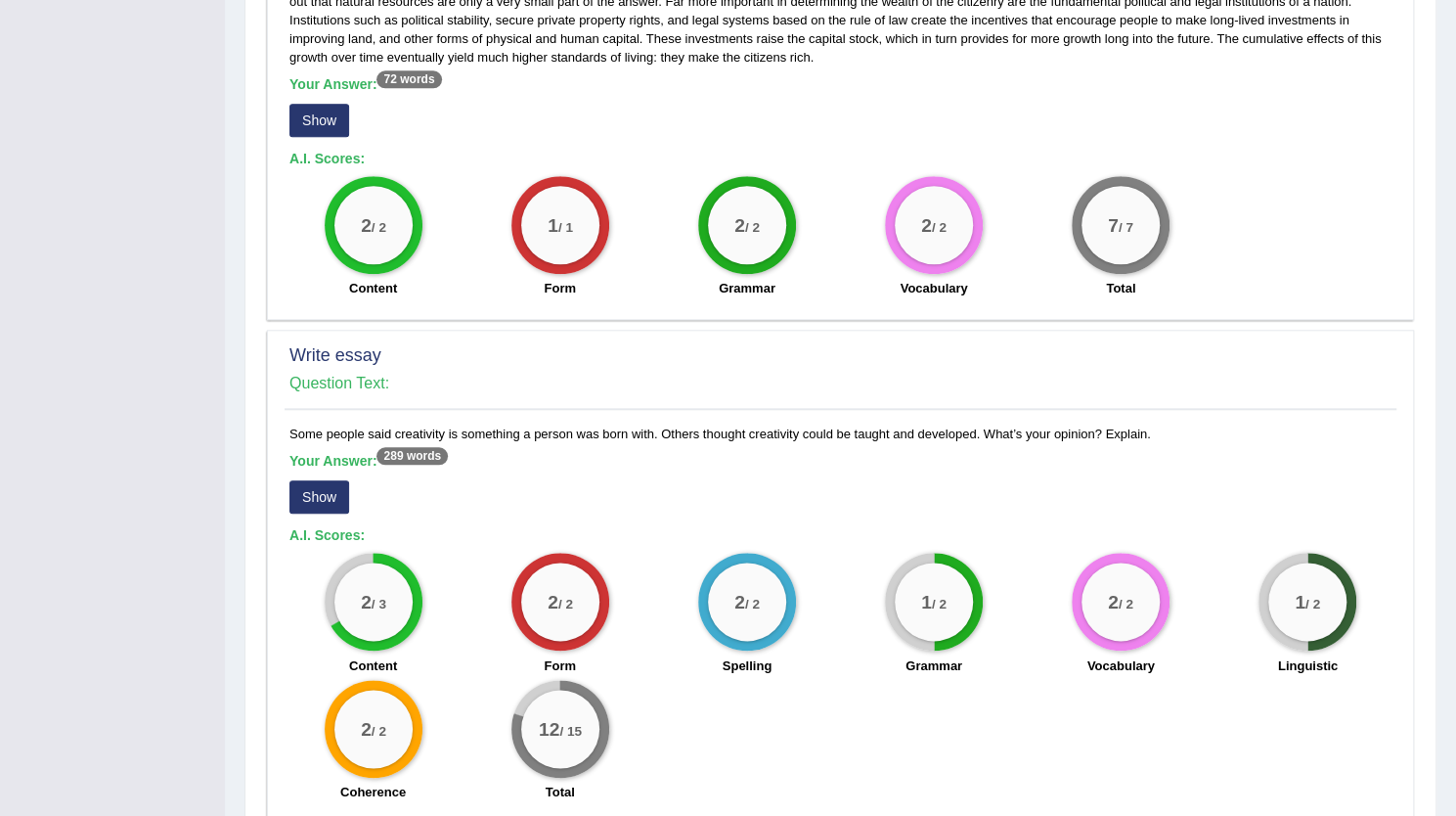 scroll, scrollTop: 1166, scrollLeft: 0, axis: vertical 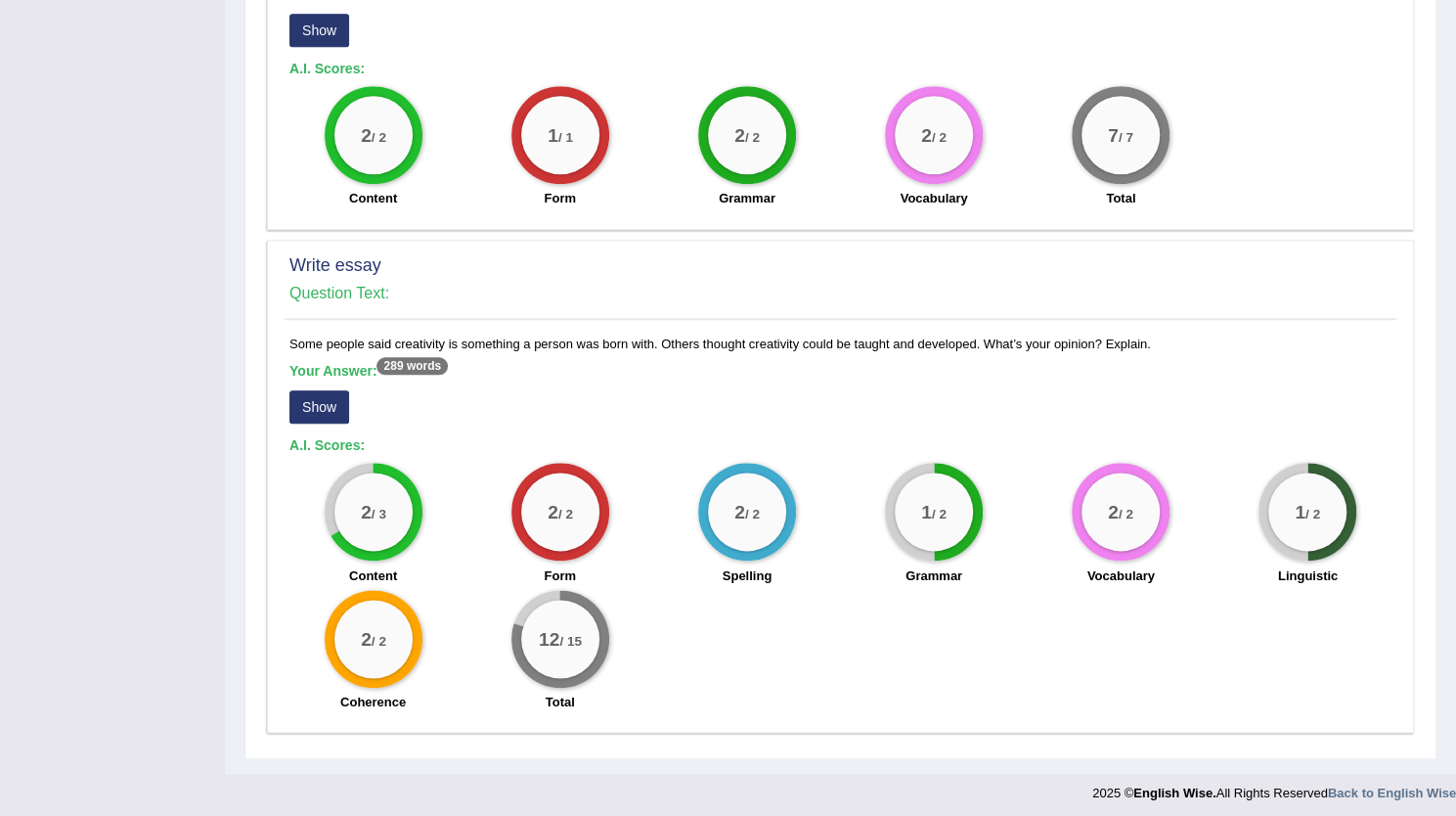 click on "Show" at bounding box center [319, 407] 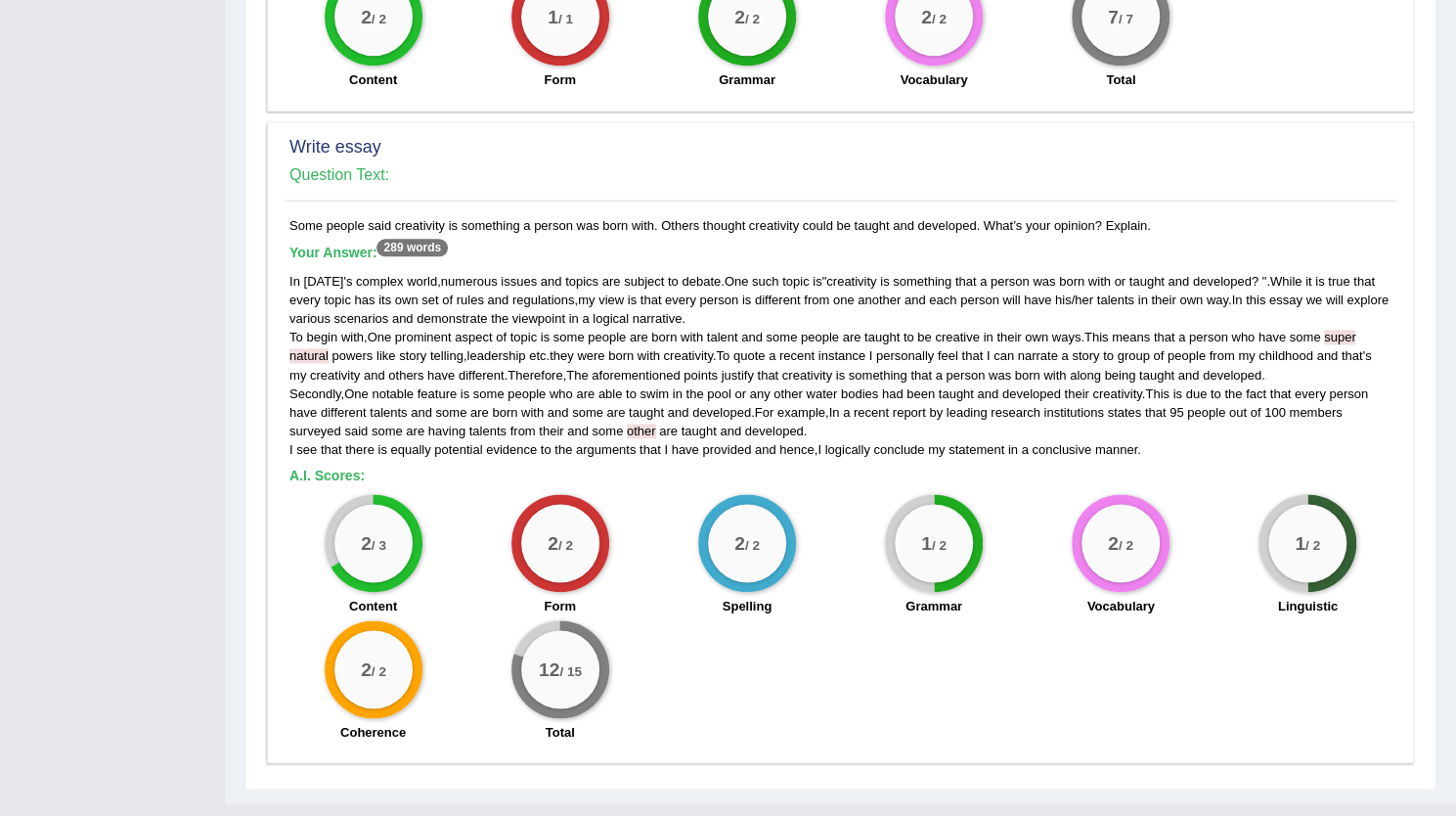 scroll, scrollTop: 1315, scrollLeft: 0, axis: vertical 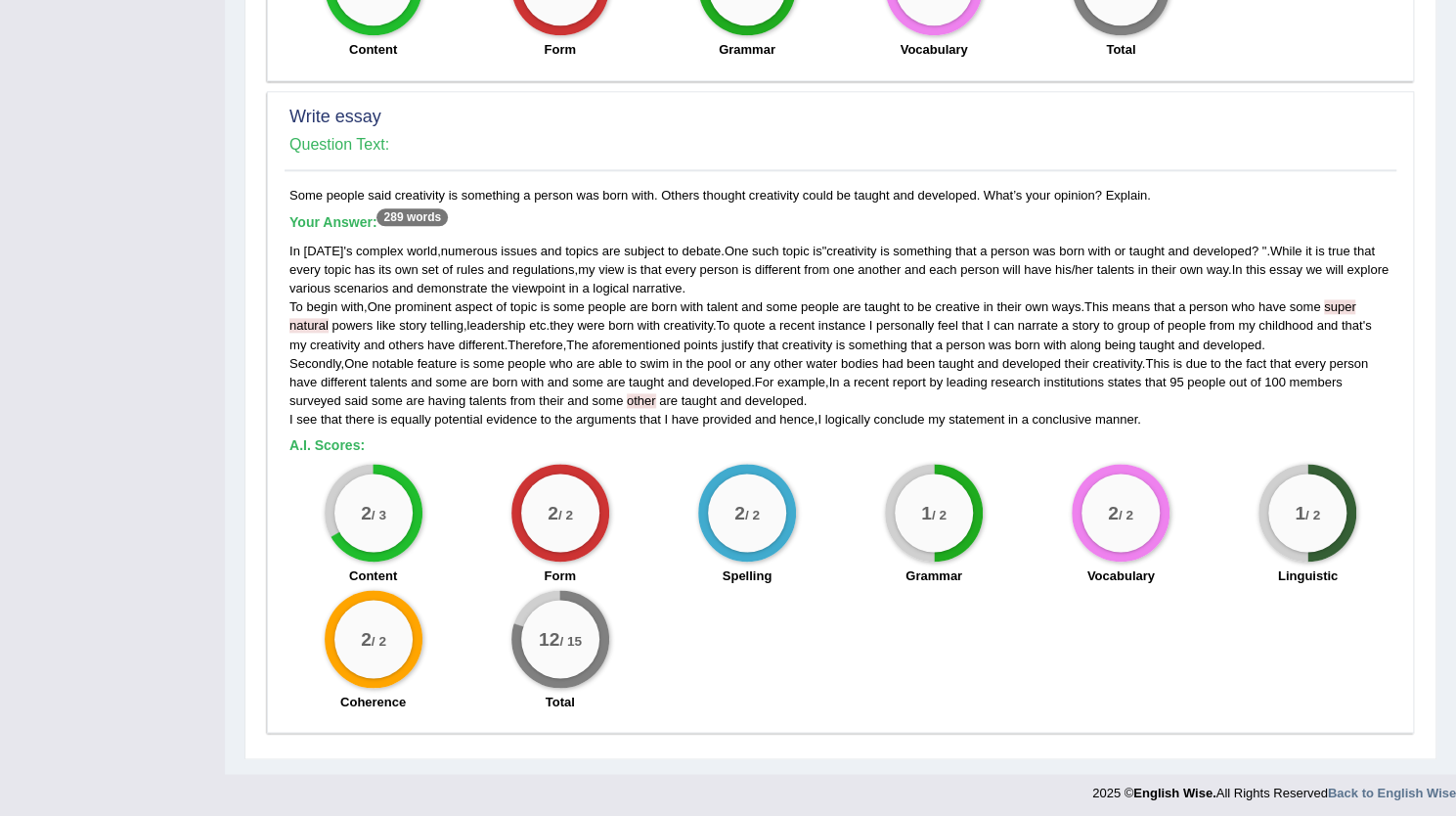 click on "1  / 2" at bounding box center [1307, 513] 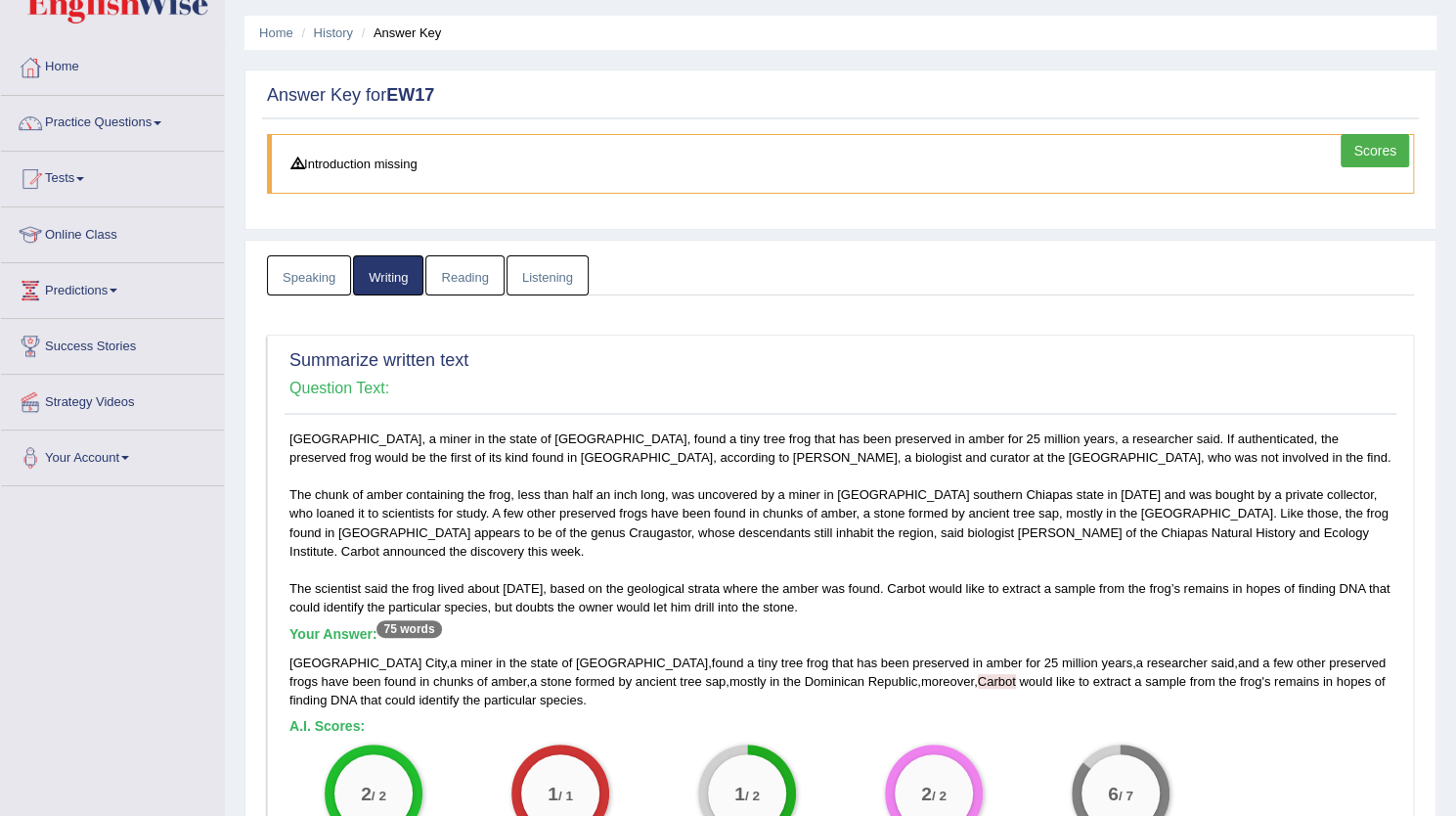 scroll, scrollTop: 0, scrollLeft: 0, axis: both 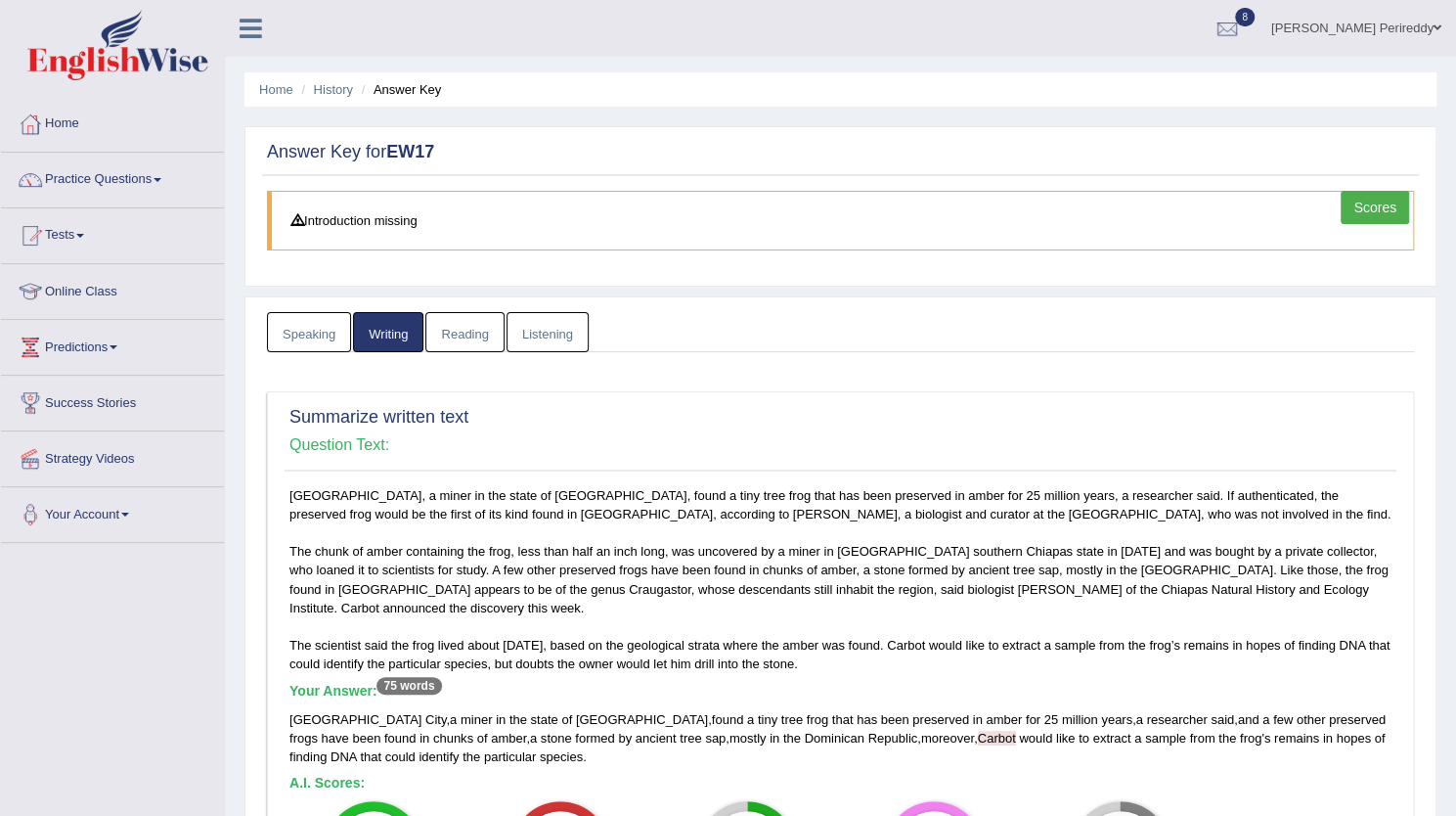 click on "Reading" at bounding box center [464, 332] 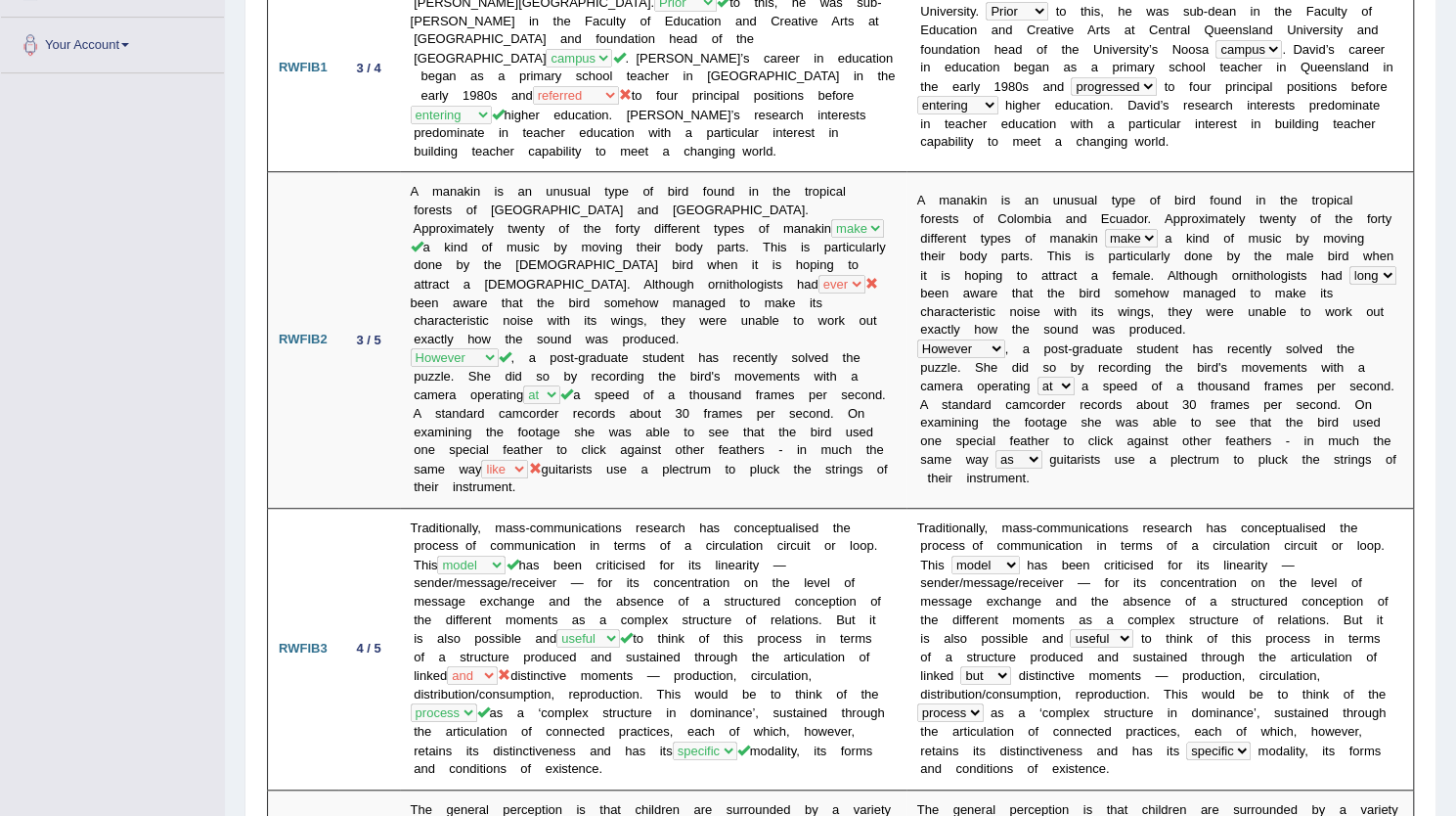 scroll, scrollTop: 0, scrollLeft: 0, axis: both 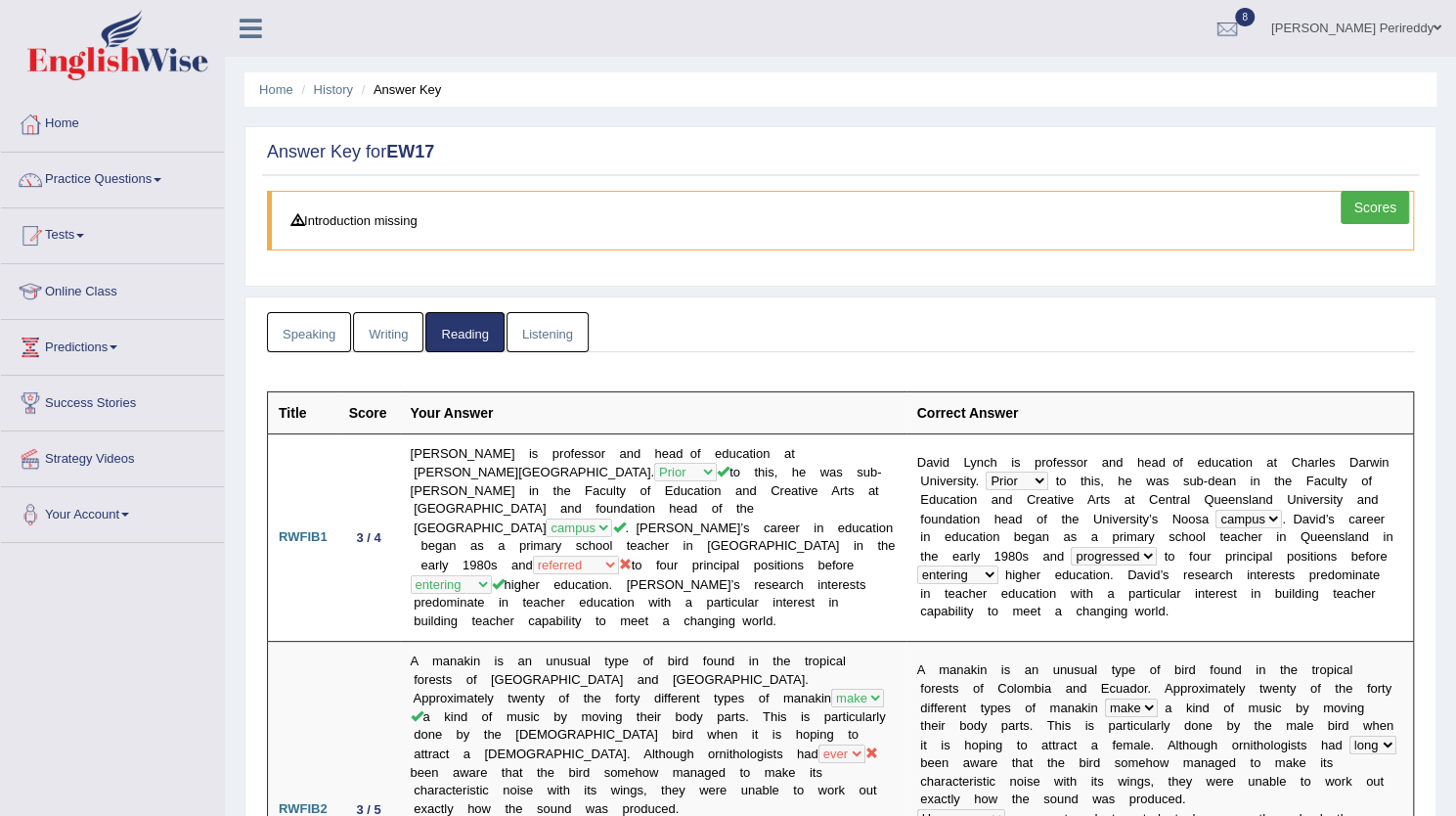 click on "Listening" at bounding box center (548, 332) 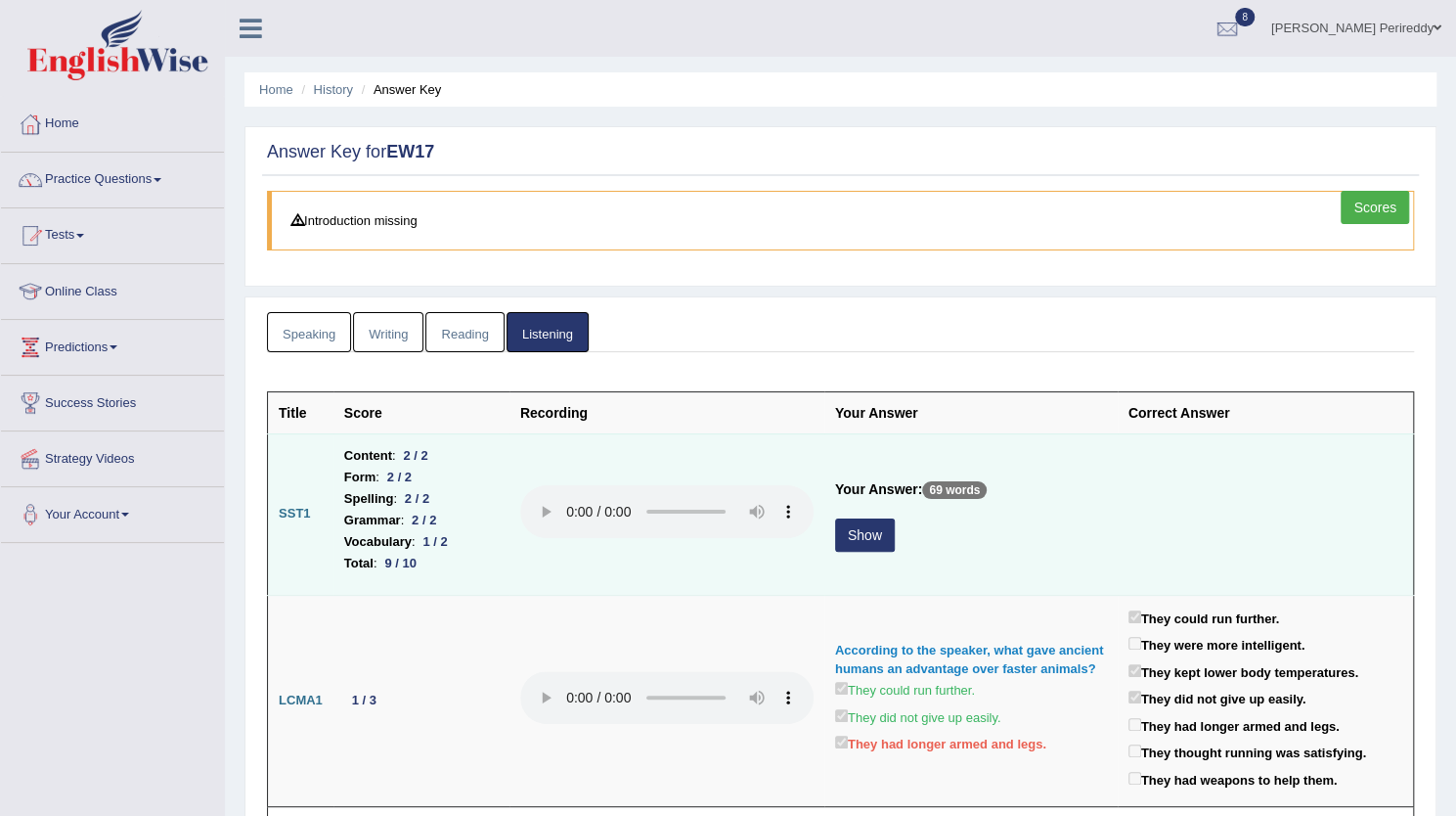 scroll, scrollTop: 196, scrollLeft: 0, axis: vertical 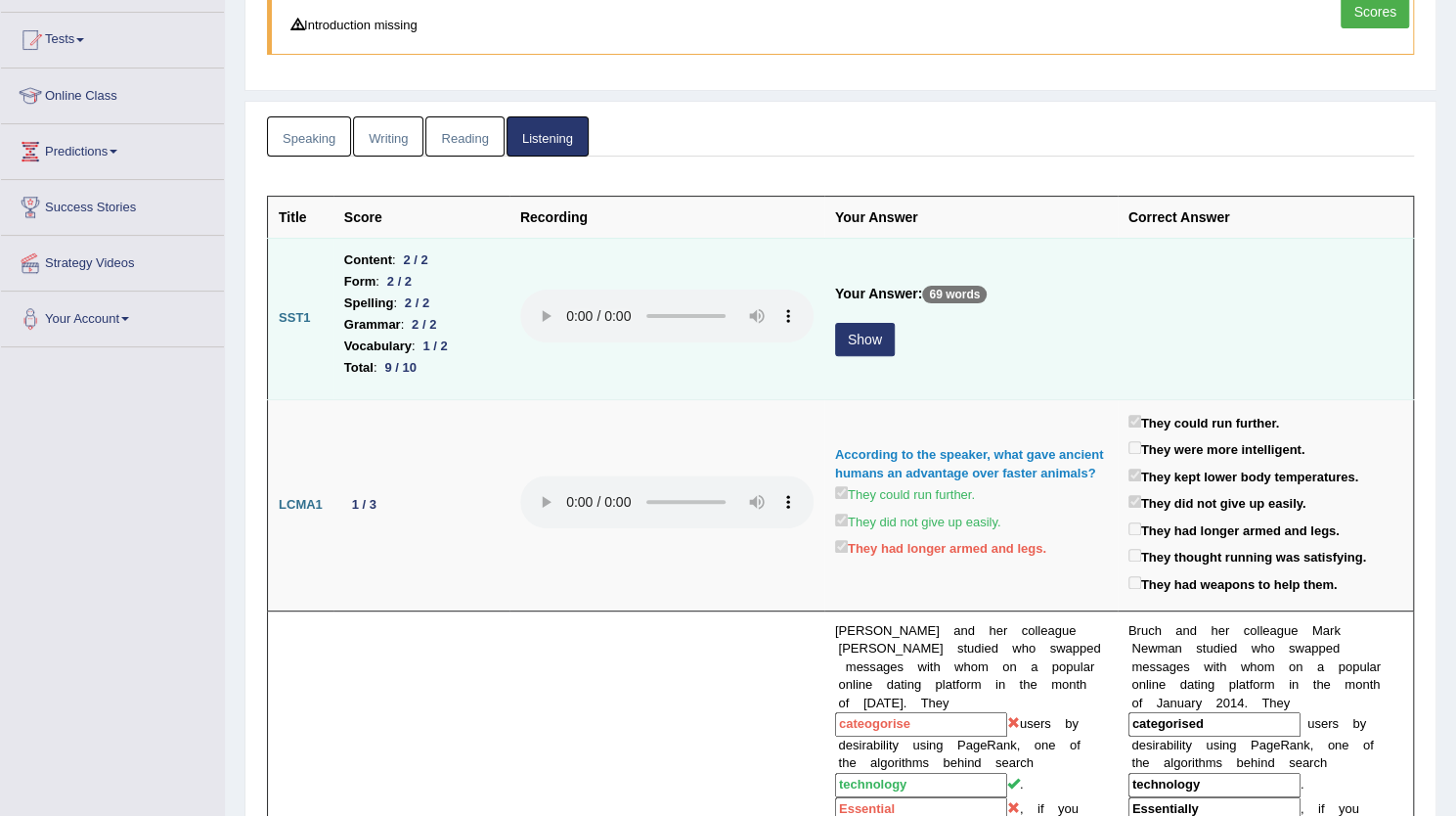 click on "Show" at bounding box center (864, 340) 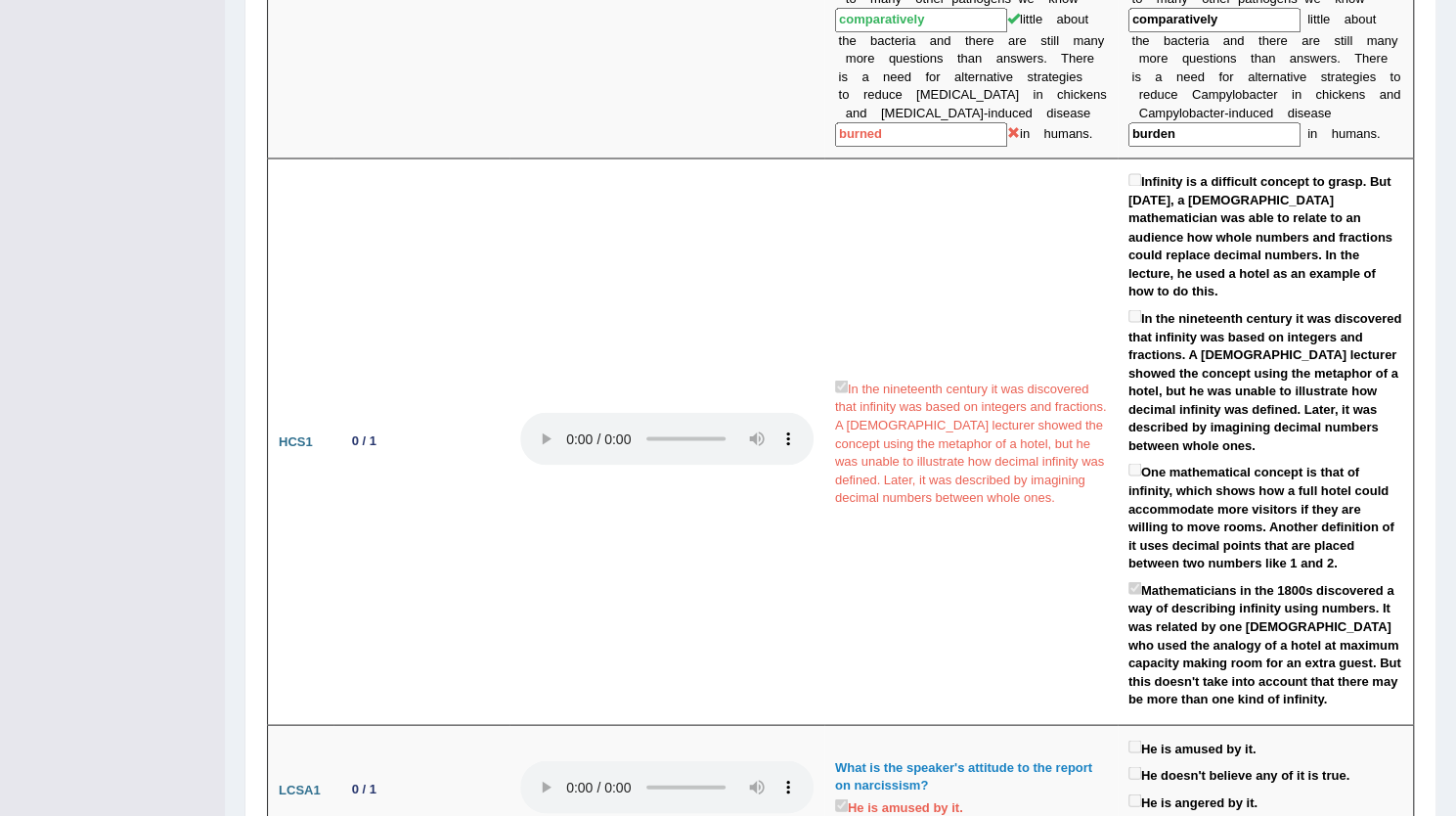 scroll, scrollTop: 2055, scrollLeft: 0, axis: vertical 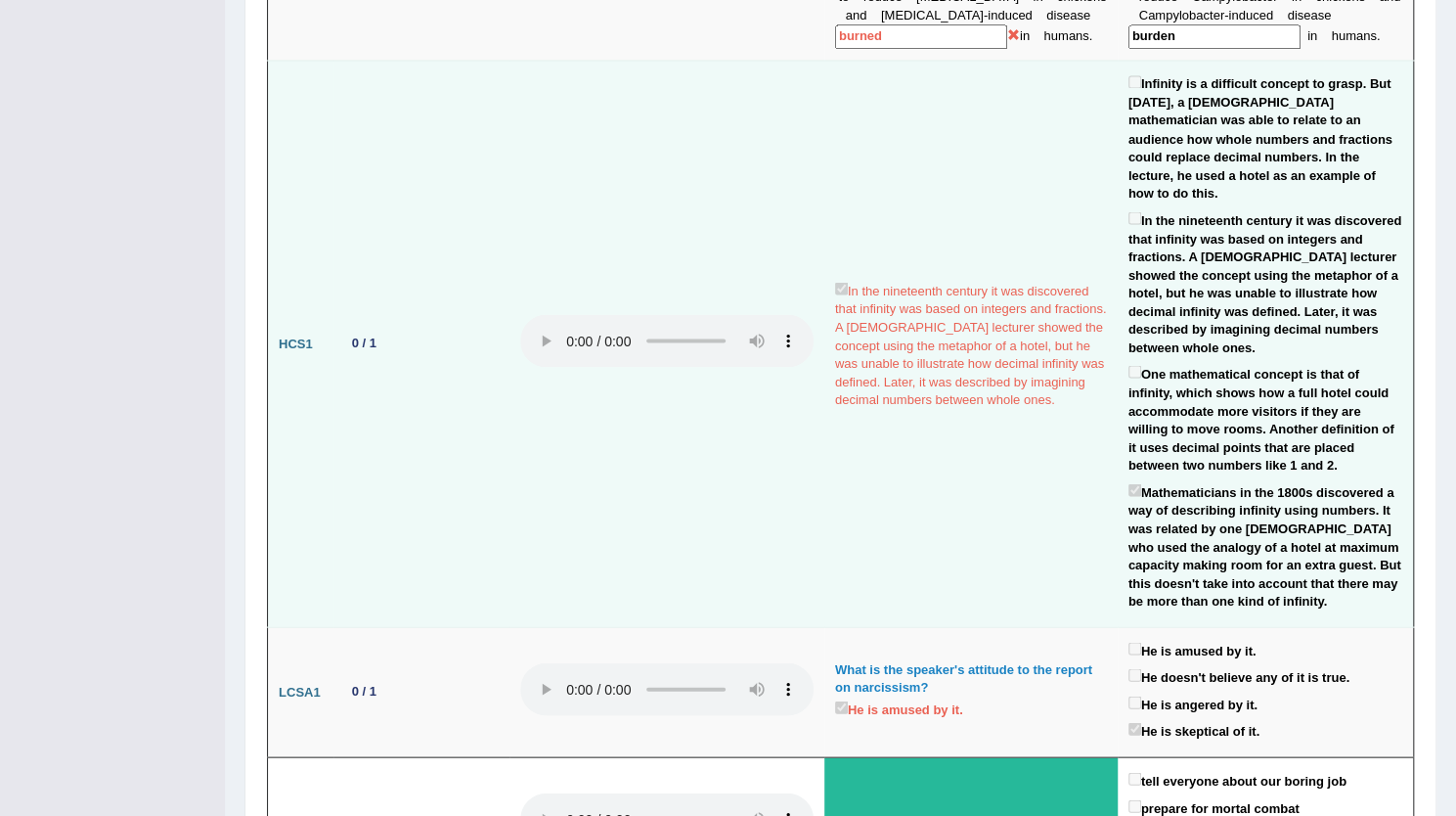 click on "In the nineteenth century it was discovered that infinity was based on integers and fractions. A German lecturer showed the concept using the metaphor of a hotel, but he was unable to illustrate how decimal infinity was defined. Later, it was described by imagining decimal numbers between whole ones." at bounding box center (1265, 282) 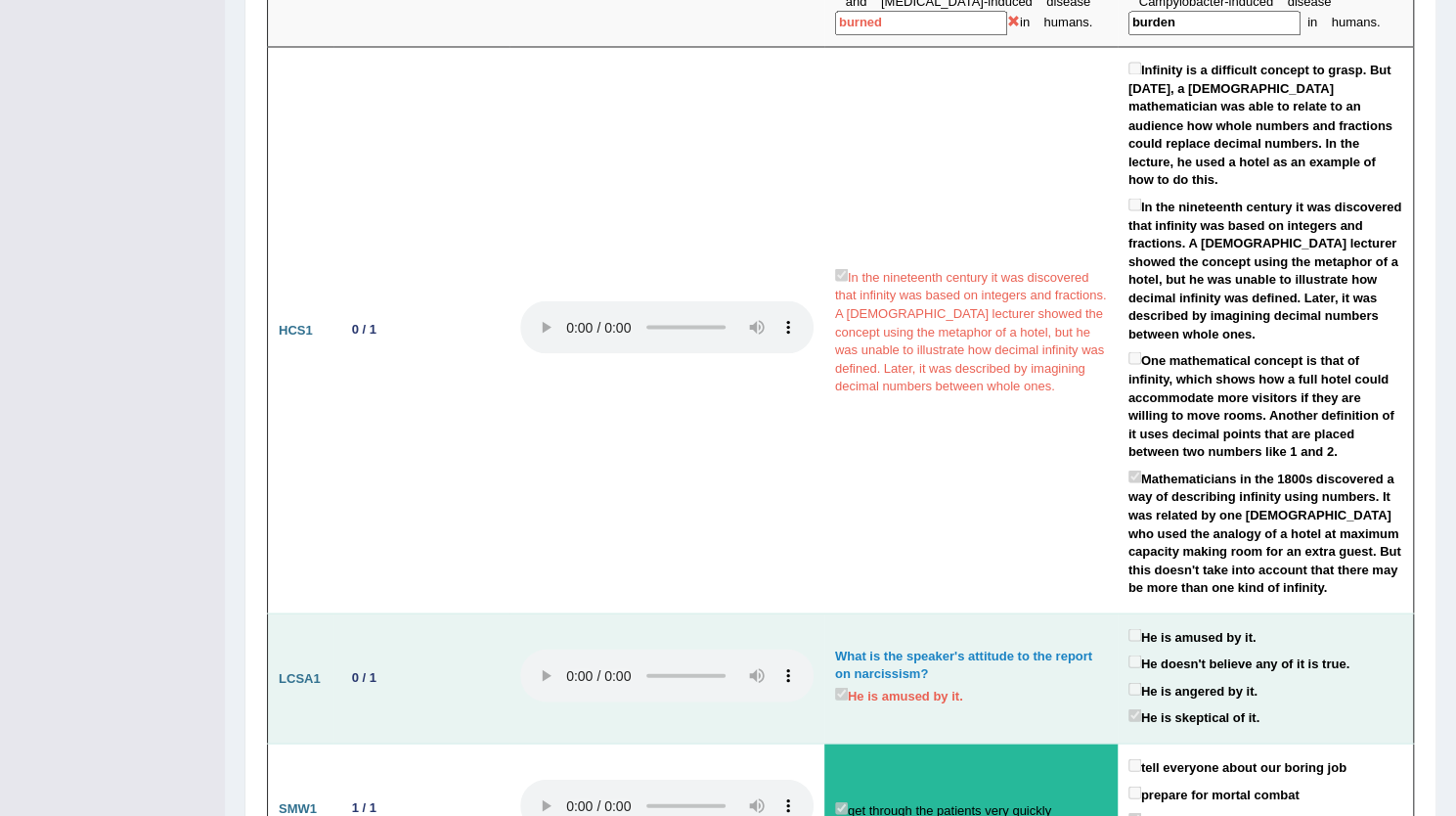 scroll, scrollTop: 2250, scrollLeft: 0, axis: vertical 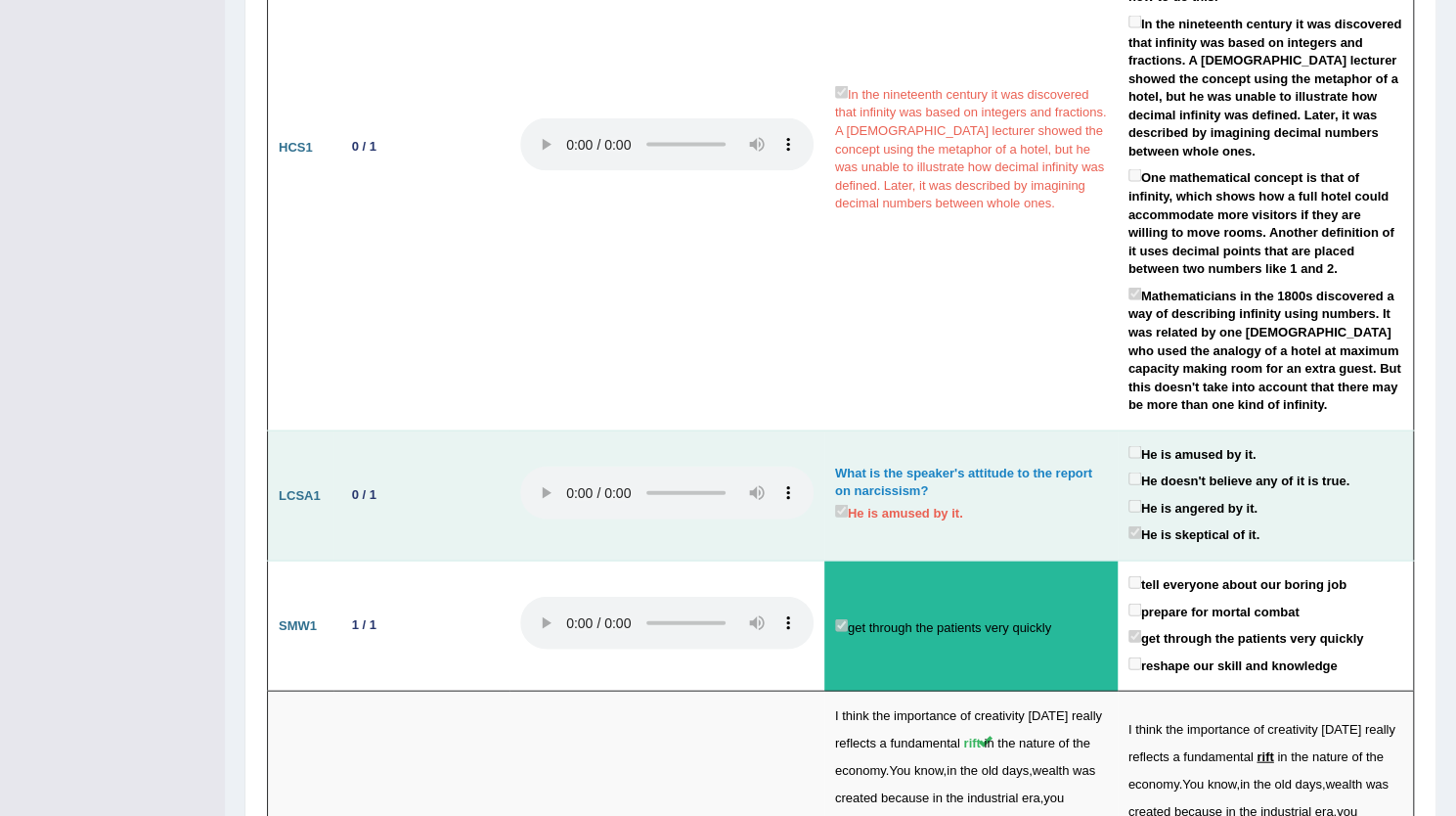click on "He is amused by it." at bounding box center [1192, 453] 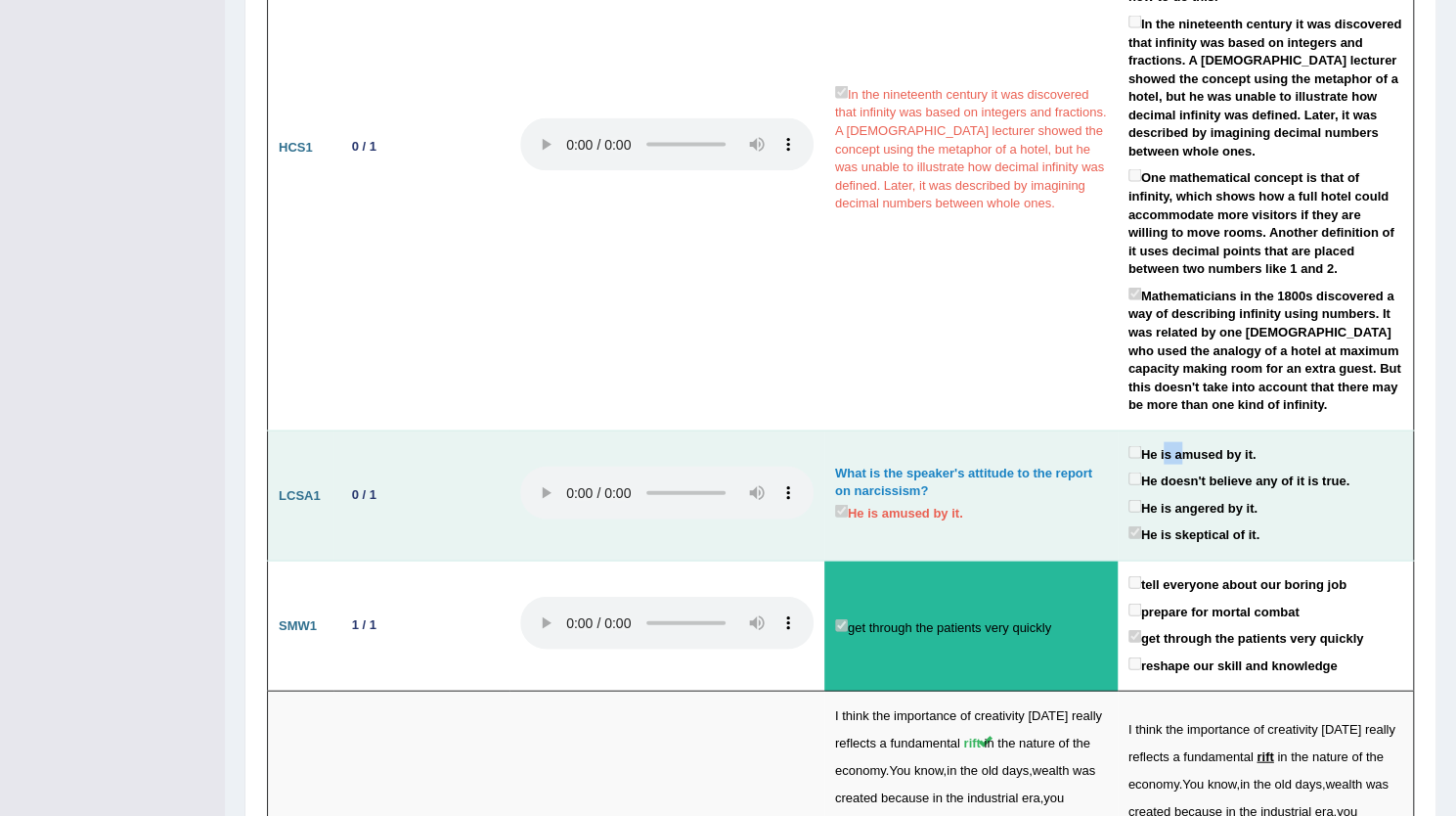 click on "He is amused by it." at bounding box center (1192, 453) 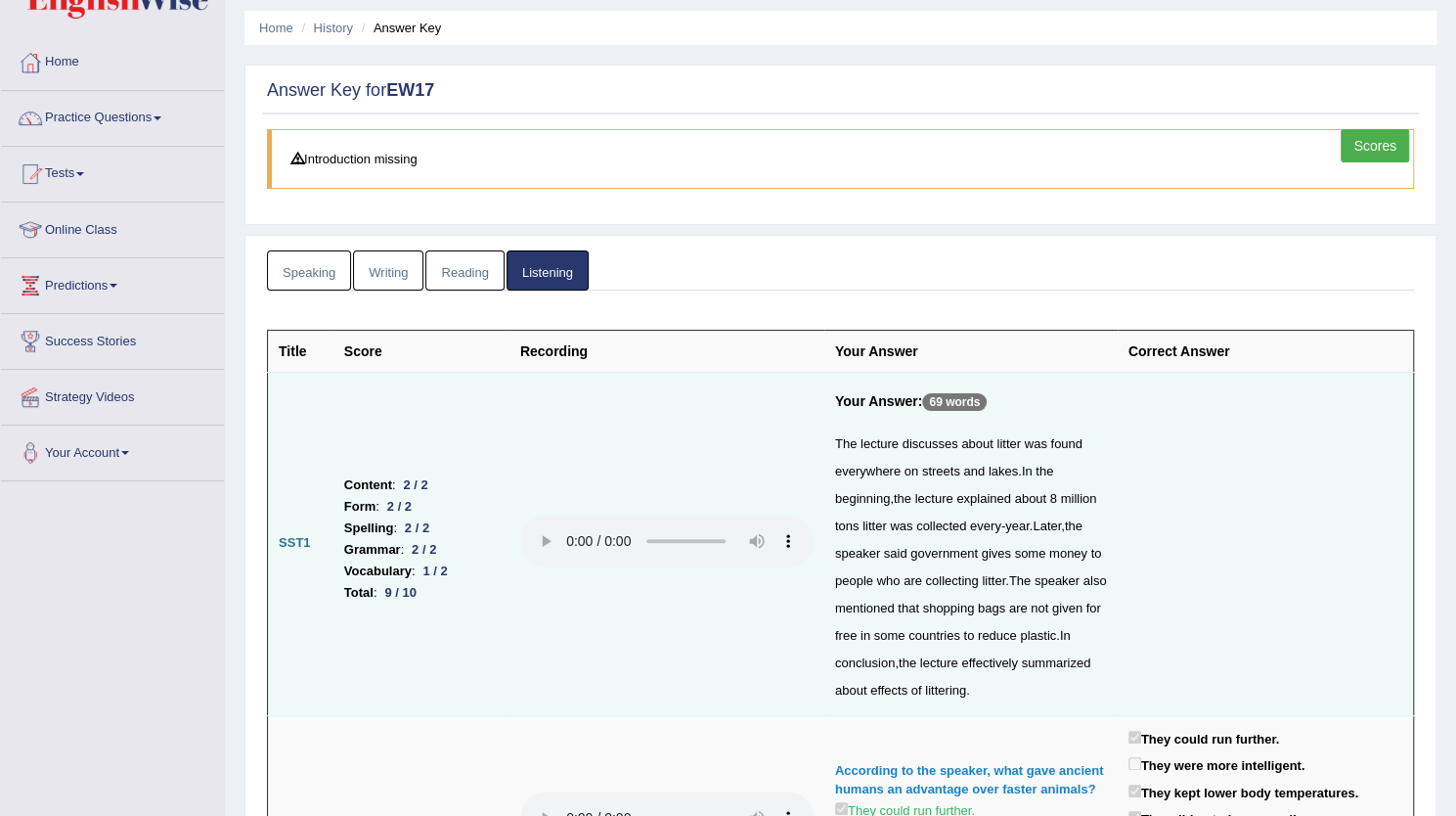 scroll, scrollTop: 0, scrollLeft: 0, axis: both 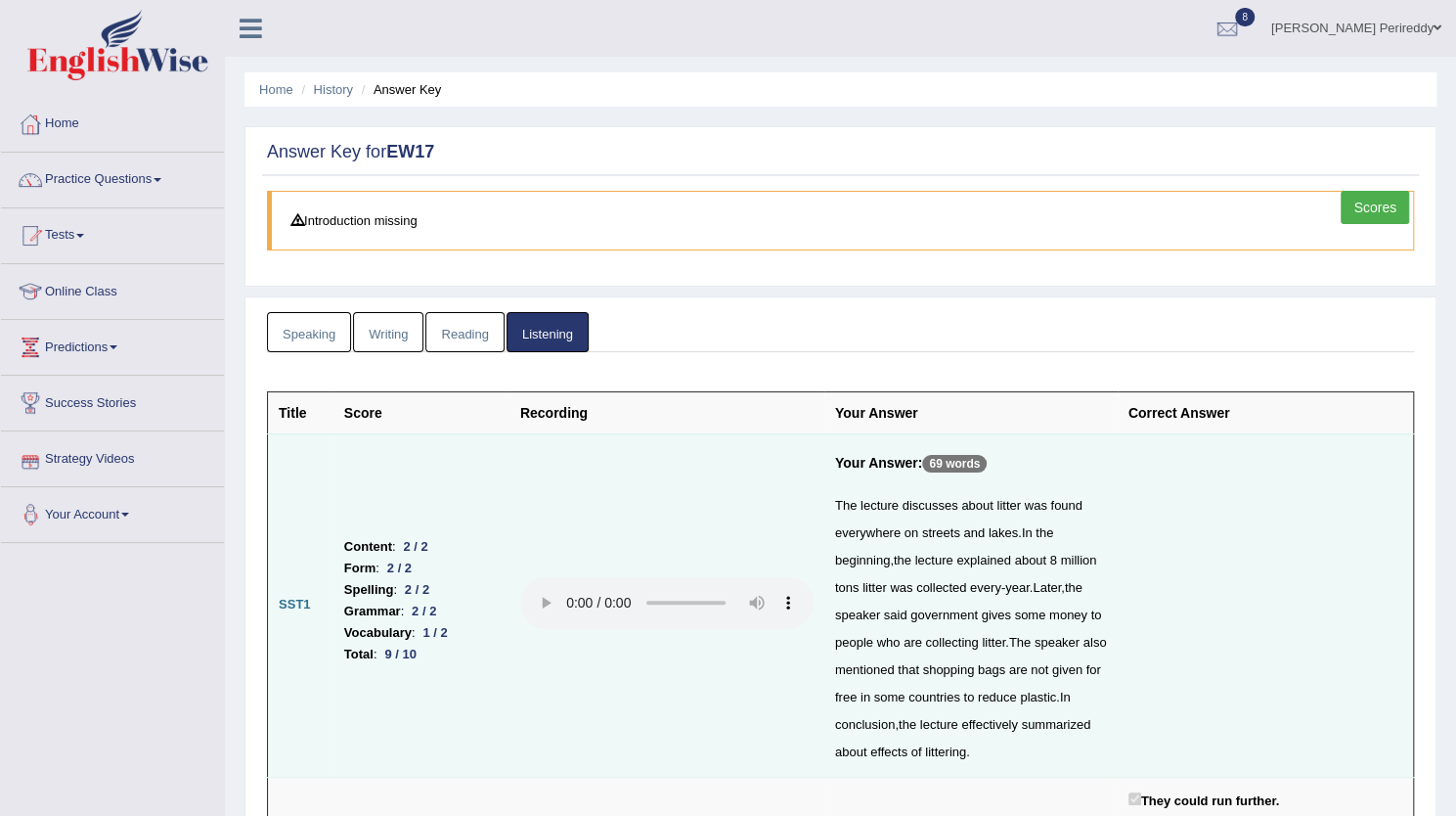 click on "Writing" at bounding box center [388, 332] 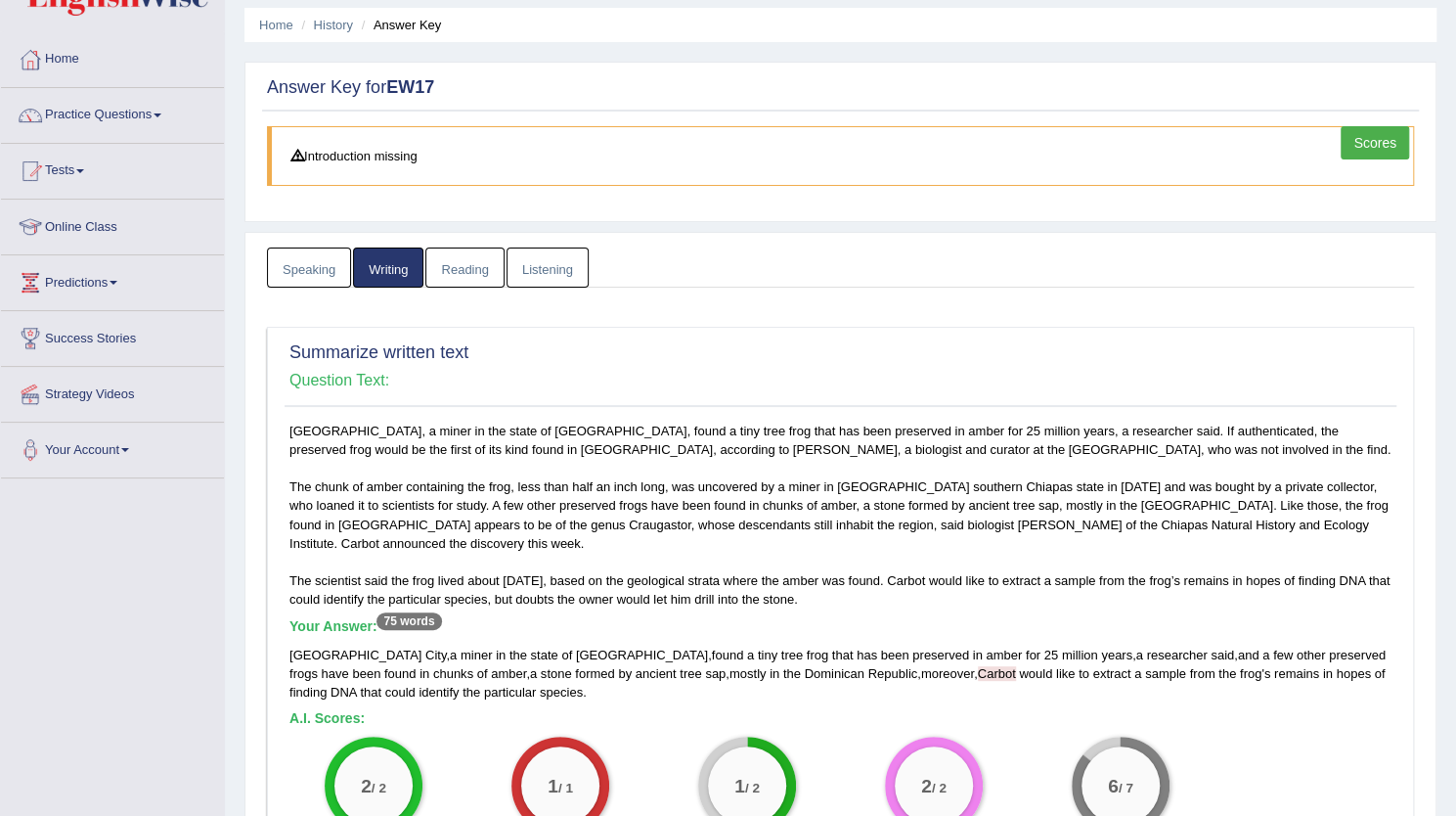 scroll, scrollTop: 0, scrollLeft: 0, axis: both 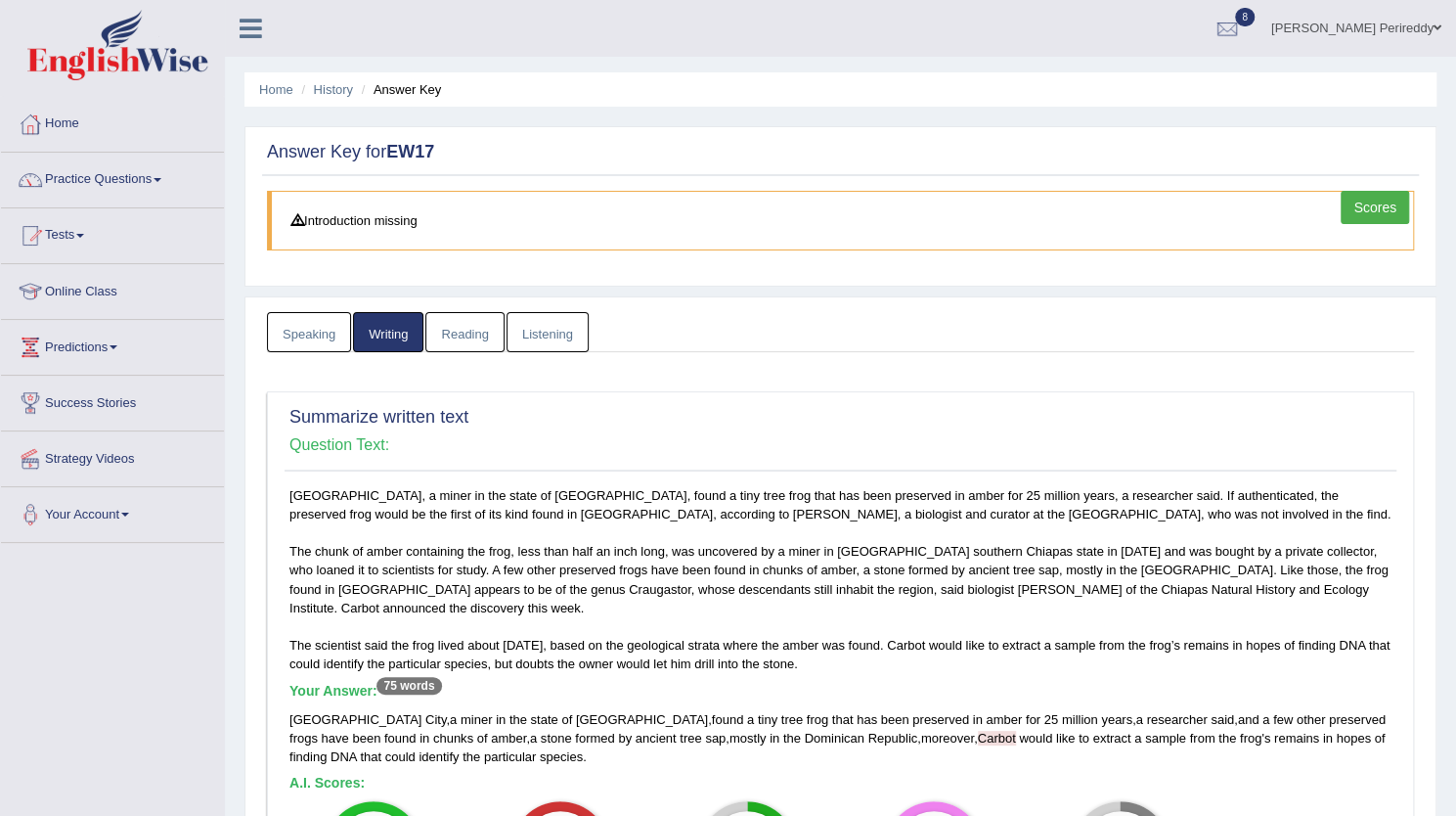 click on "Speaking" at bounding box center [309, 332] 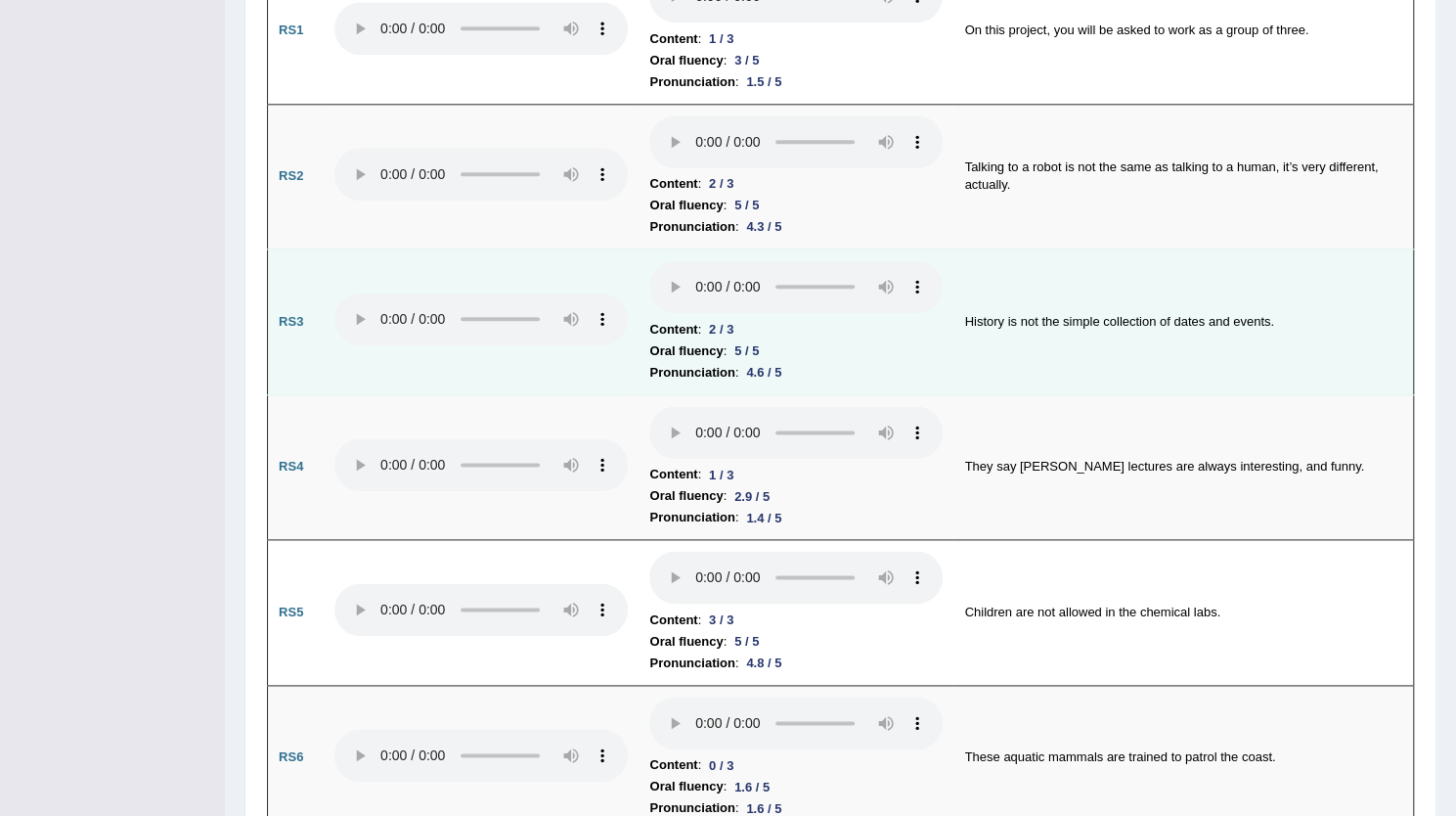 scroll, scrollTop: 1272, scrollLeft: 0, axis: vertical 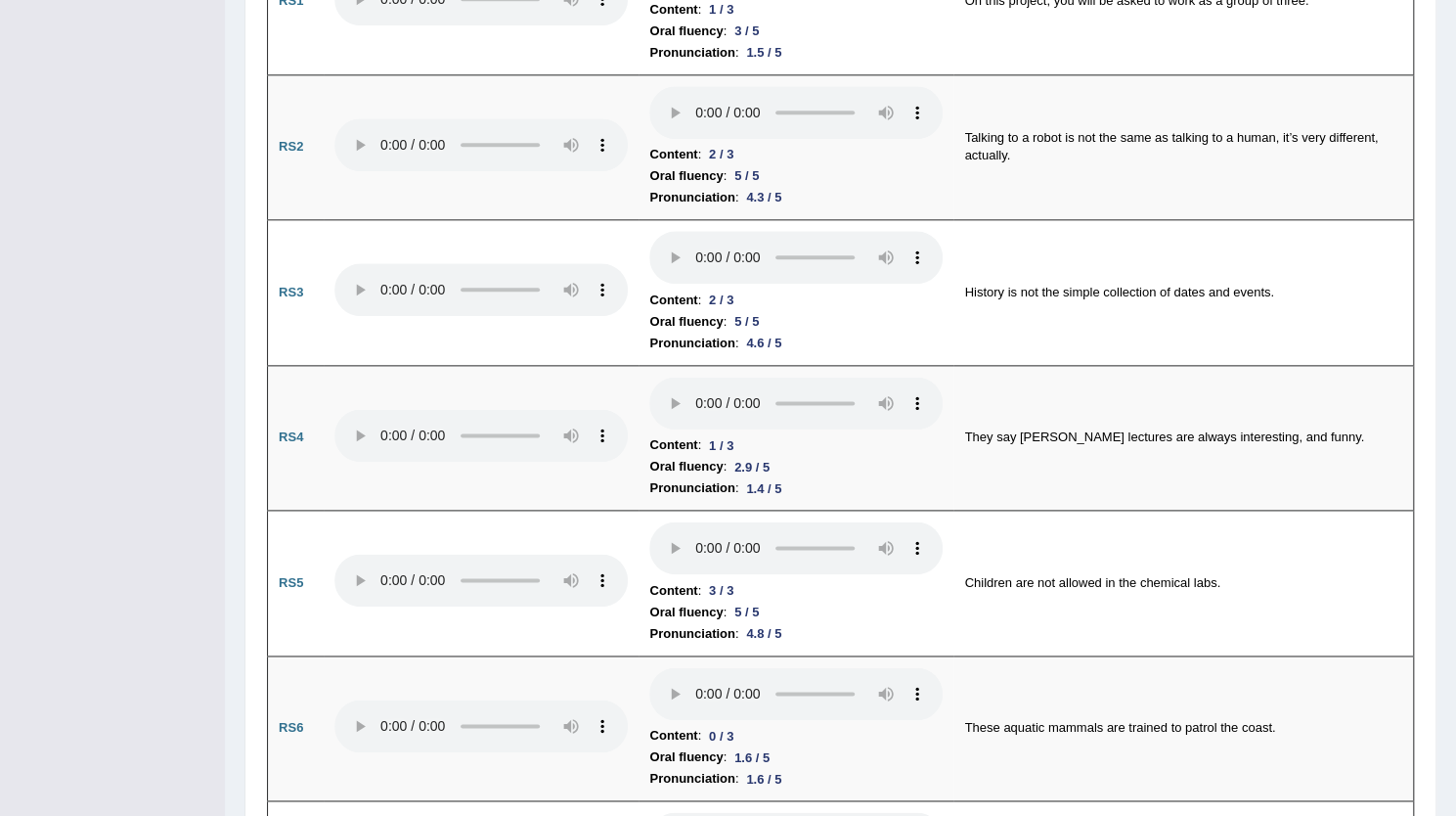 click on "Home
History
Answer Key
Answer Key for  EW17
Scores
Introduction missing
Speaking
Writing
Reading
Listening
Title Question Audio Your Answer Transcript/Question Image RA1
Content  :  4.4 / 5
Oral fluency  :  4.2 / 5
Pronunciation  :  3.6 / 5
RA2
Content  :  4.2 / 5
Oral fluency  :  4.6 / 5
Pronunciation  :  3.9 / 5
RA3
Content  :  3.3 / 5
:" at bounding box center [840, 1036] 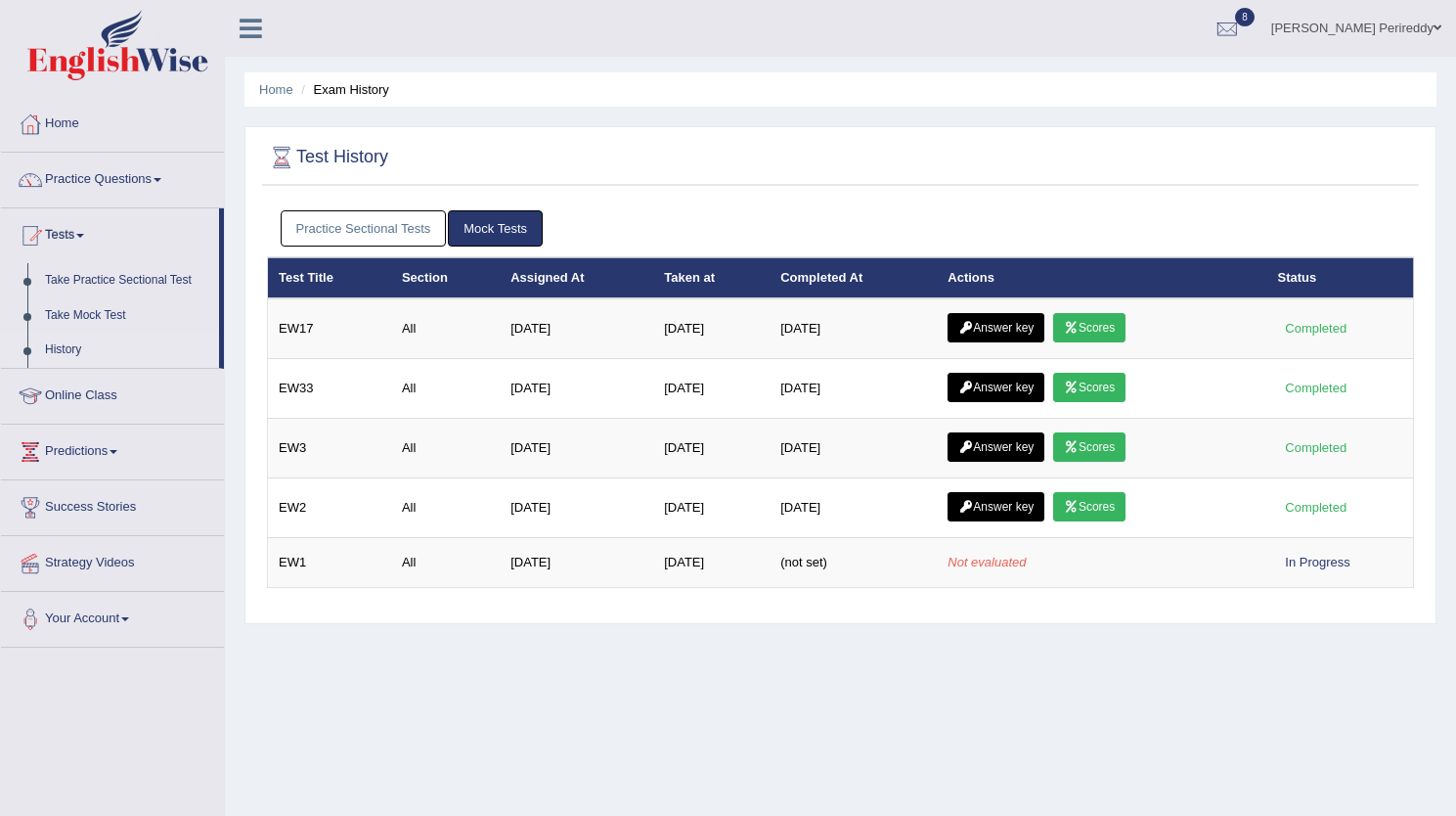 scroll, scrollTop: 0, scrollLeft: 0, axis: both 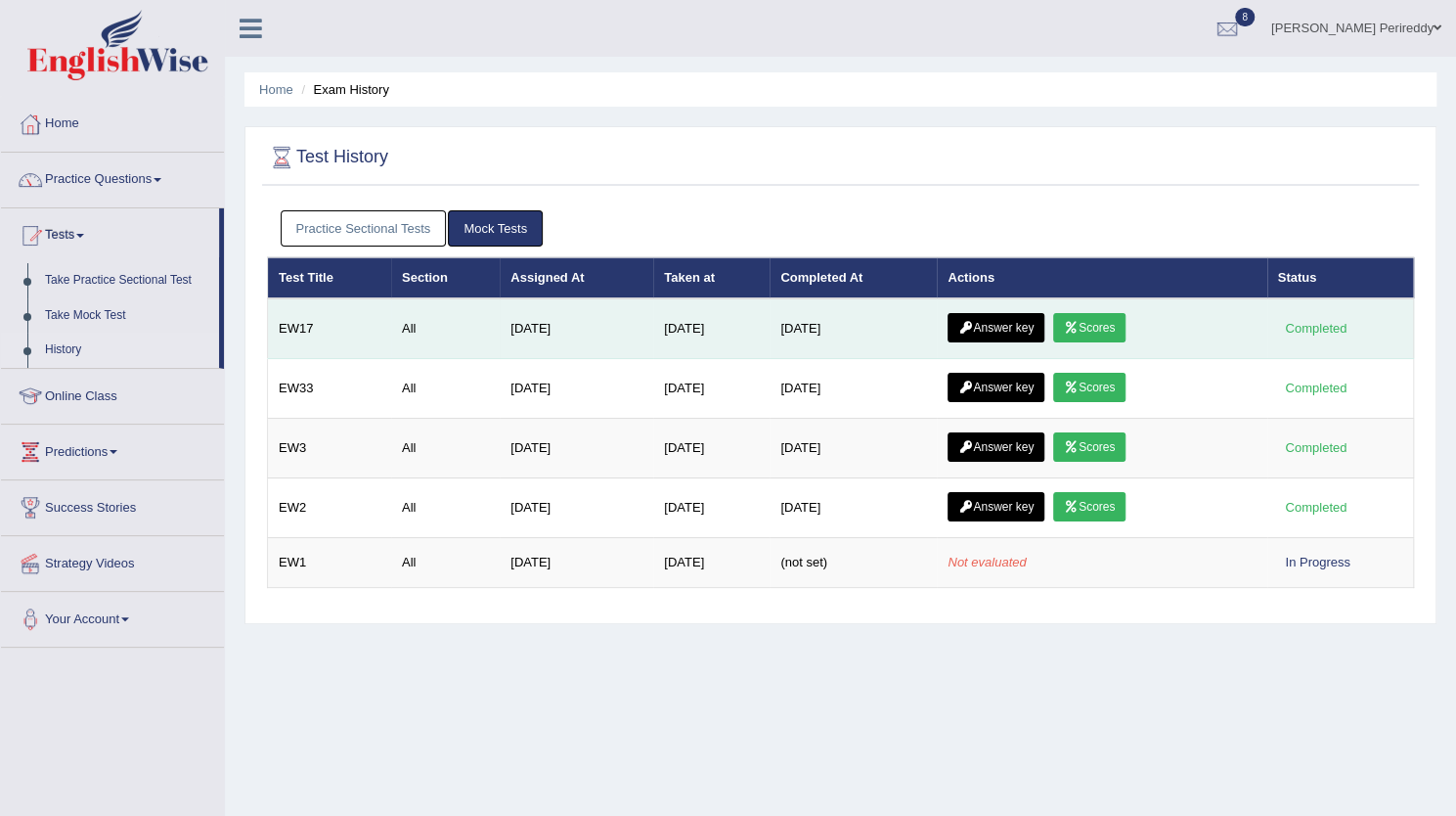 click on "Scores" at bounding box center (1089, 328) 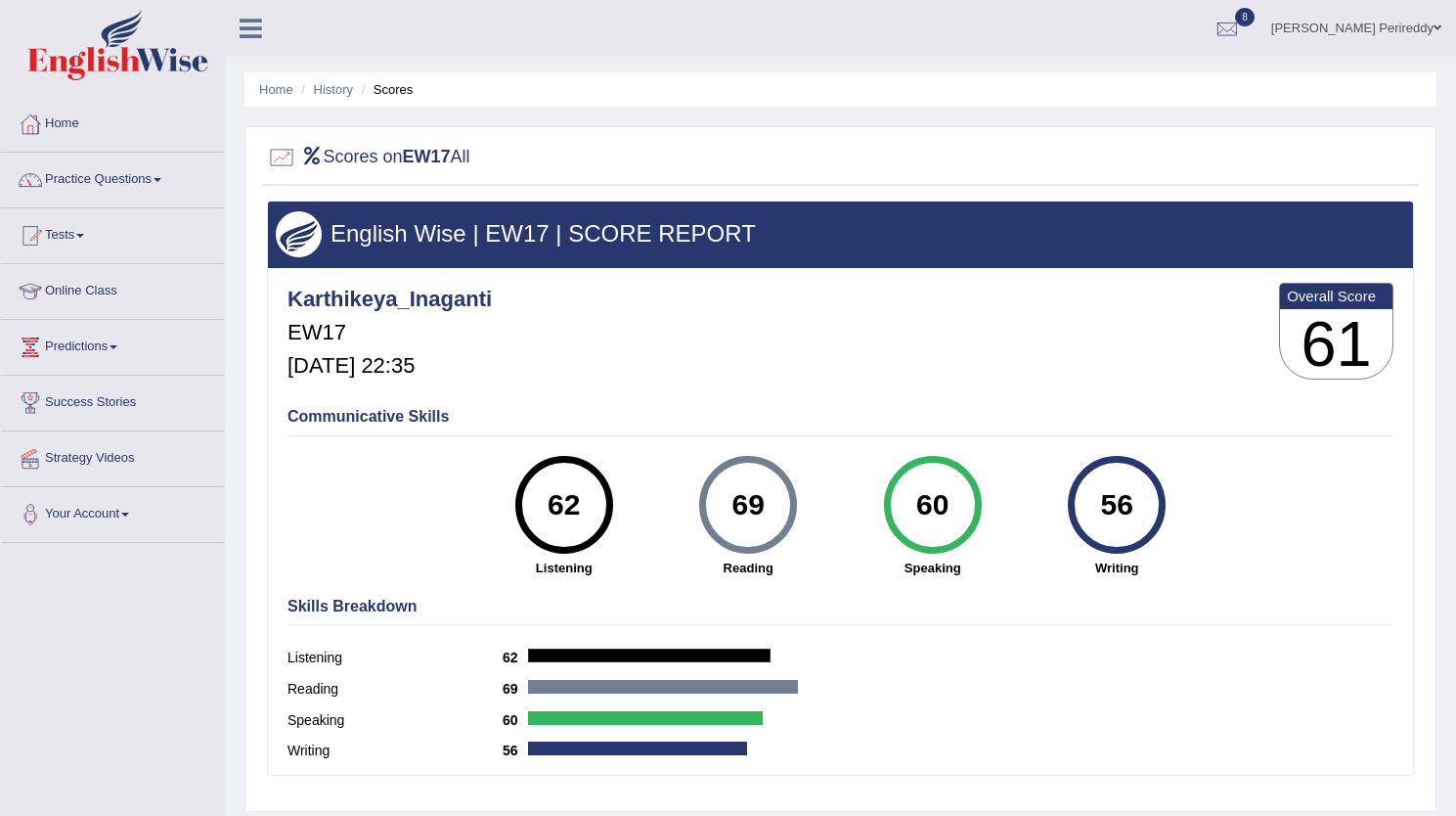 scroll, scrollTop: 0, scrollLeft: 0, axis: both 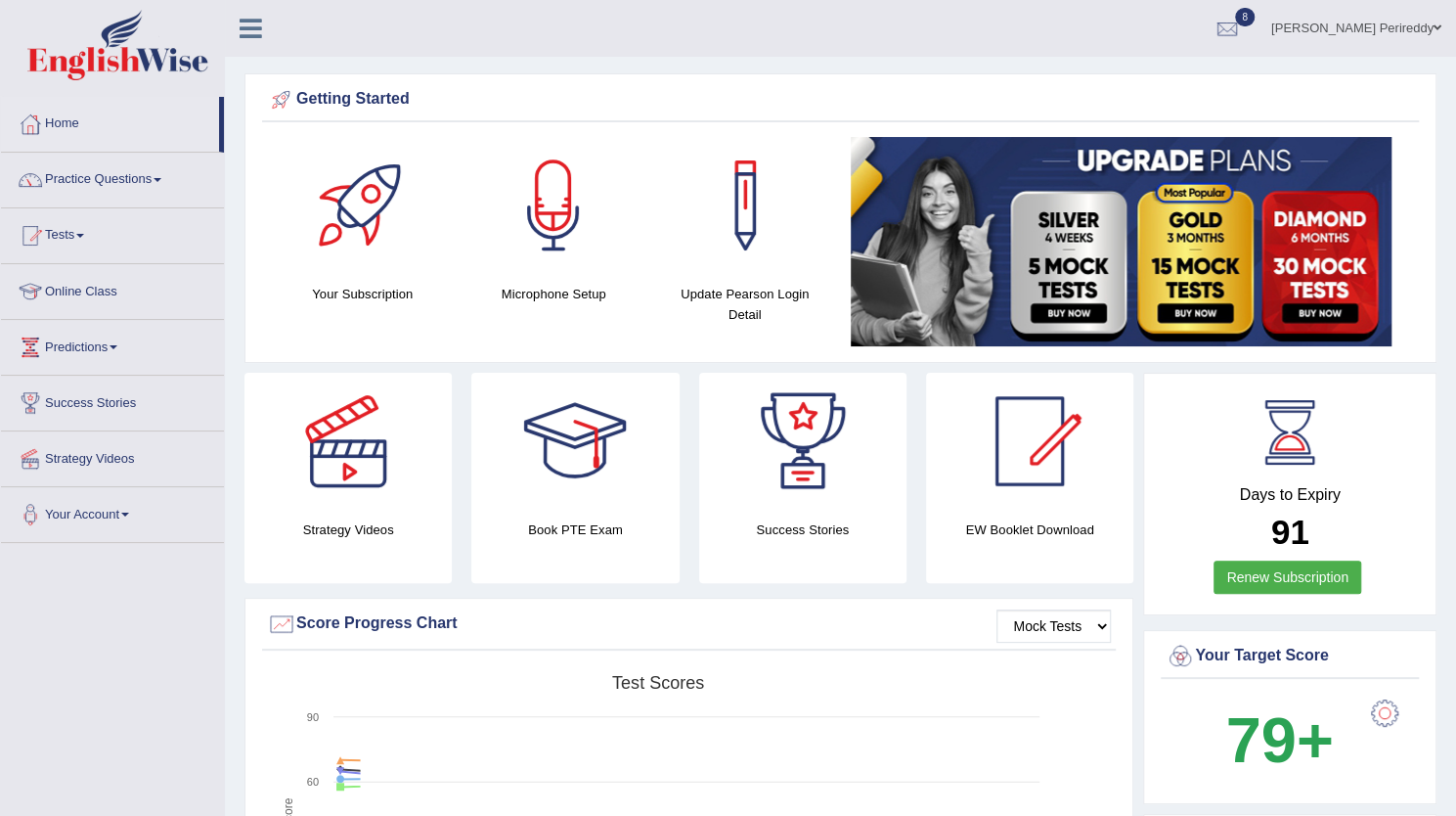 click on "Practice Questions" at bounding box center (112, 177) 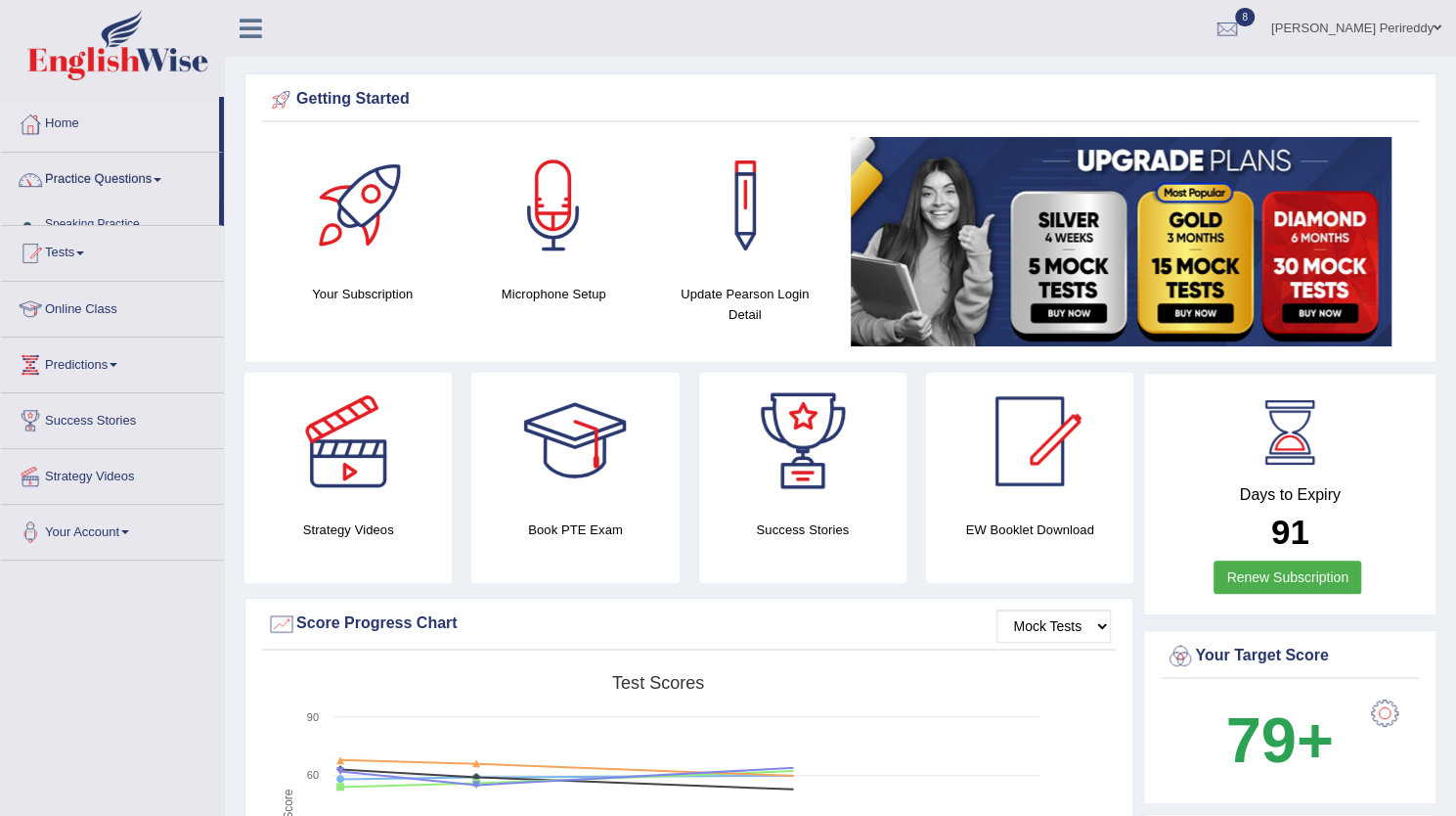 scroll, scrollTop: 0, scrollLeft: 0, axis: both 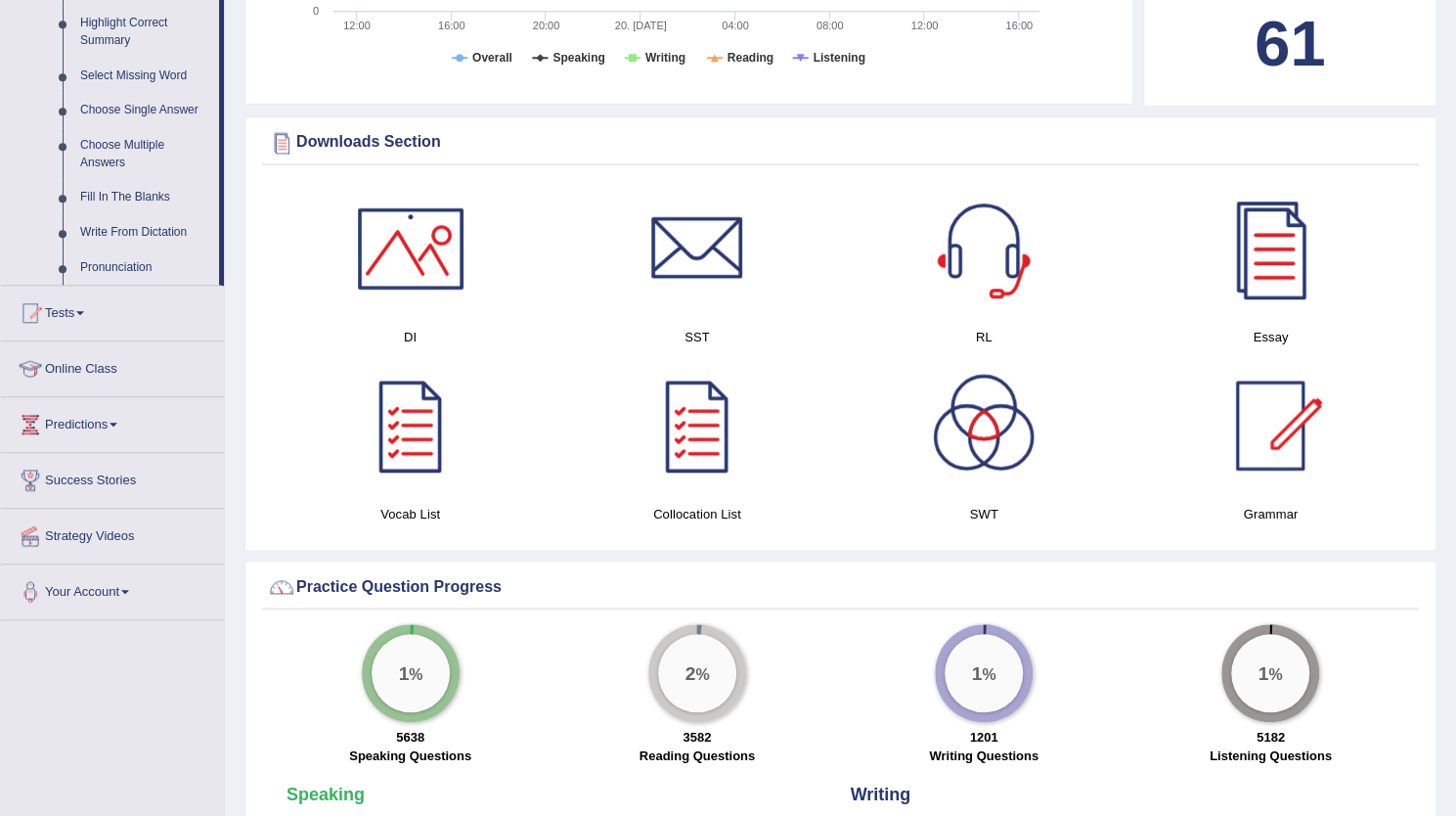 click on "Tests" at bounding box center [112, 310] 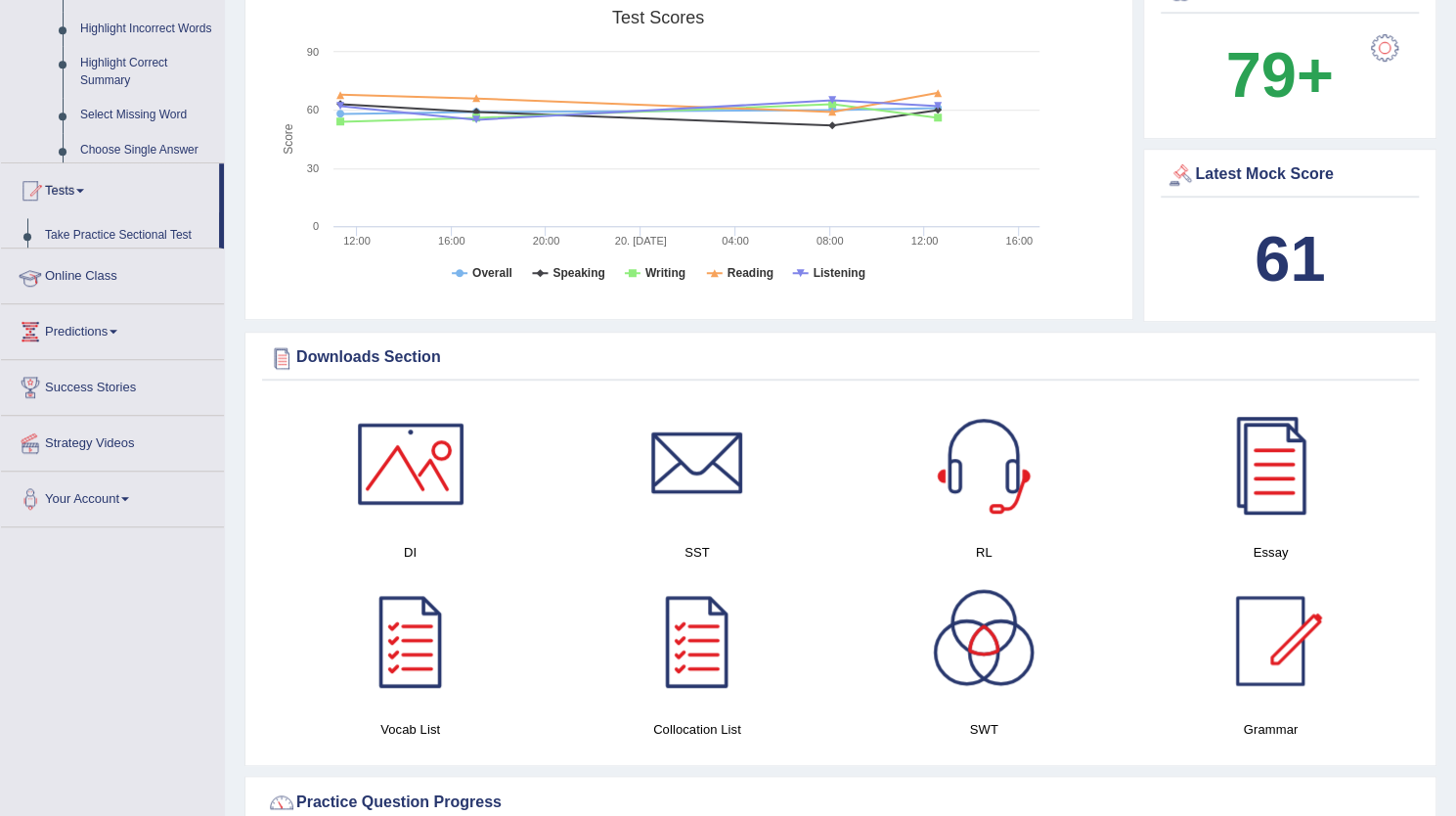 scroll, scrollTop: 243, scrollLeft: 0, axis: vertical 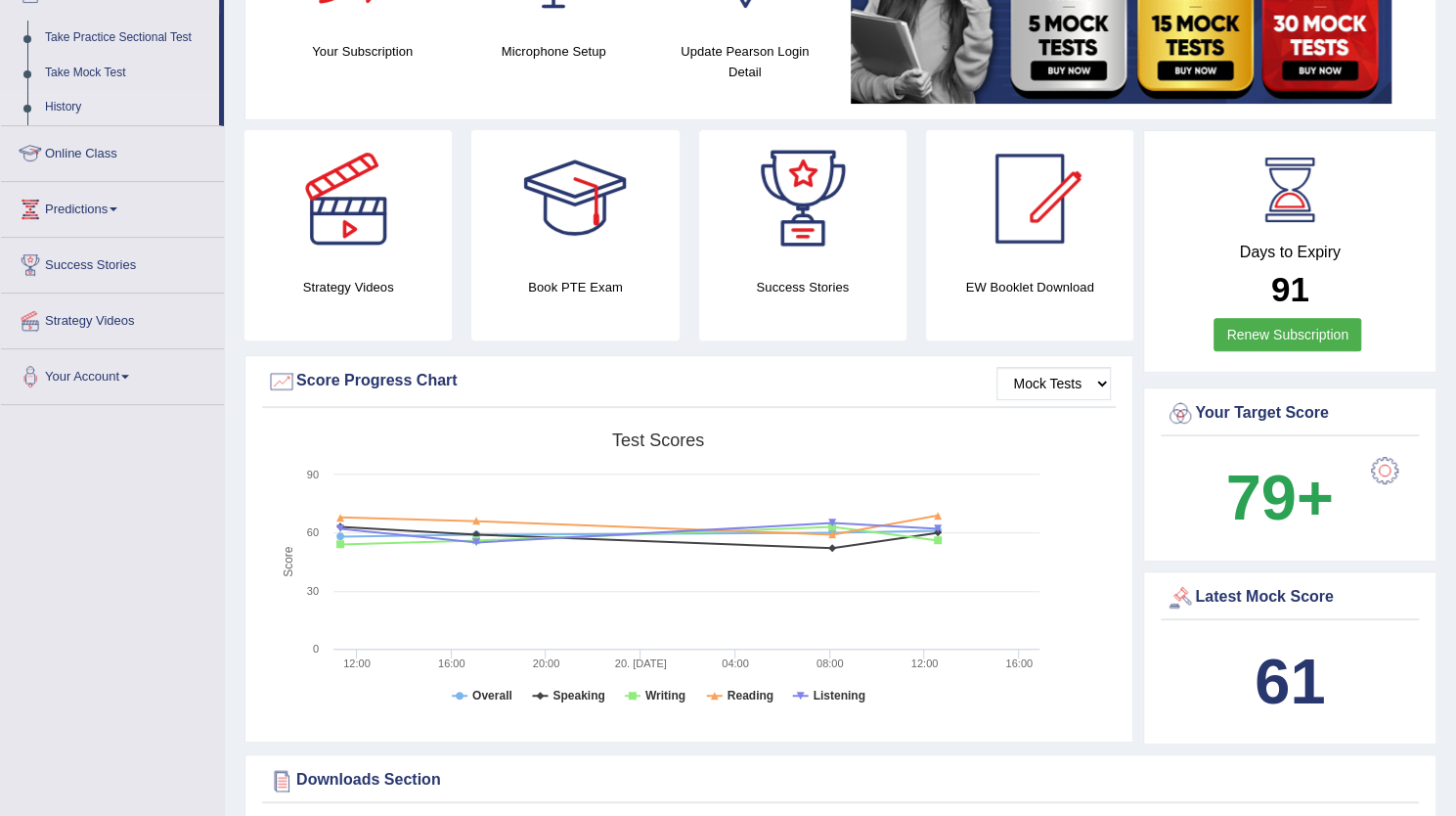 click on "History" at bounding box center [127, 108] 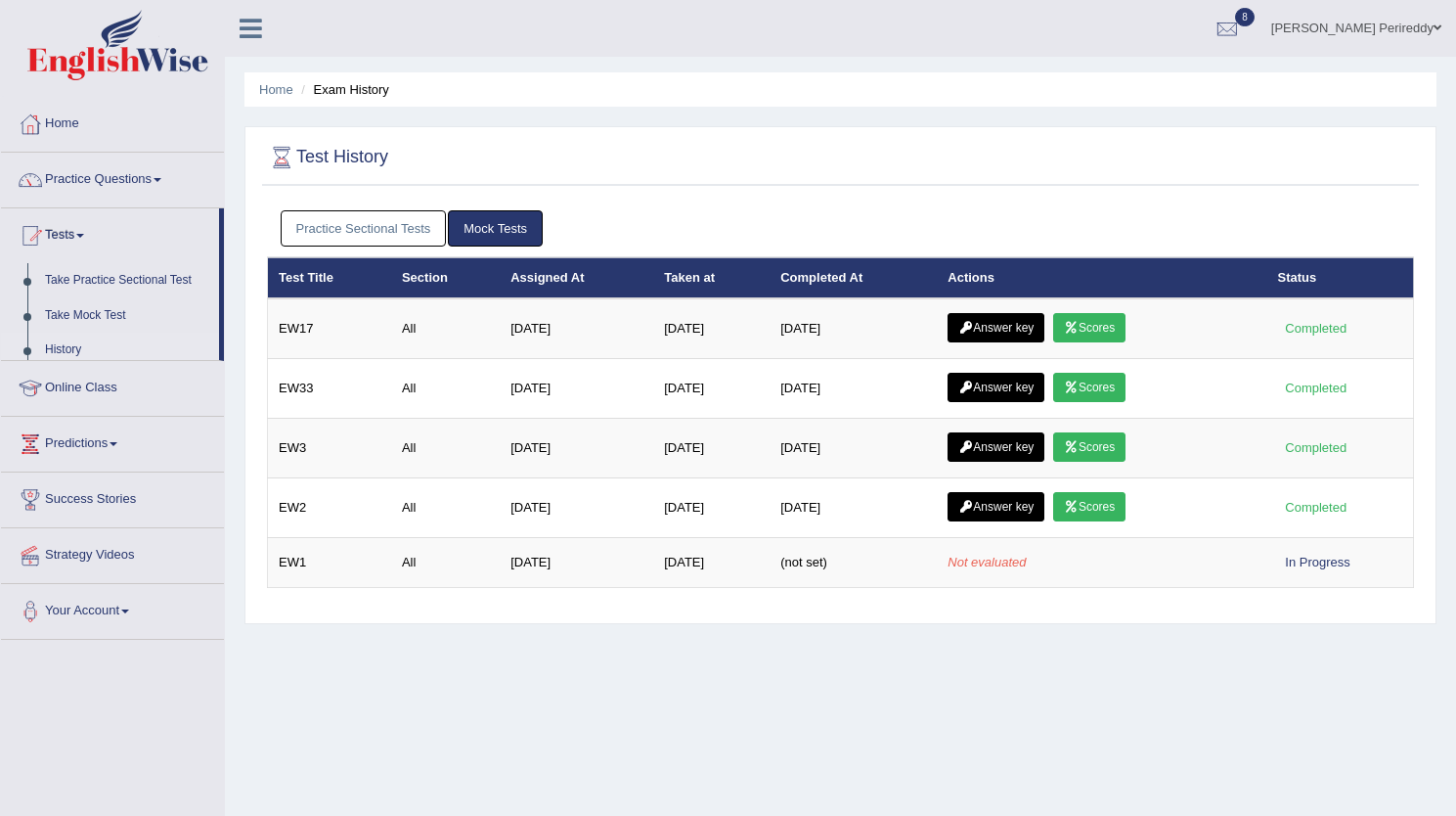 scroll, scrollTop: 0, scrollLeft: 0, axis: both 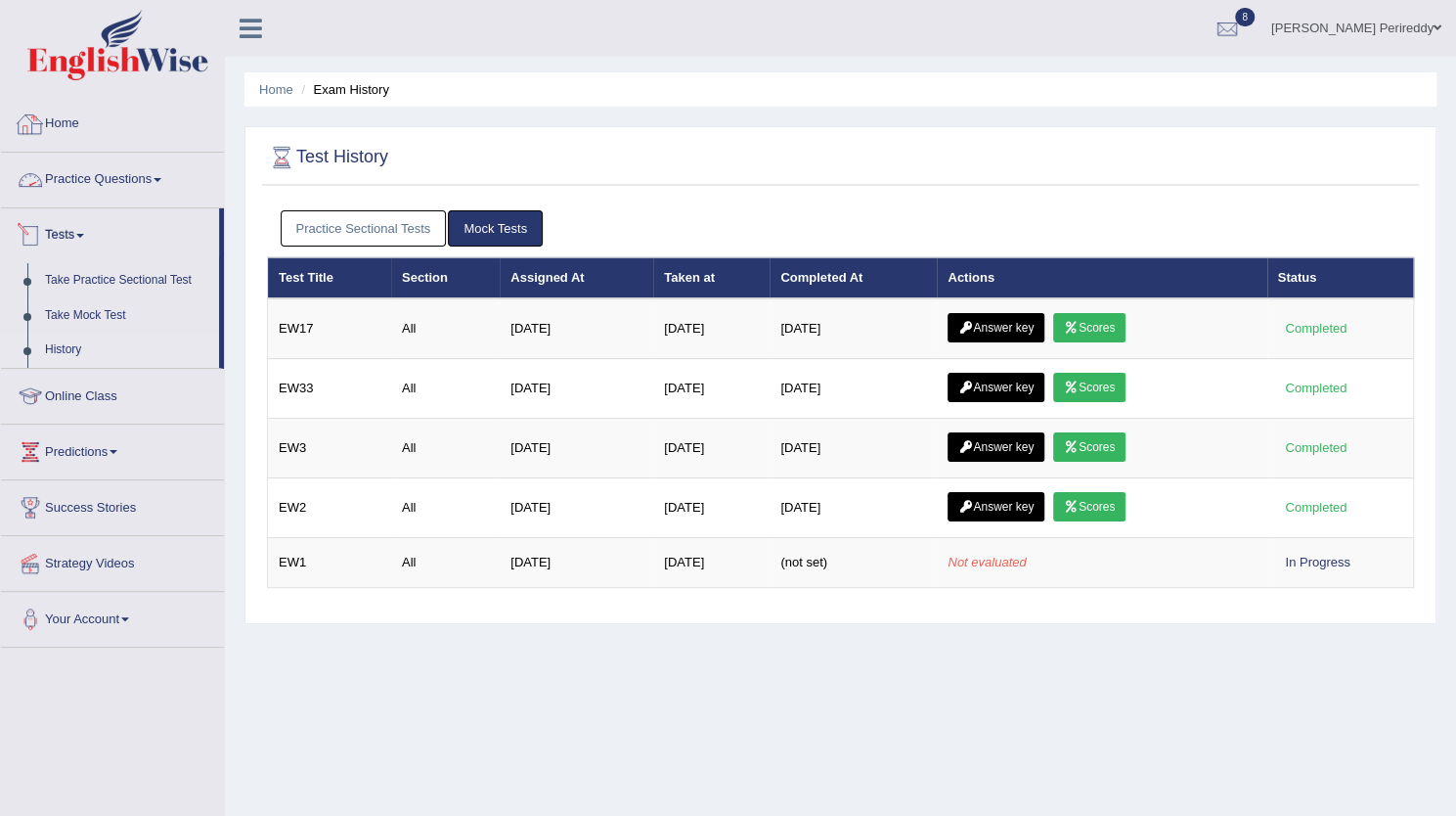 click on "Practice Questions" at bounding box center (112, 177) 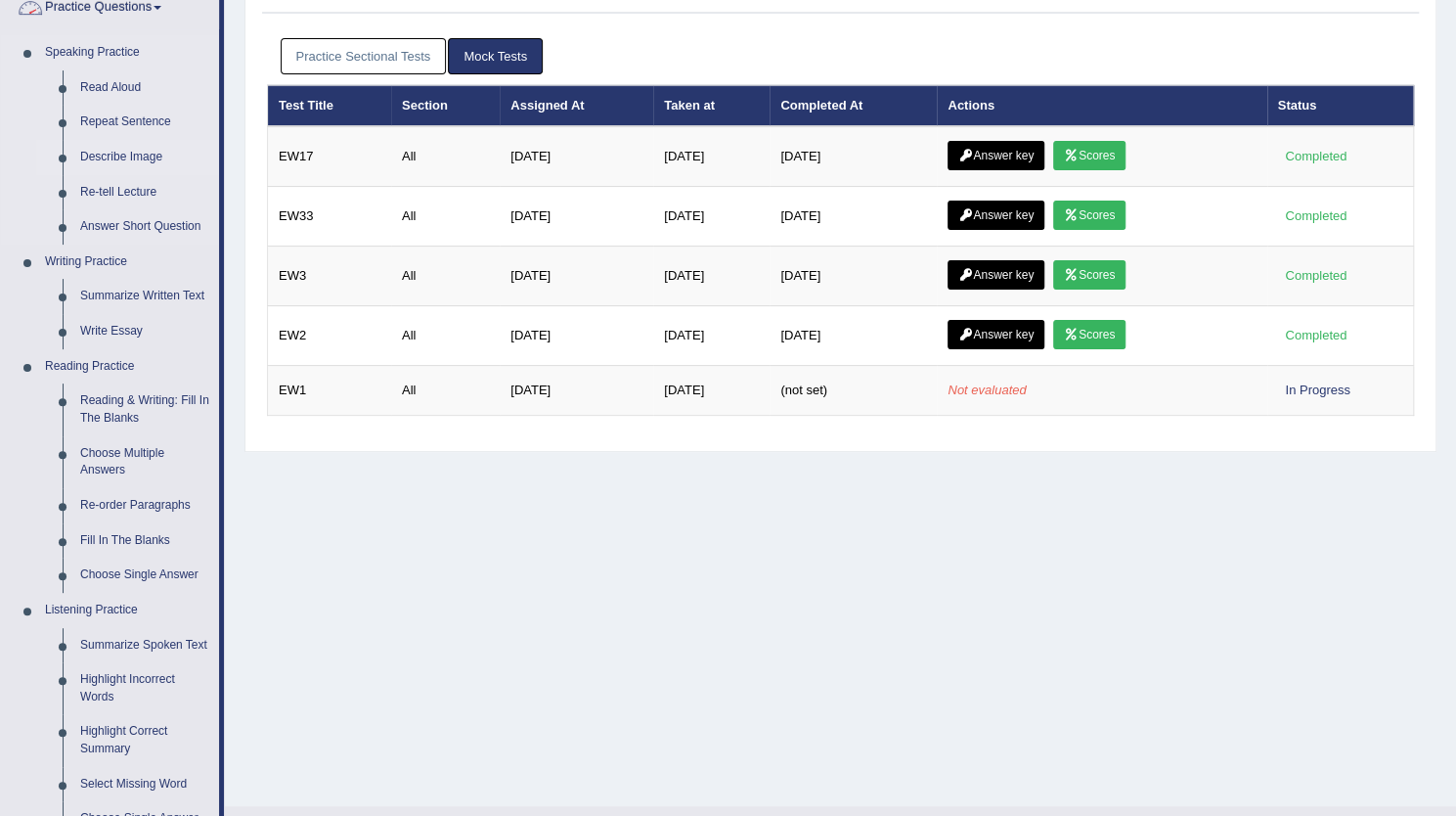 scroll, scrollTop: 294, scrollLeft: 0, axis: vertical 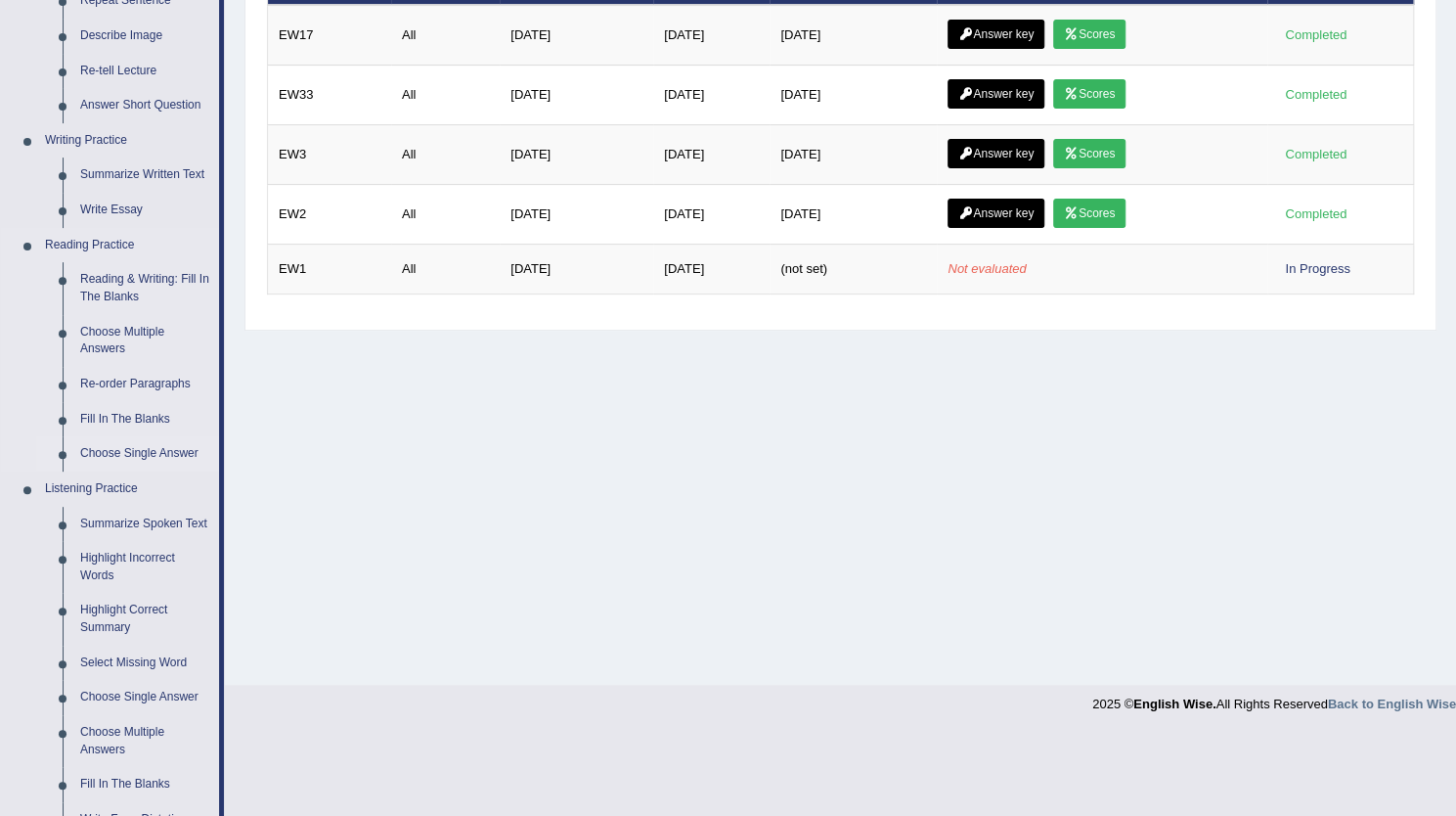 click on "Choose Single Answer" at bounding box center [145, 454] 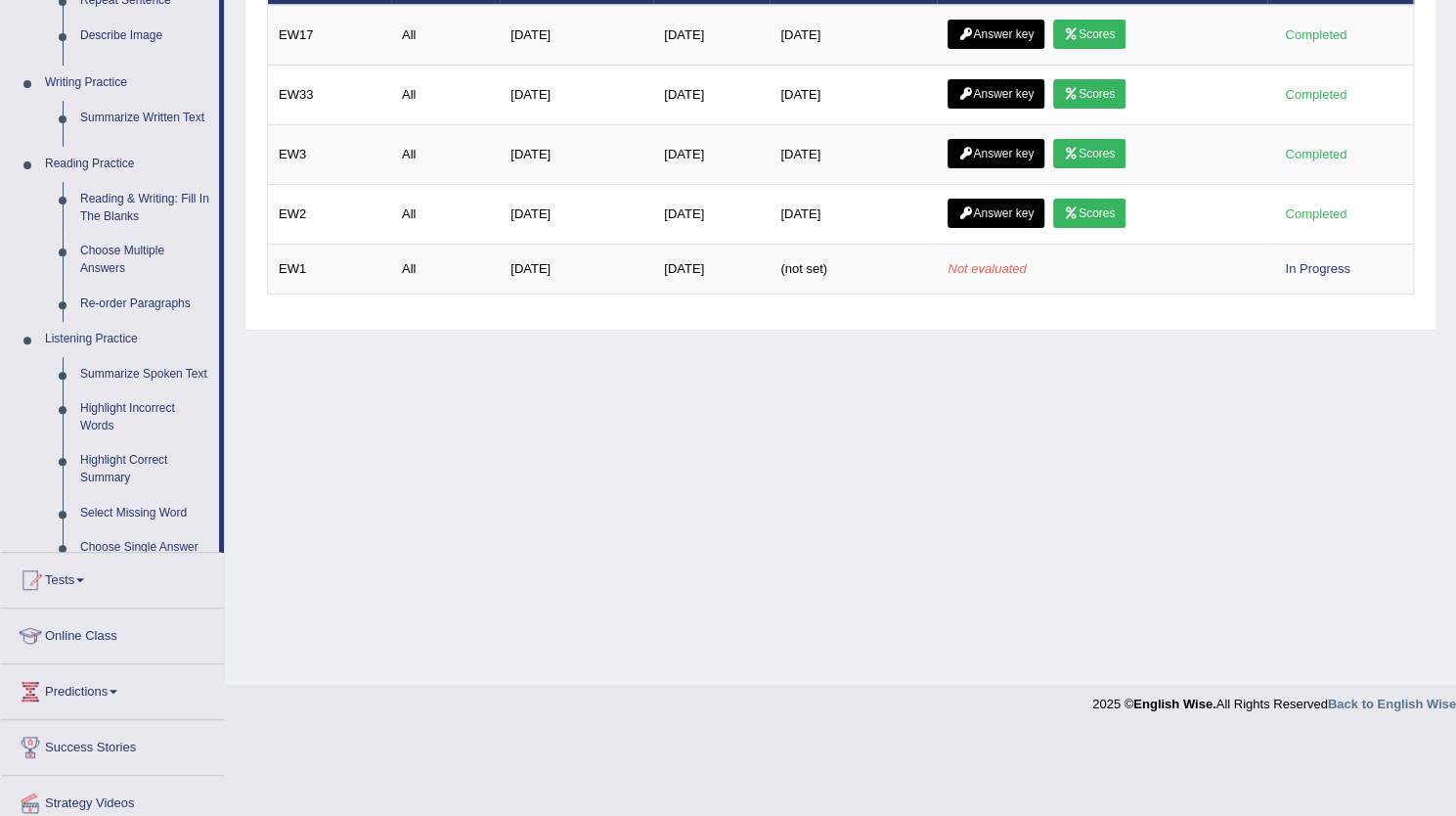 scroll, scrollTop: 211, scrollLeft: 0, axis: vertical 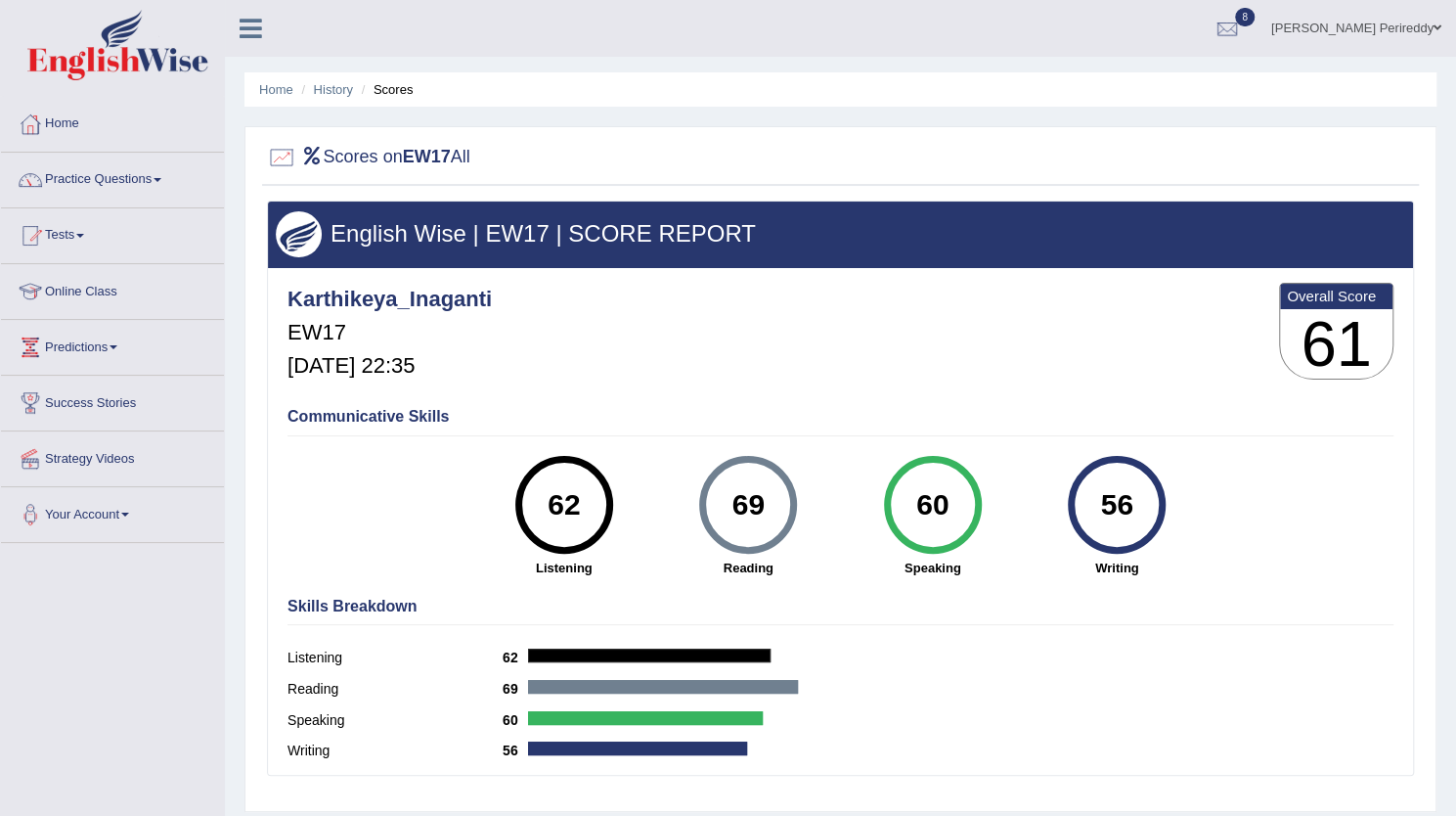 click on "Home
History
Scores" at bounding box center (840, 89) 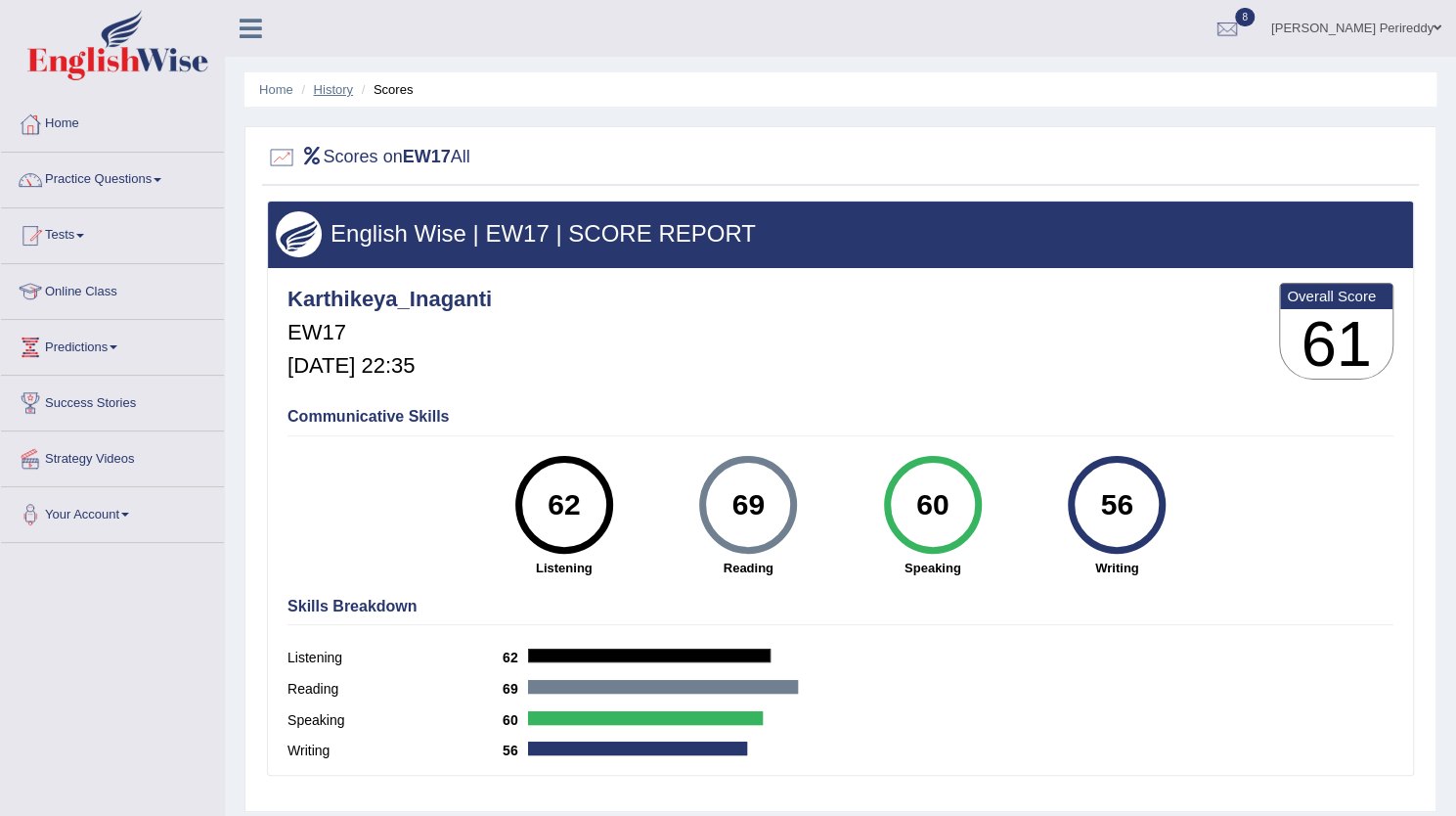 click on "History" at bounding box center [333, 89] 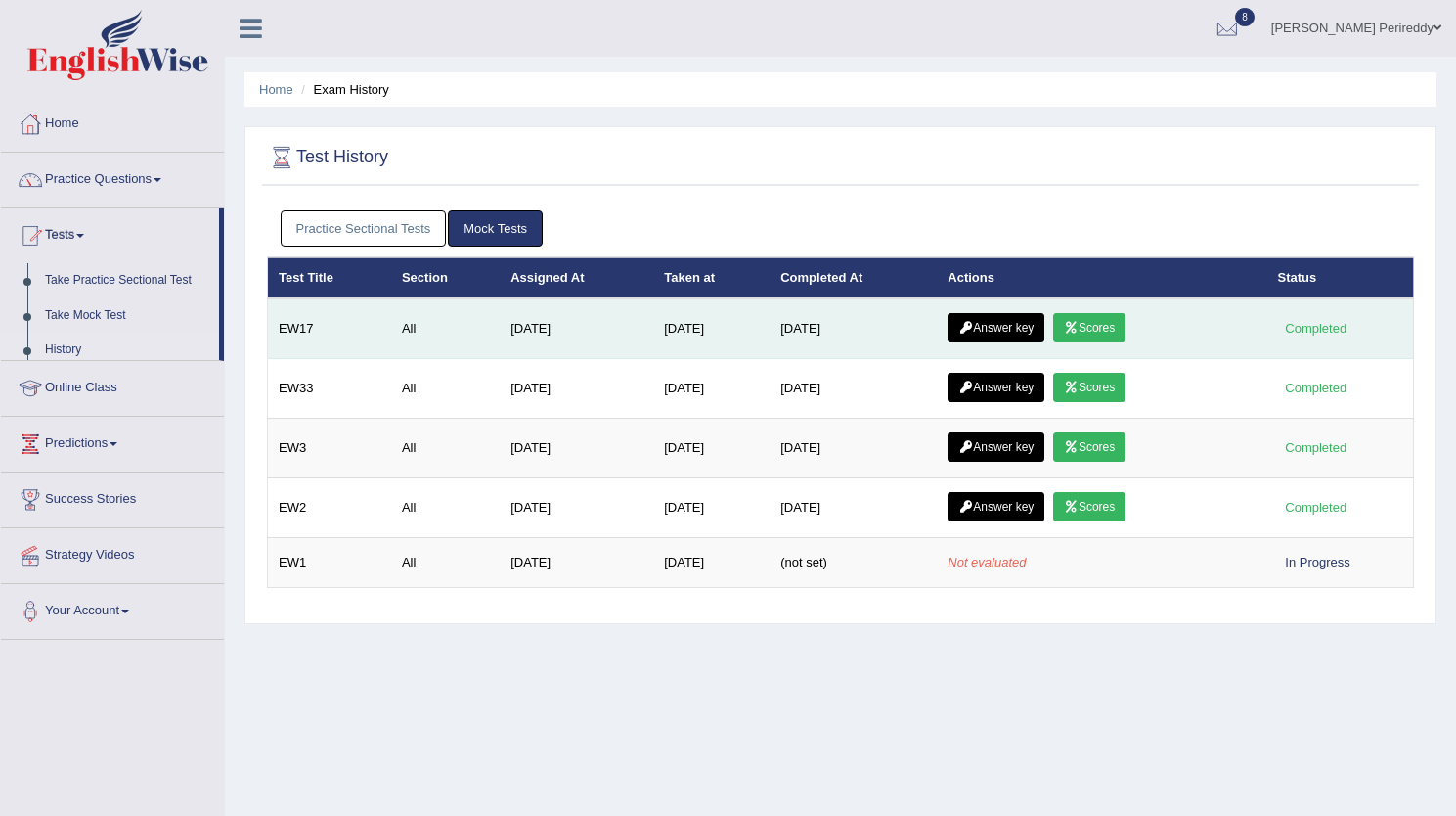 scroll, scrollTop: 0, scrollLeft: 0, axis: both 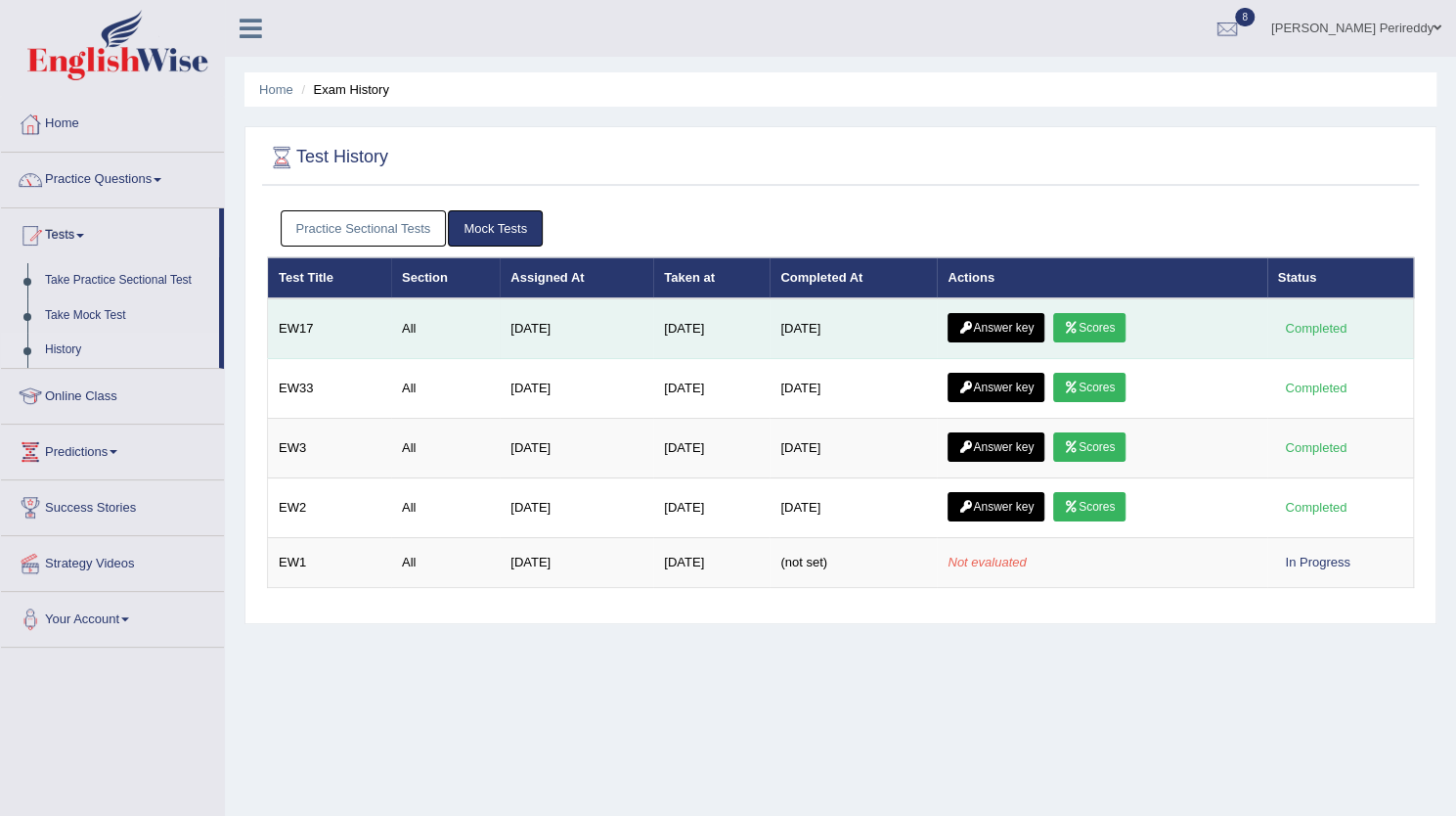 click on "Answer key" at bounding box center [995, 328] 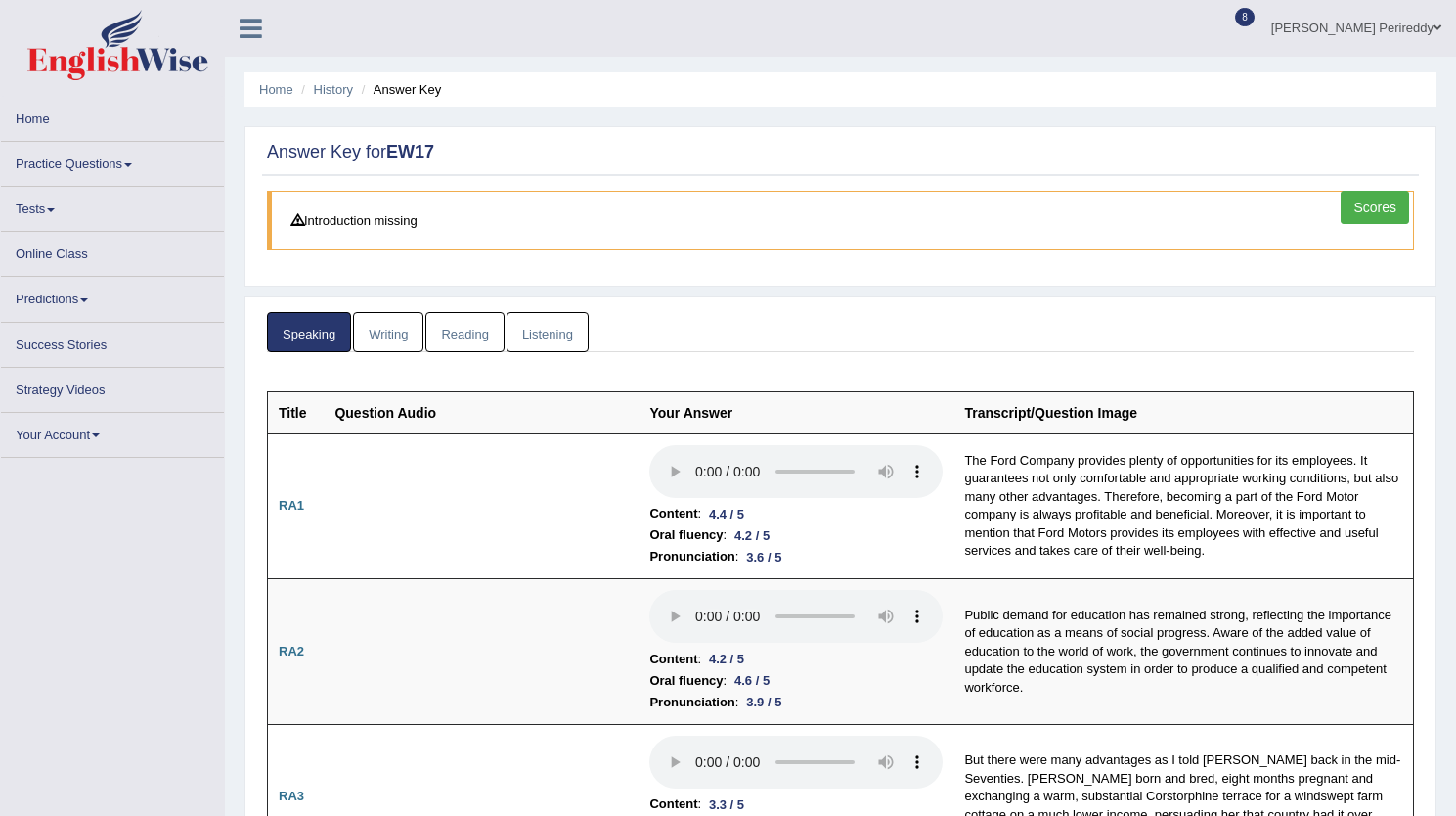 scroll, scrollTop: 495, scrollLeft: 0, axis: vertical 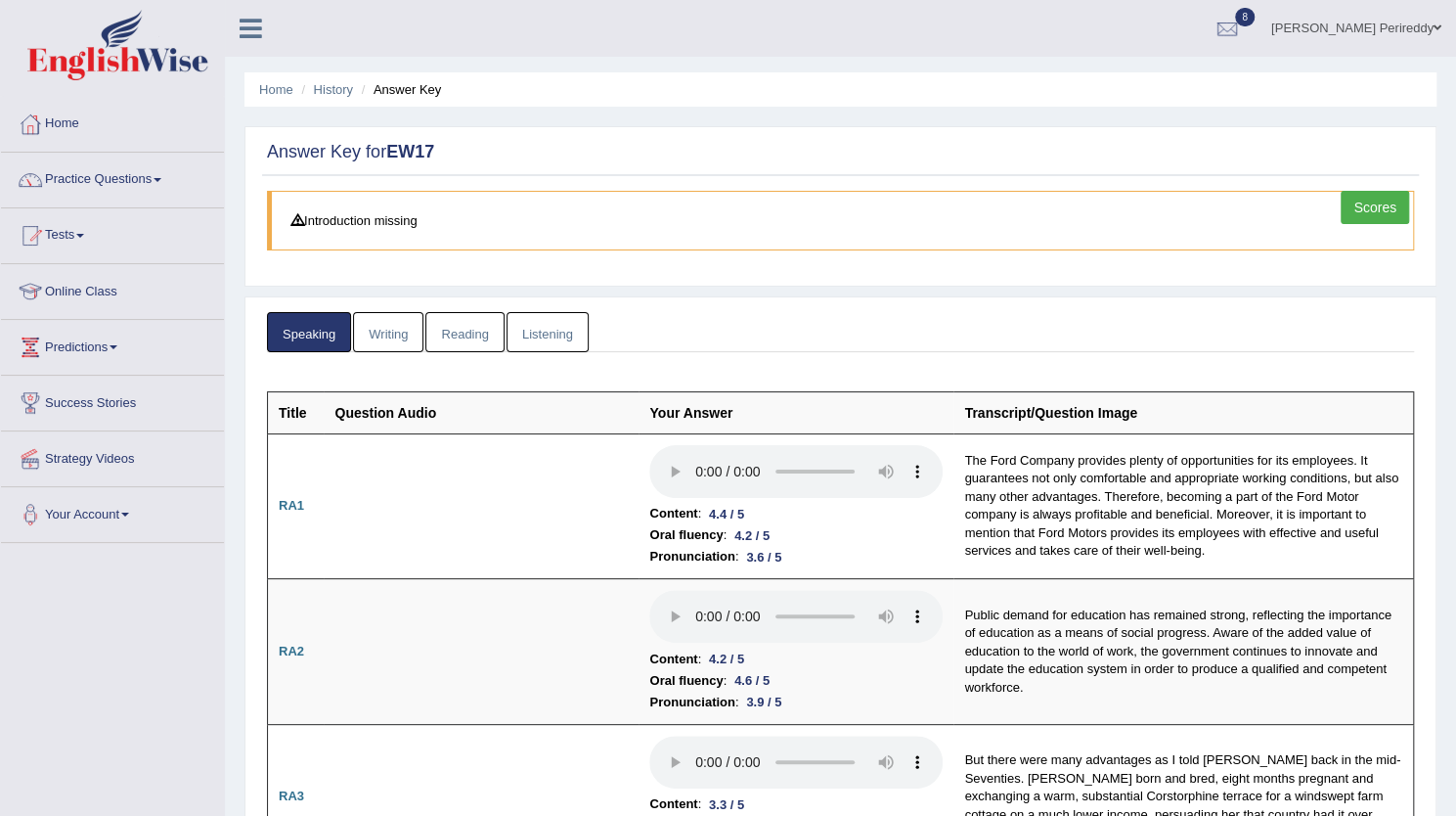 click on "Reading" at bounding box center (464, 332) 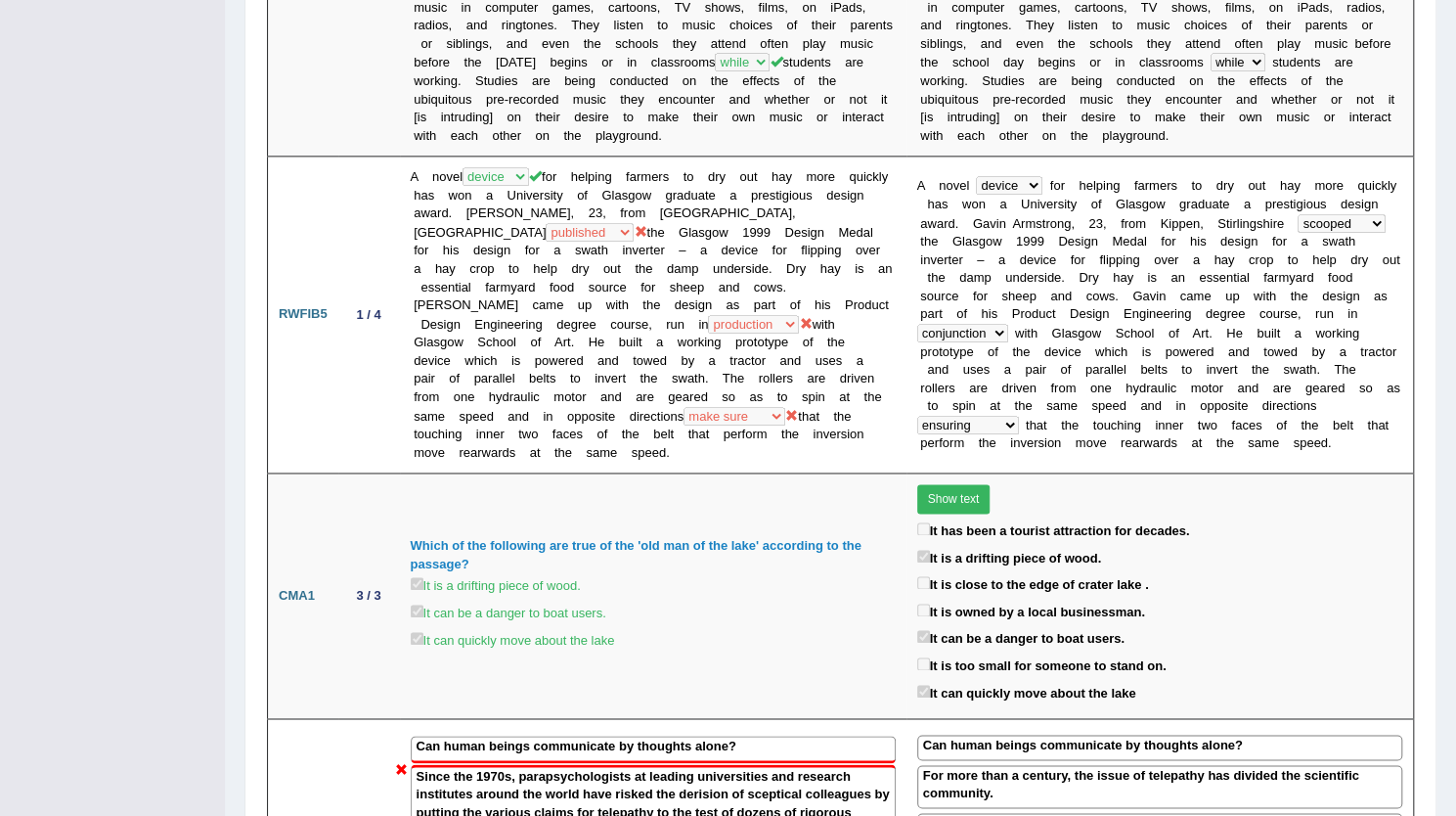 scroll, scrollTop: 1350, scrollLeft: 0, axis: vertical 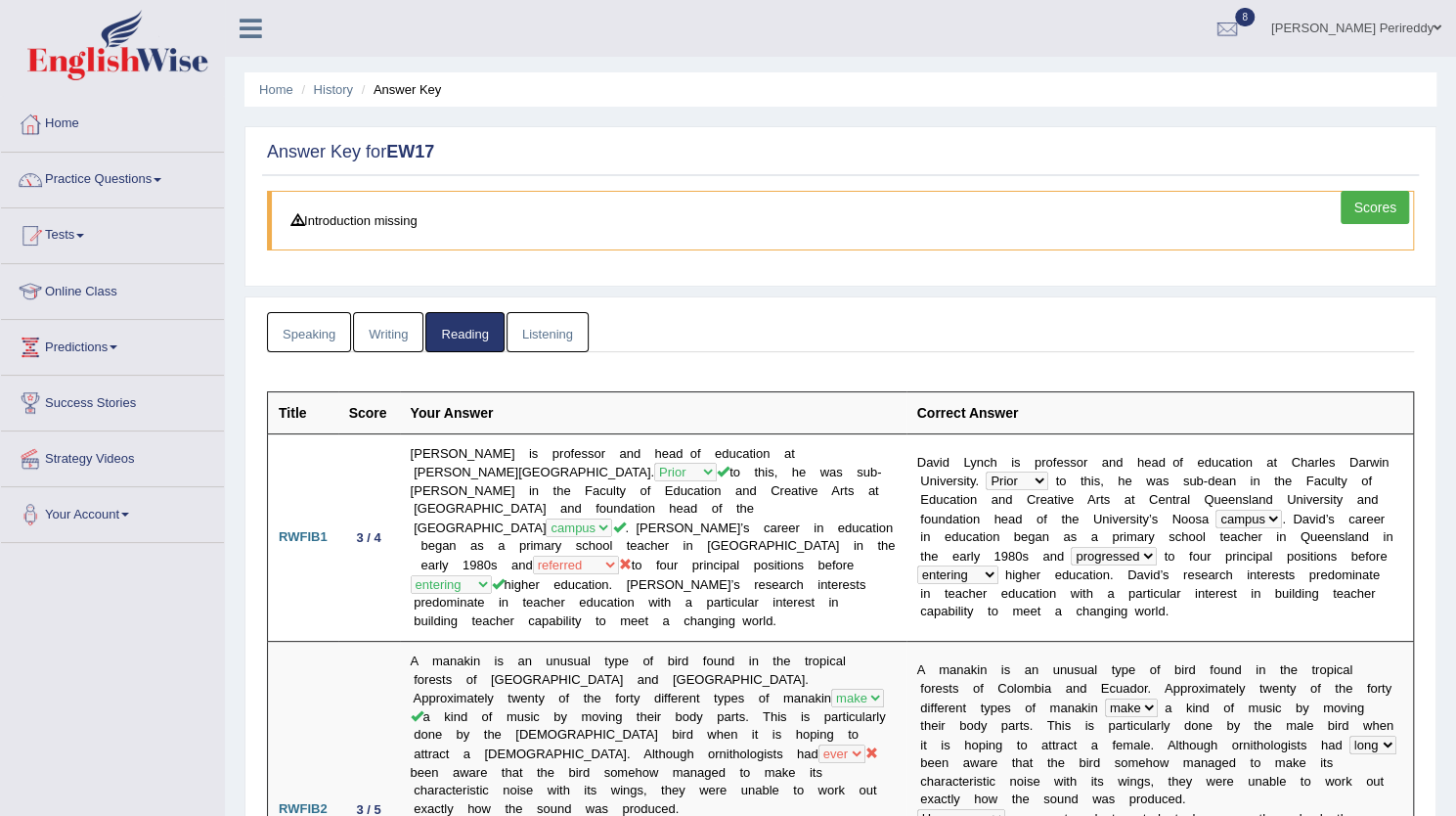 click on "Listening" at bounding box center (548, 332) 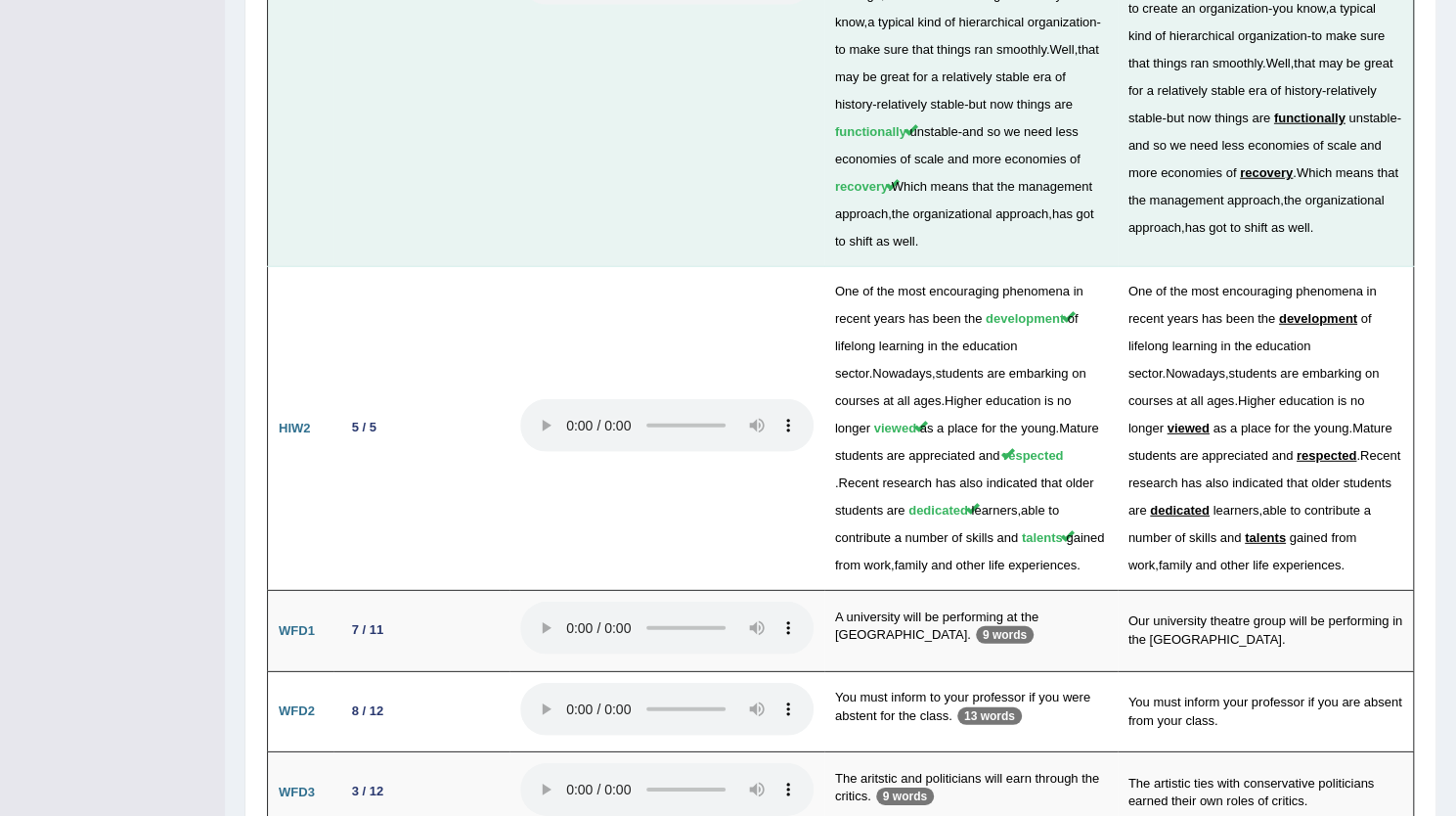 scroll, scrollTop: 3051, scrollLeft: 0, axis: vertical 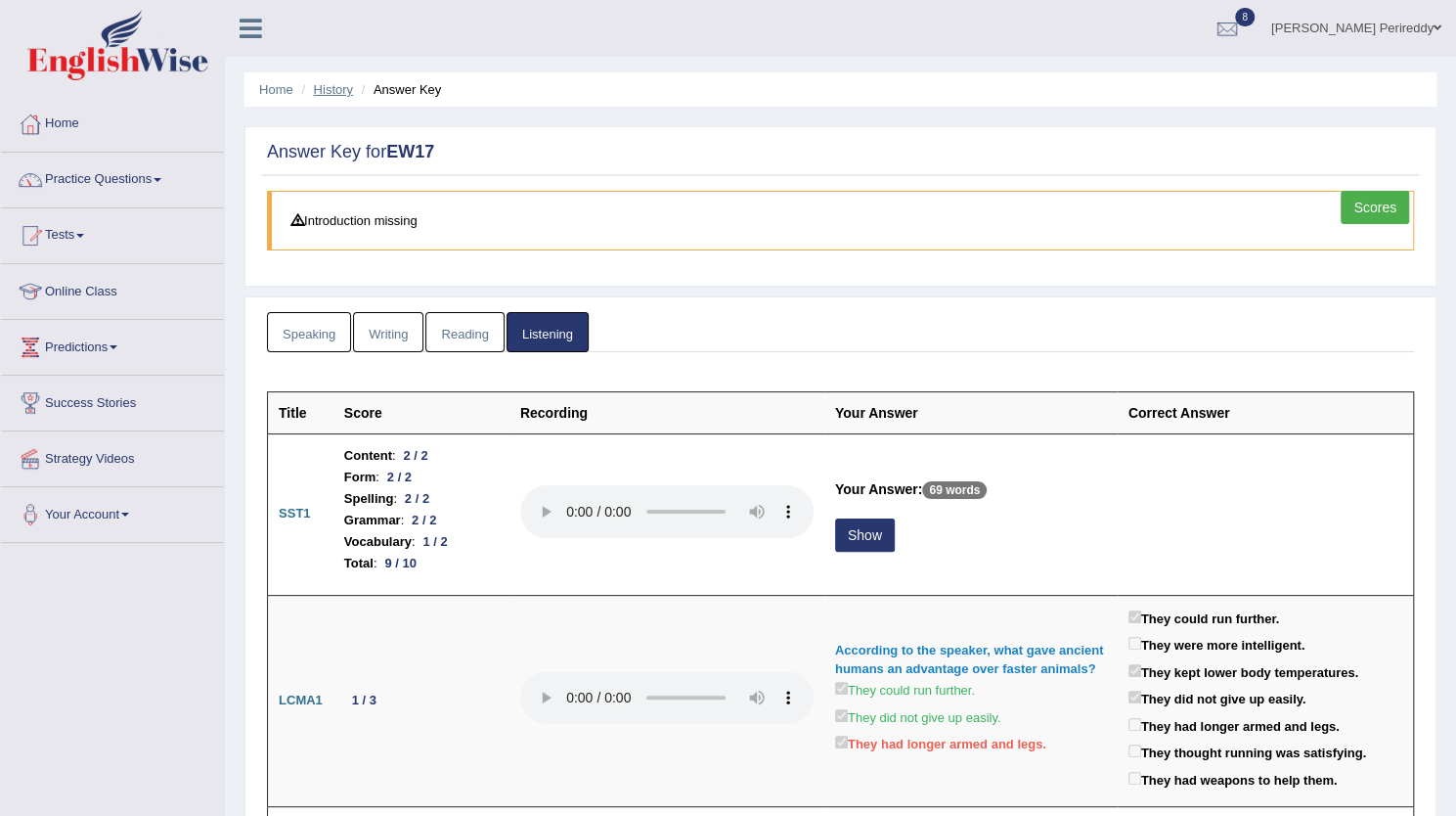 click on "History" at bounding box center (333, 89) 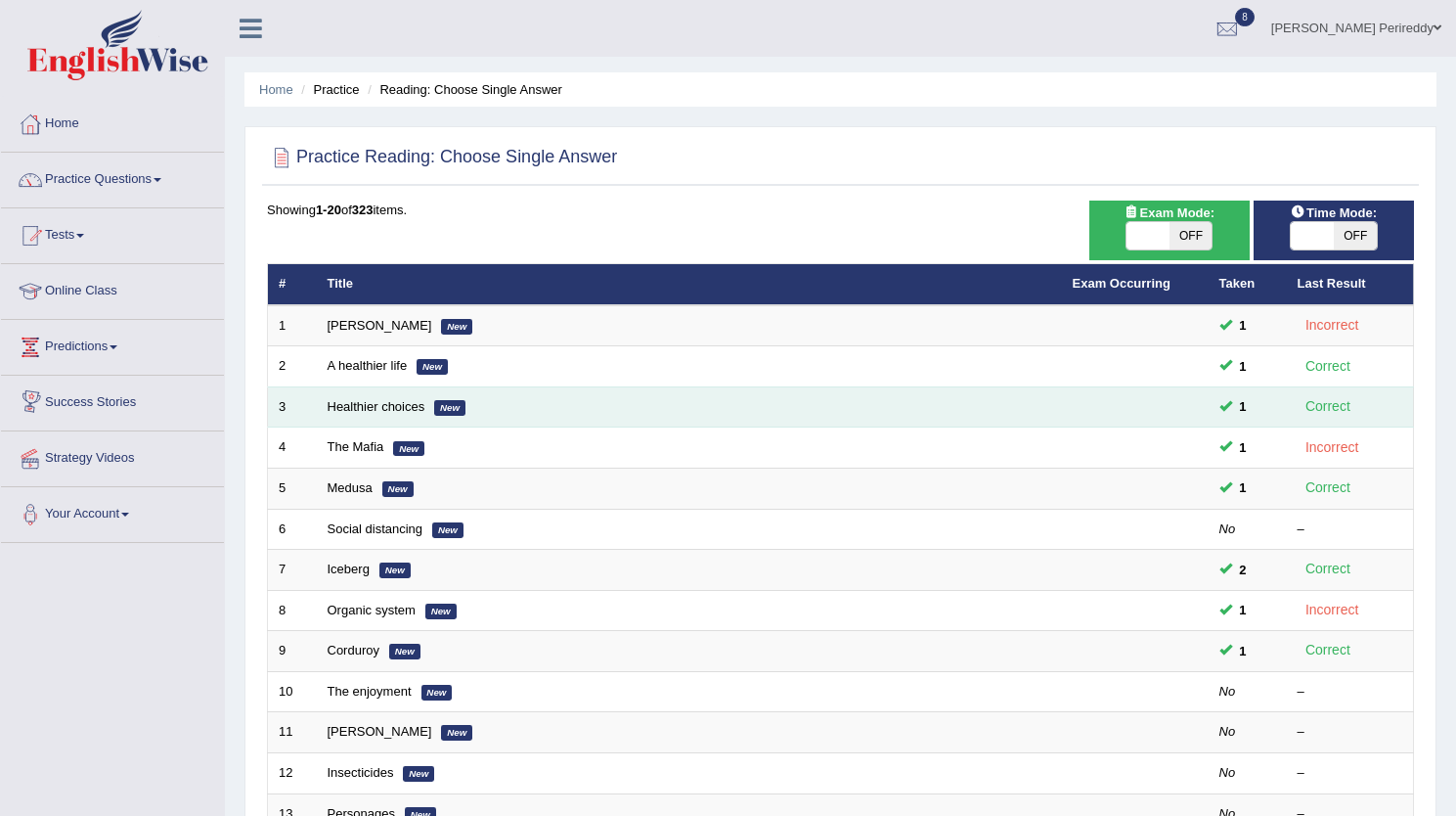 scroll, scrollTop: 0, scrollLeft: 0, axis: both 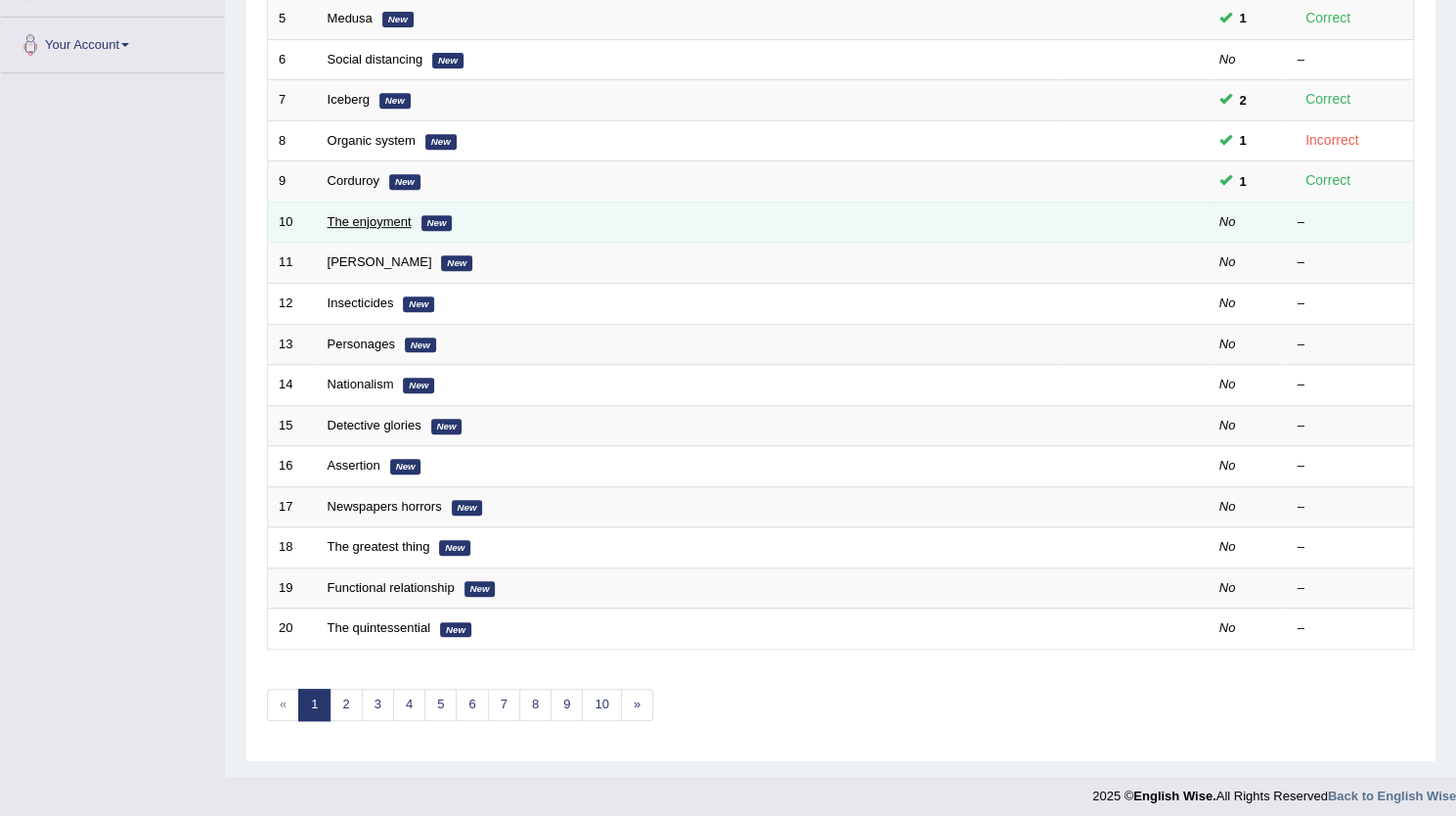 click on "The enjoyment" at bounding box center (370, 221) 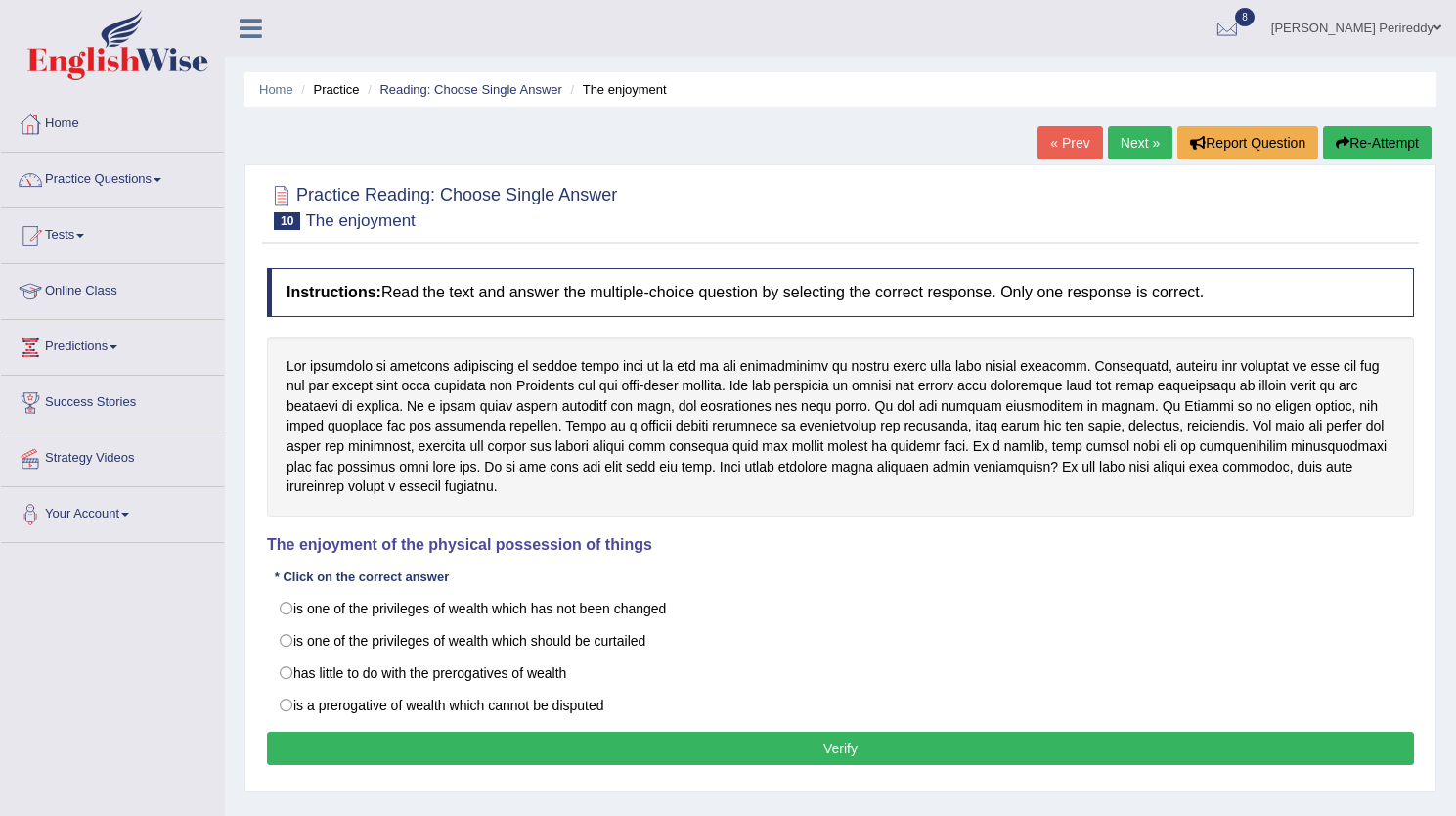 scroll, scrollTop: 0, scrollLeft: 0, axis: both 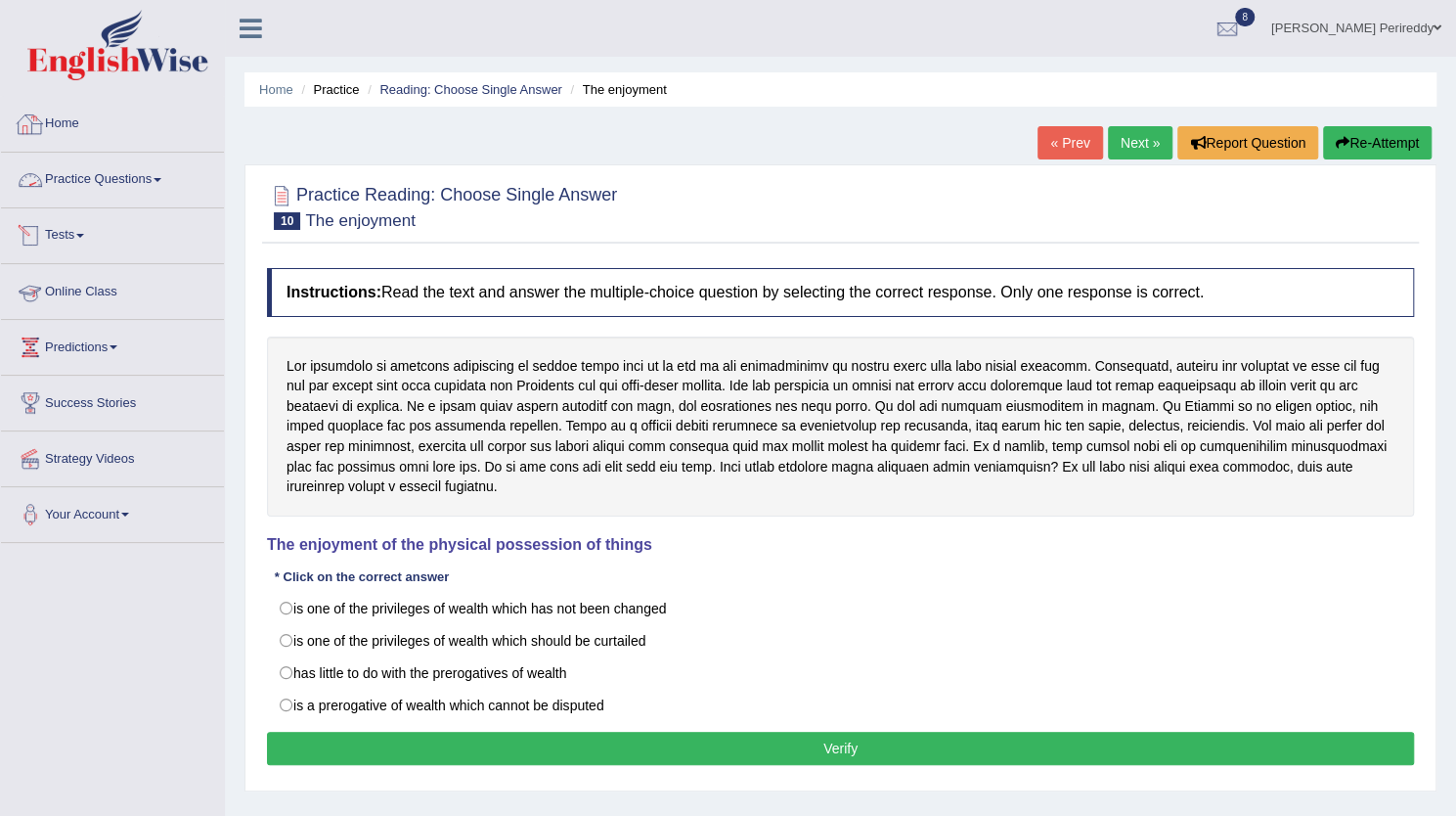 click on "Practice Questions" at bounding box center [112, 177] 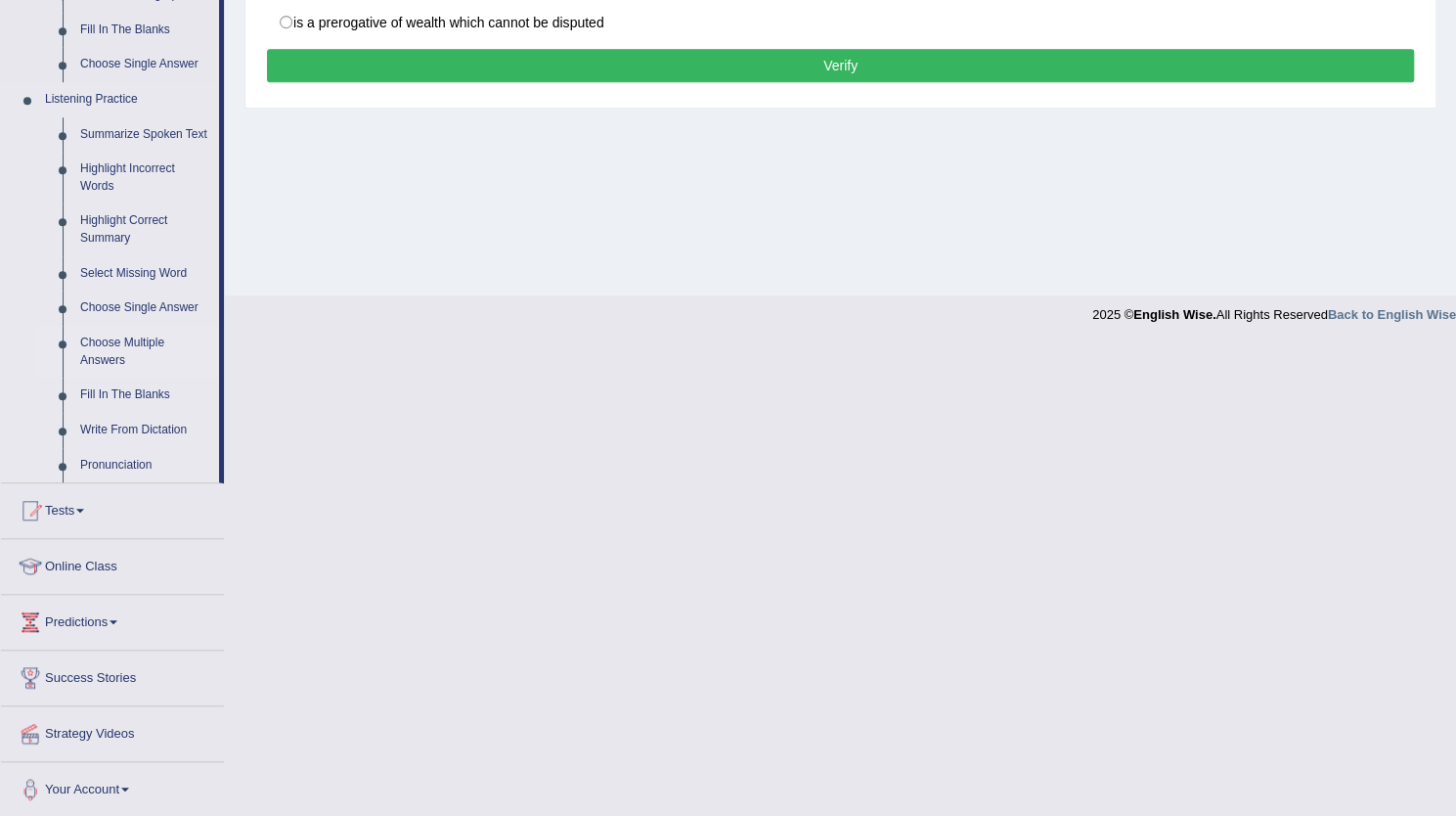 click on "Choose Multiple Answers" at bounding box center (145, 351) 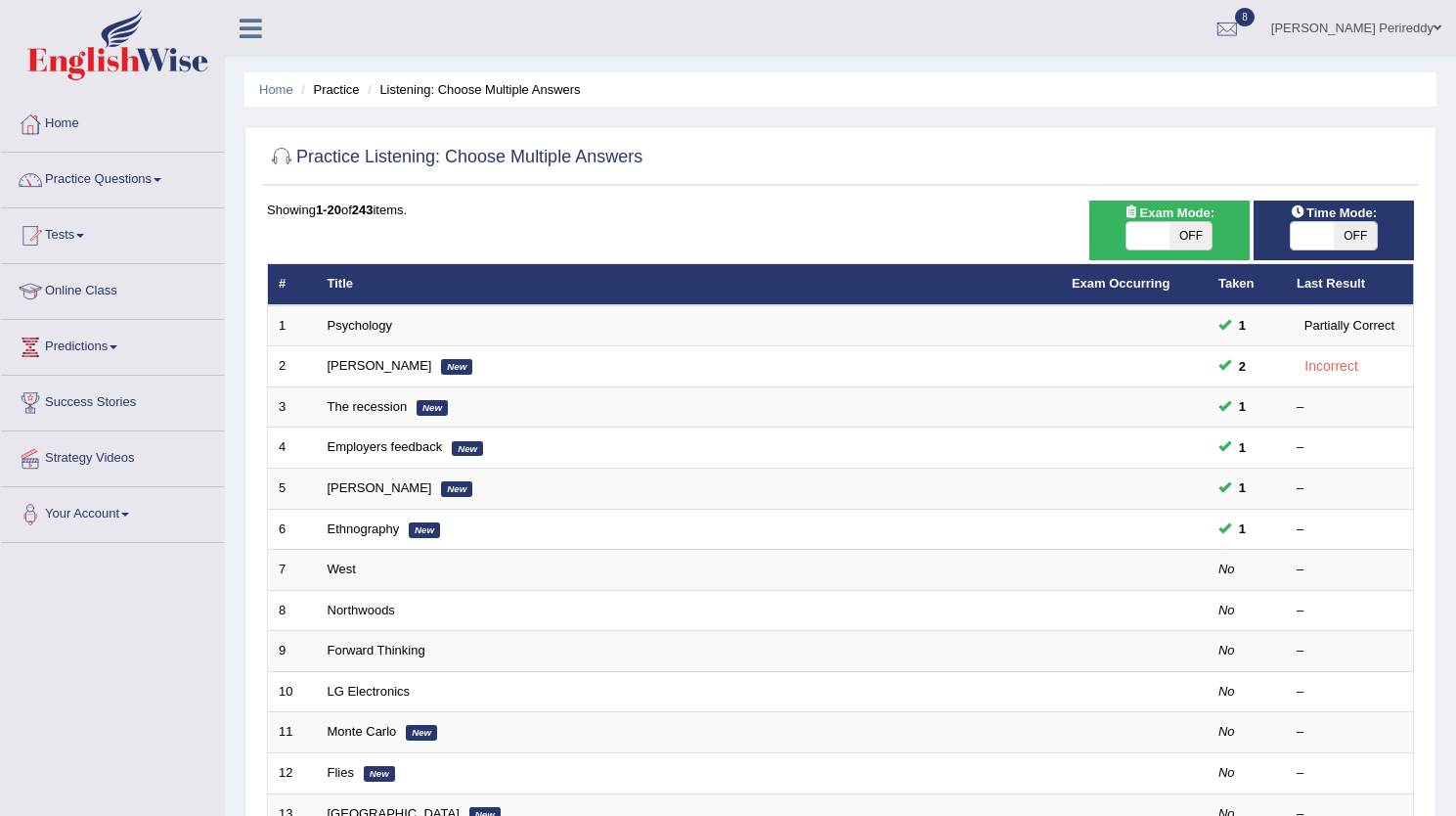 scroll, scrollTop: 0, scrollLeft: 0, axis: both 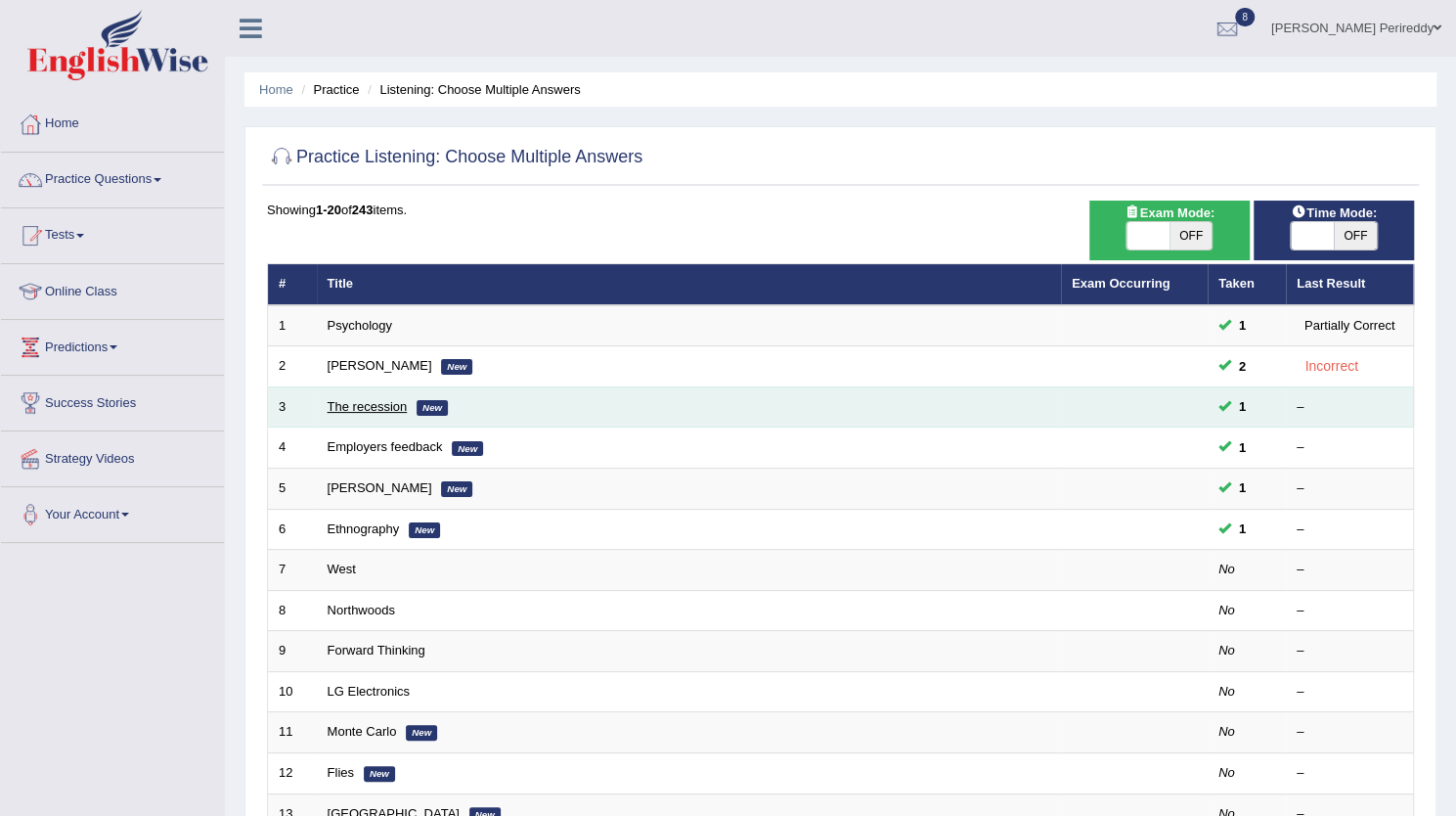 click on "The recession" at bounding box center (368, 406) 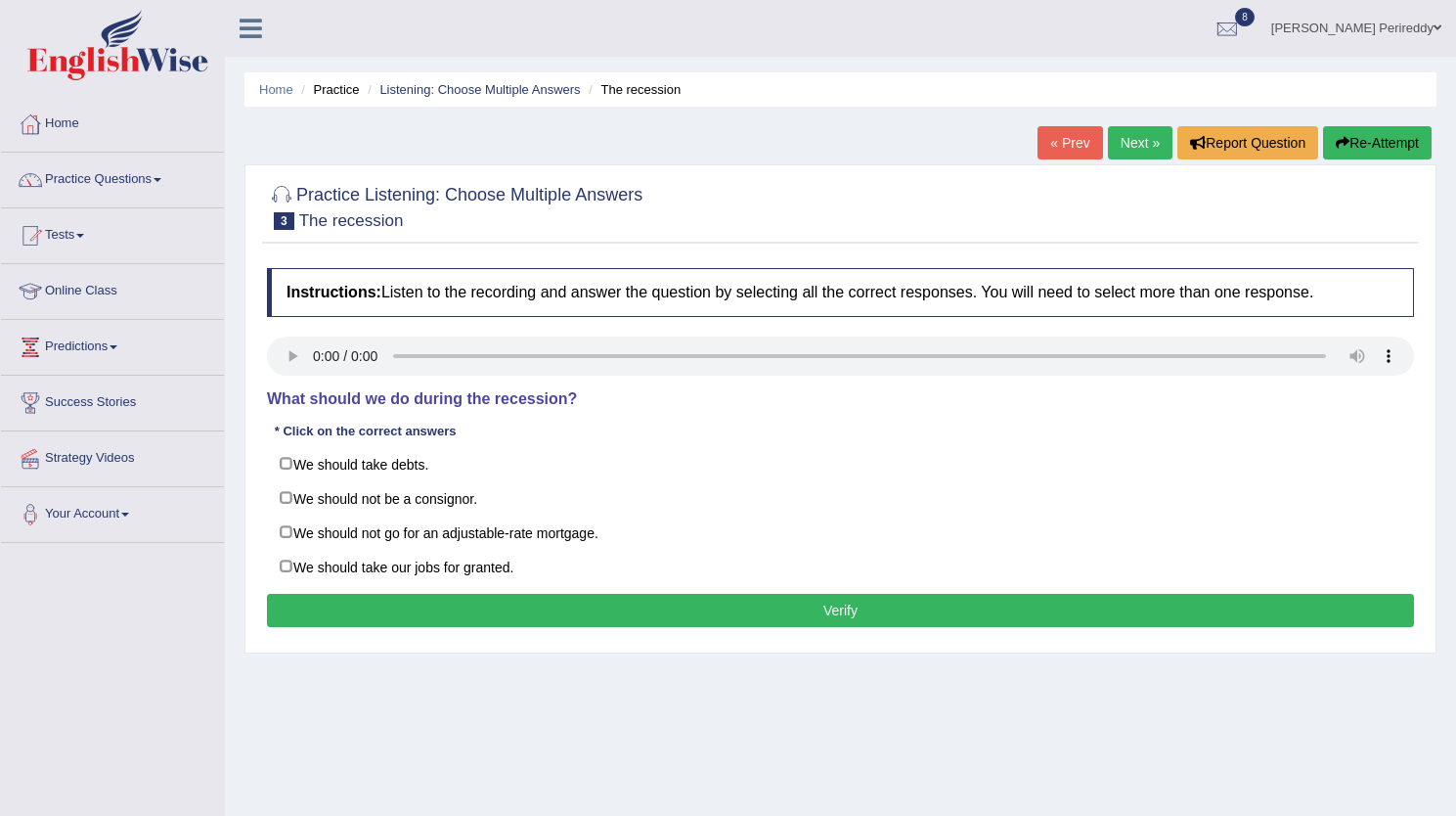 scroll, scrollTop: 0, scrollLeft: 0, axis: both 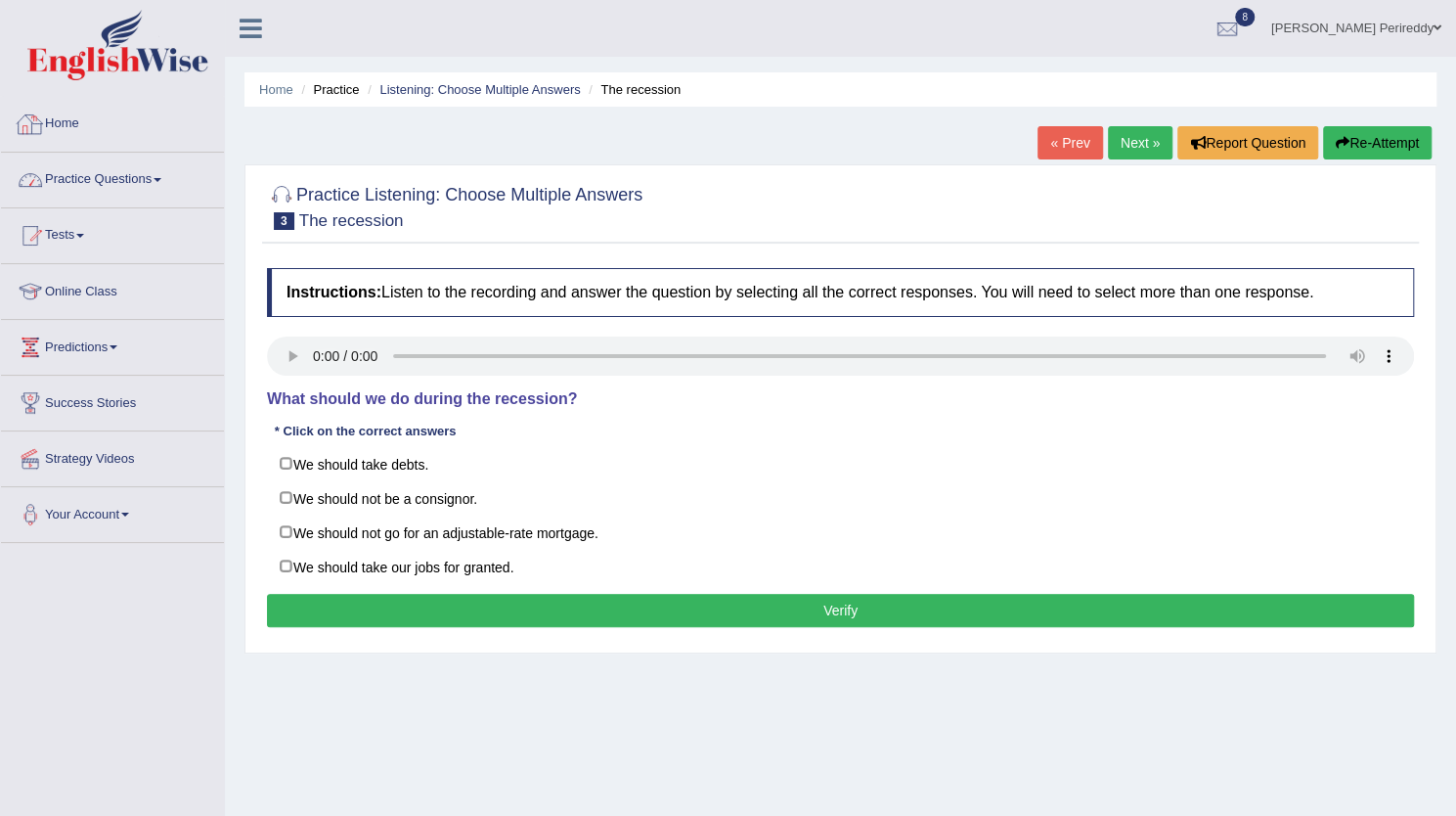 click on "Practice Questions" at bounding box center (112, 177) 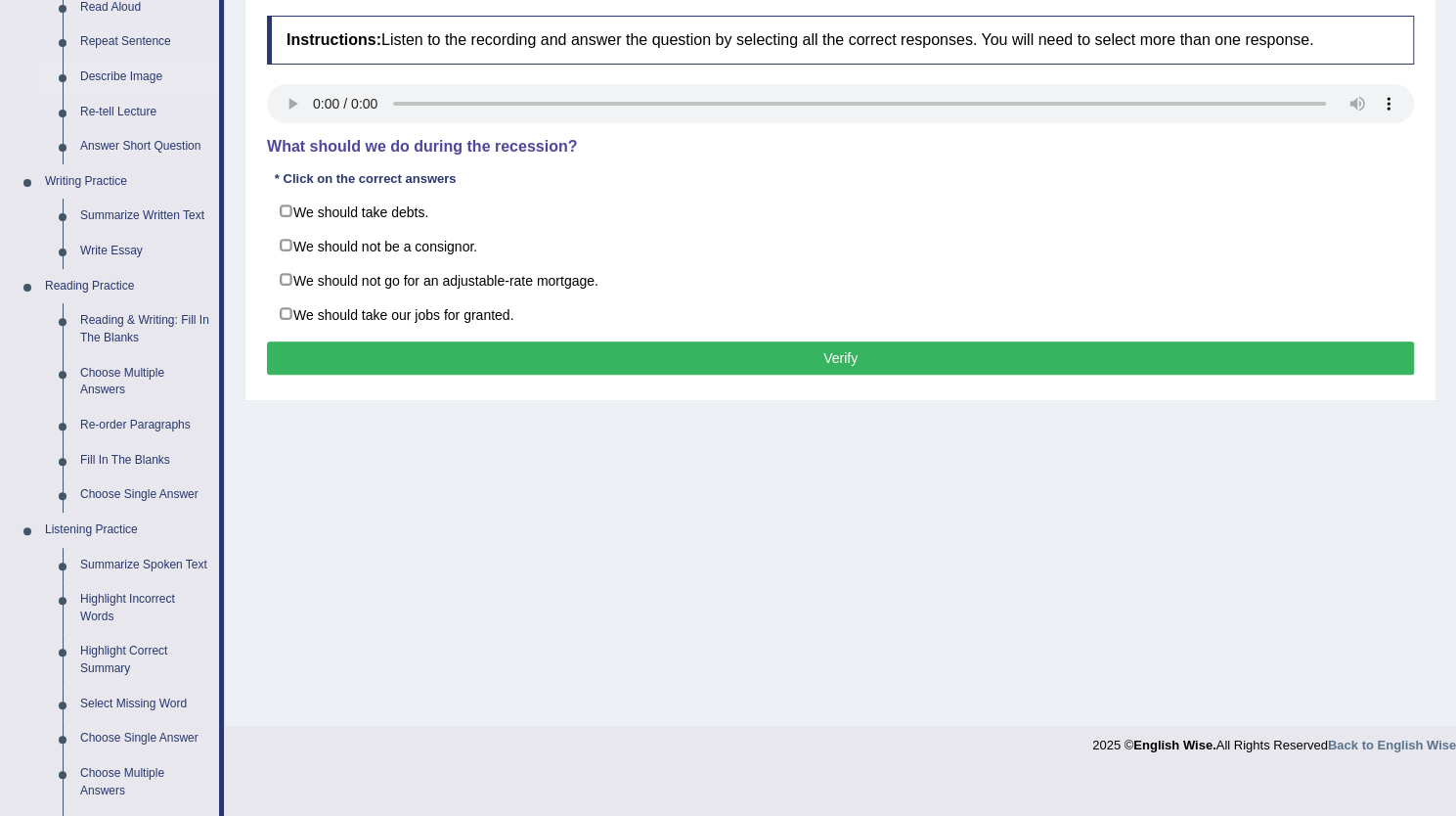 scroll, scrollTop: 294, scrollLeft: 0, axis: vertical 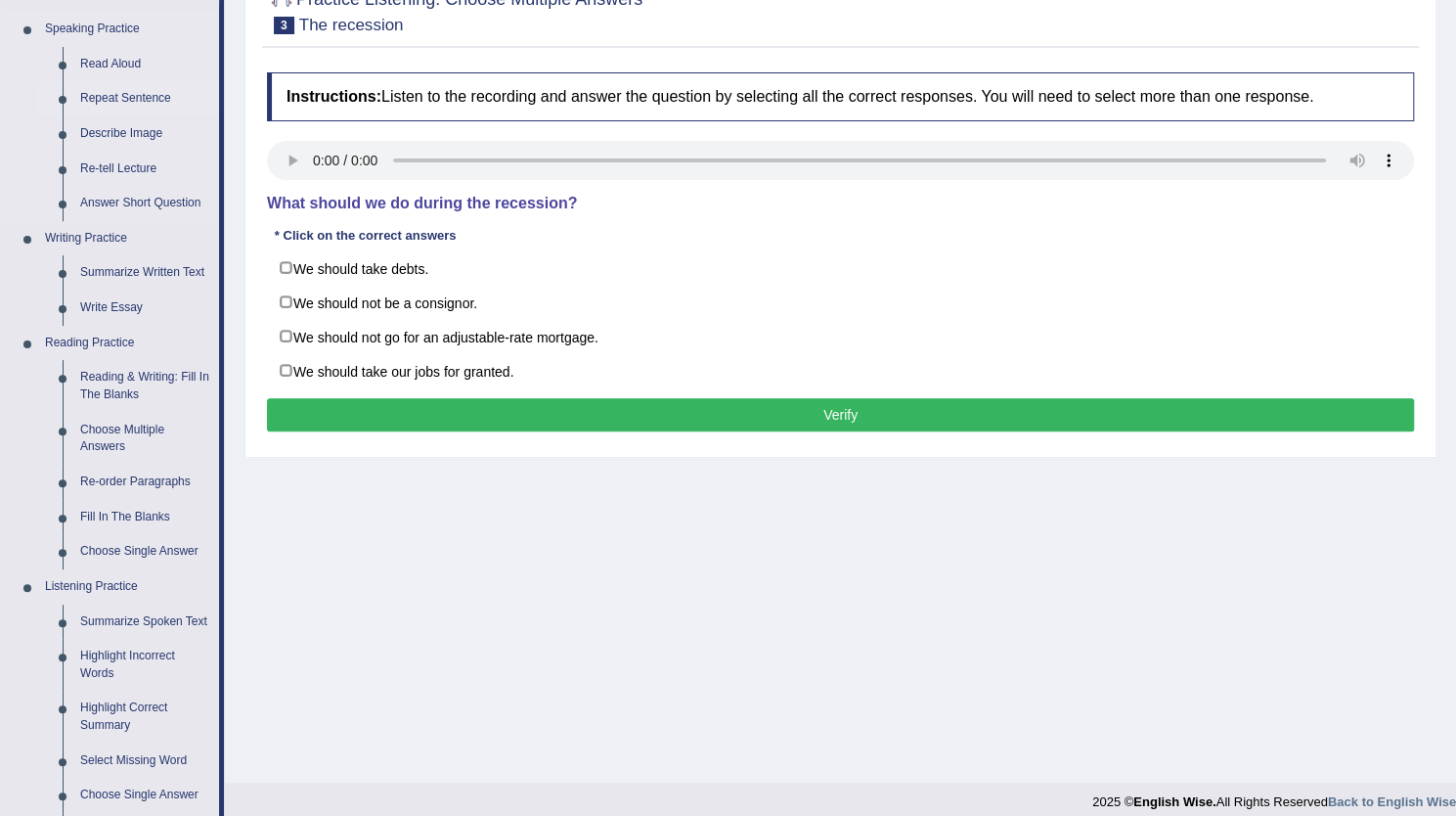 click on "Repeat Sentence" at bounding box center [145, 99] 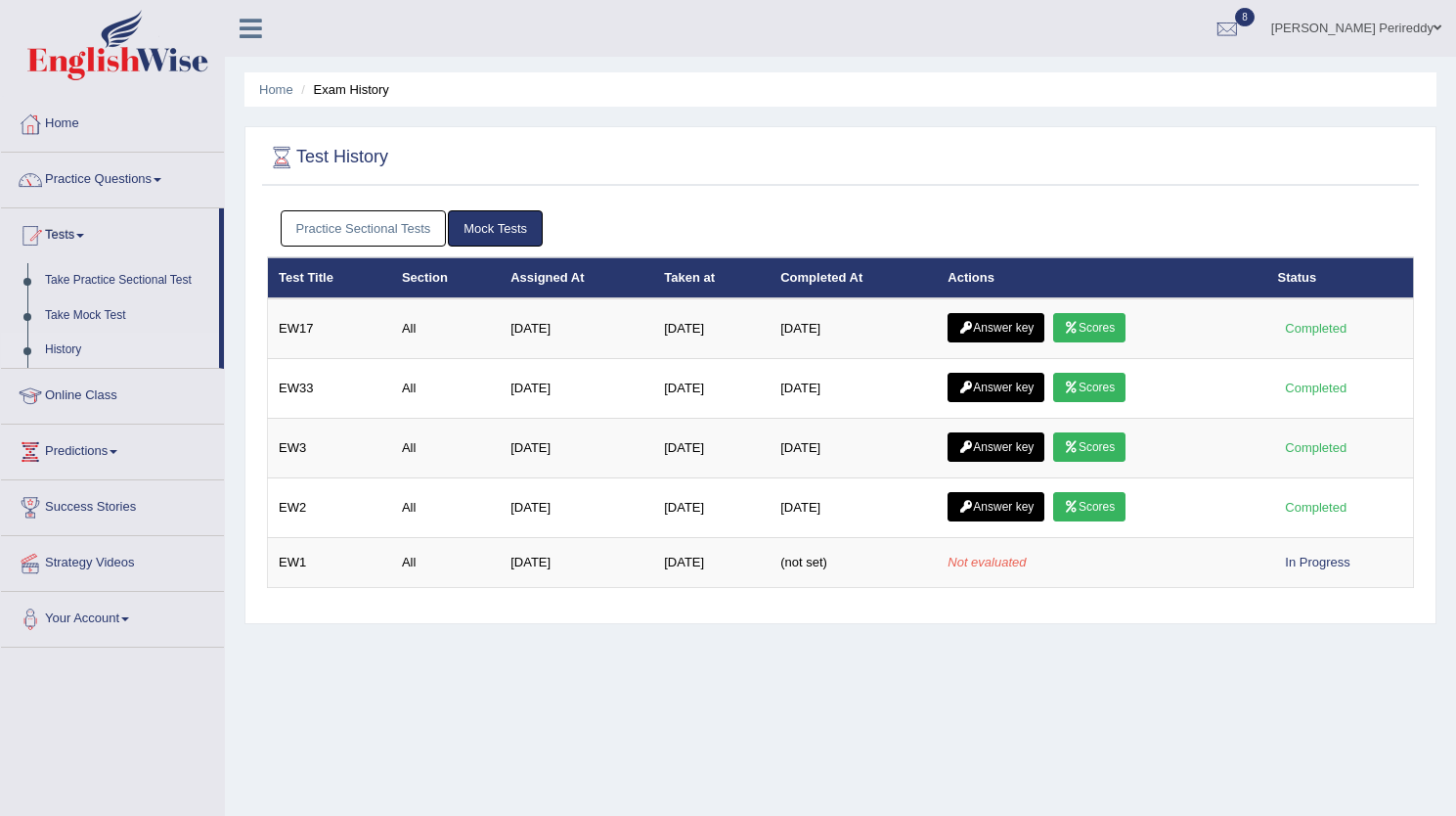 scroll, scrollTop: 0, scrollLeft: 0, axis: both 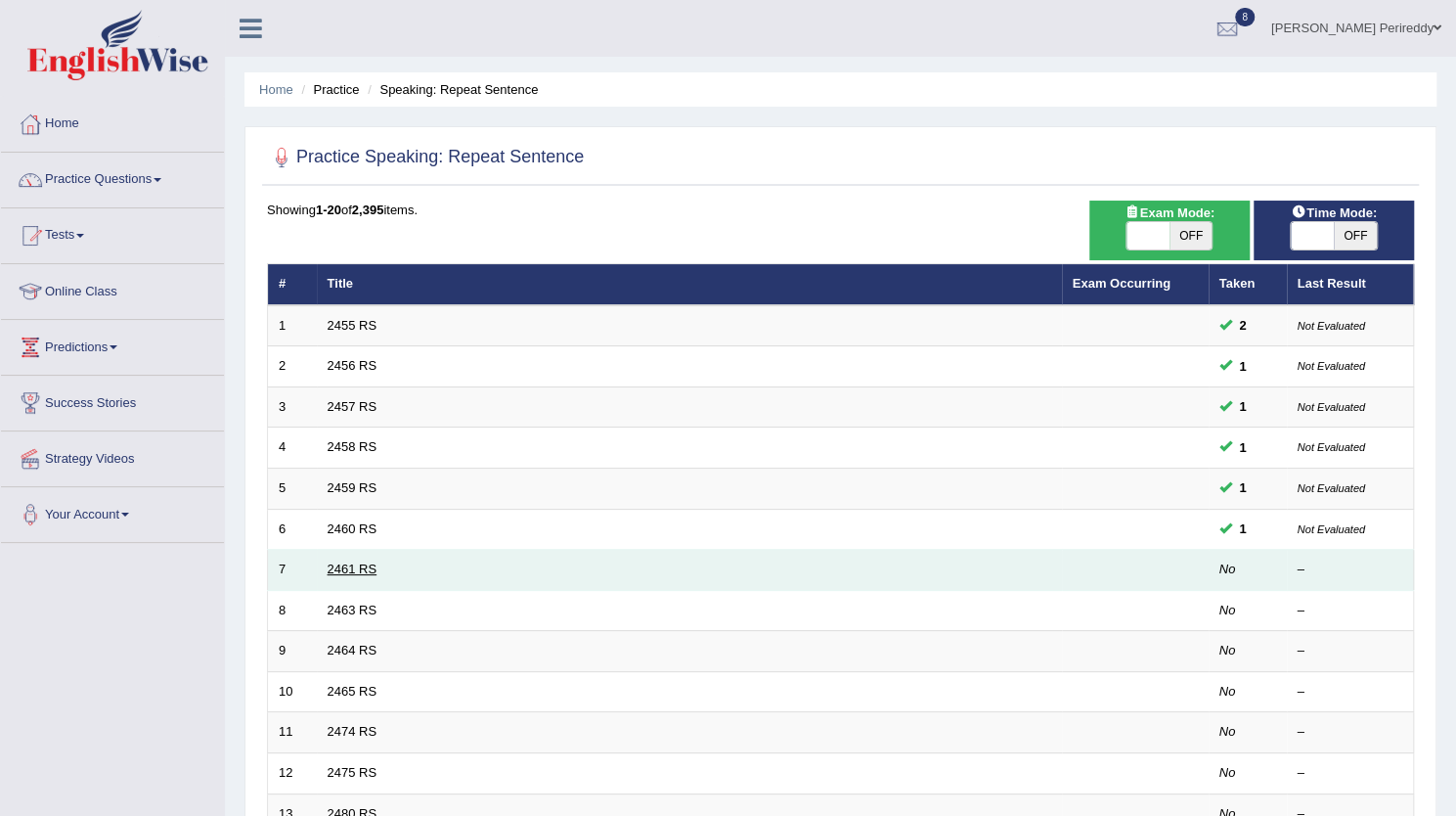 click on "2461 RS" at bounding box center [352, 568] 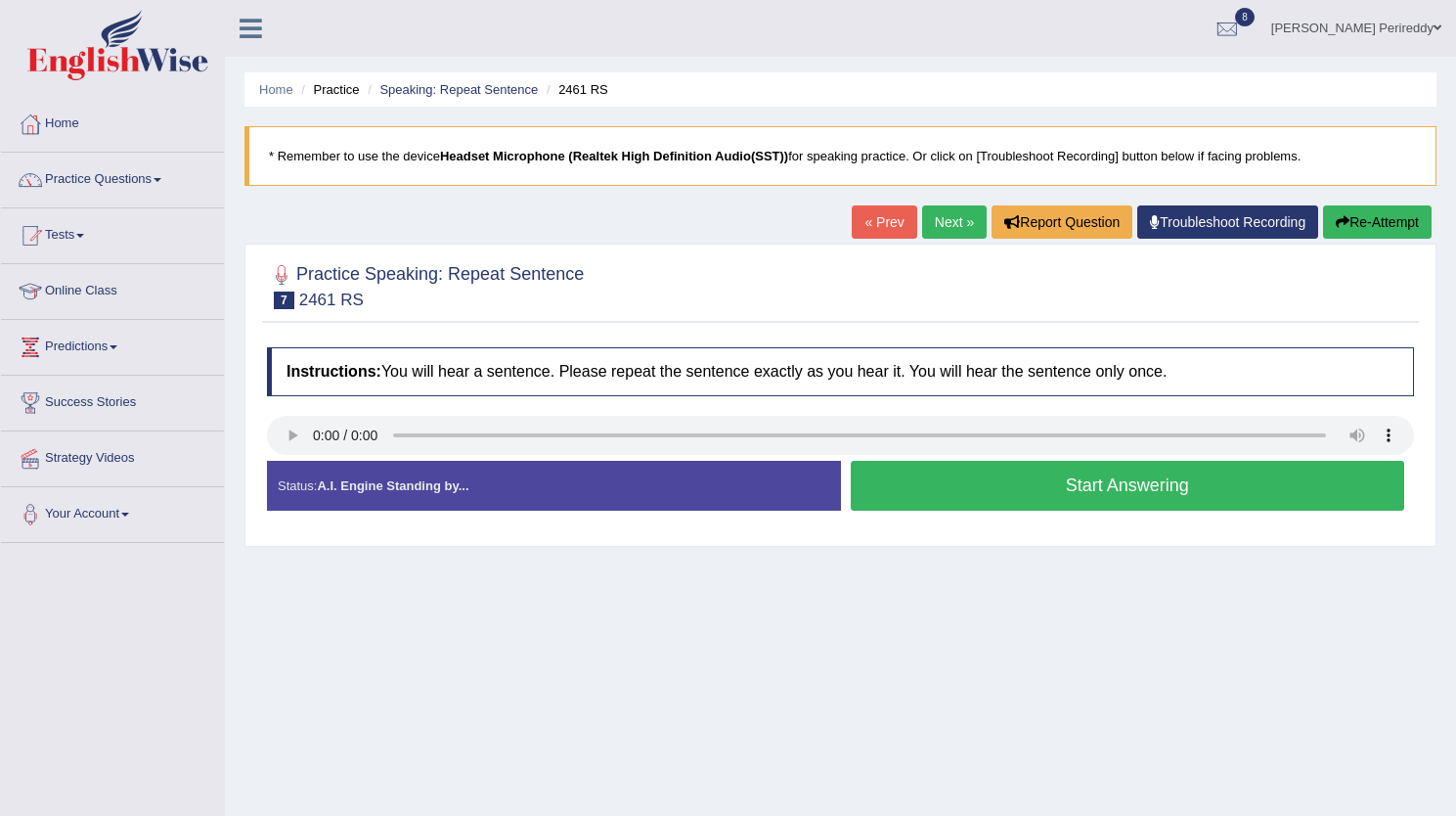 scroll, scrollTop: 0, scrollLeft: 0, axis: both 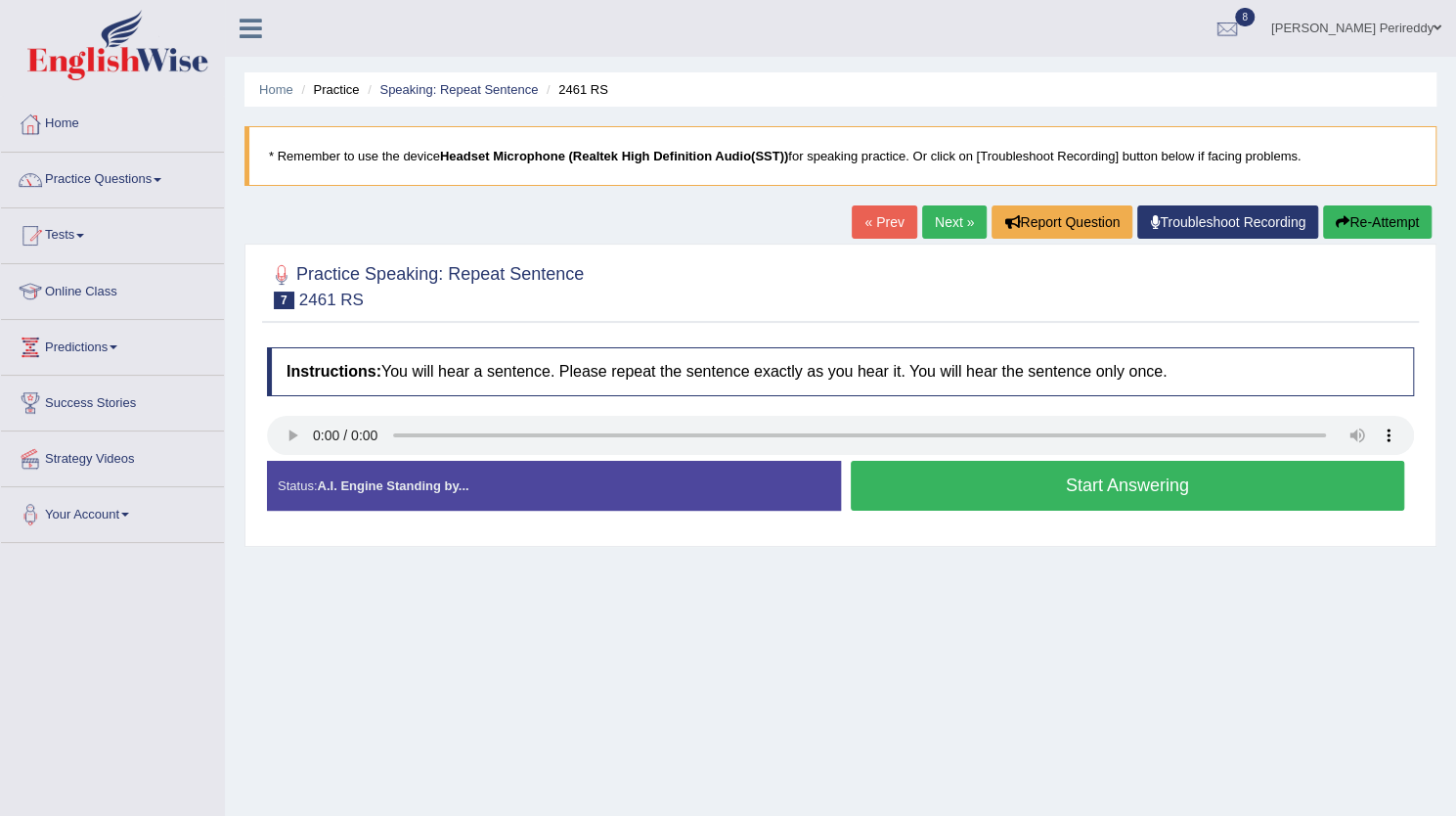 click on "Start Answering" at bounding box center (1127, 485) 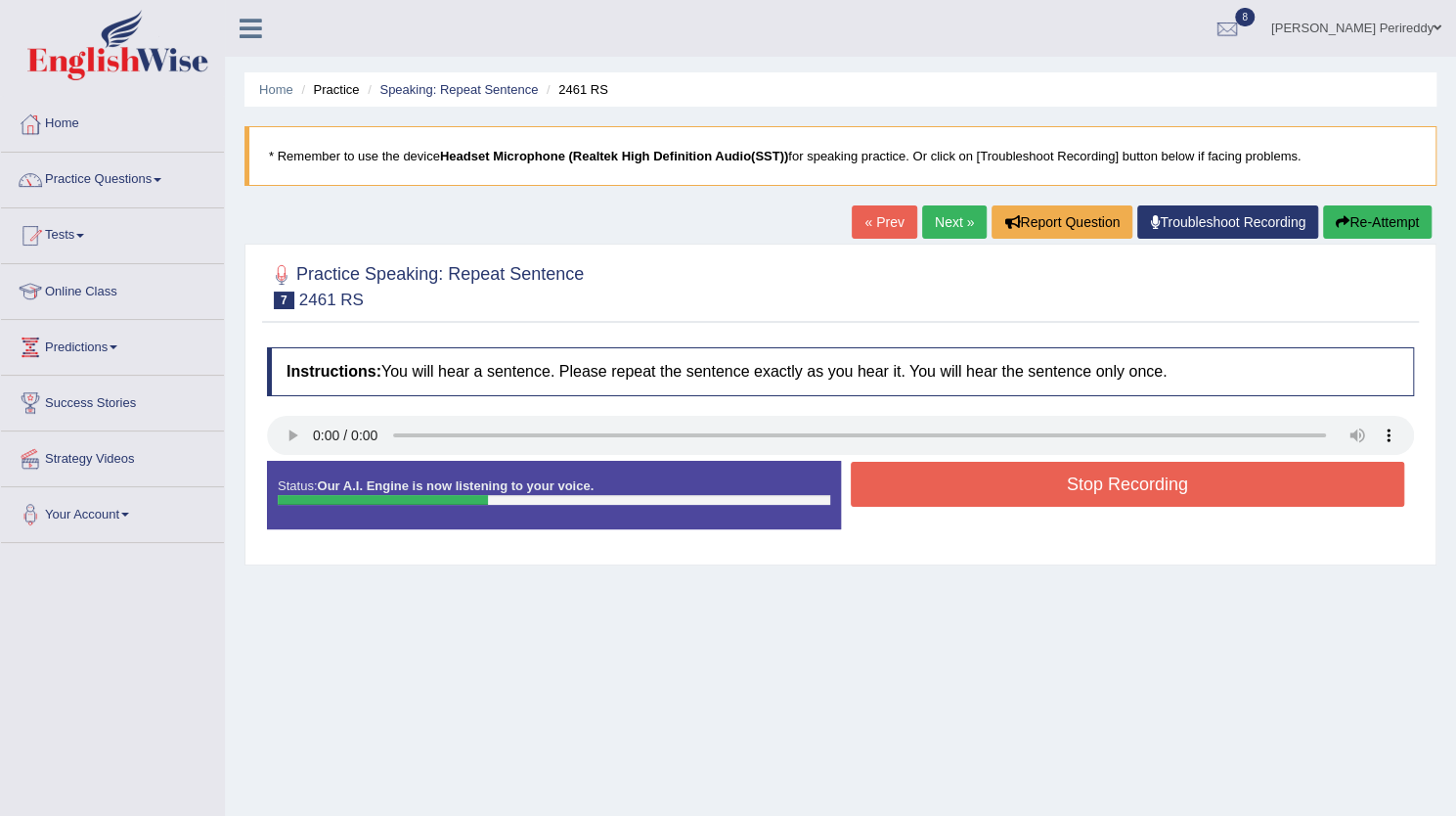 click on "Stop Recording" at bounding box center (1127, 484) 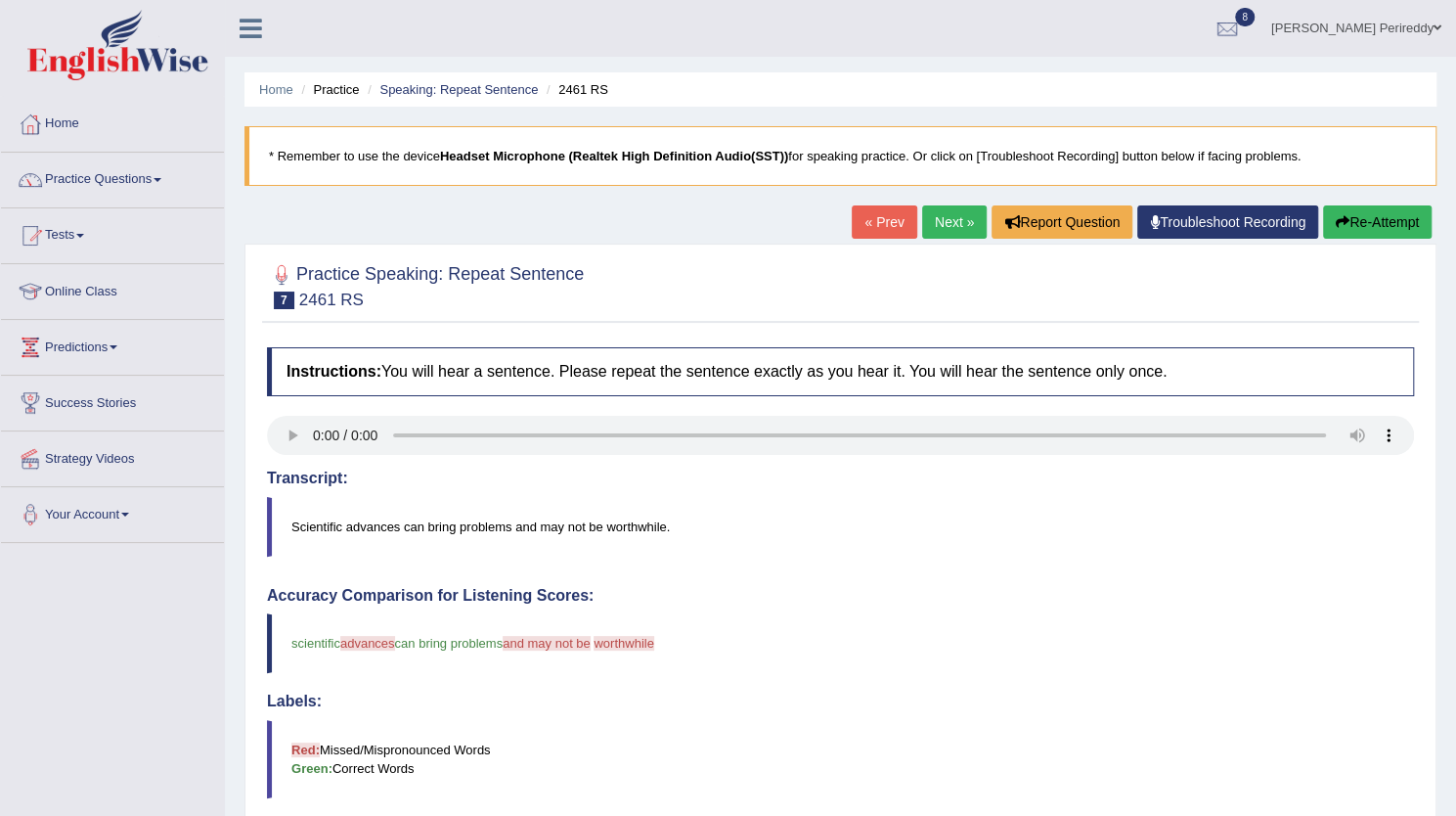 scroll, scrollTop: 0, scrollLeft: 0, axis: both 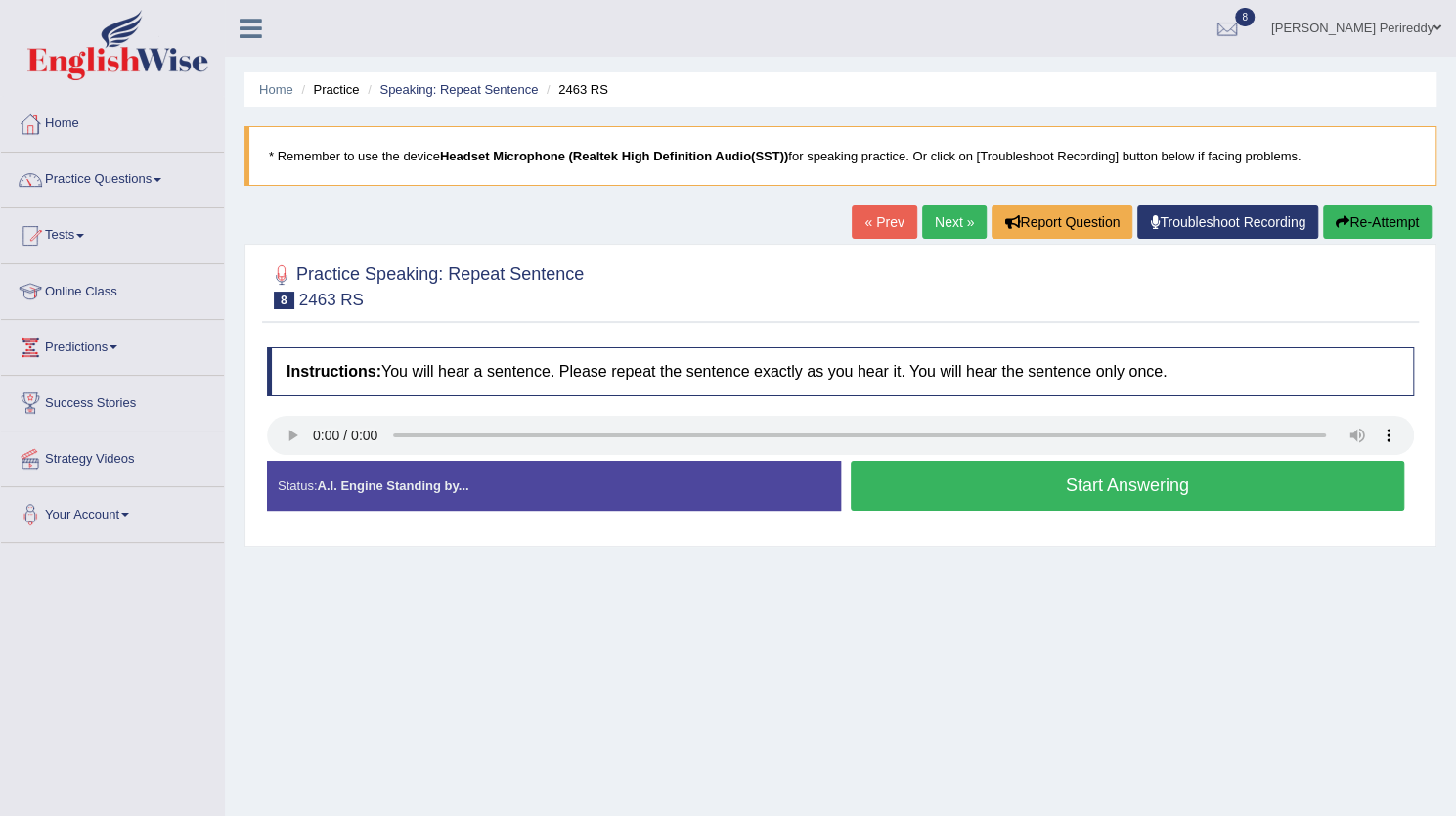 click on "Start Answering" at bounding box center [1127, 485] 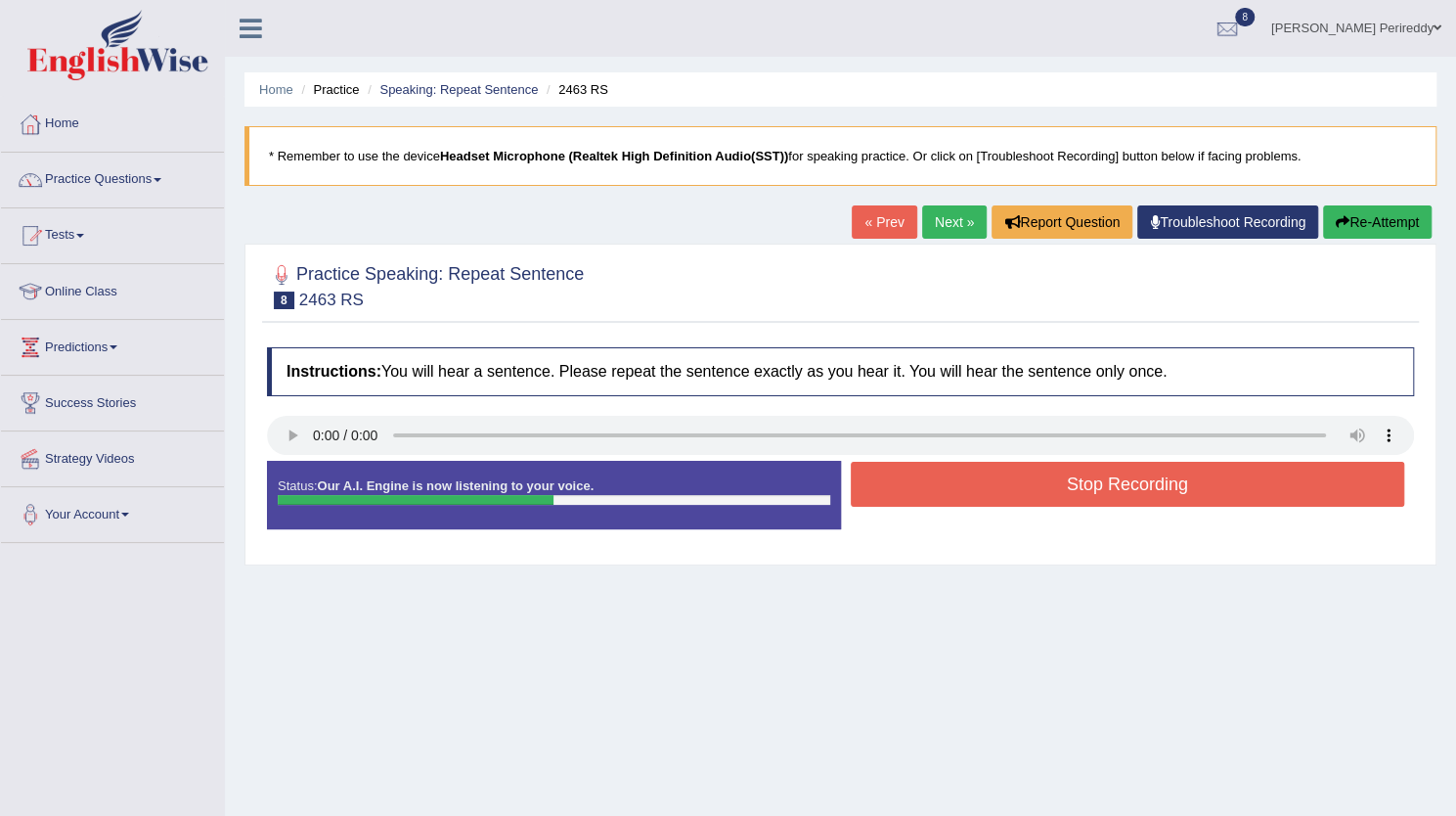 click on "Stop Recording" at bounding box center (1127, 484) 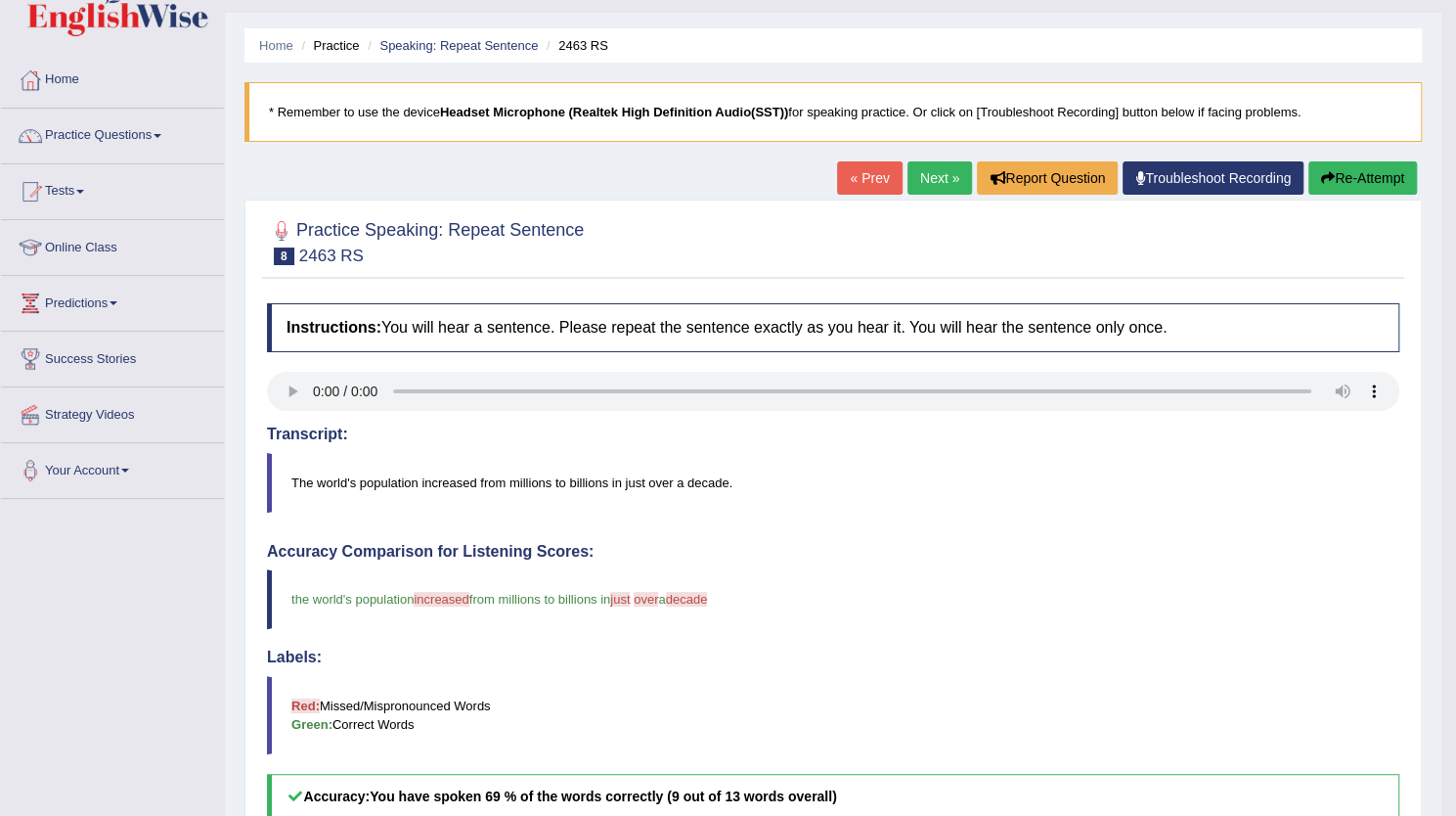 scroll, scrollTop: 0, scrollLeft: 0, axis: both 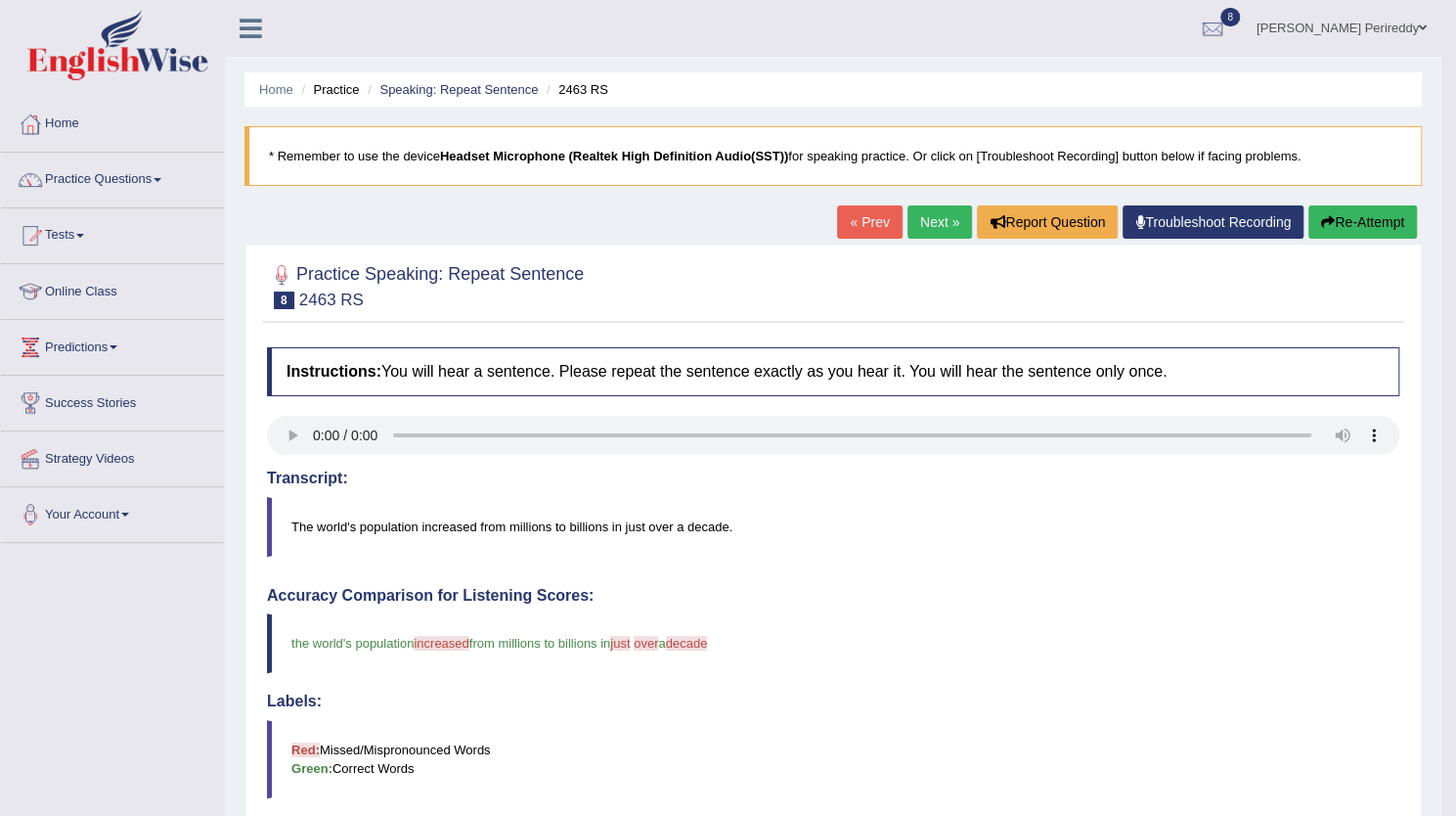 click on "Next »" at bounding box center (940, 222) 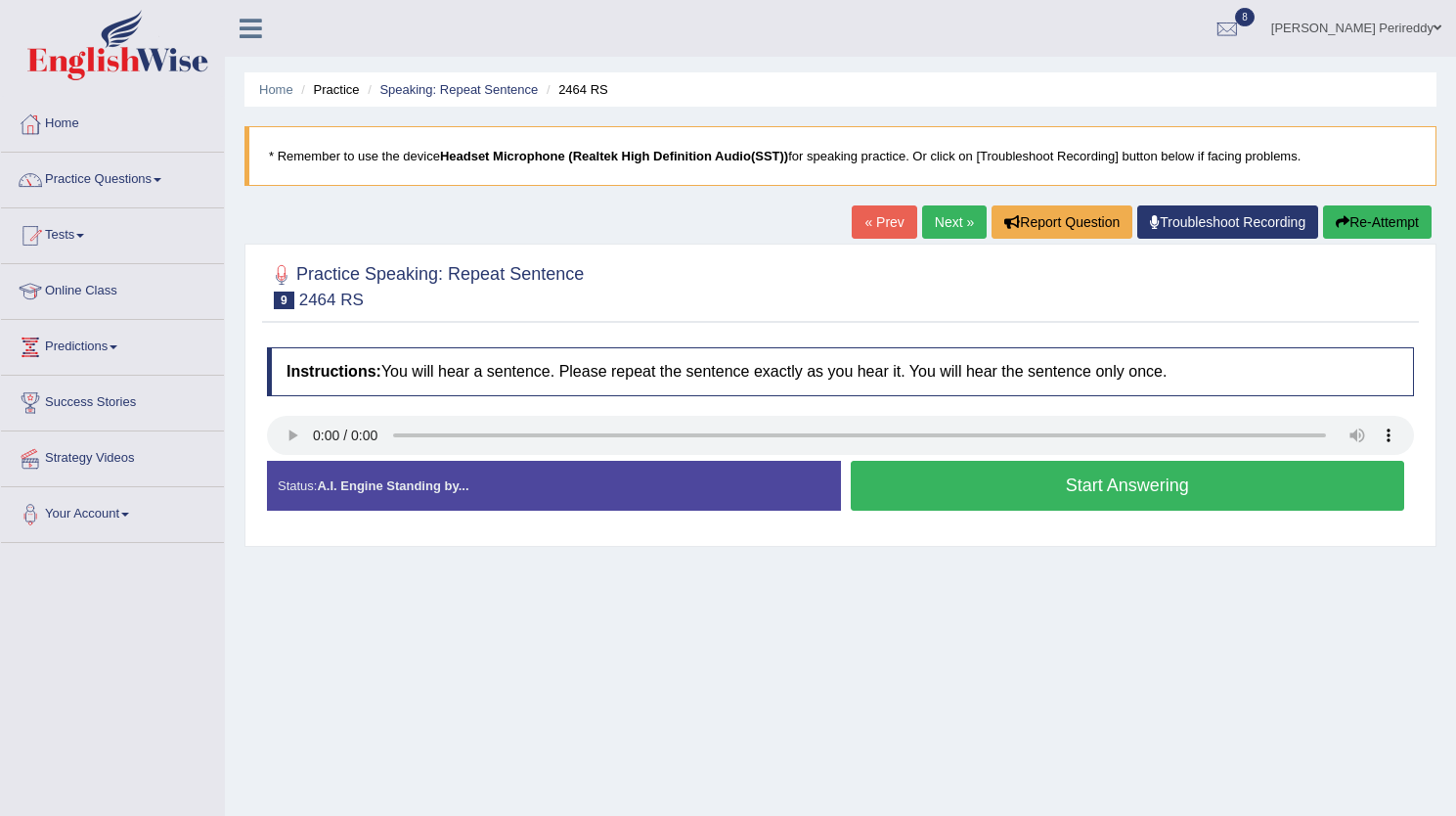 scroll, scrollTop: 0, scrollLeft: 0, axis: both 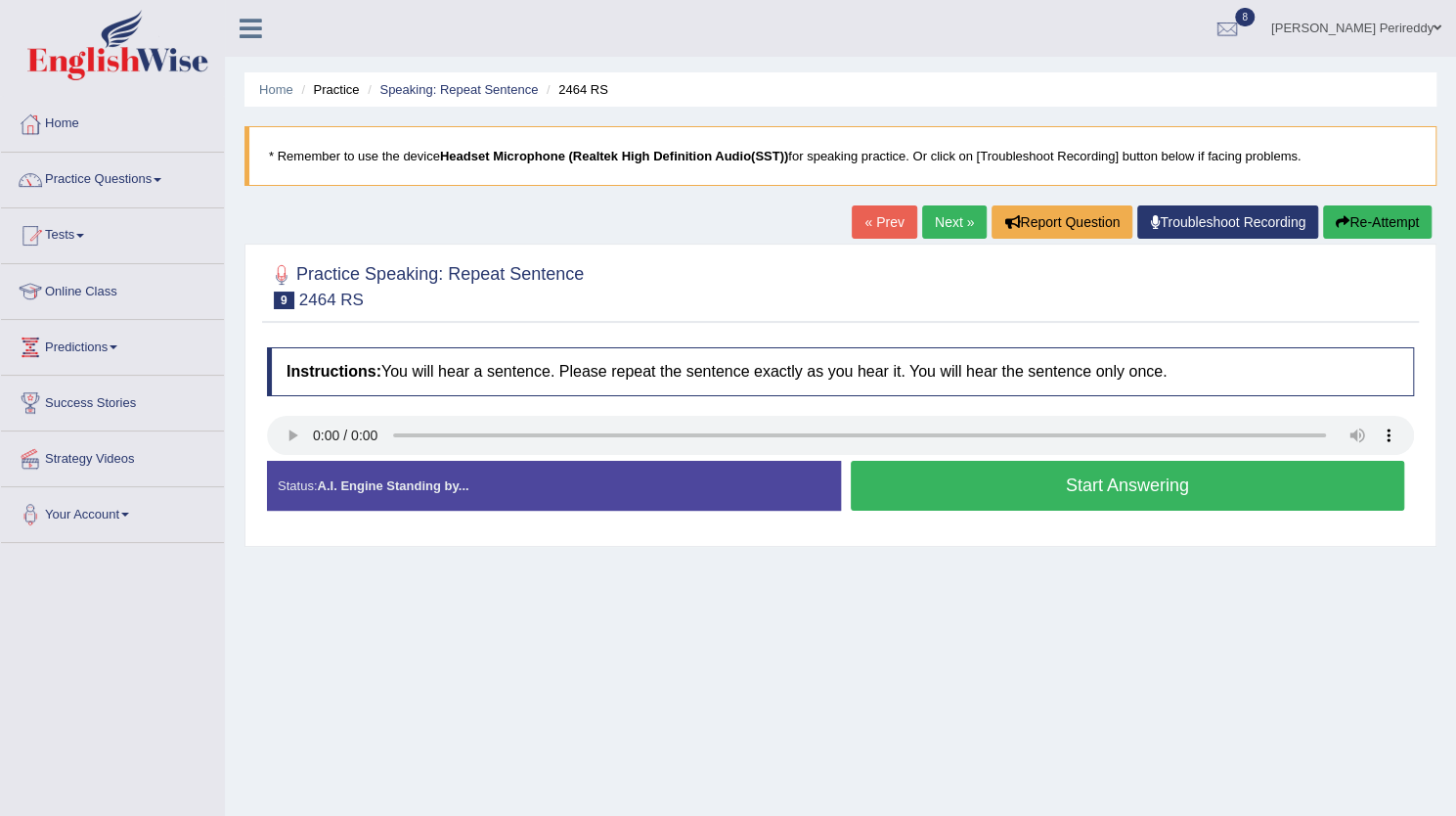 click on "Start Answering" at bounding box center [1127, 485] 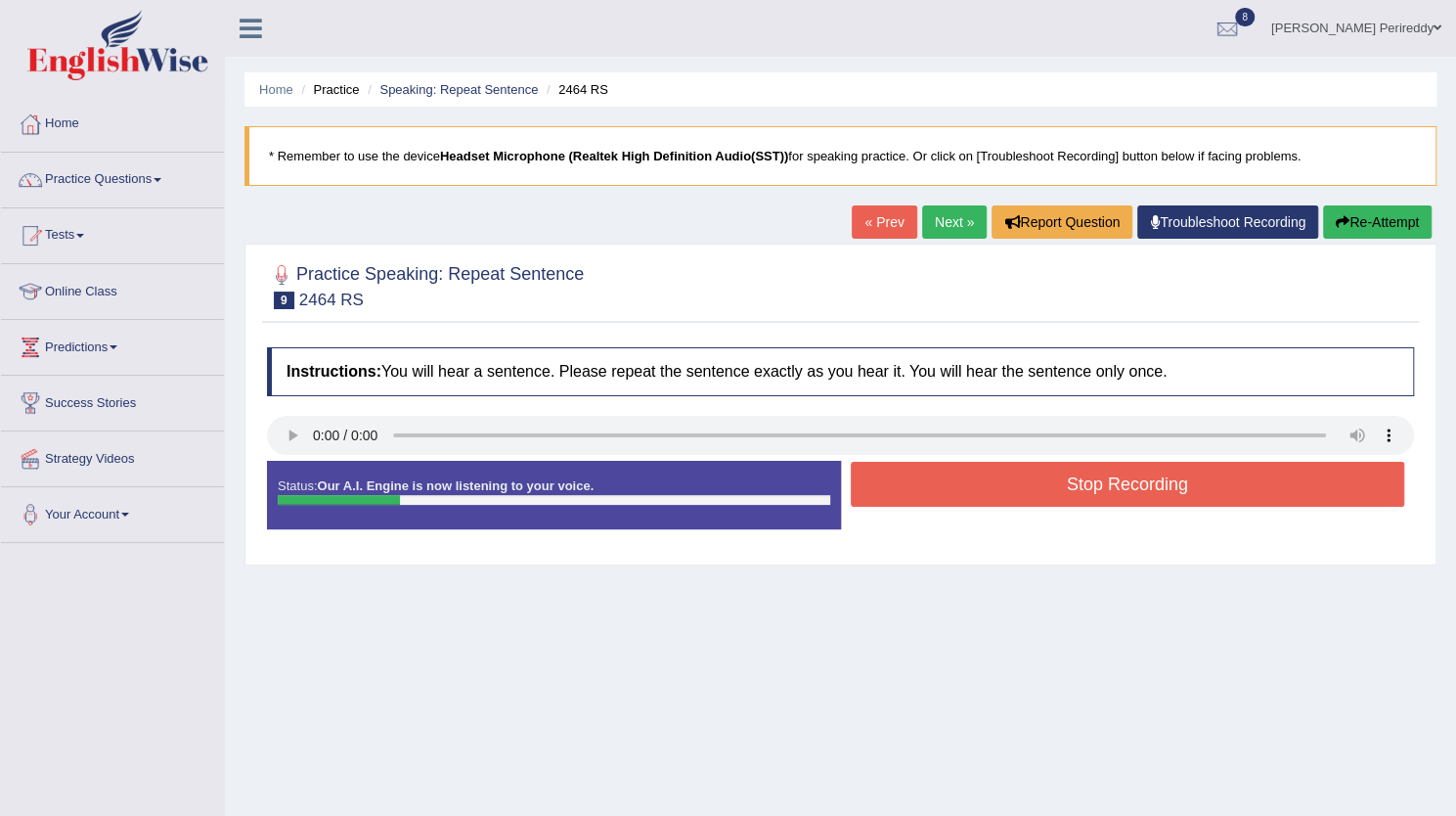 click on "Stop Recording" at bounding box center [1127, 484] 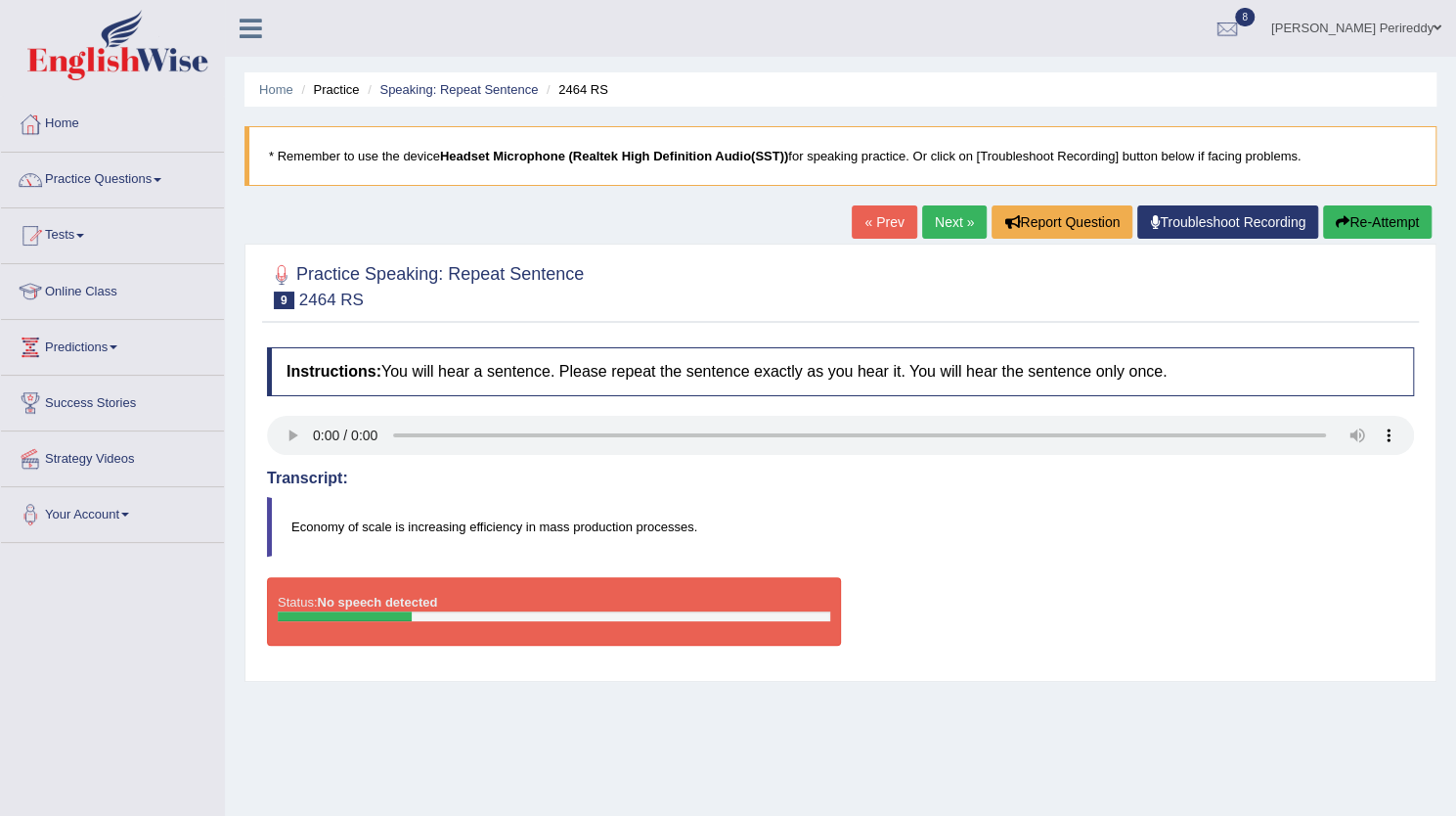 click on "Next »" at bounding box center [954, 222] 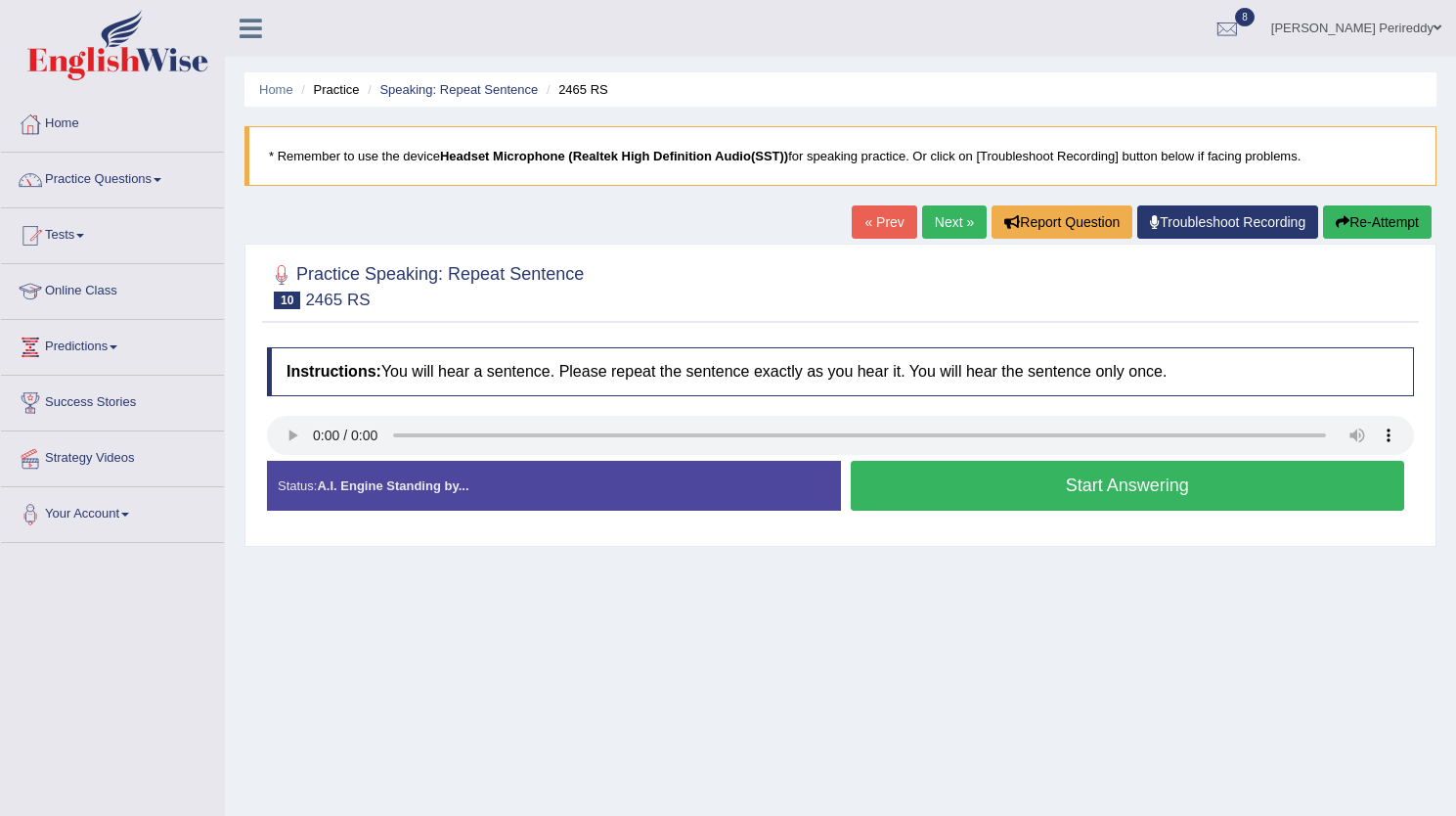 scroll, scrollTop: 0, scrollLeft: 0, axis: both 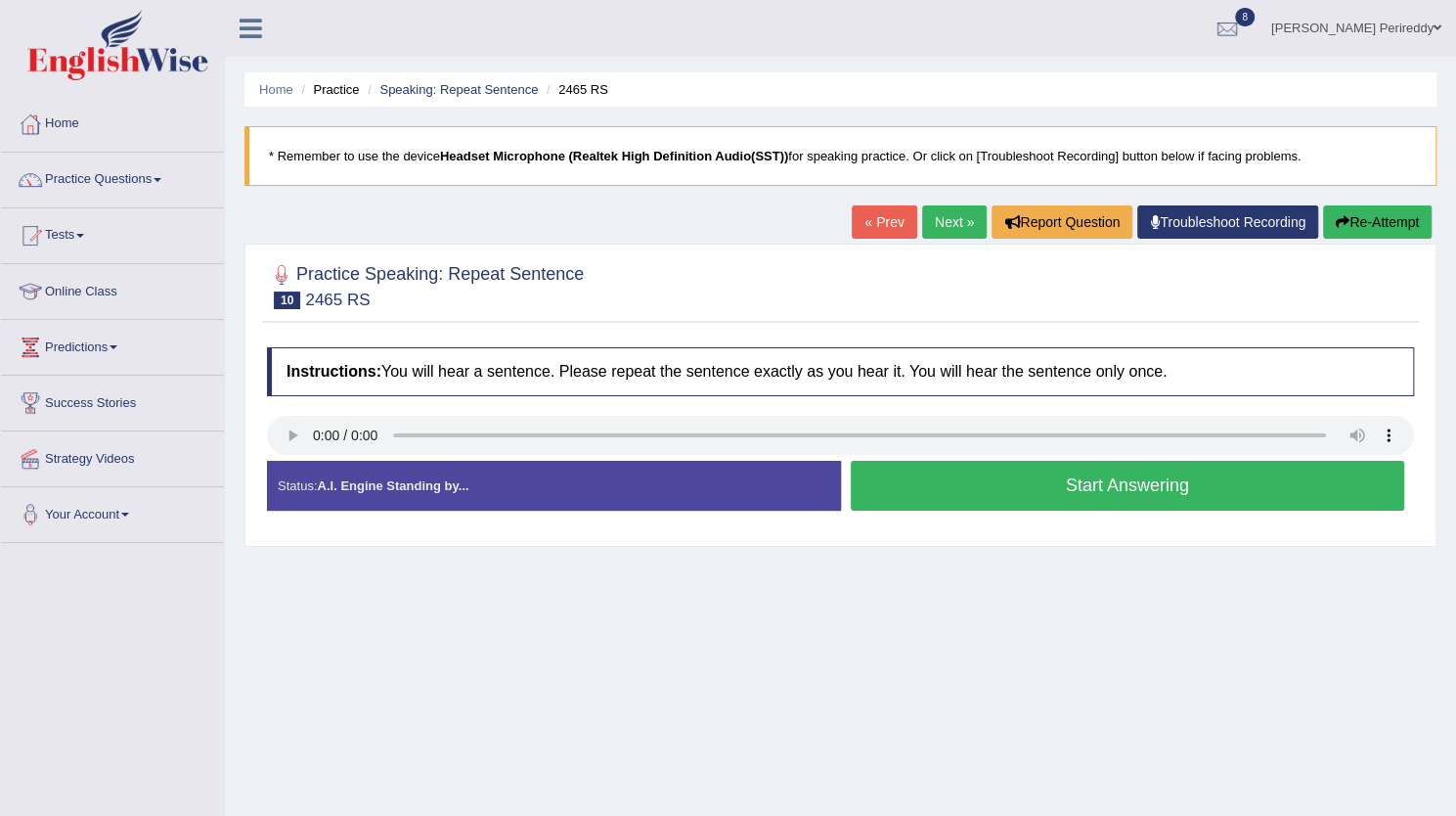 click on "Start Answering" at bounding box center [1127, 485] 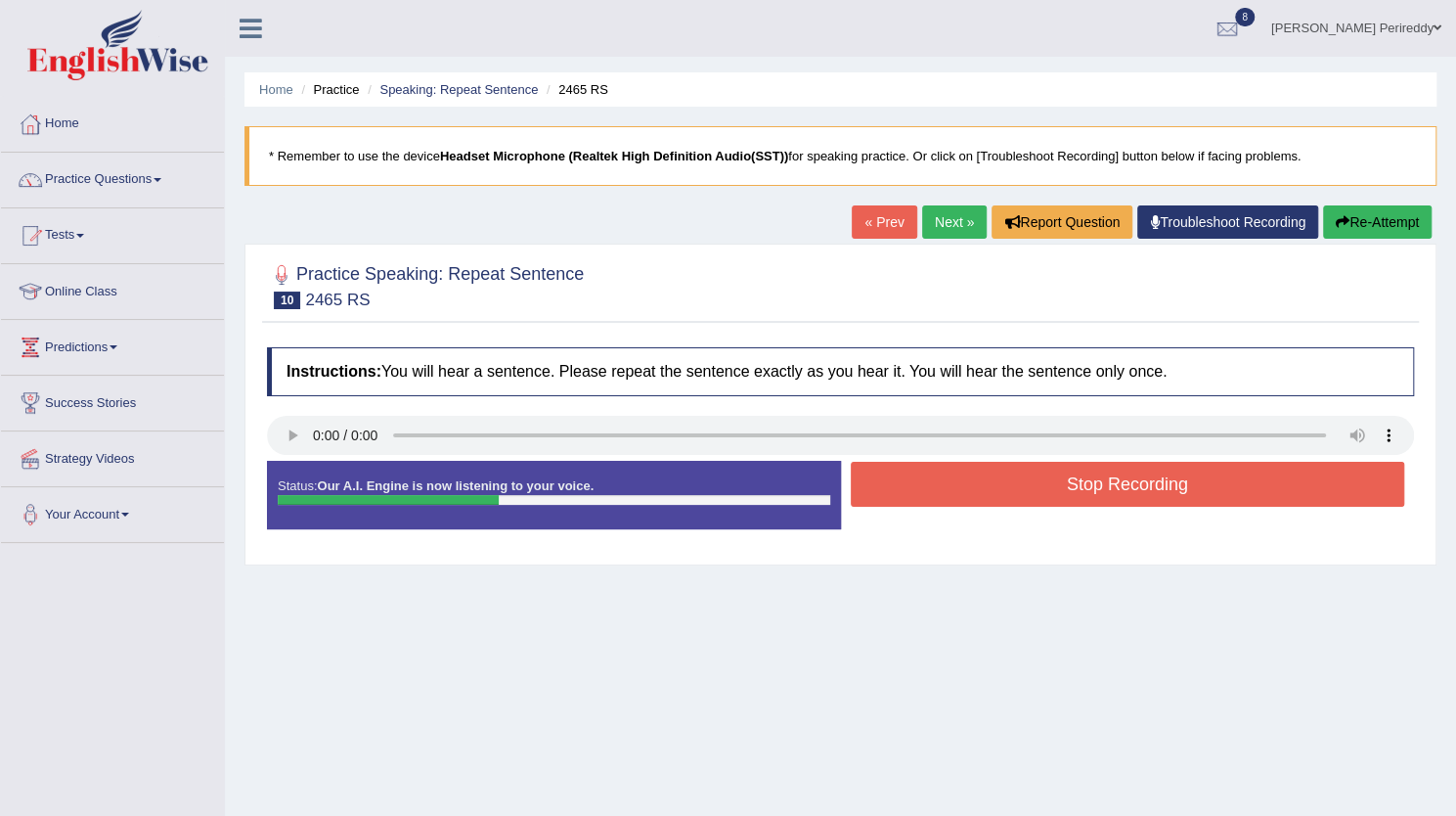 click on "Stop Recording" at bounding box center (1127, 484) 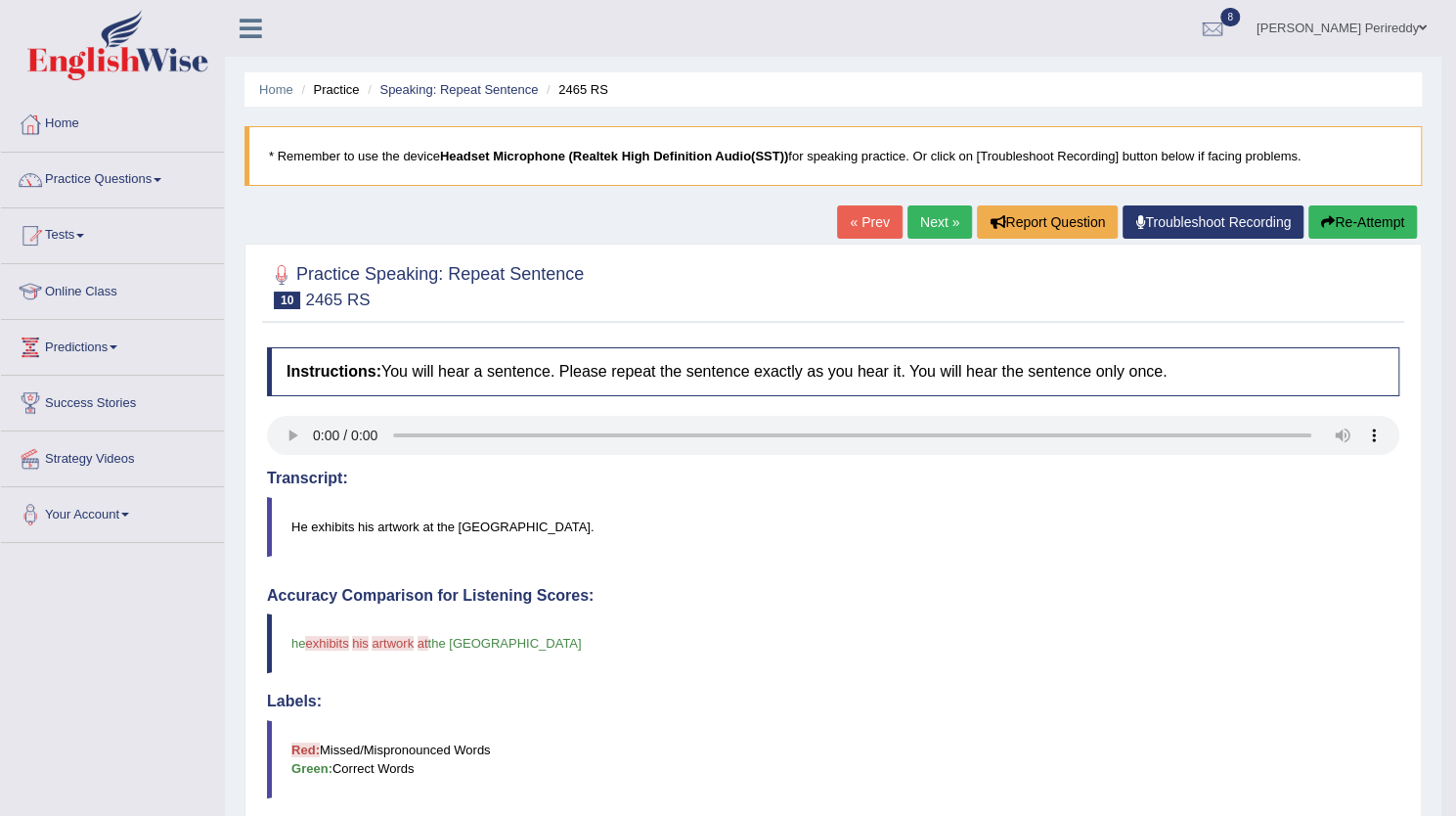 scroll, scrollTop: 0, scrollLeft: 0, axis: both 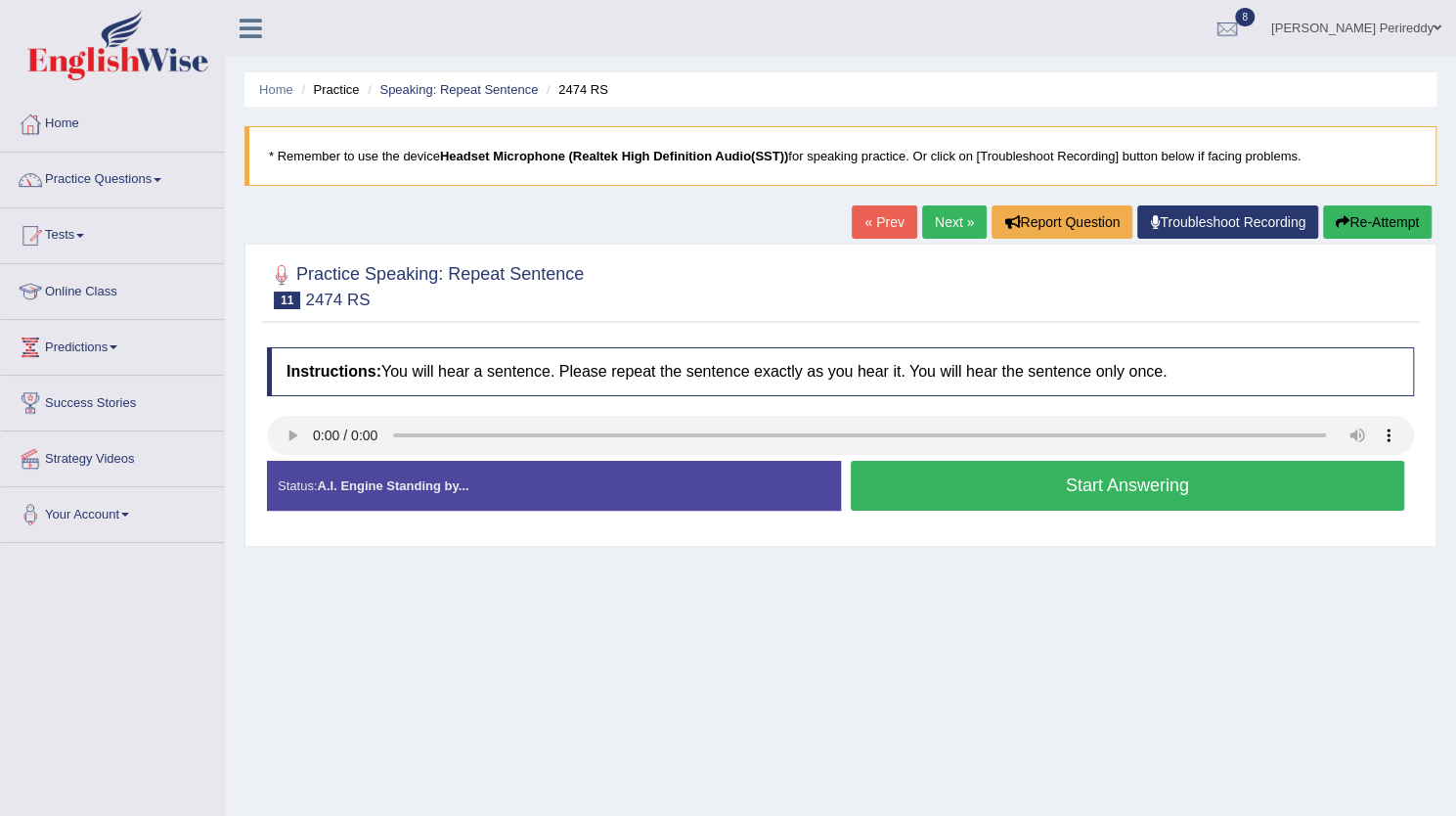 click on "Start Answering" at bounding box center (1127, 485) 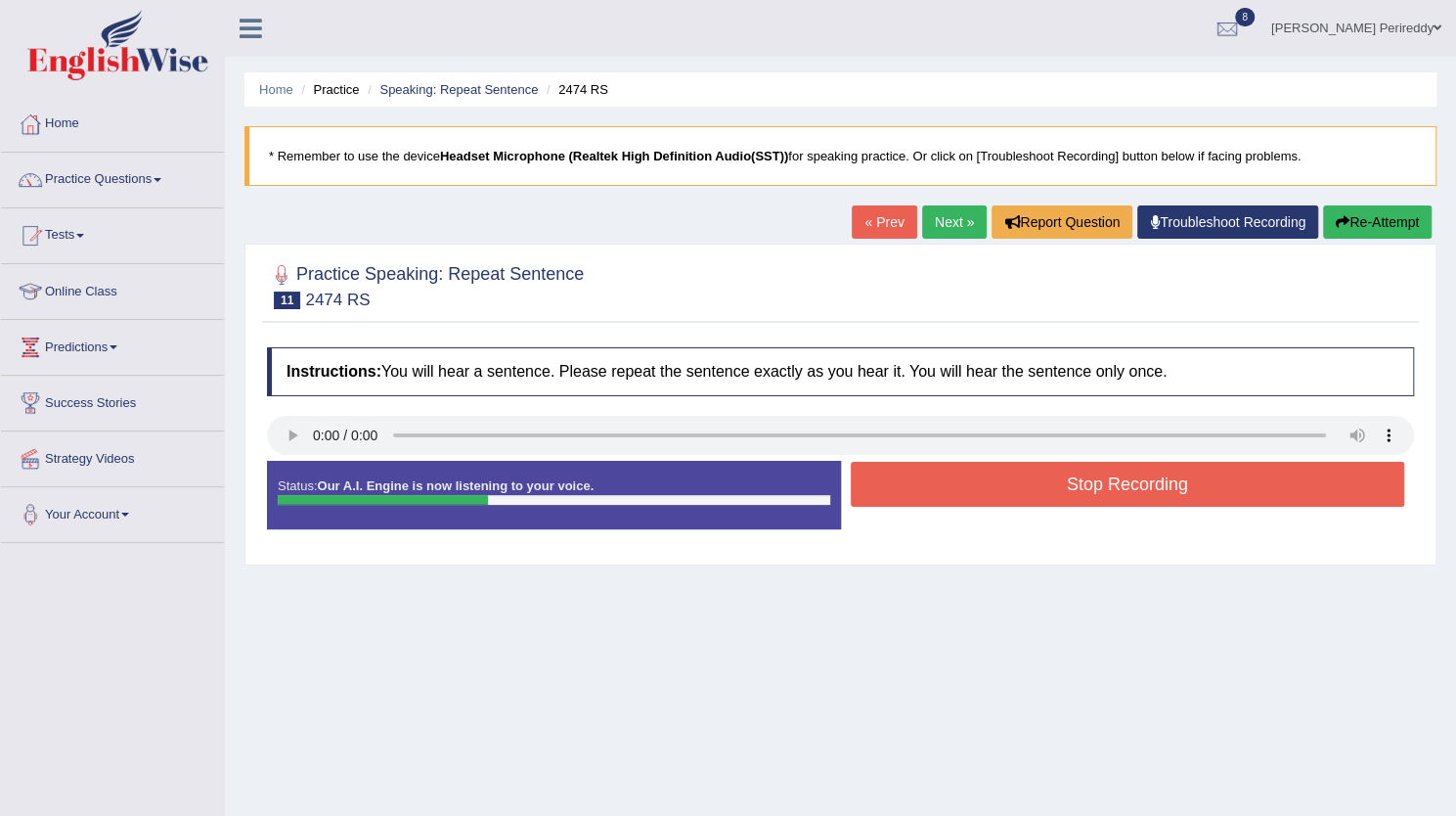 click on "Stop Recording" at bounding box center (1127, 484) 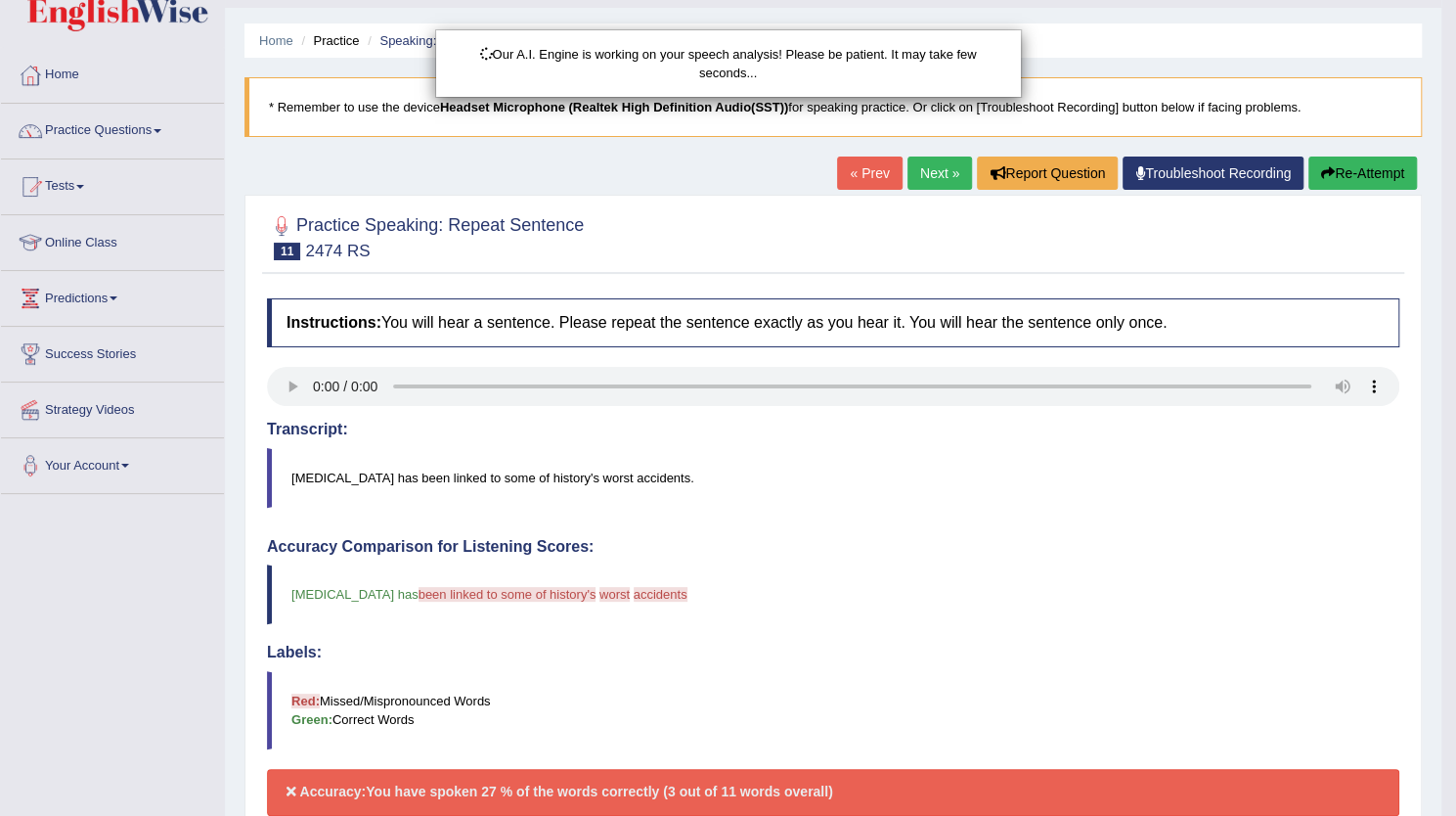 scroll, scrollTop: 211, scrollLeft: 0, axis: vertical 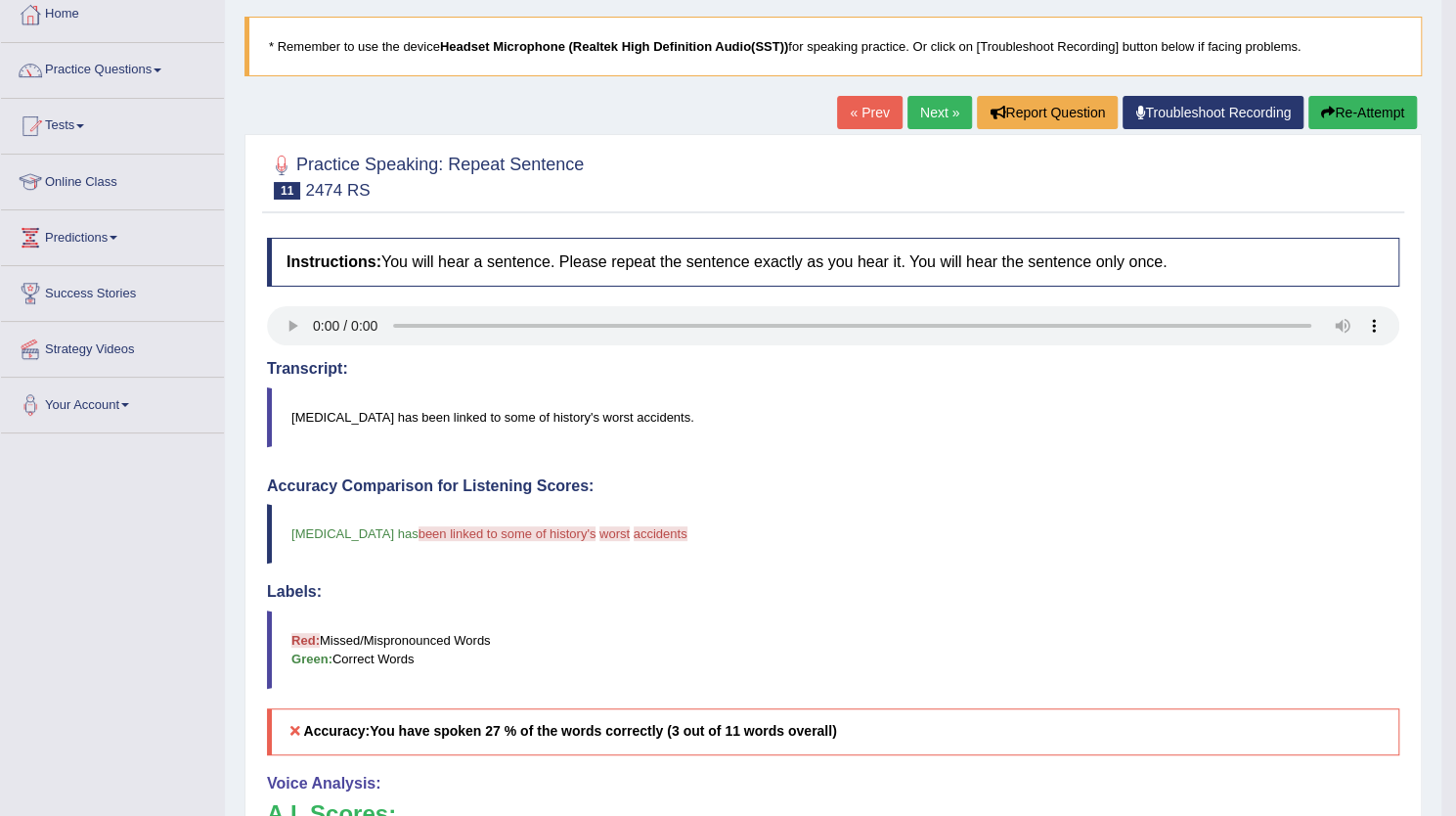 click on "Next »" at bounding box center [940, 113] 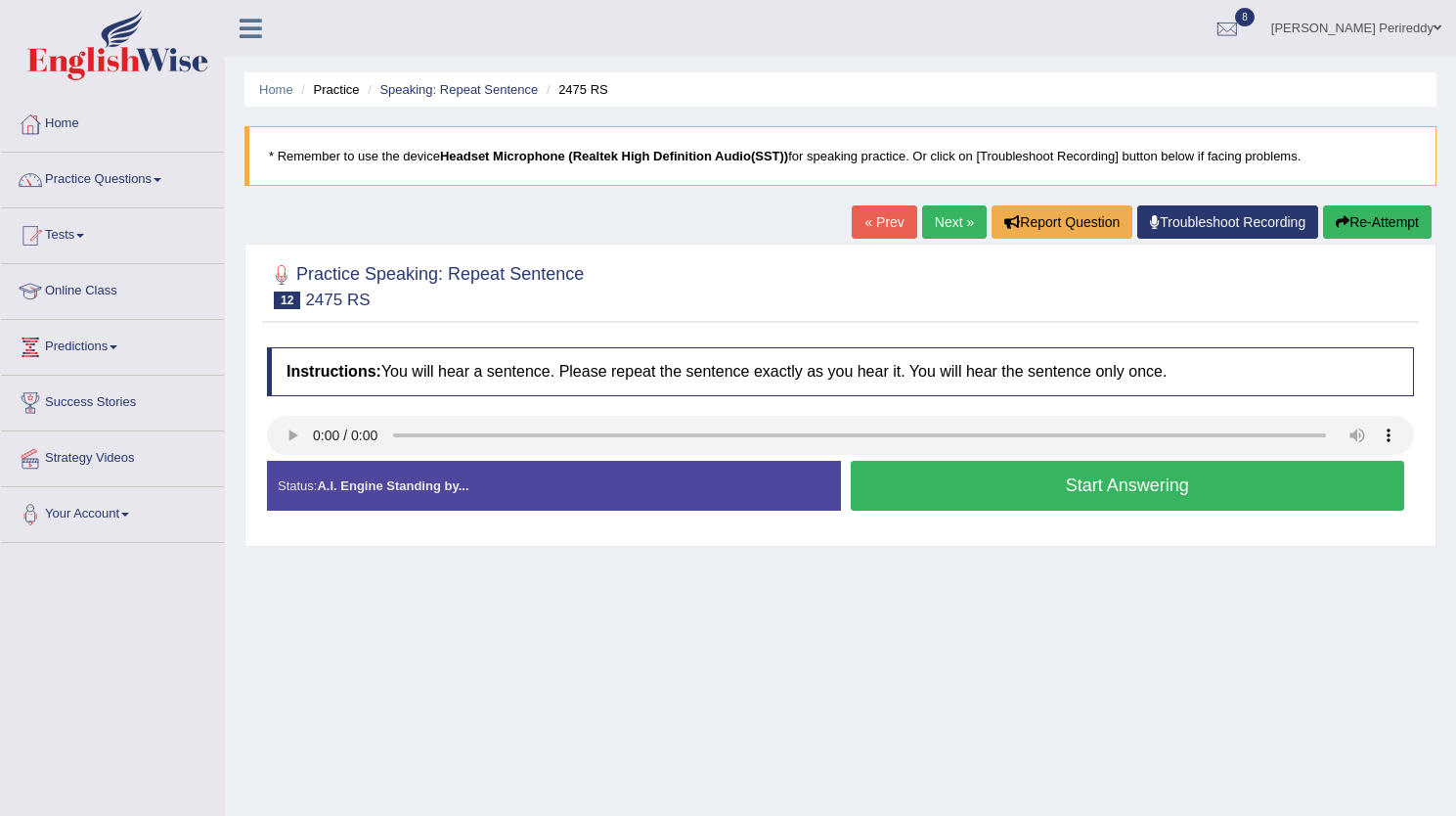 scroll, scrollTop: 0, scrollLeft: 0, axis: both 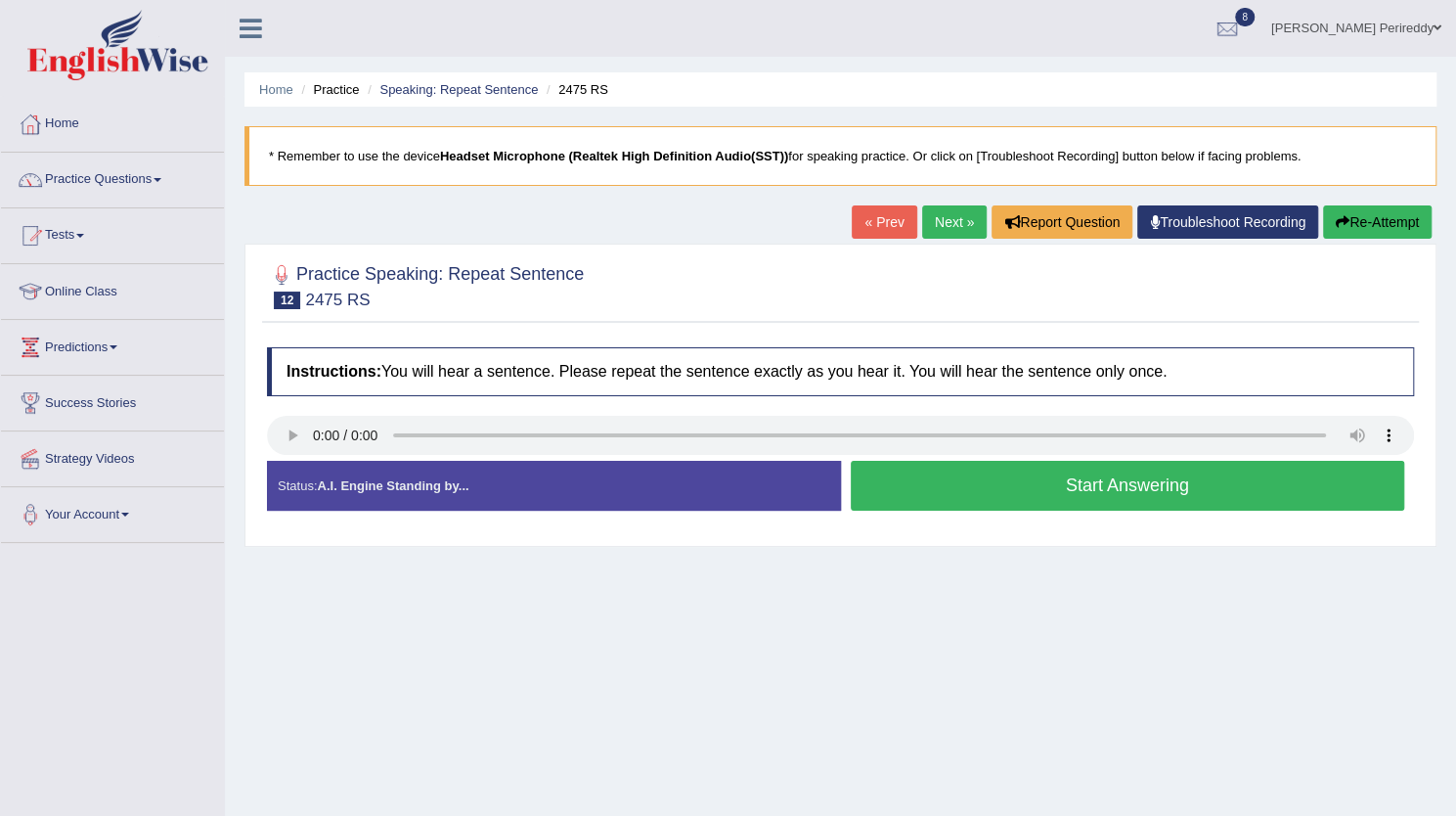 click on "Start Answering" at bounding box center [1127, 485] 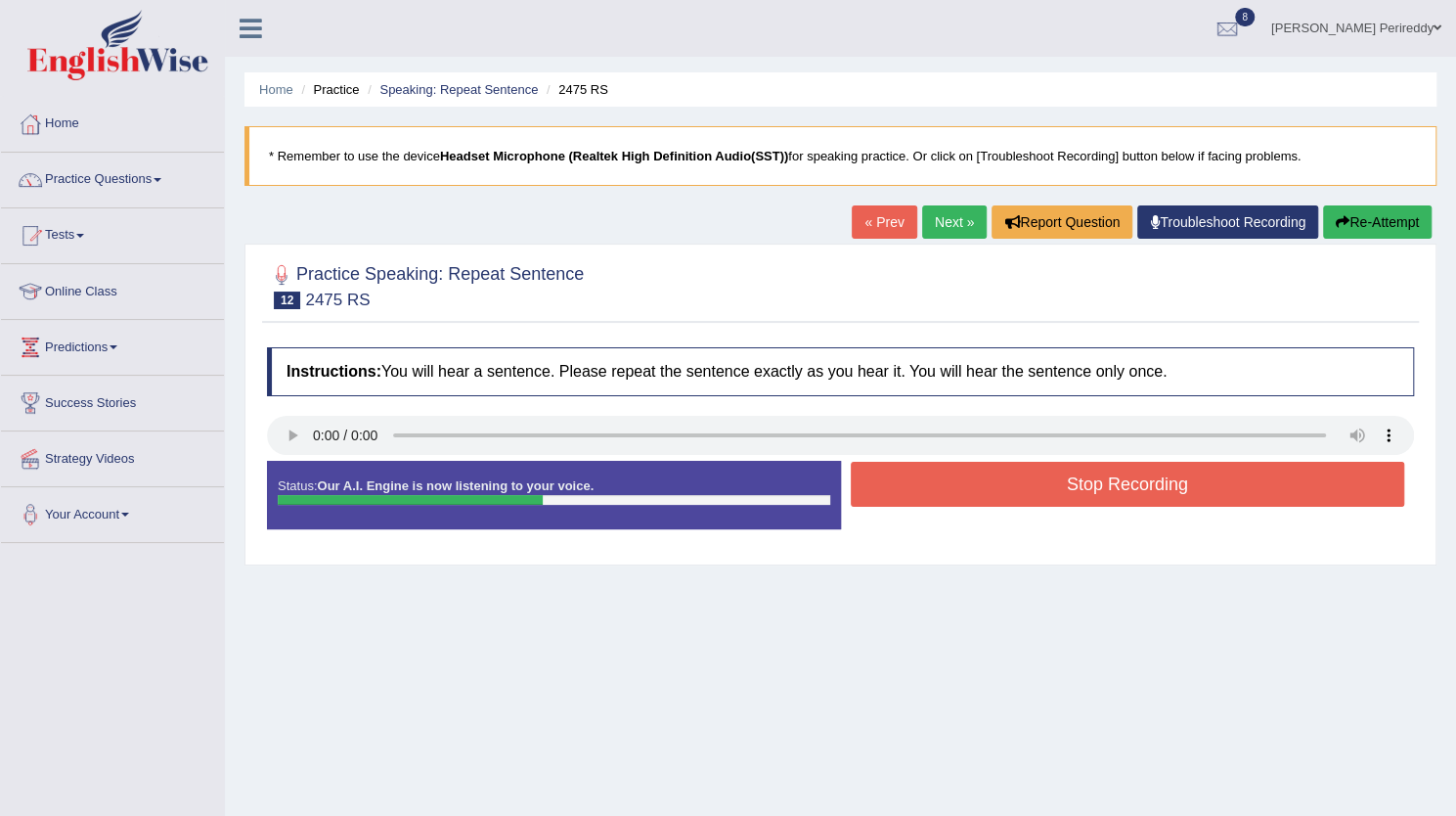 click on "Stop Recording" at bounding box center [1127, 484] 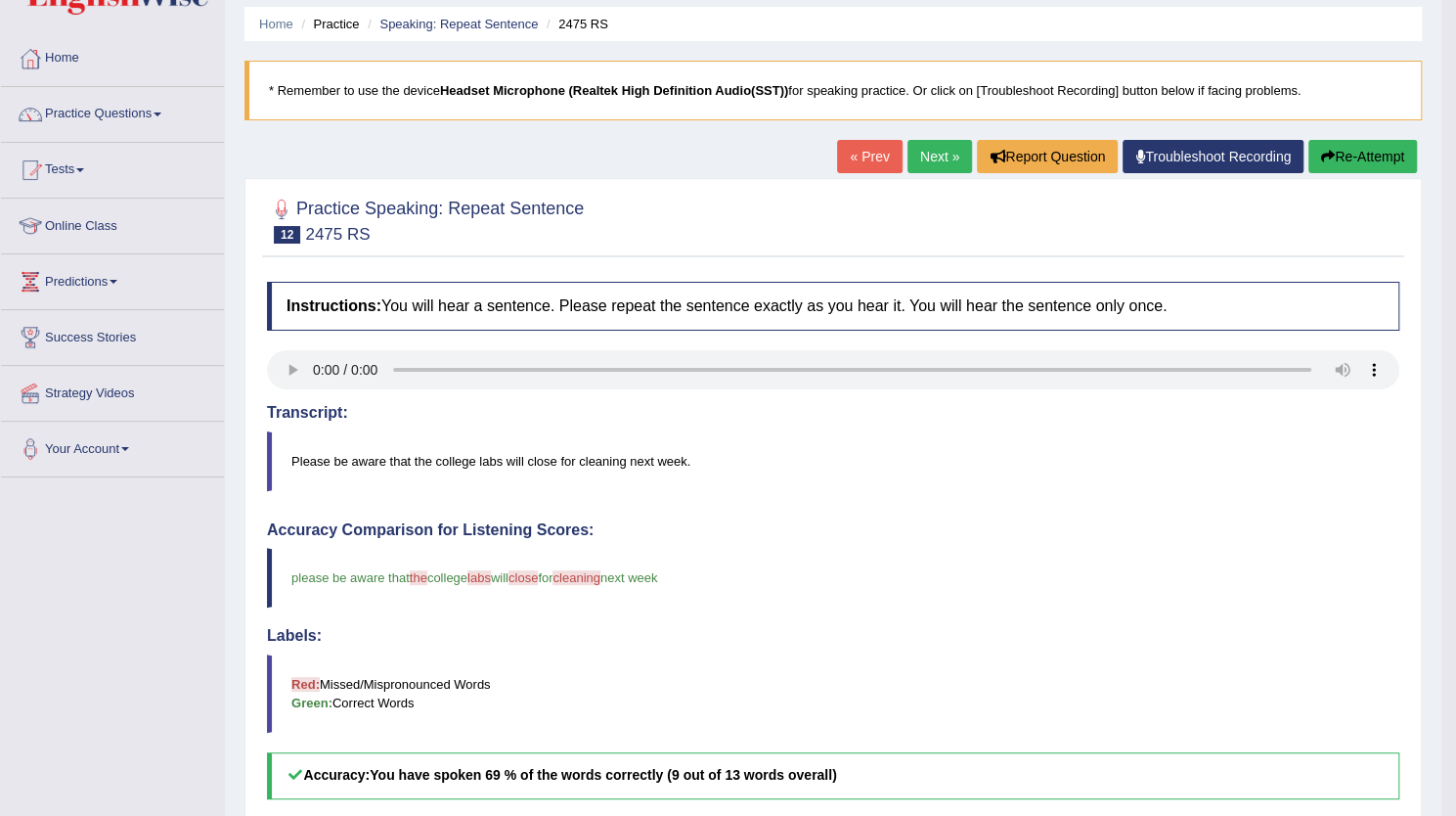 scroll, scrollTop: 0, scrollLeft: 0, axis: both 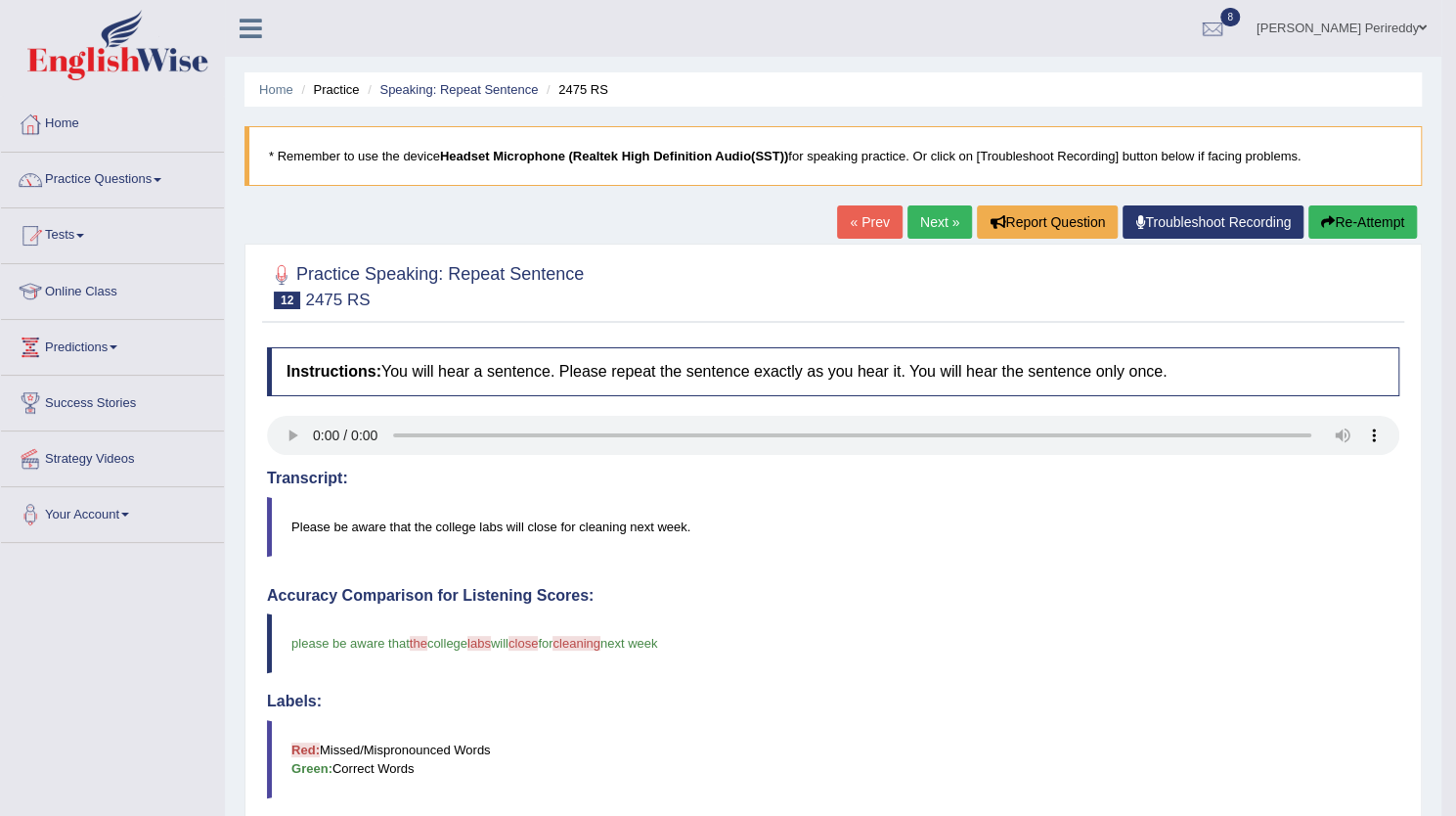 click on "Next »" at bounding box center (940, 222) 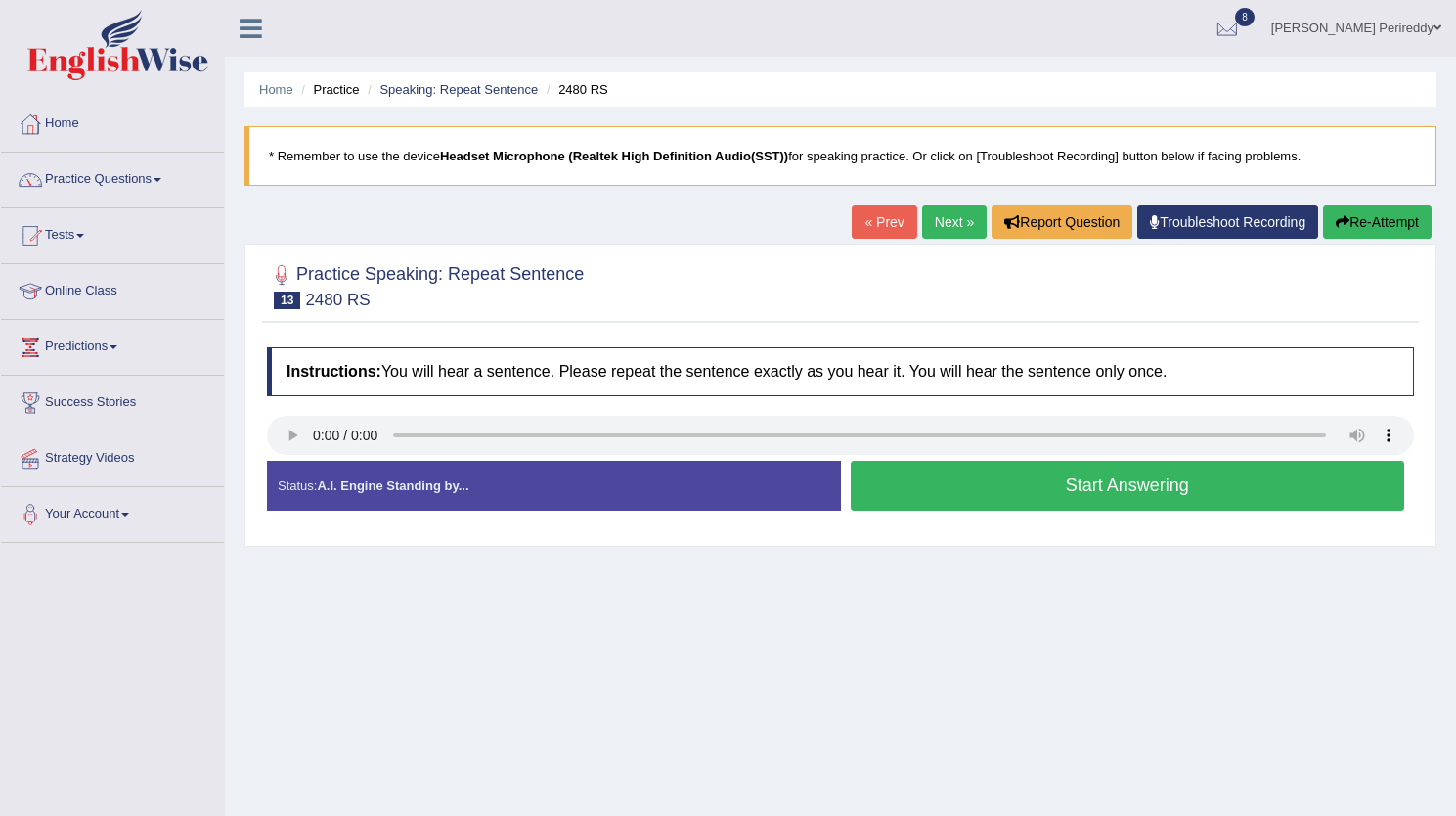 scroll, scrollTop: 0, scrollLeft: 0, axis: both 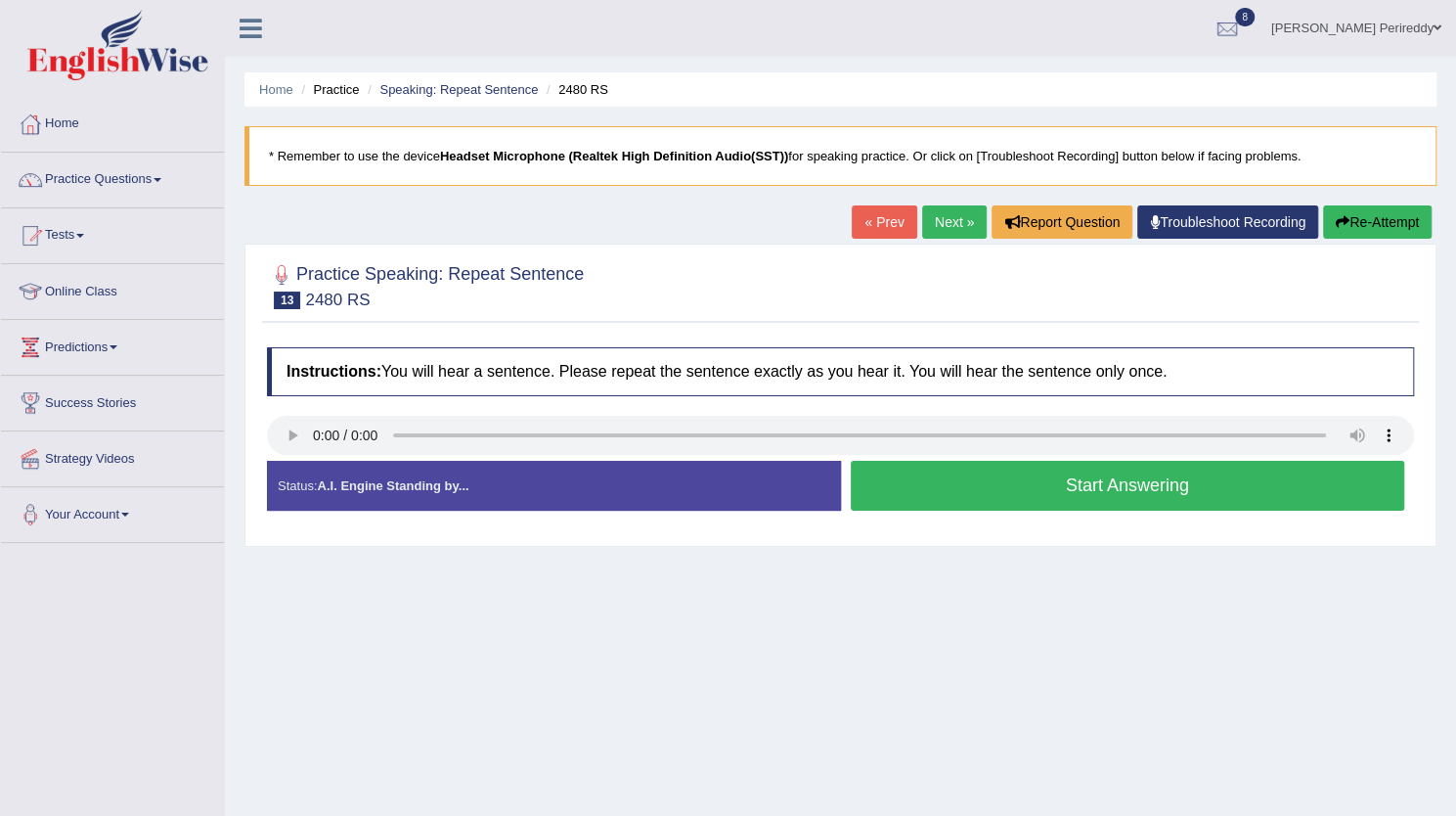 click on "Start Answering" at bounding box center (1127, 485) 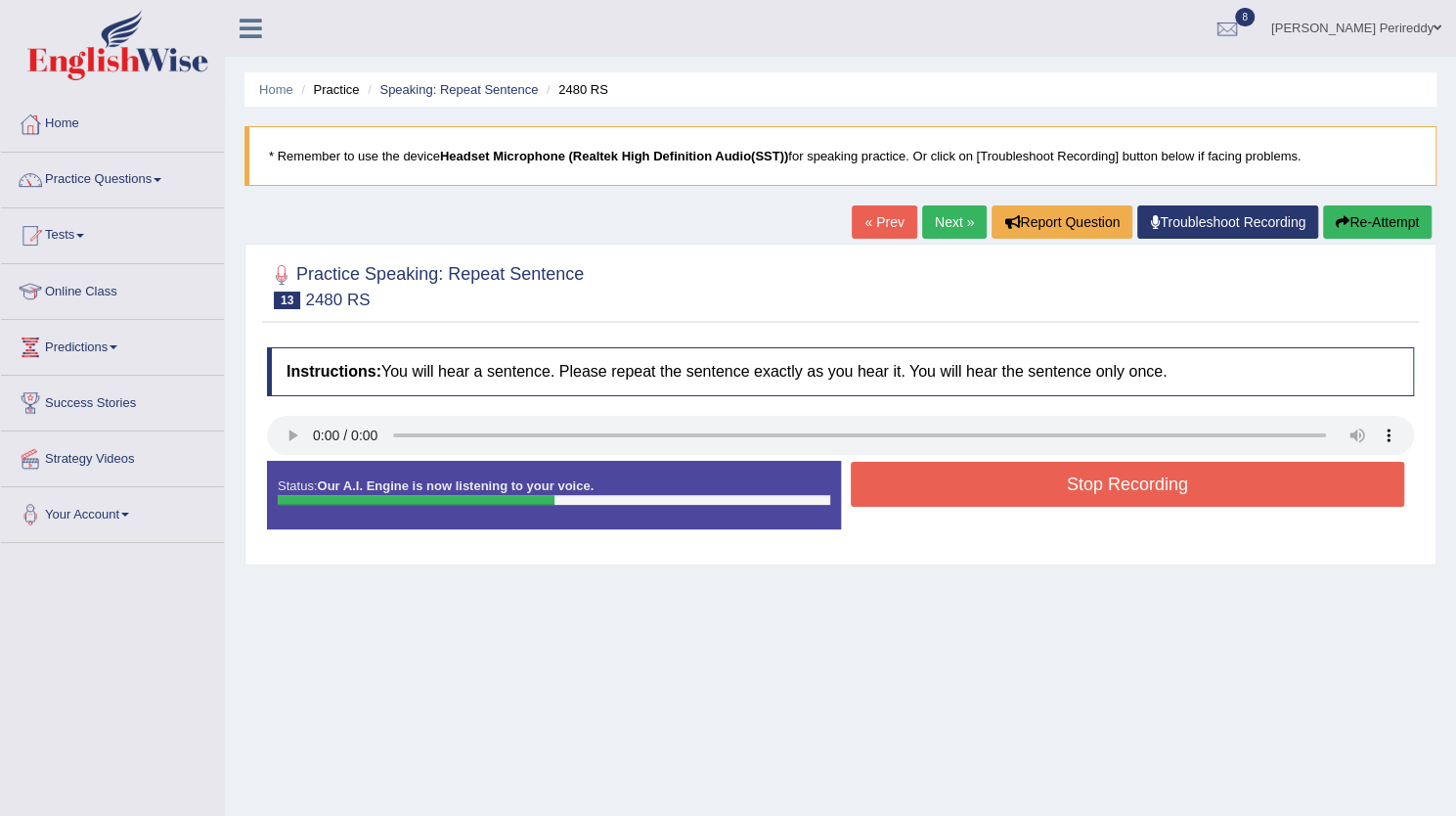 click on "Stop Recording" at bounding box center (1127, 484) 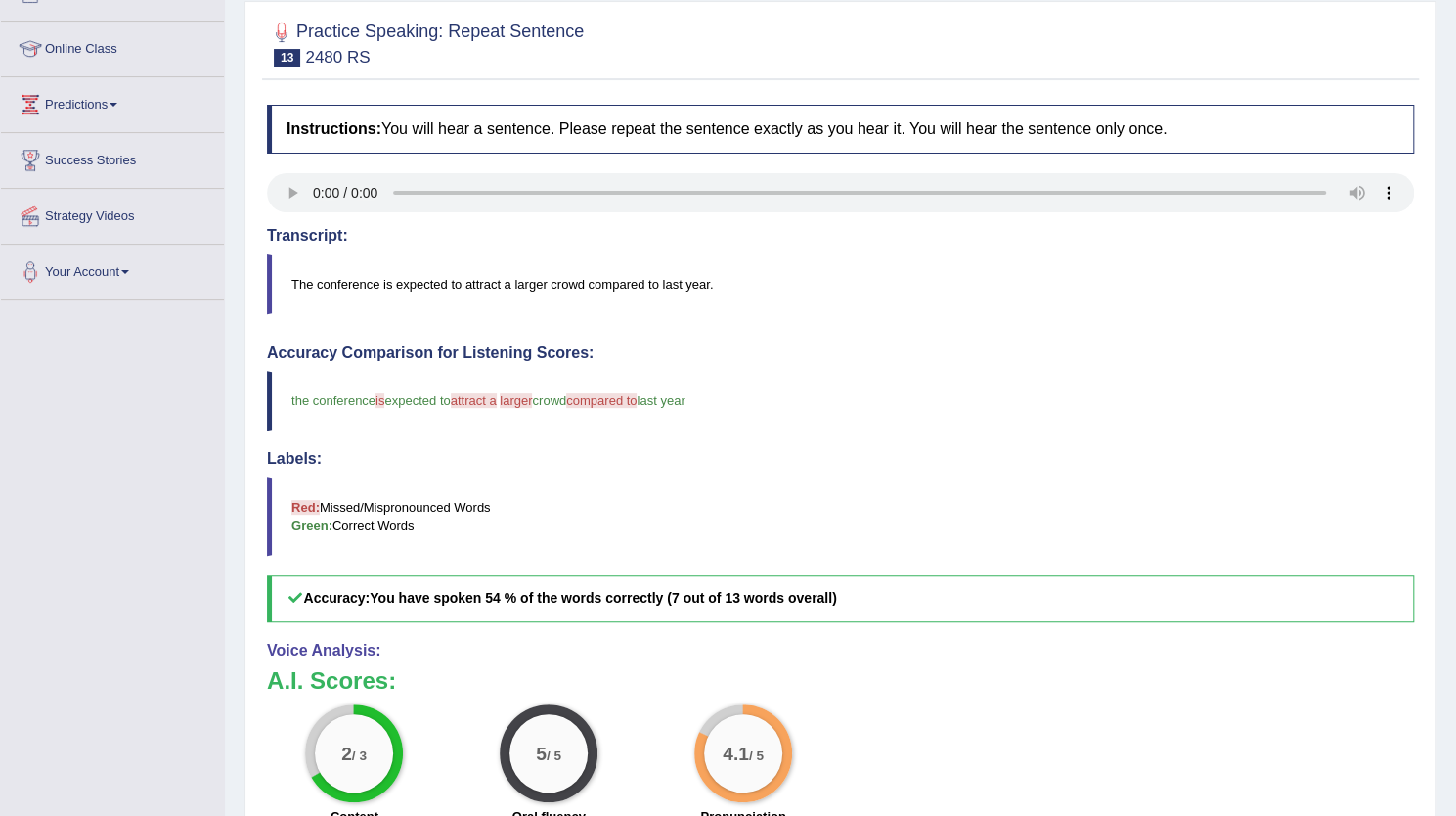 scroll, scrollTop: 0, scrollLeft: 0, axis: both 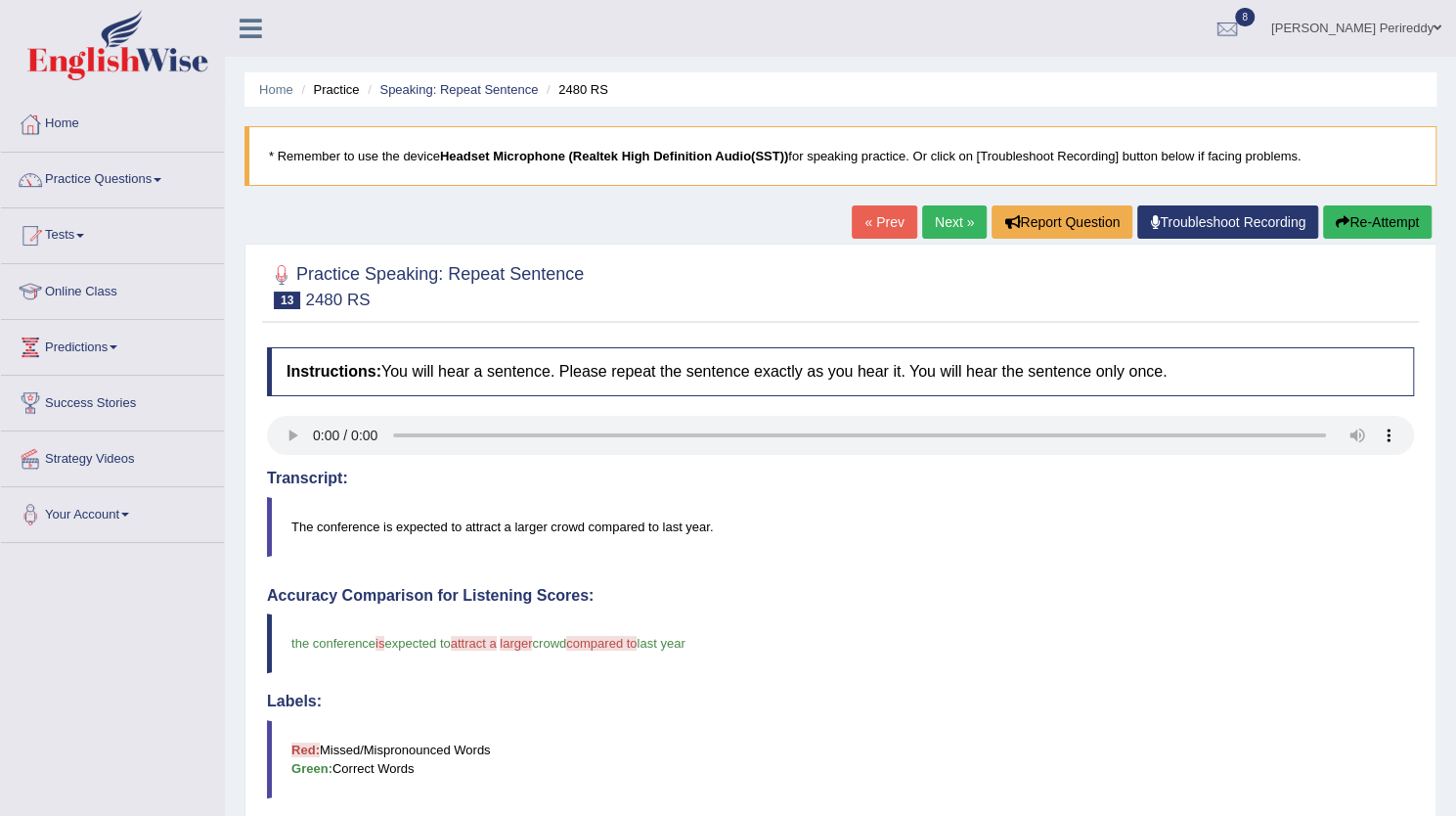 click on "Next »" at bounding box center [954, 222] 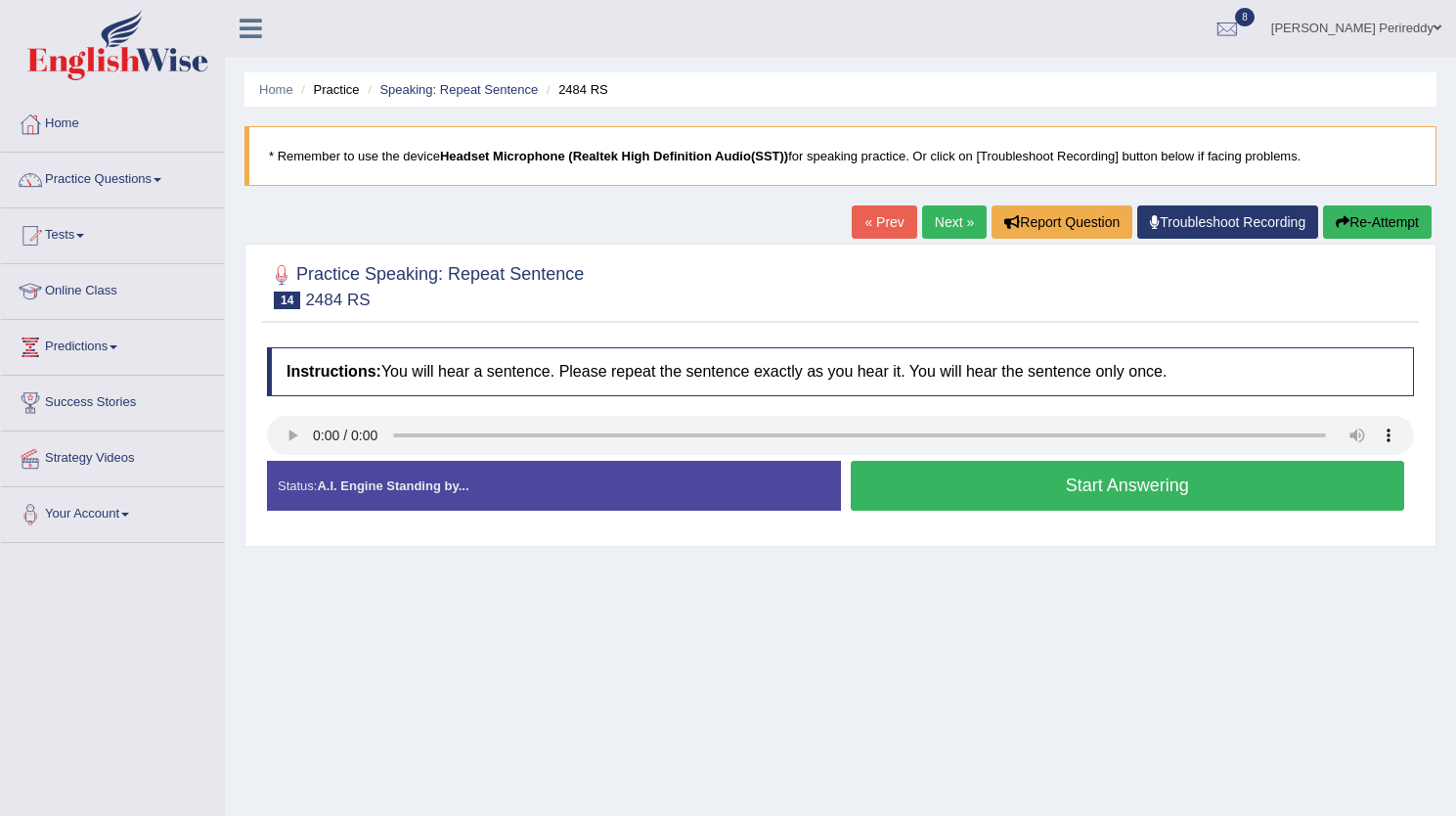 scroll, scrollTop: 0, scrollLeft: 0, axis: both 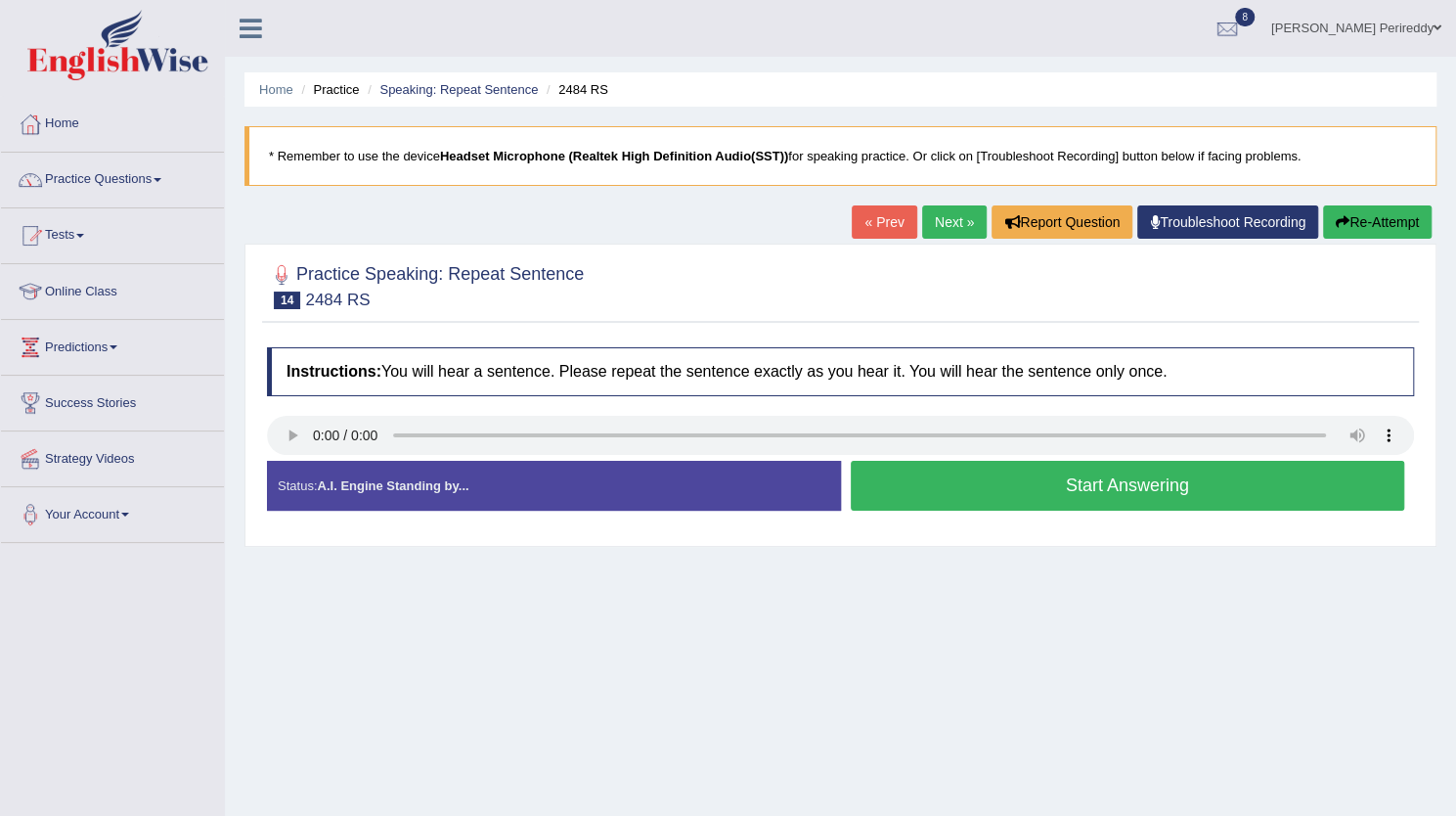 click on "Start Answering" at bounding box center (1127, 485) 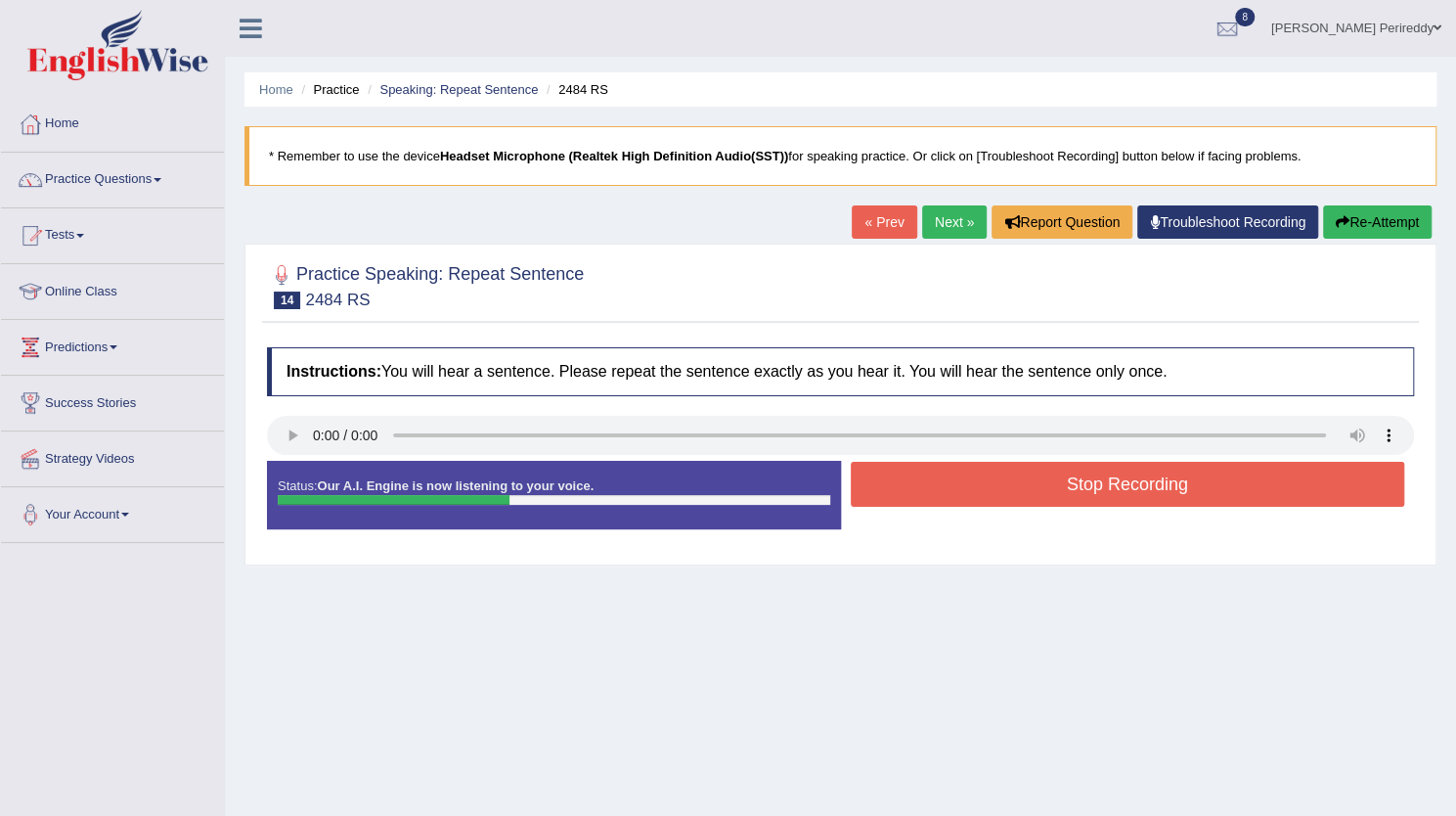 click on "Stop Recording" at bounding box center [1127, 484] 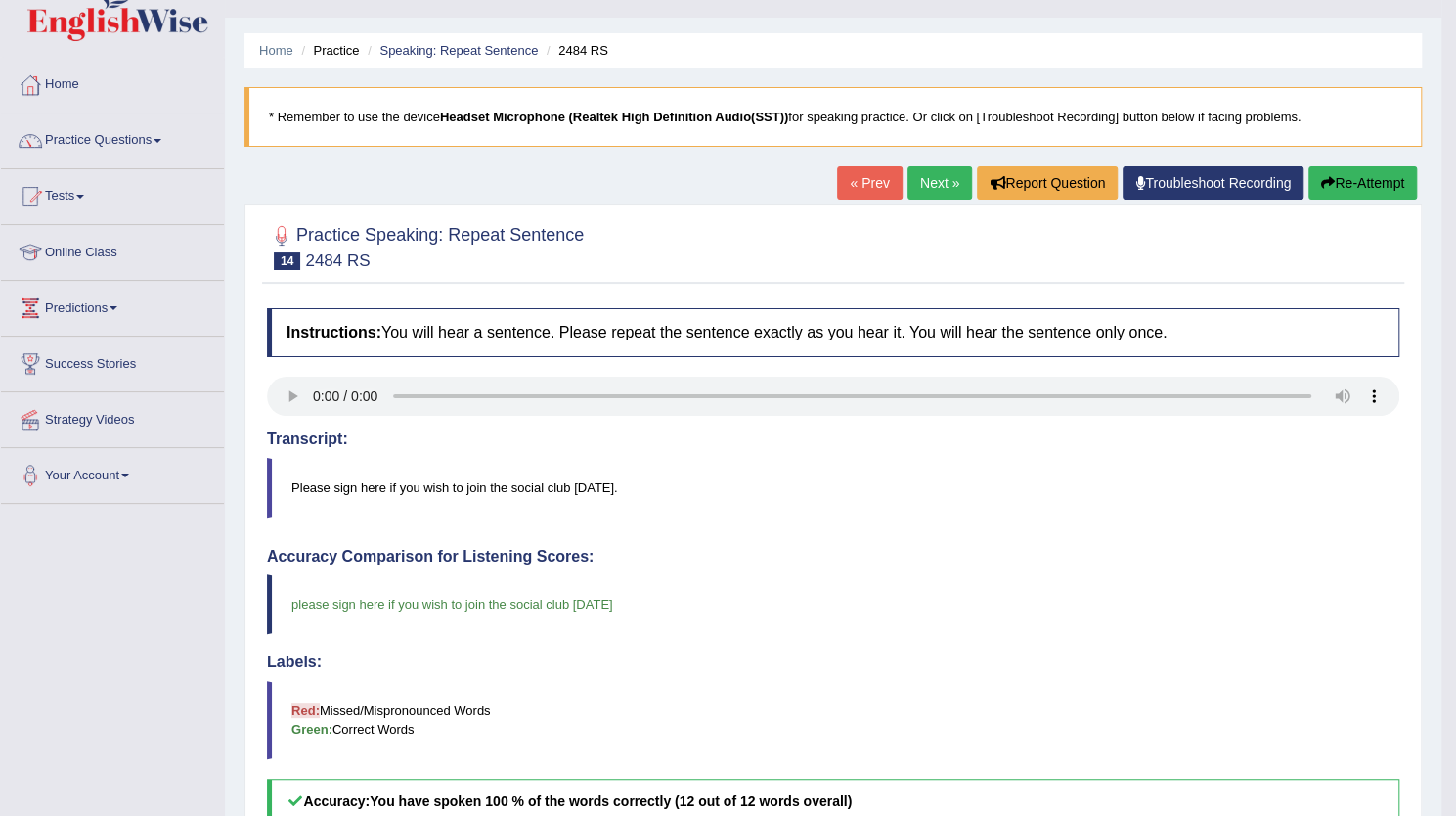 scroll, scrollTop: 0, scrollLeft: 0, axis: both 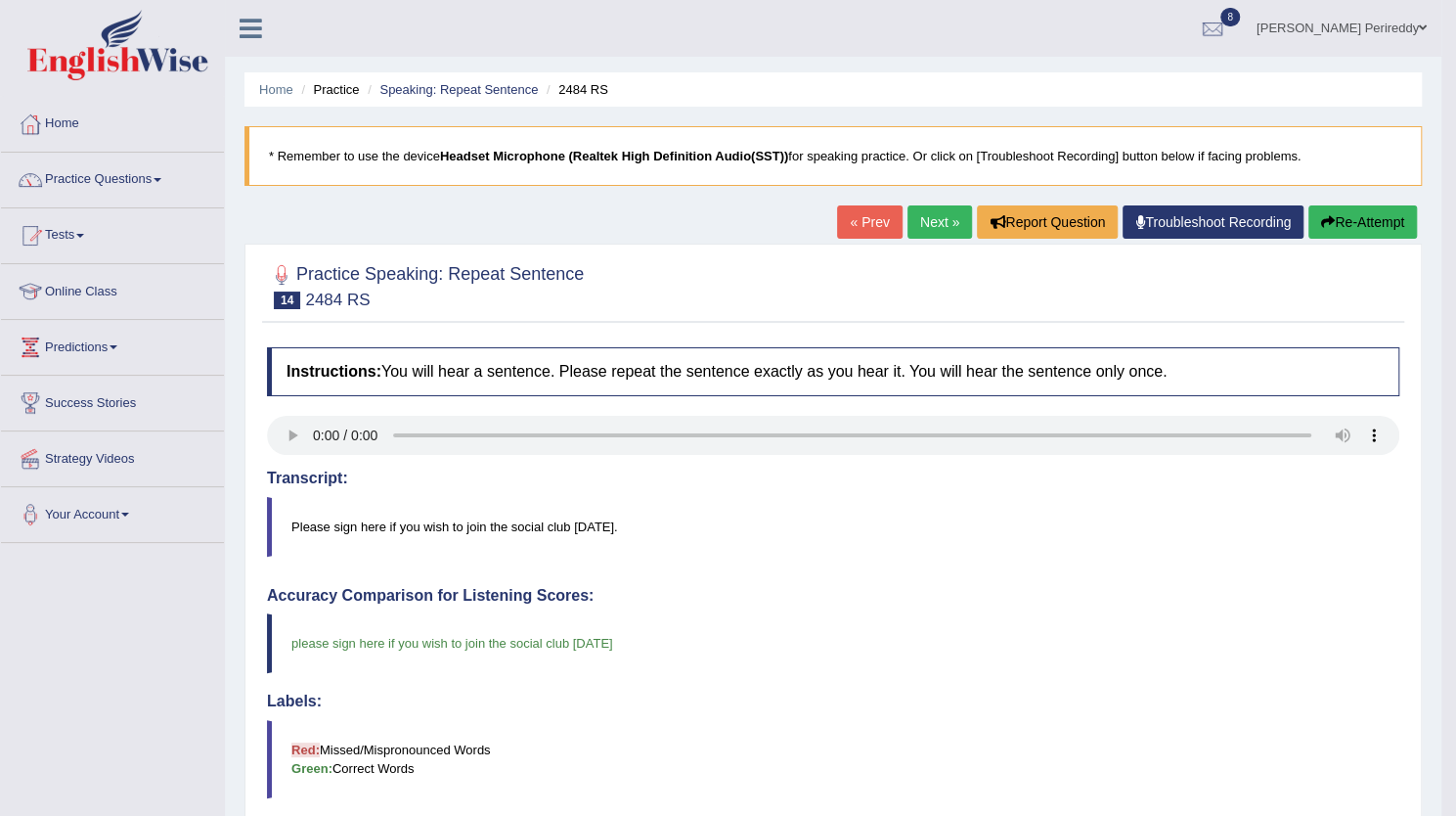 click on "Next »" at bounding box center [940, 222] 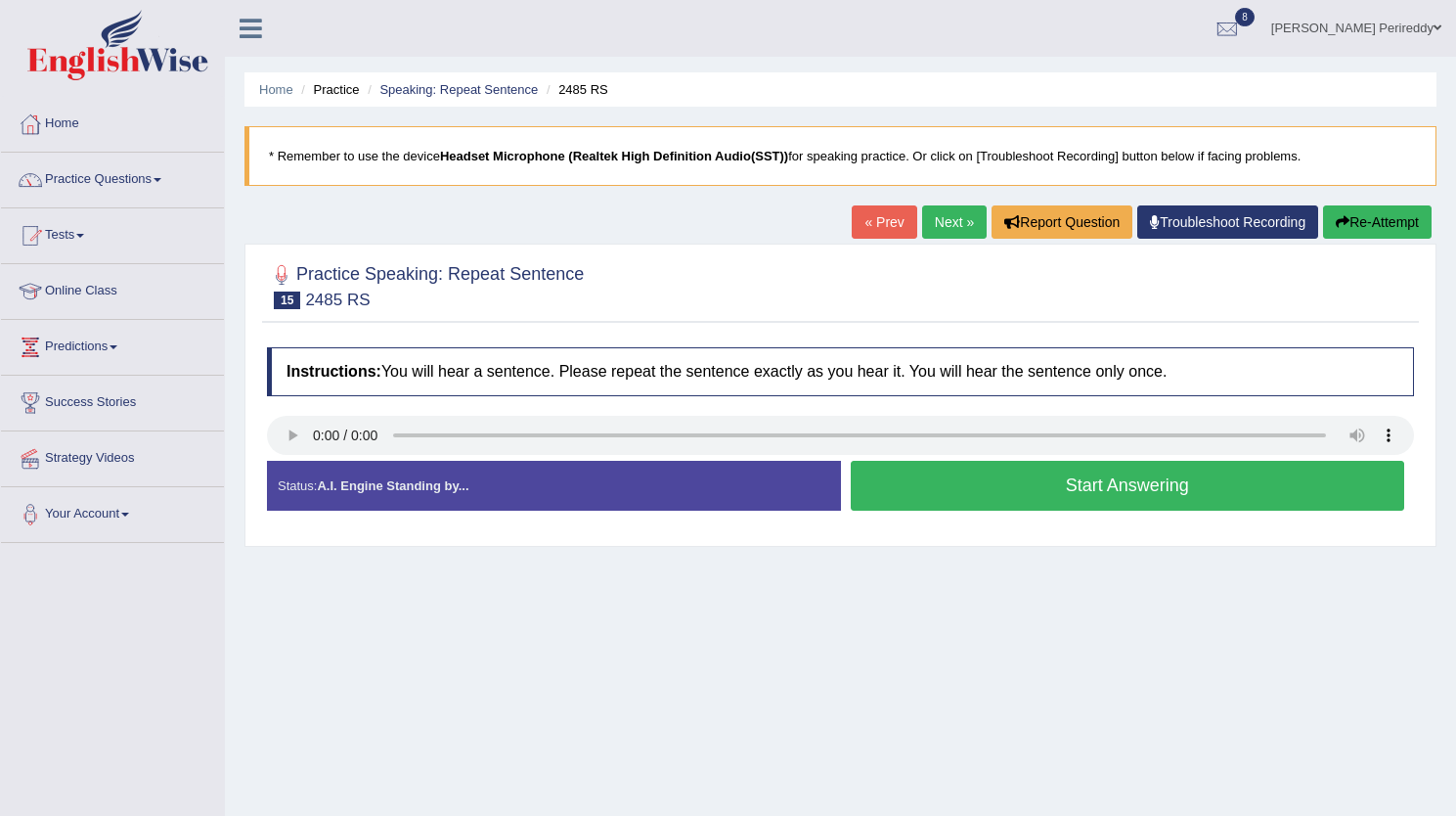 scroll, scrollTop: 0, scrollLeft: 0, axis: both 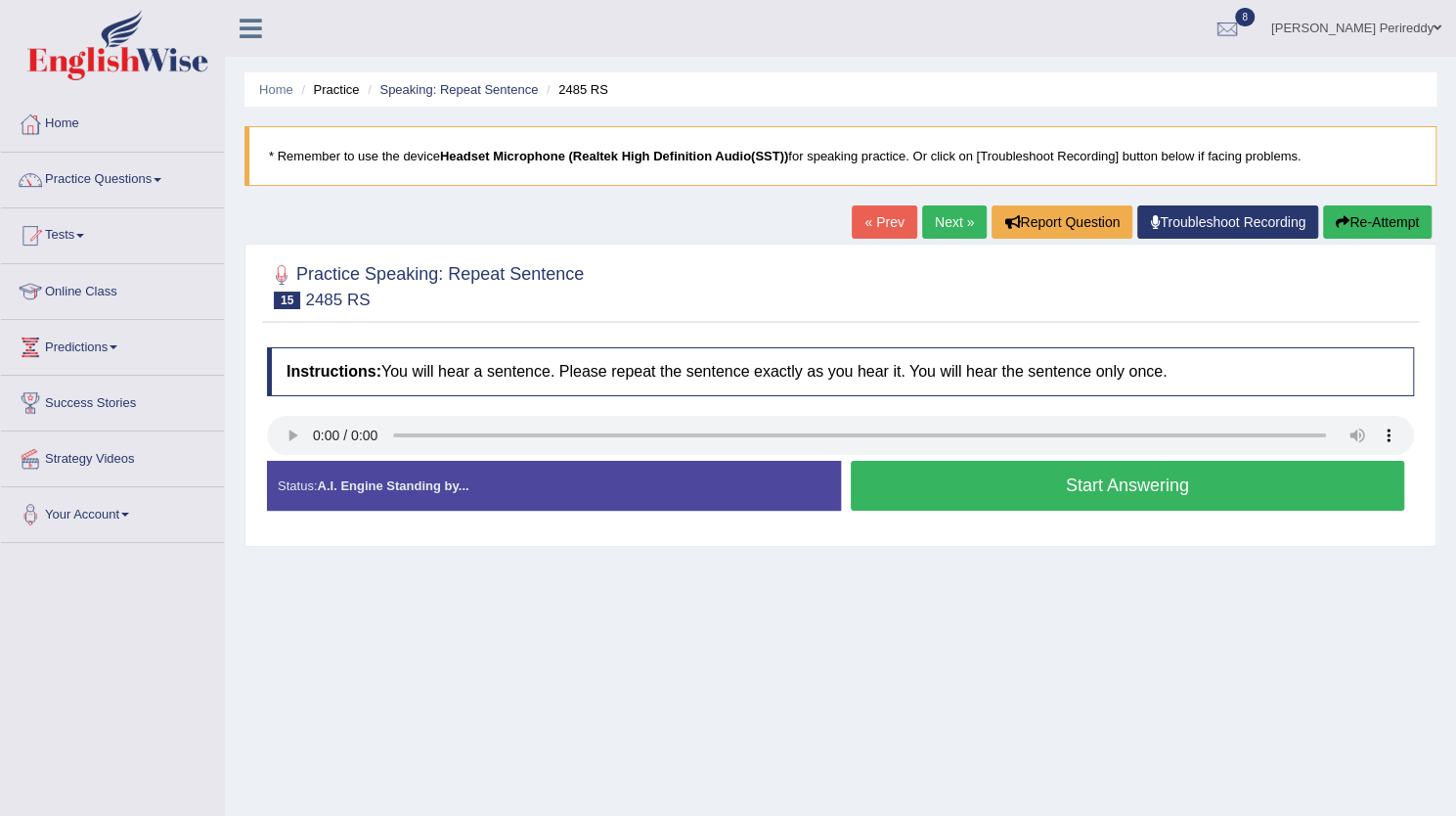 click on "Start Answering" at bounding box center [1127, 485] 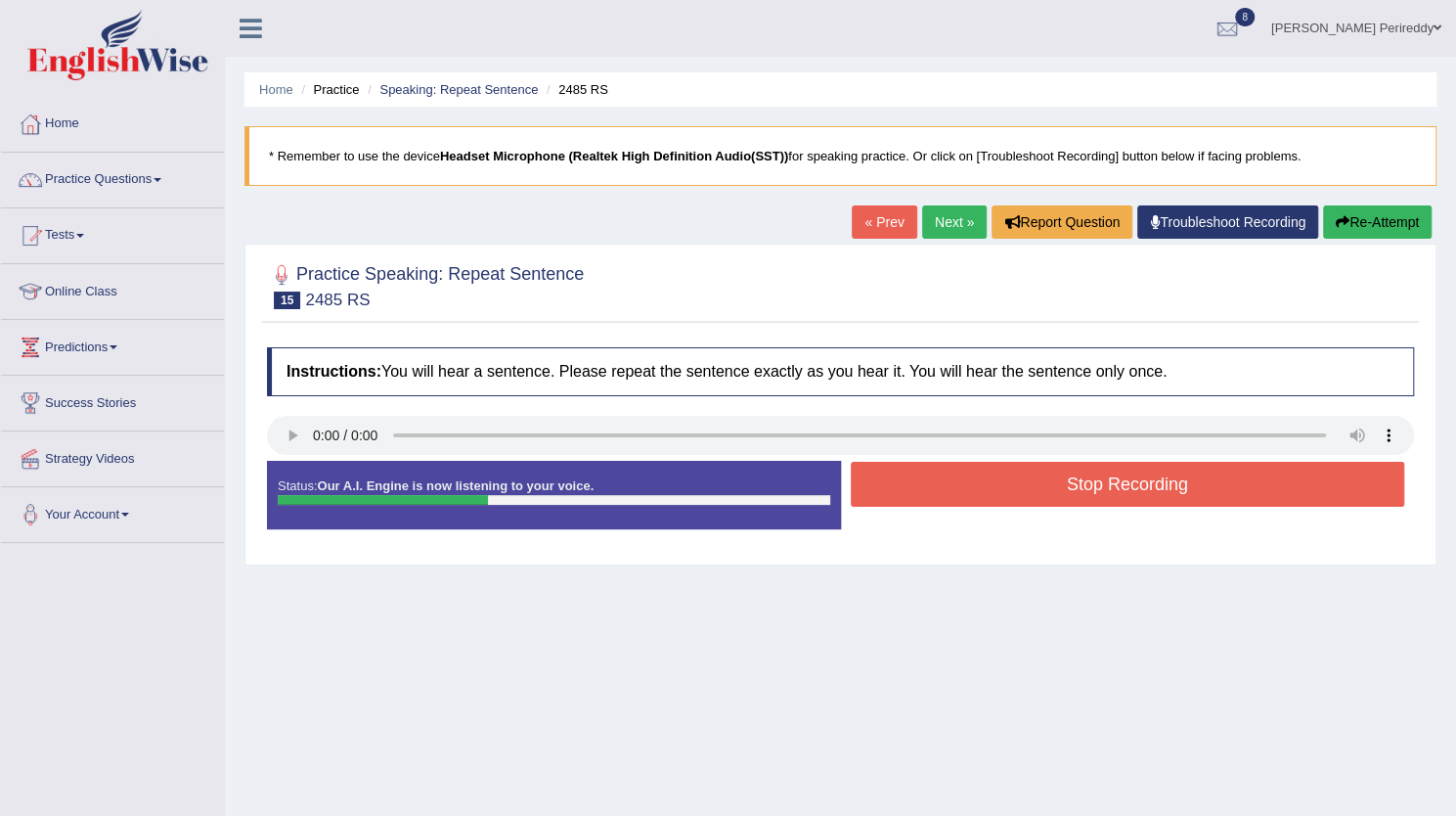 click on "Stop Recording" at bounding box center [1127, 484] 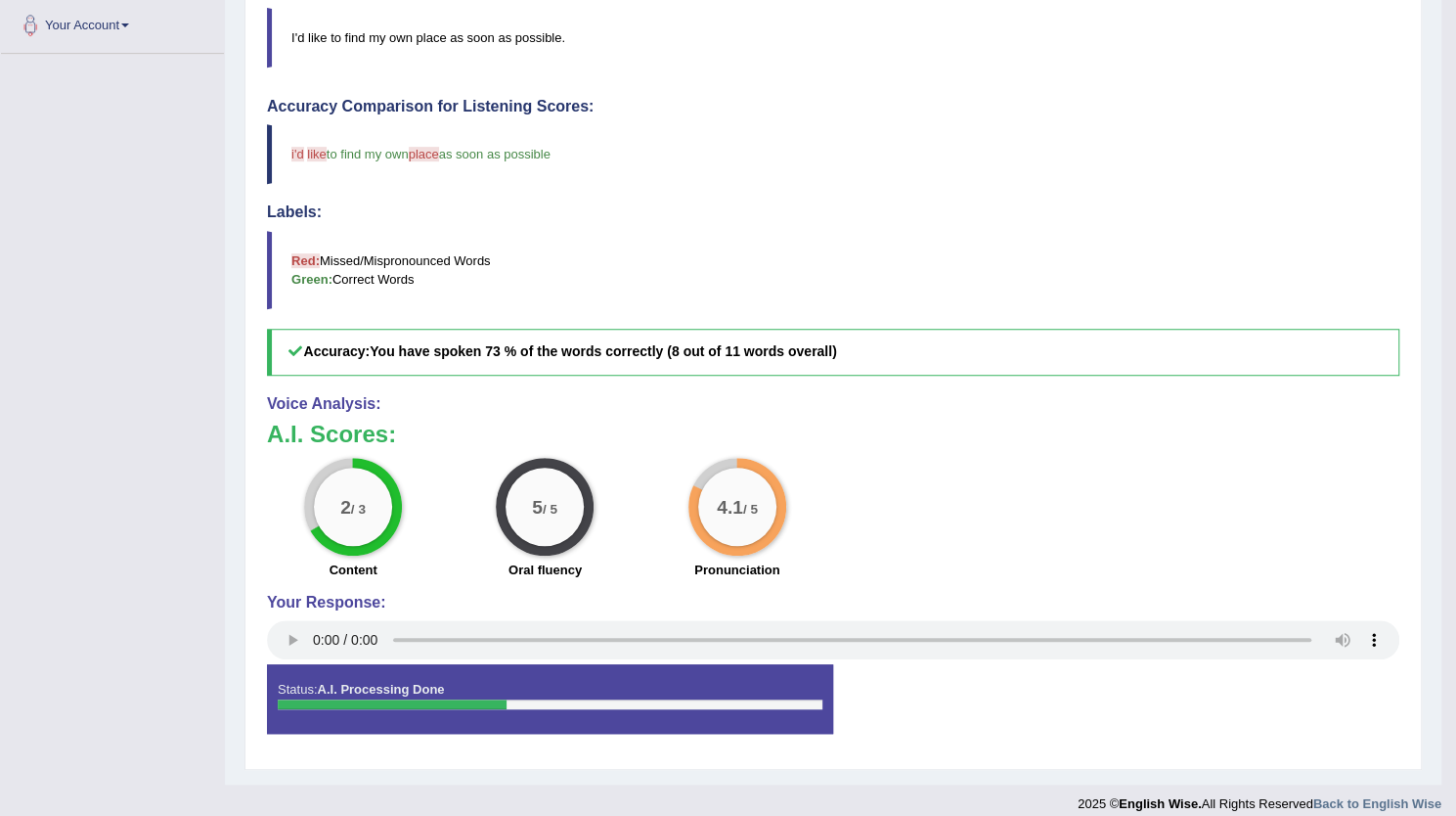scroll, scrollTop: 0, scrollLeft: 0, axis: both 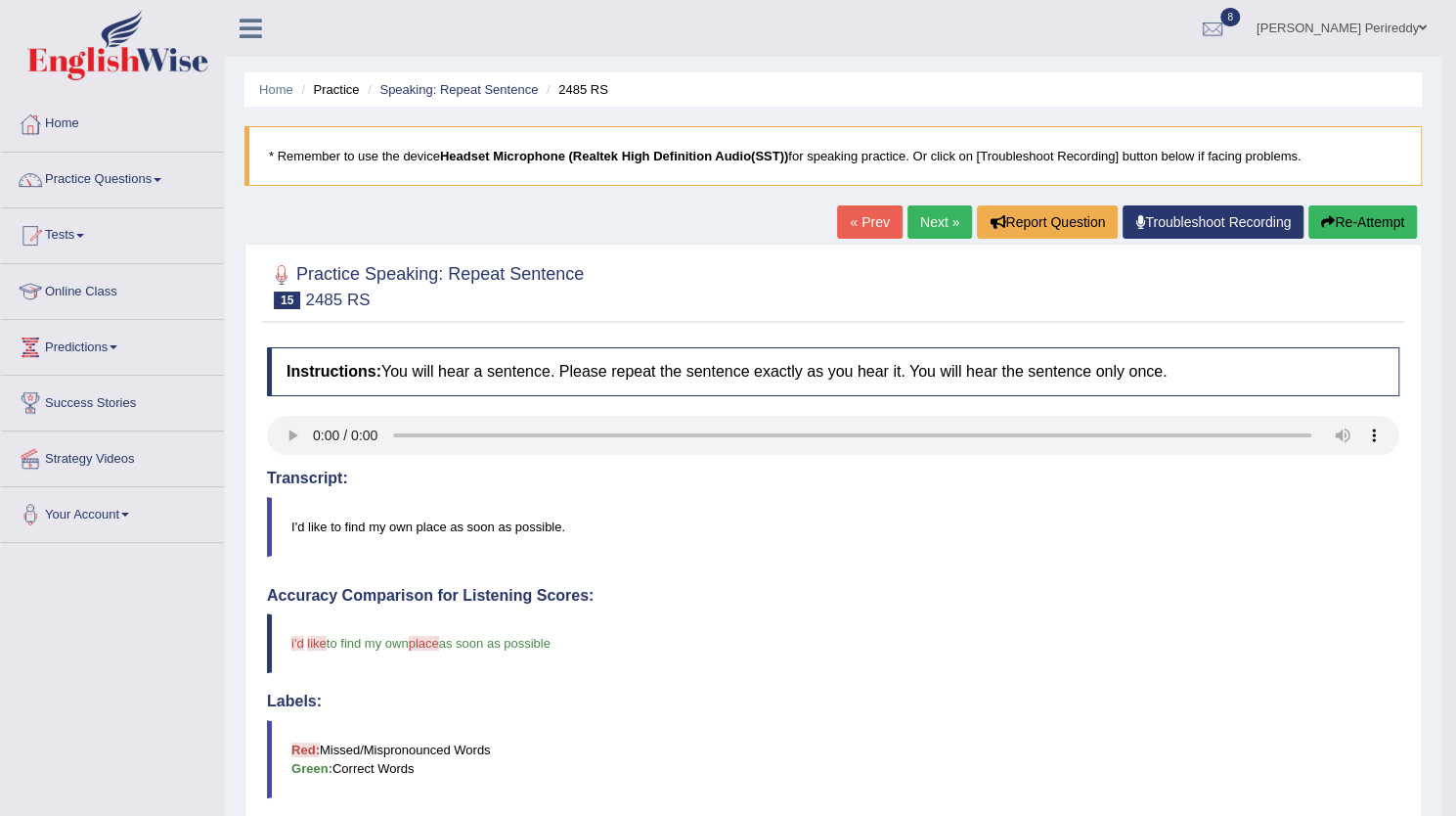 click on "Next »" at bounding box center [940, 222] 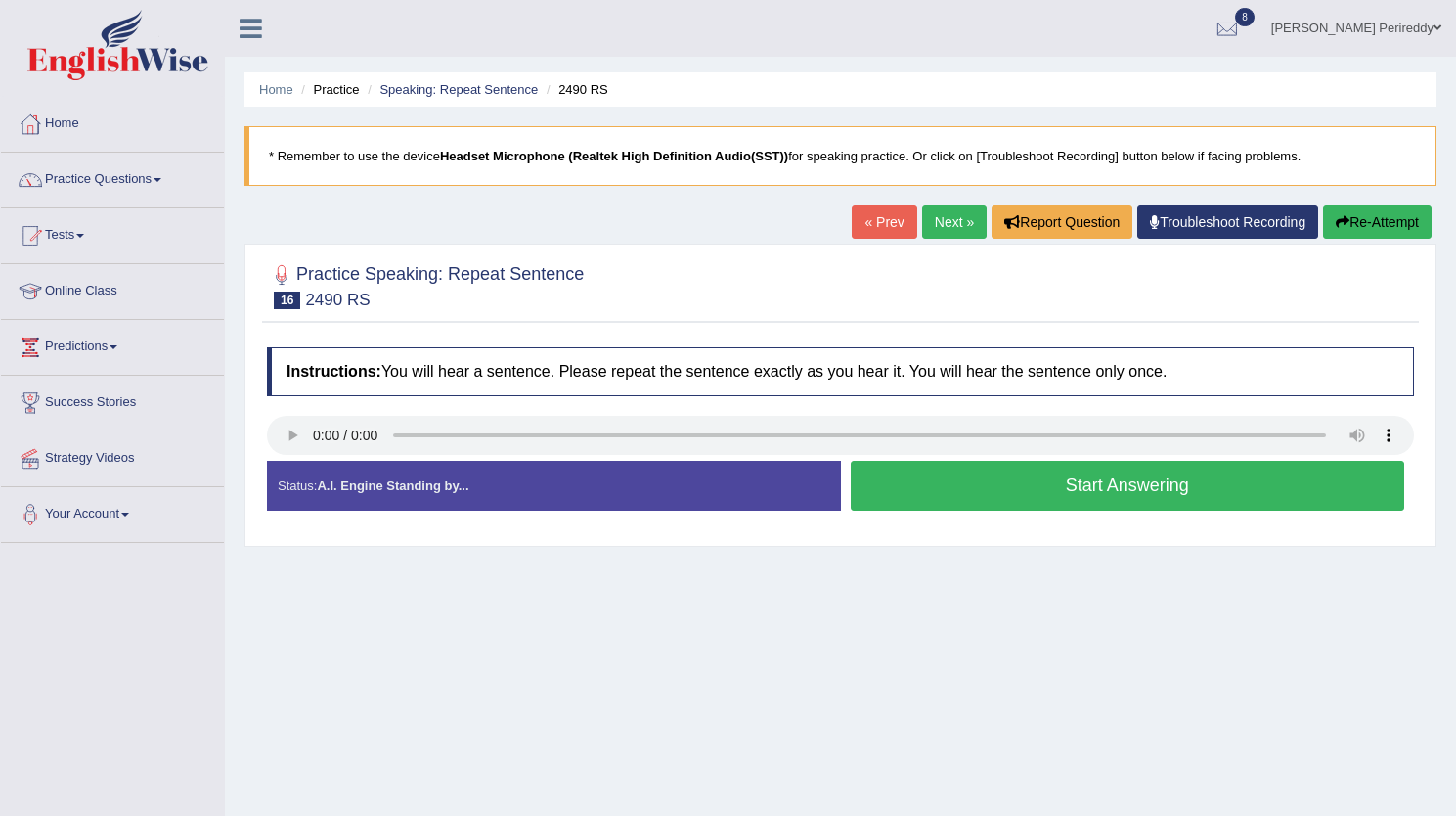 scroll, scrollTop: 196, scrollLeft: 0, axis: vertical 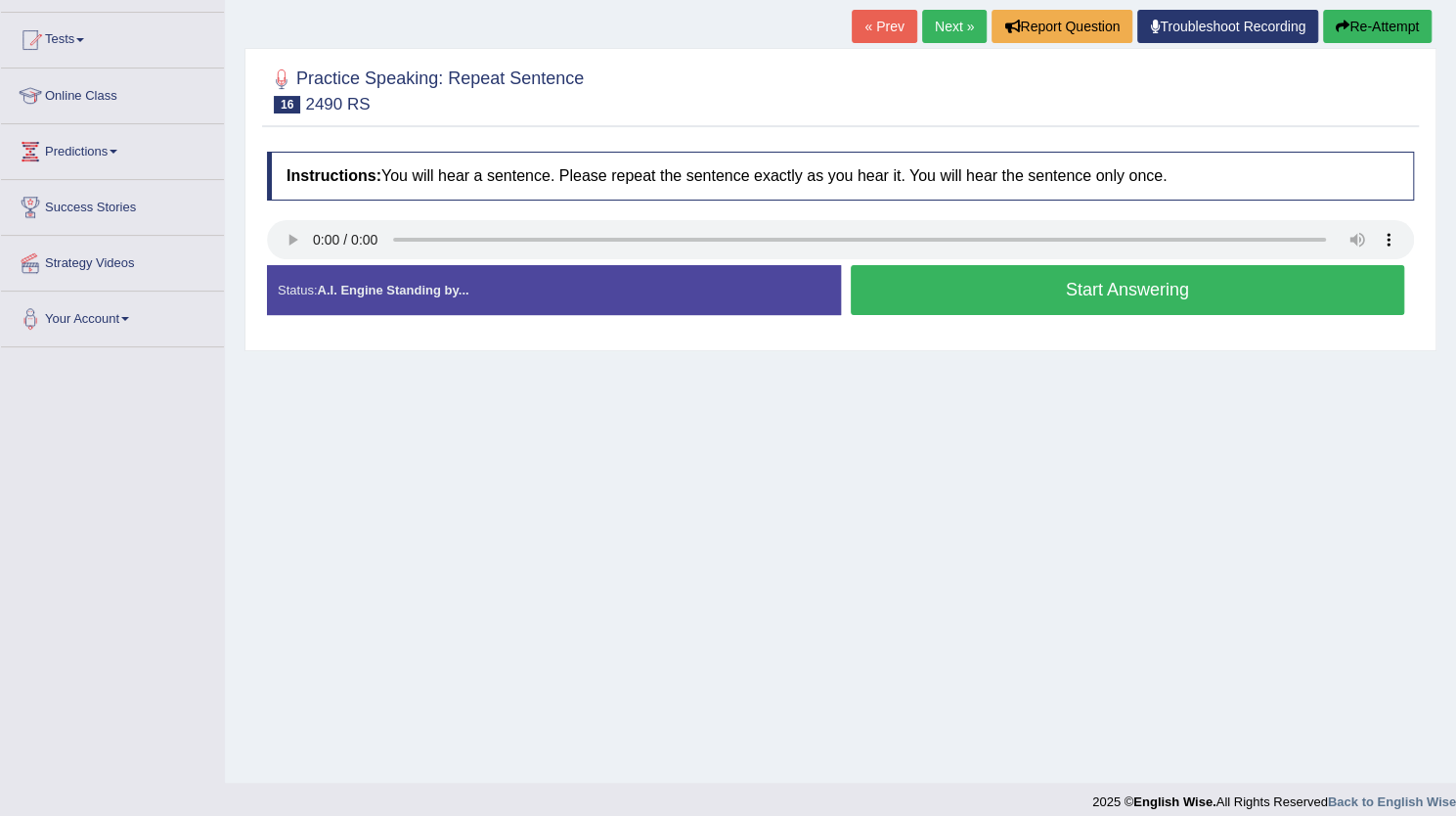 click on "Start Answering" at bounding box center [1127, 290] 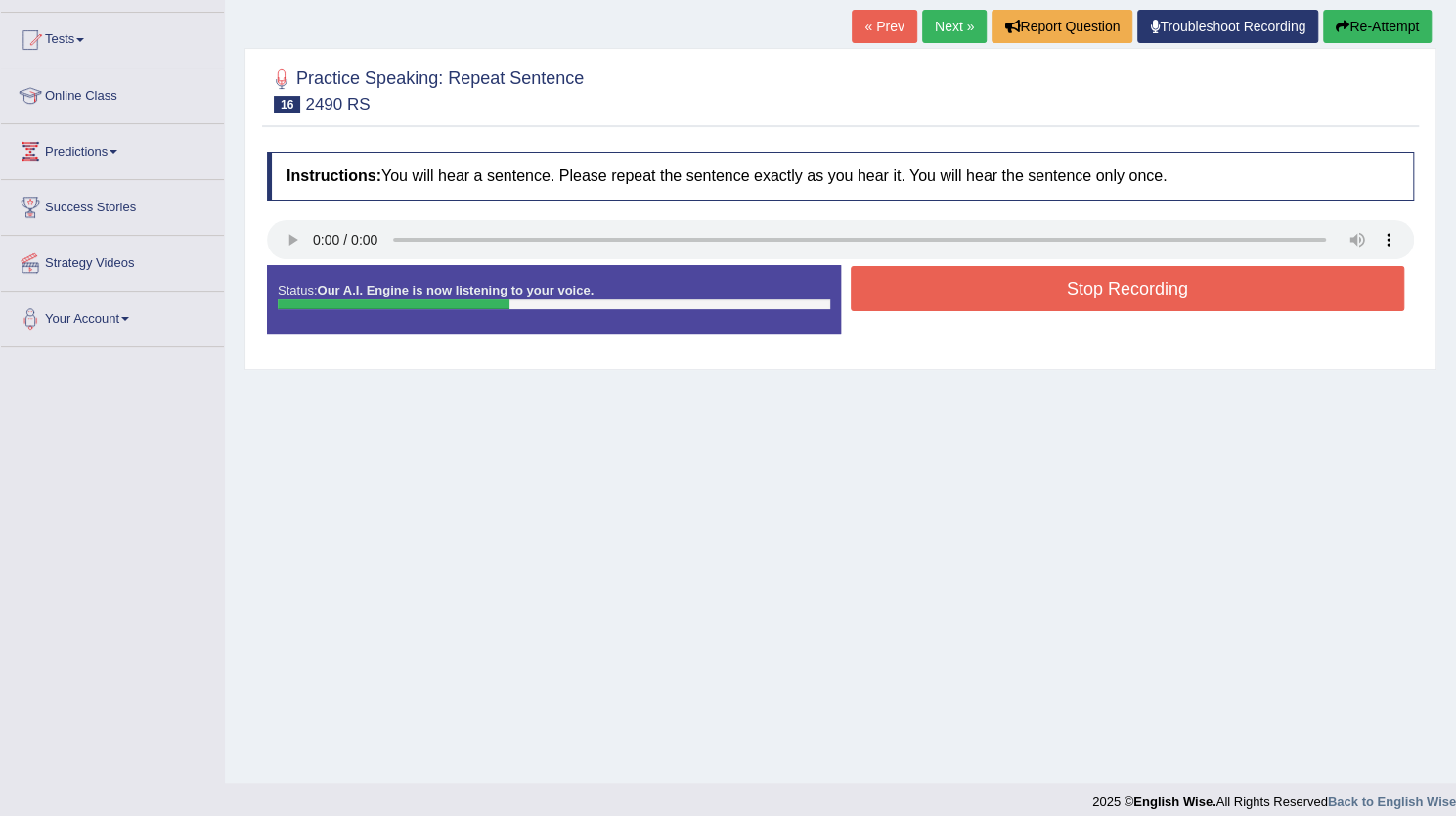 click on "Stop Recording" at bounding box center (1127, 289) 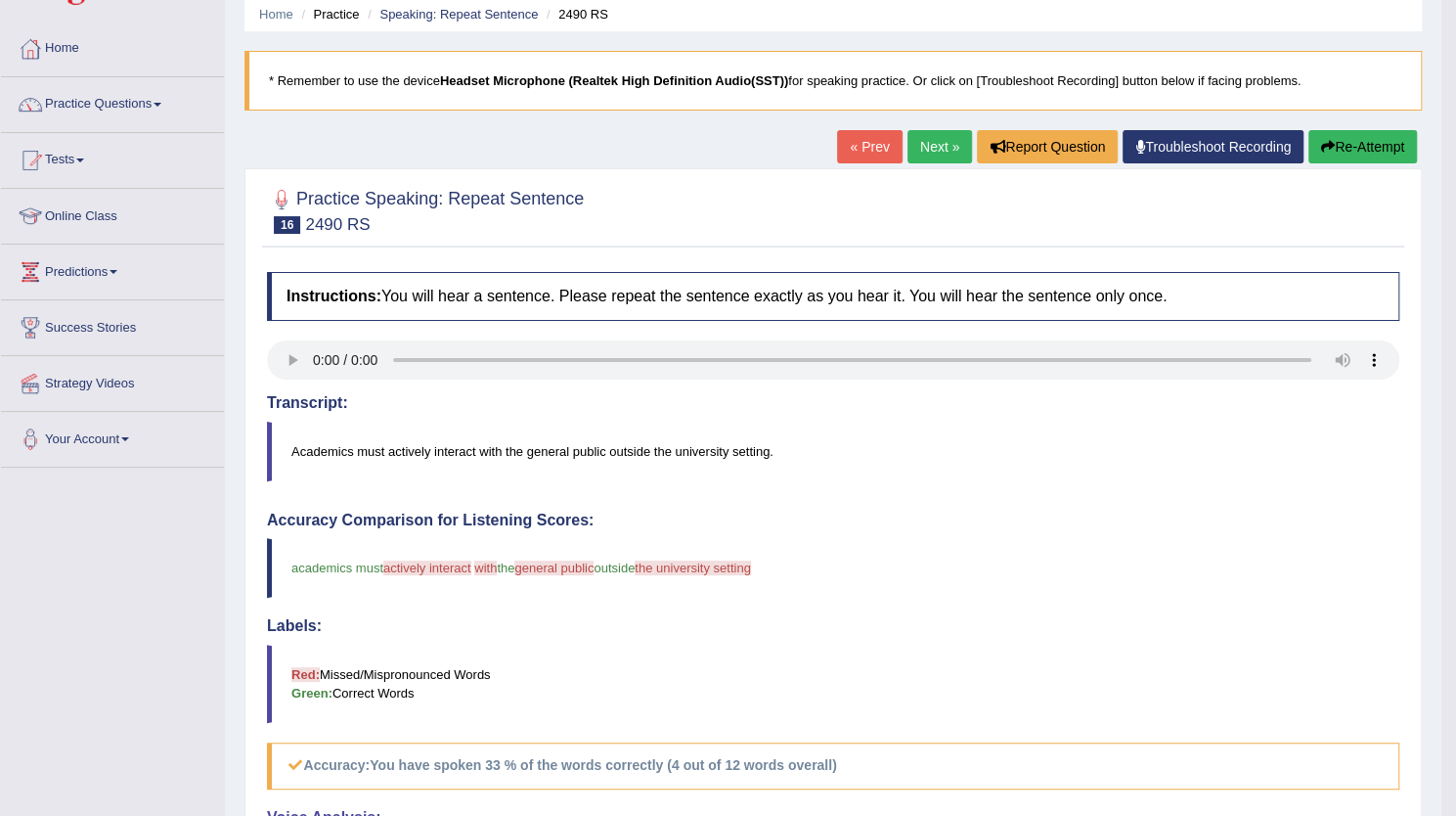 scroll, scrollTop: 12, scrollLeft: 0, axis: vertical 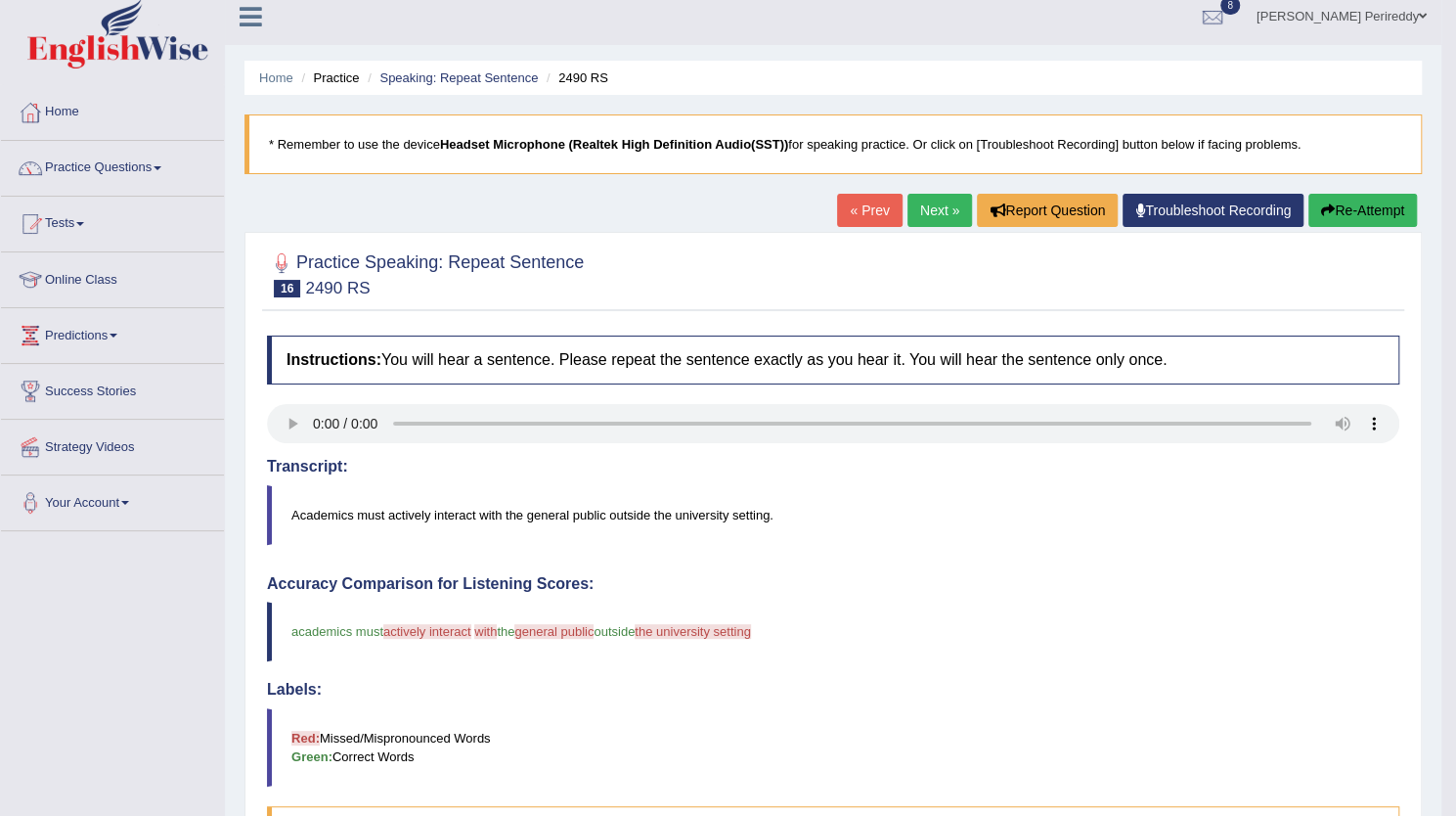 click on "Next »" at bounding box center [940, 210] 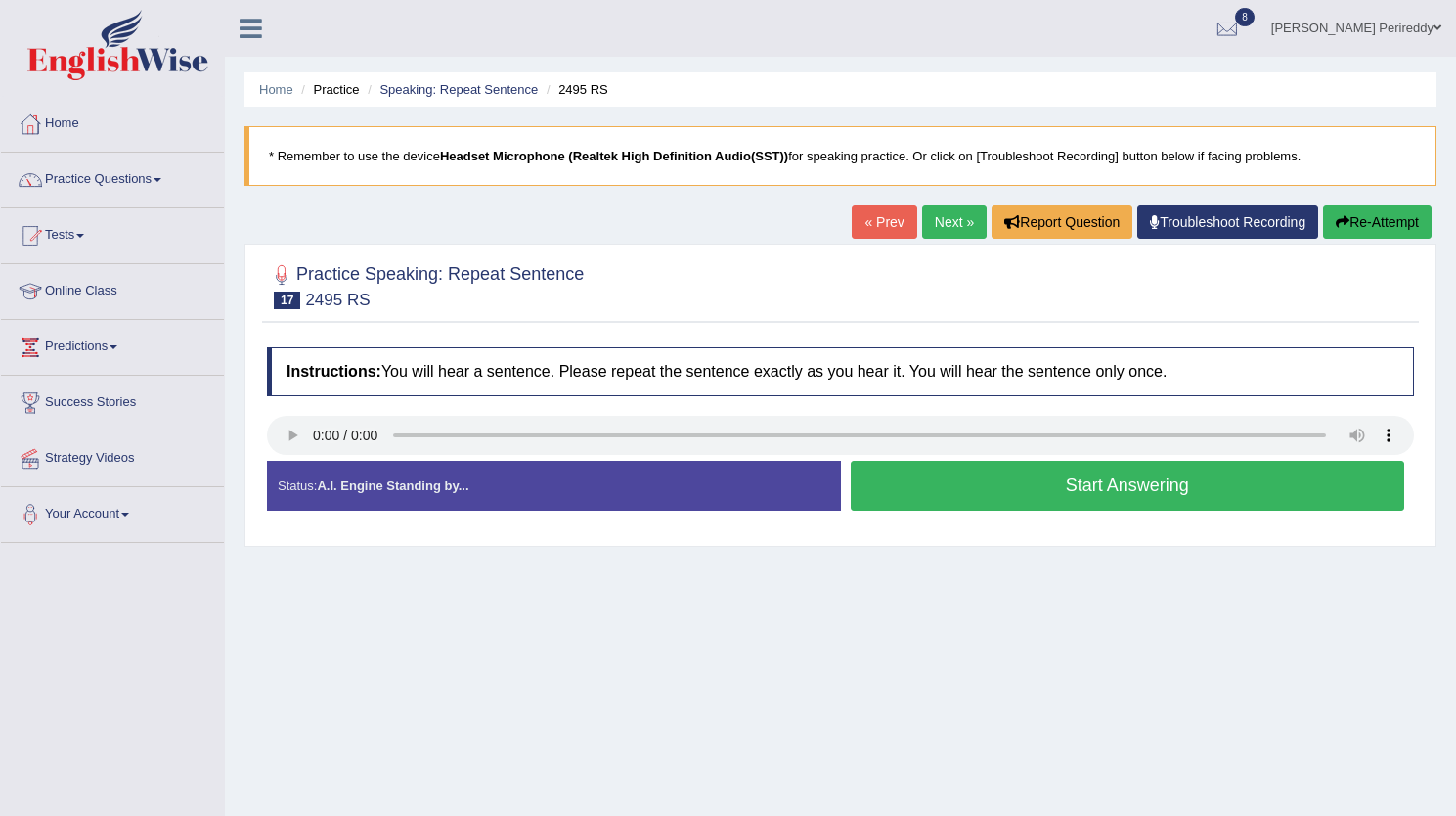 scroll, scrollTop: 0, scrollLeft: 0, axis: both 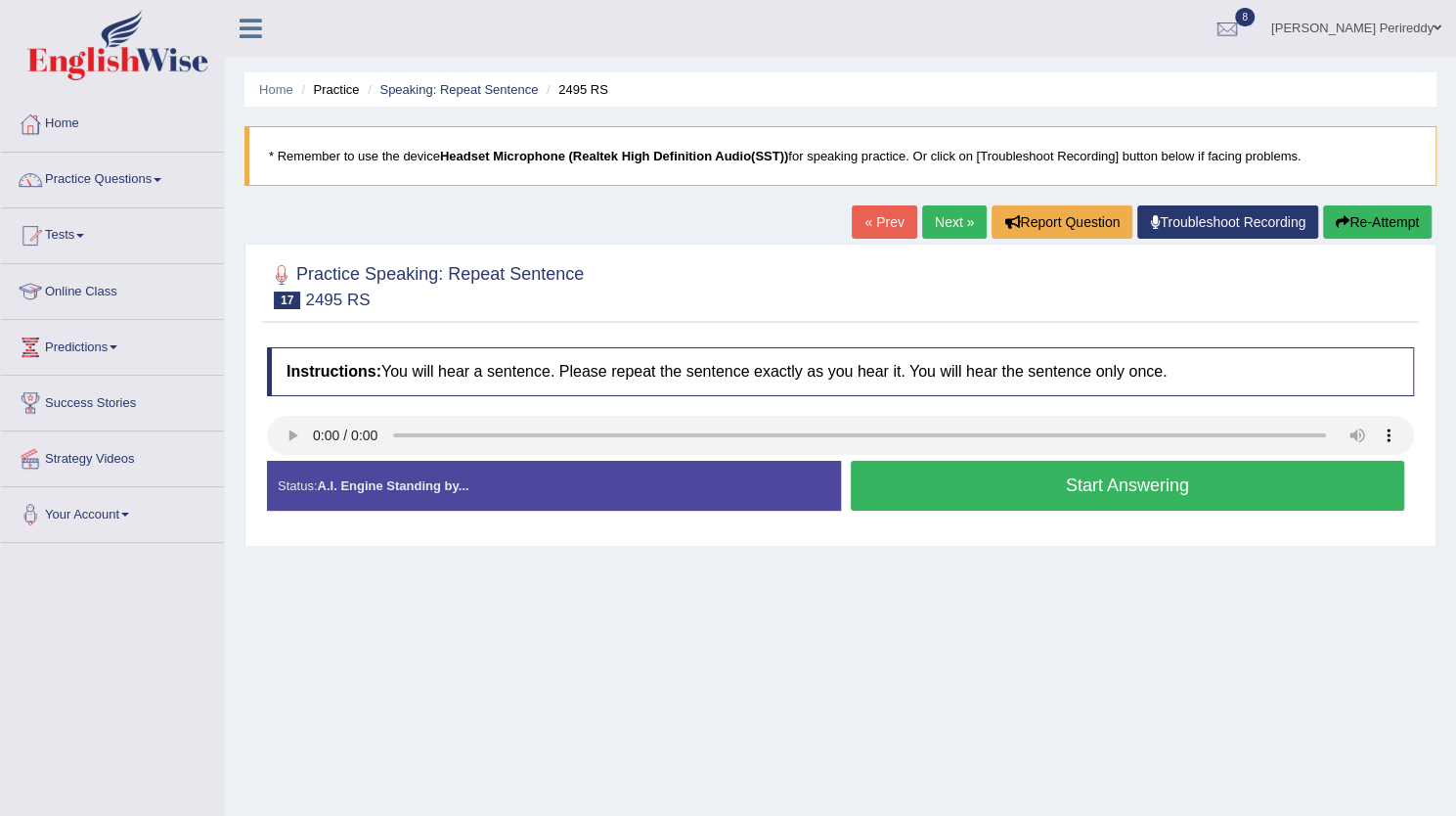 click on "Start Answering" at bounding box center (1127, 485) 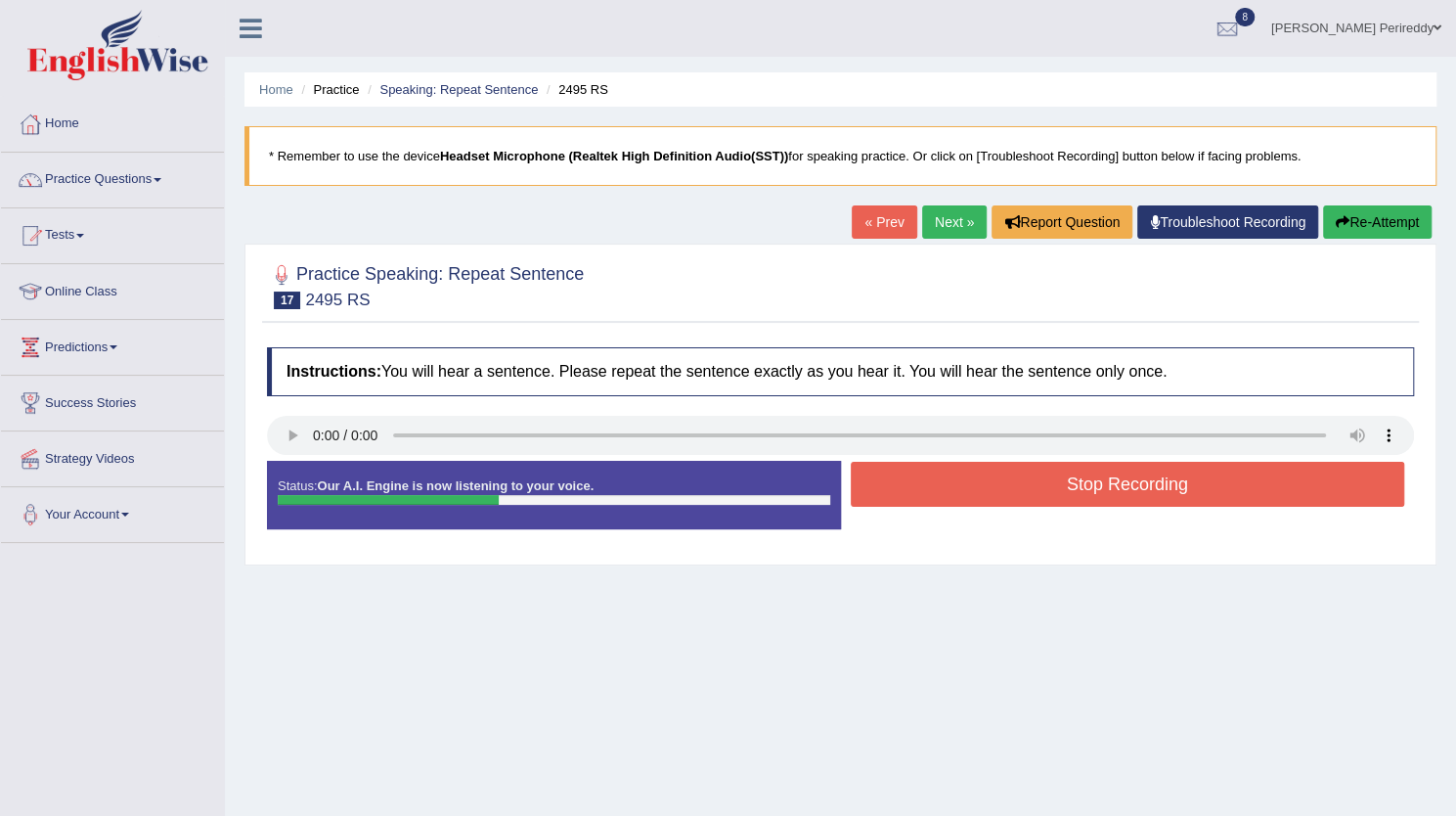click on "Stop Recording" at bounding box center (1127, 484) 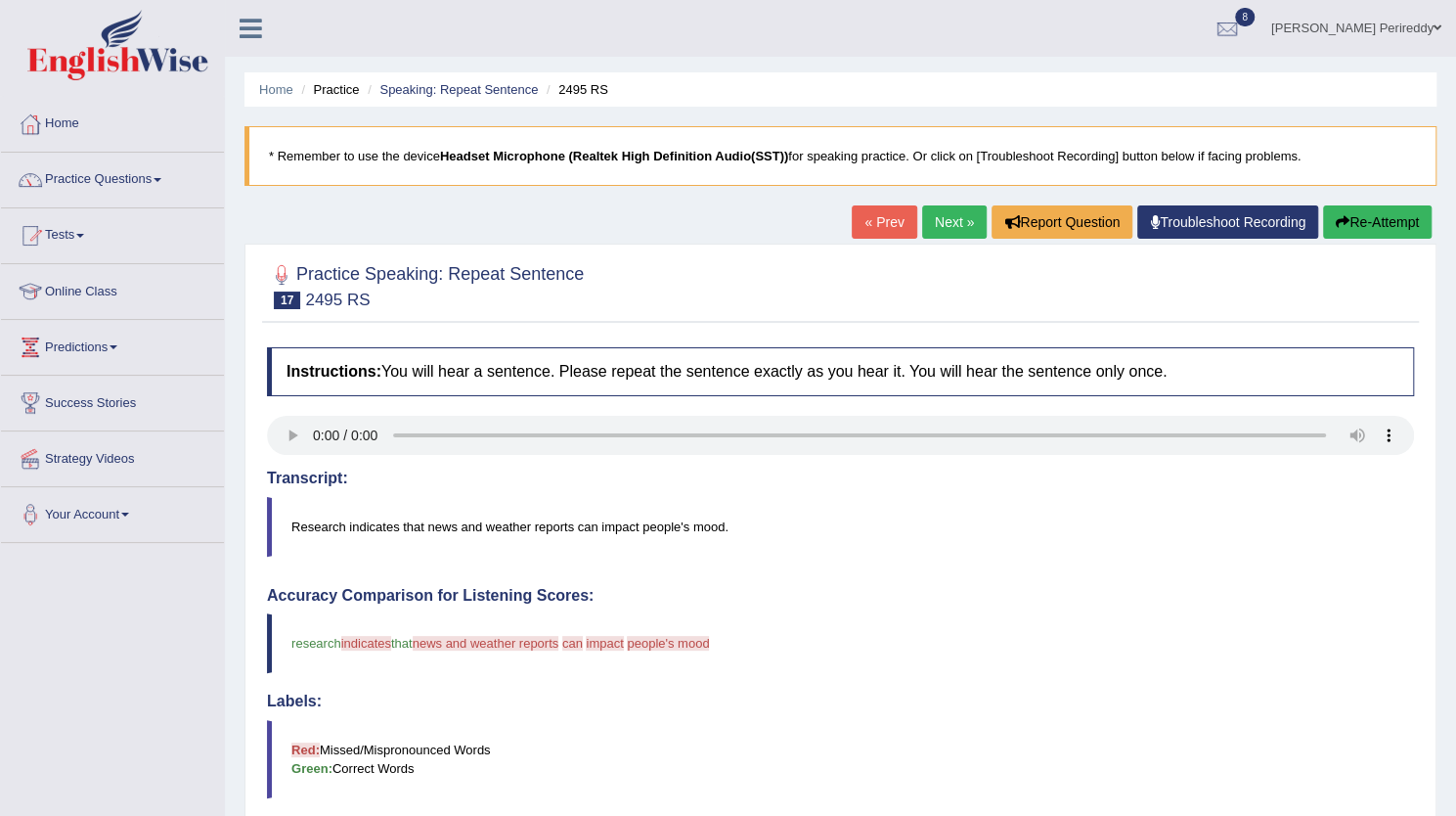 scroll, scrollTop: 0, scrollLeft: 0, axis: both 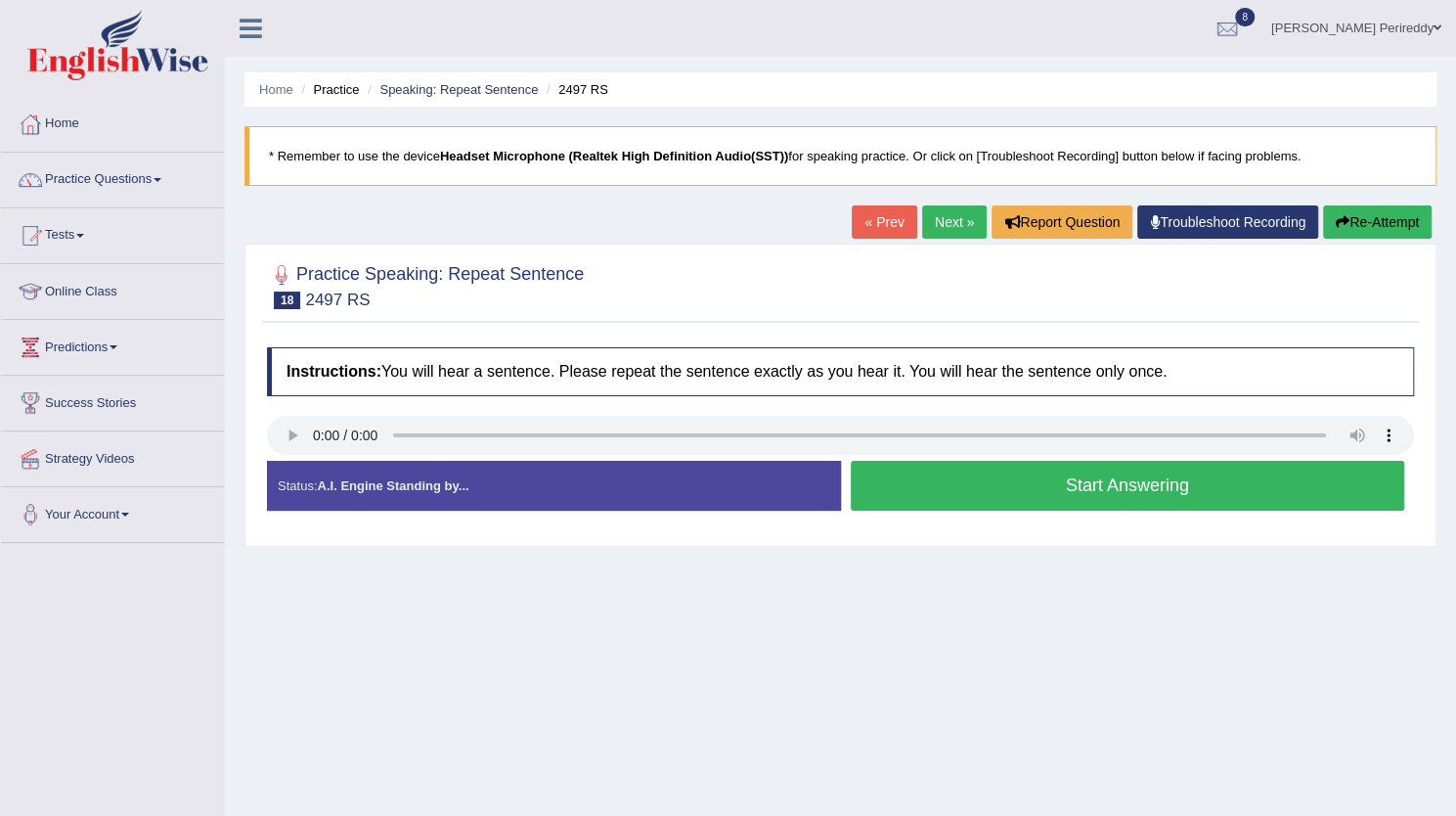 click on "Start Answering" at bounding box center [1127, 485] 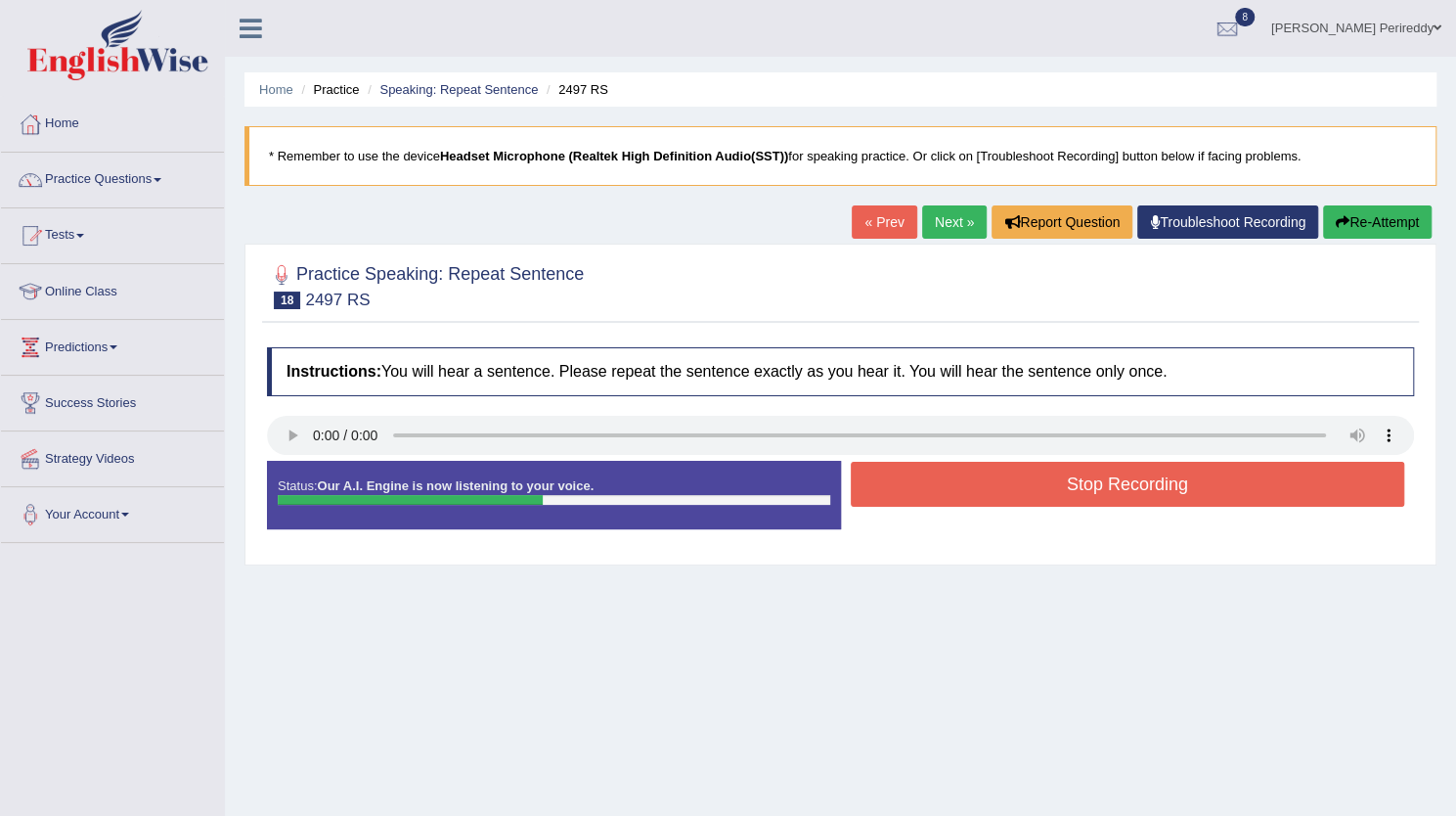 click on "Stop Recording" at bounding box center [1127, 484] 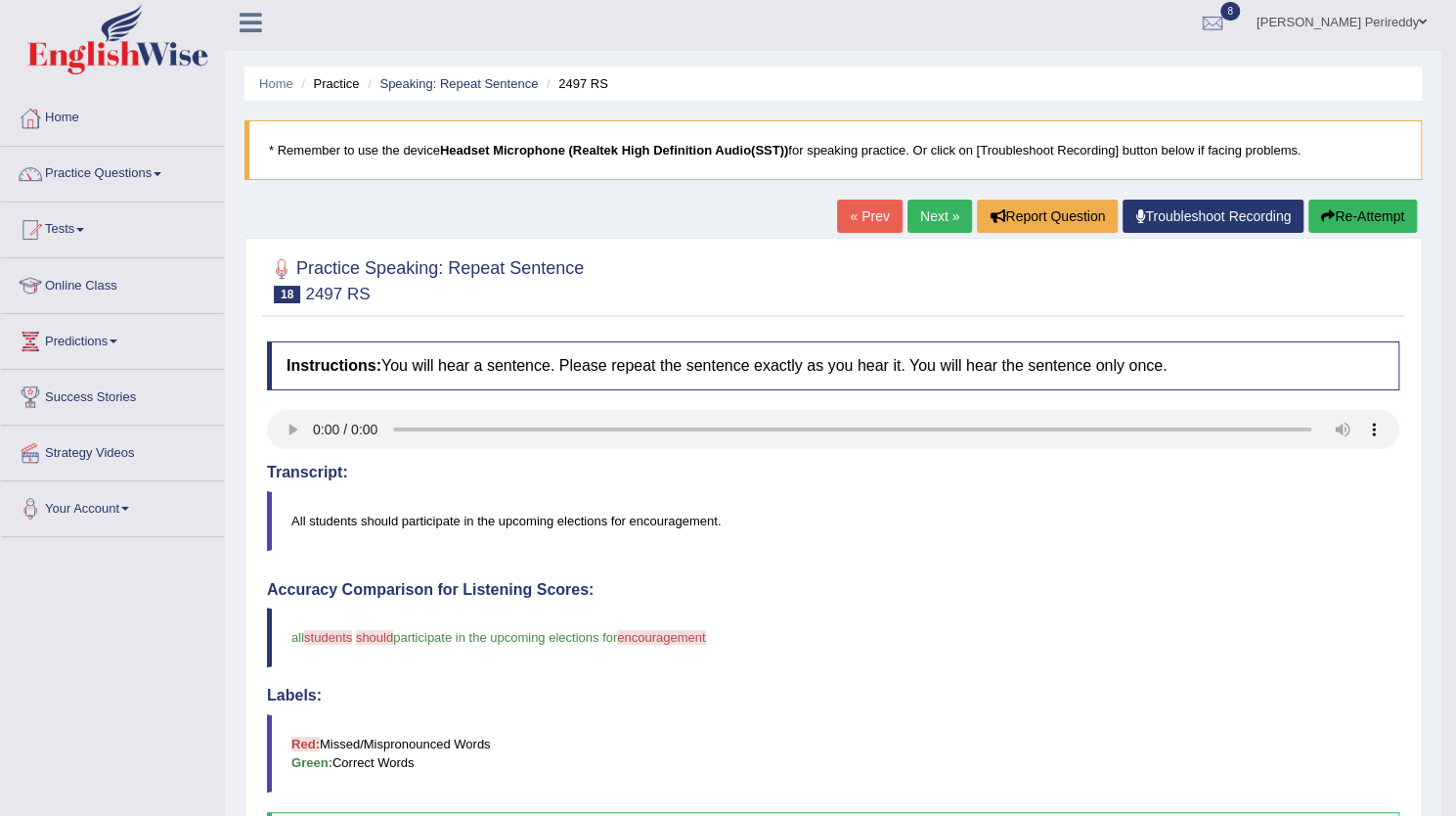 scroll, scrollTop: 0, scrollLeft: 0, axis: both 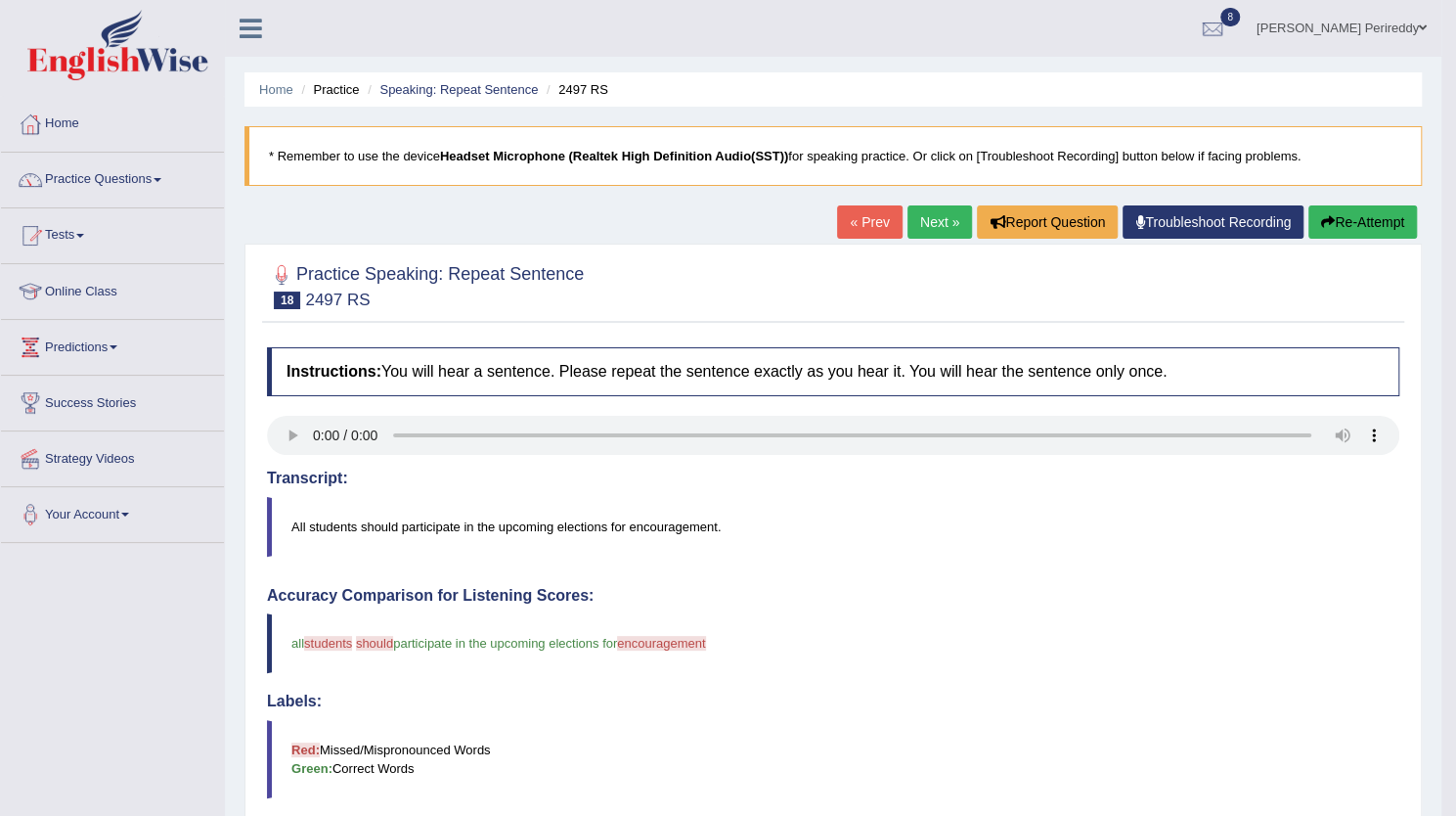 click on "Next »" at bounding box center [940, 222] 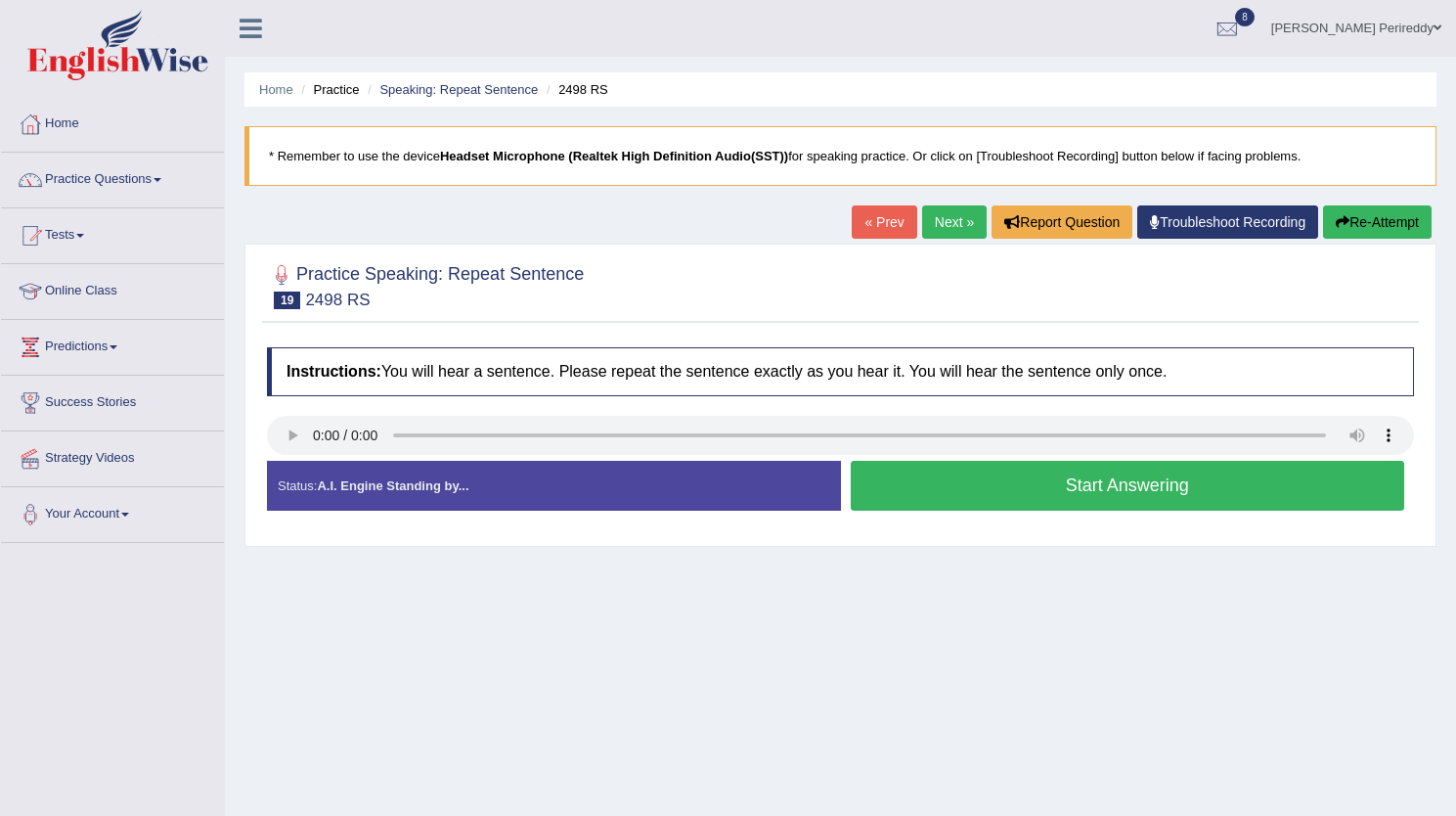 scroll, scrollTop: 0, scrollLeft: 0, axis: both 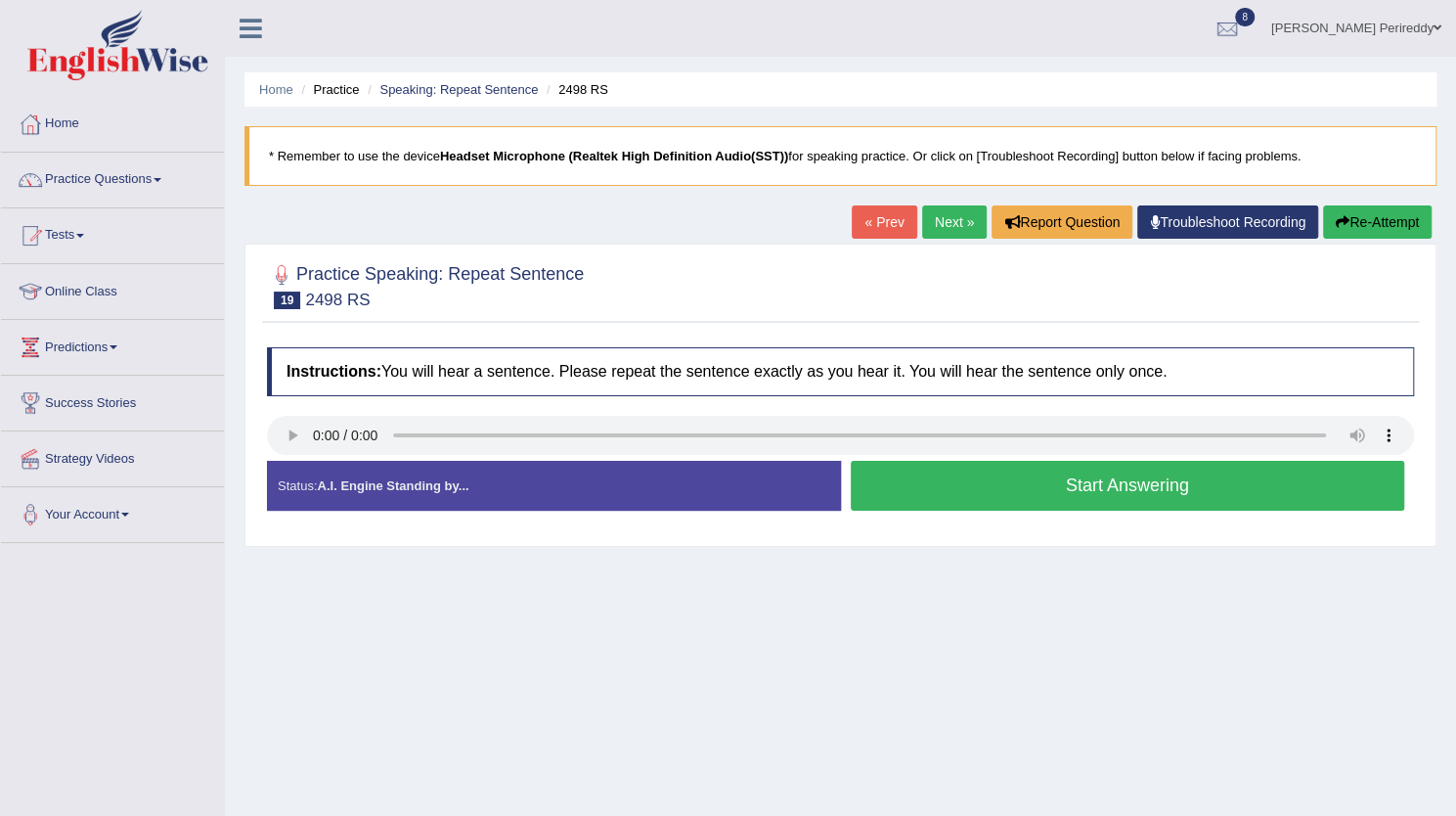 click on "Start Answering" at bounding box center [1127, 485] 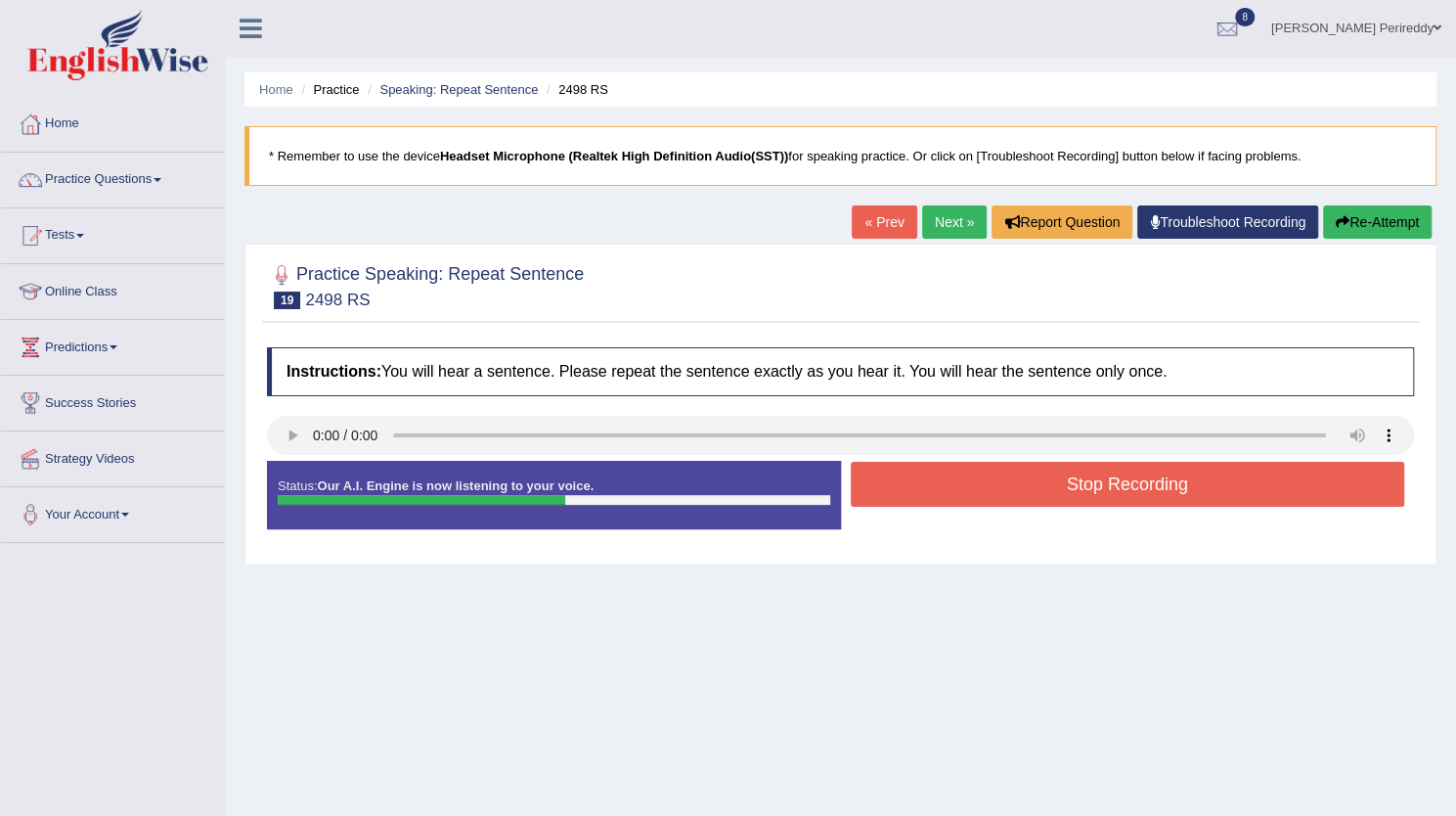 click on "Stop Recording" at bounding box center (1127, 484) 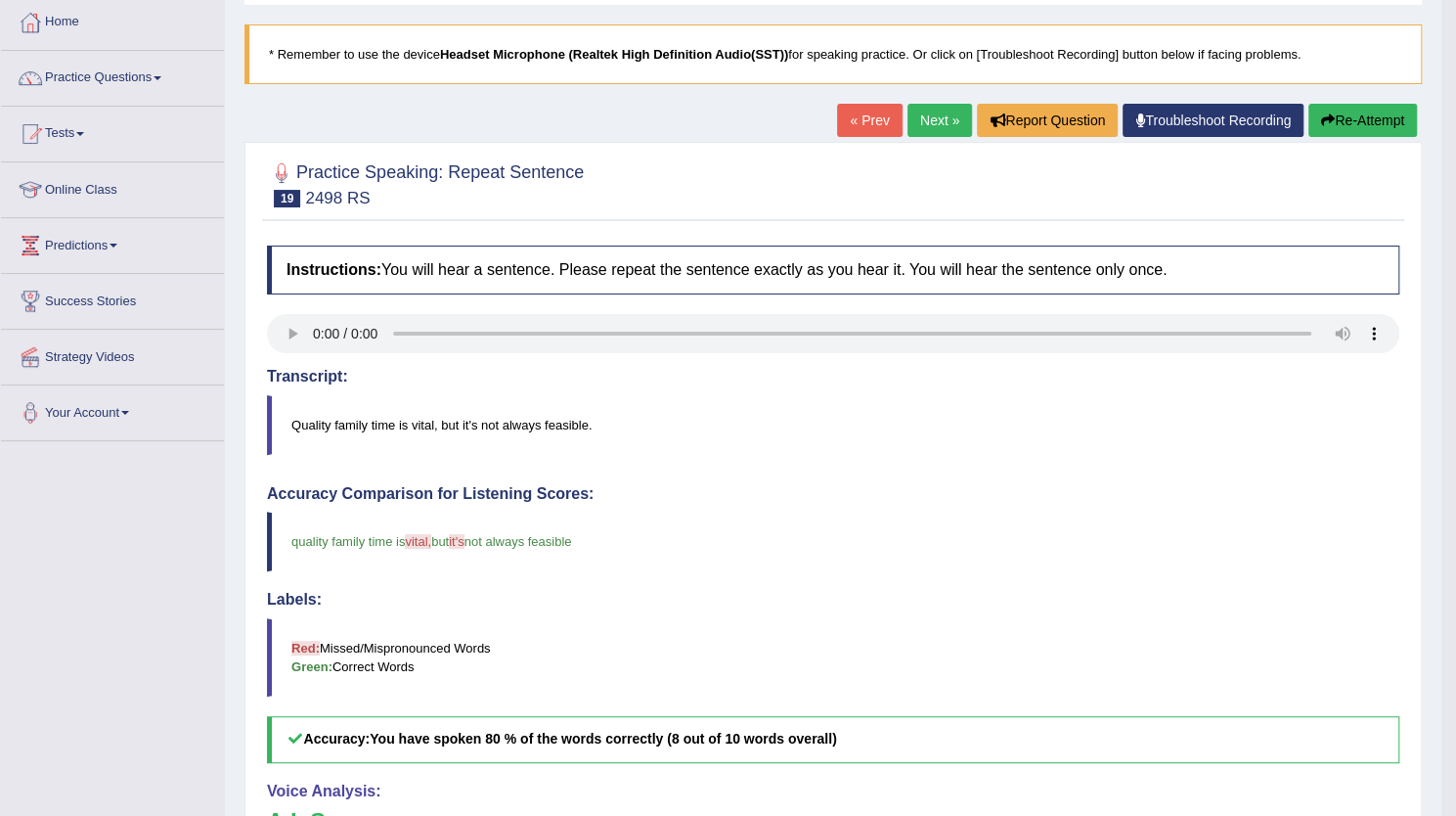 scroll, scrollTop: 0, scrollLeft: 0, axis: both 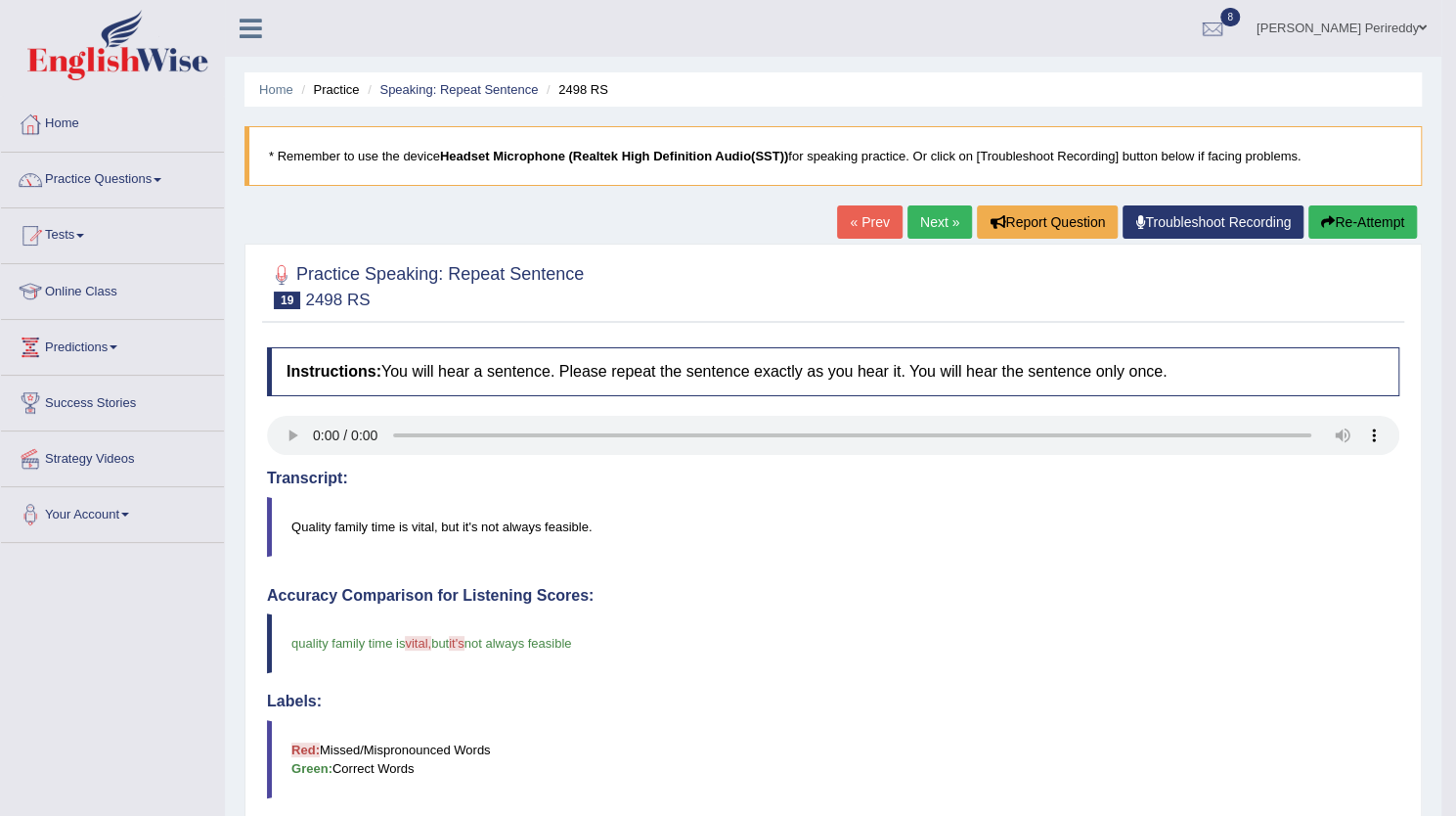 click on "Next »" at bounding box center (940, 222) 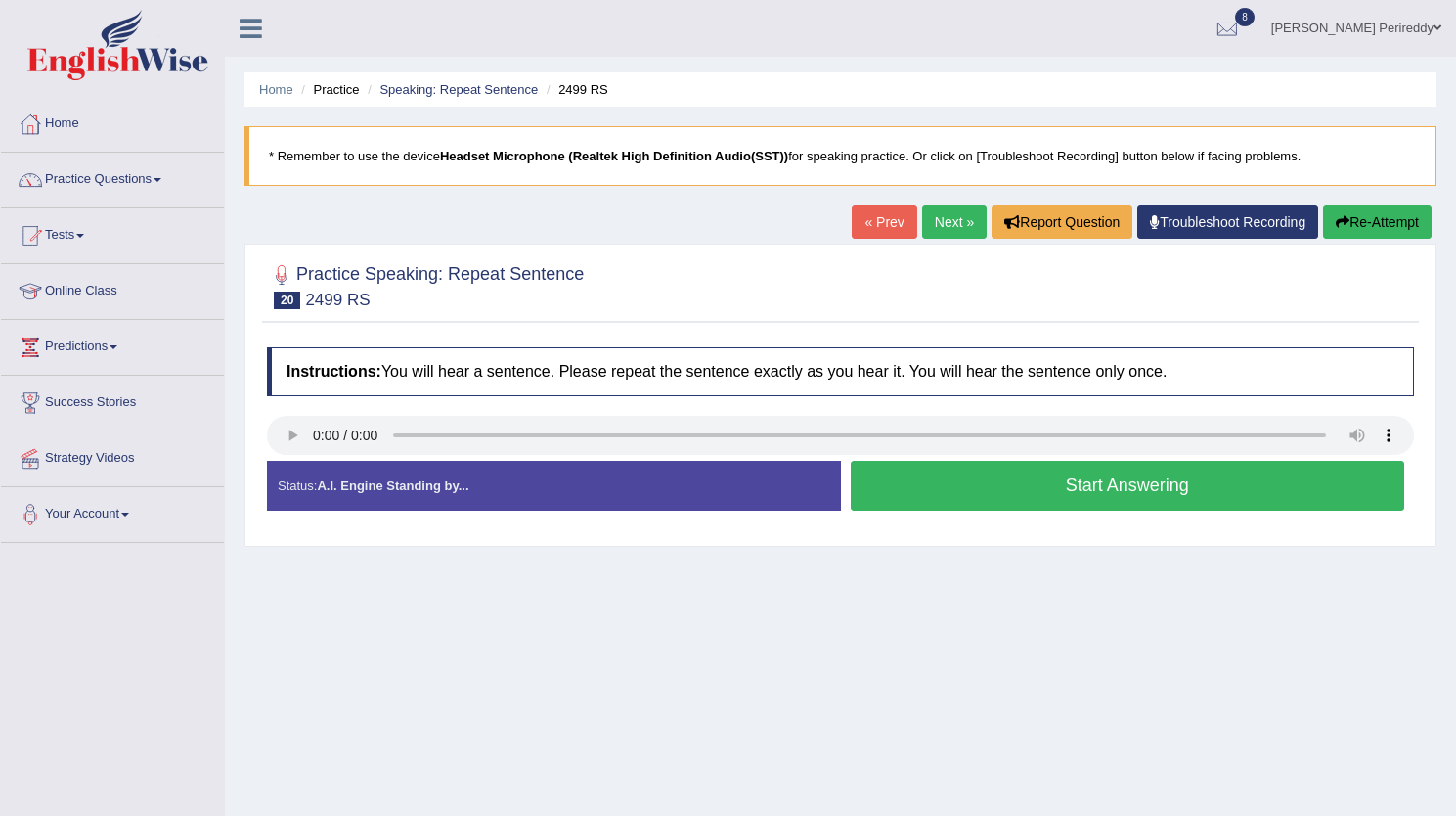 scroll, scrollTop: 0, scrollLeft: 0, axis: both 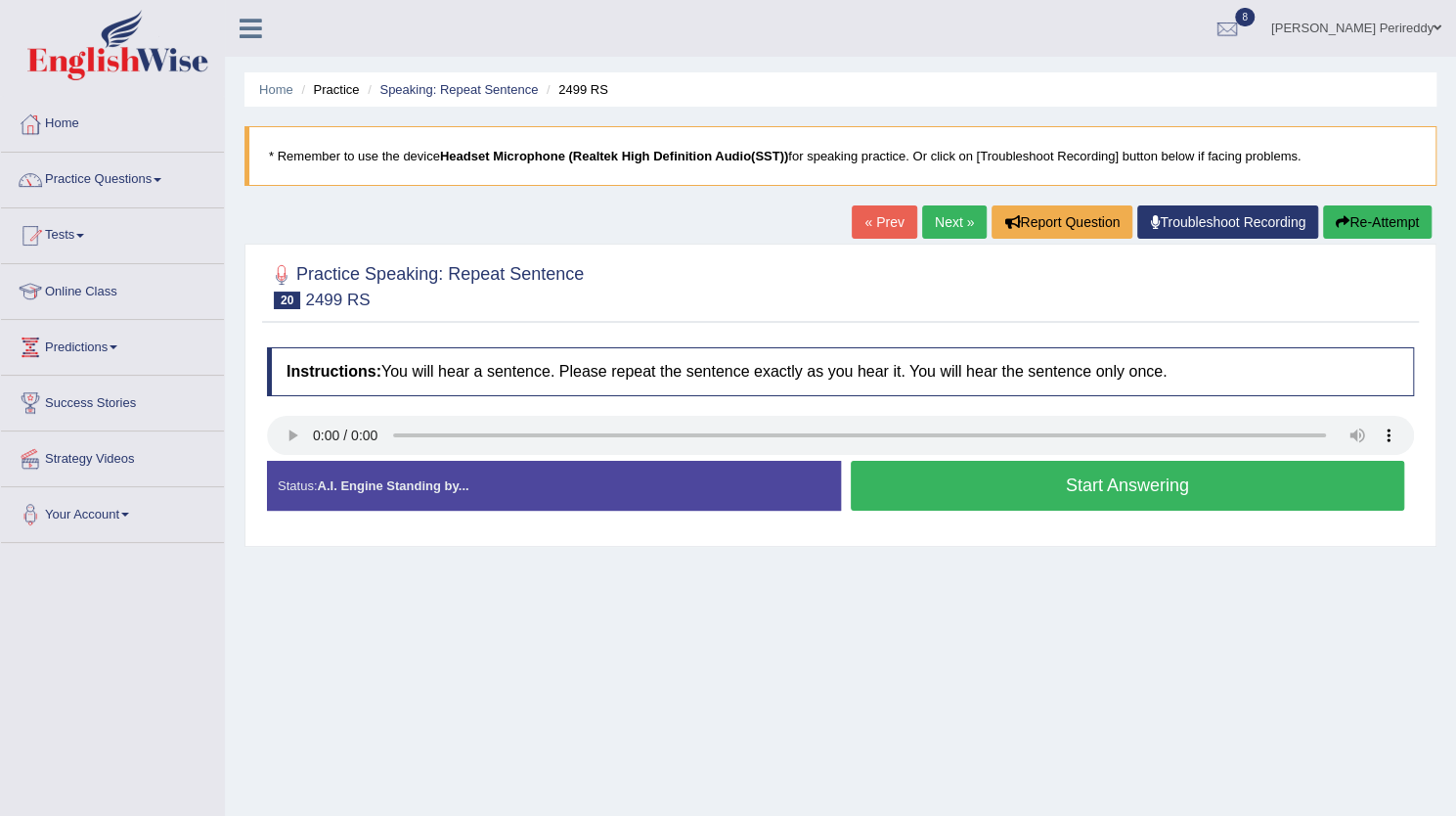 click on "Start Answering" at bounding box center (1127, 485) 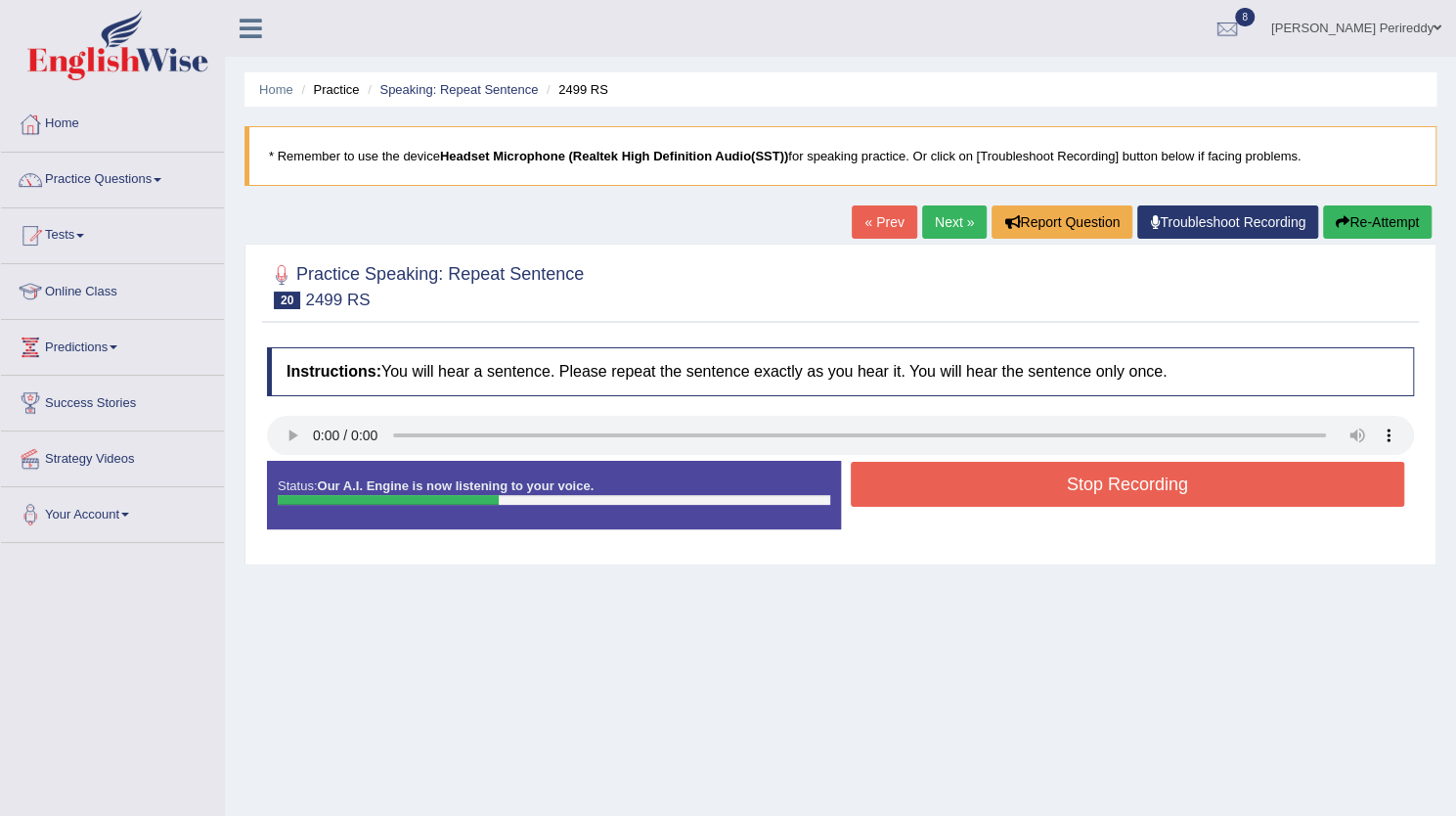 click on "Stop Recording" at bounding box center (1127, 484) 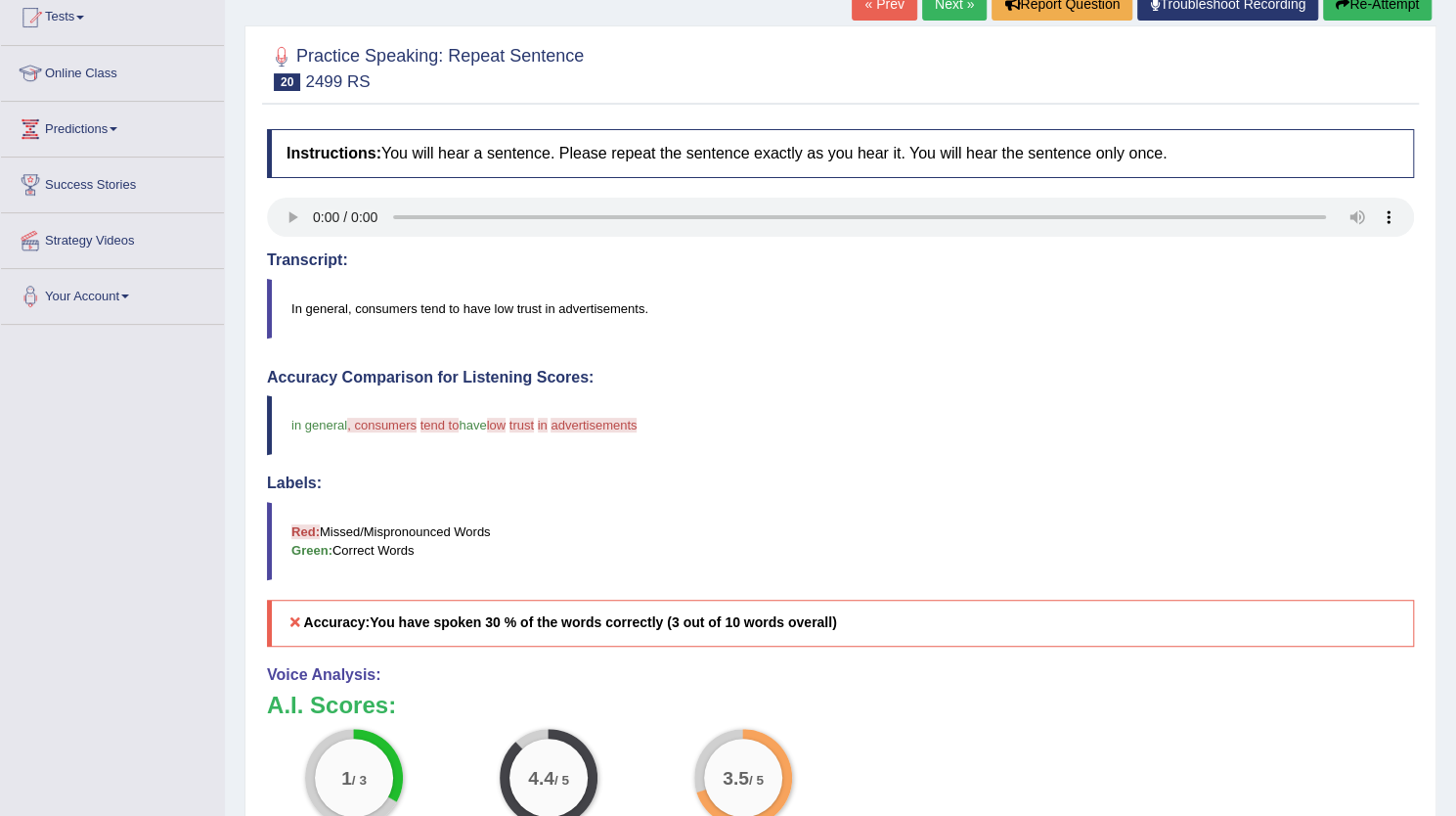 scroll, scrollTop: 0, scrollLeft: 0, axis: both 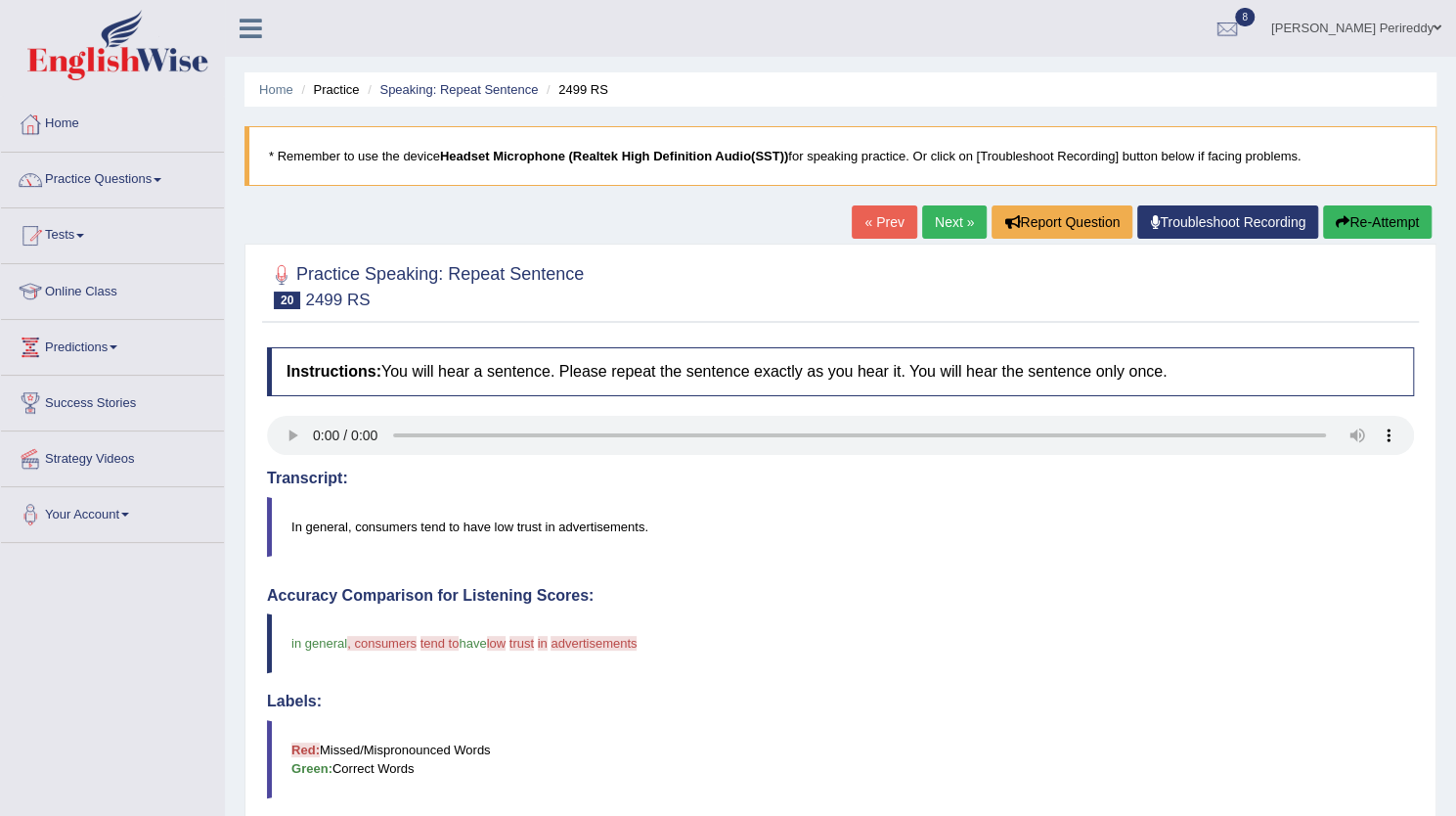 click on "Next »" at bounding box center [954, 222] 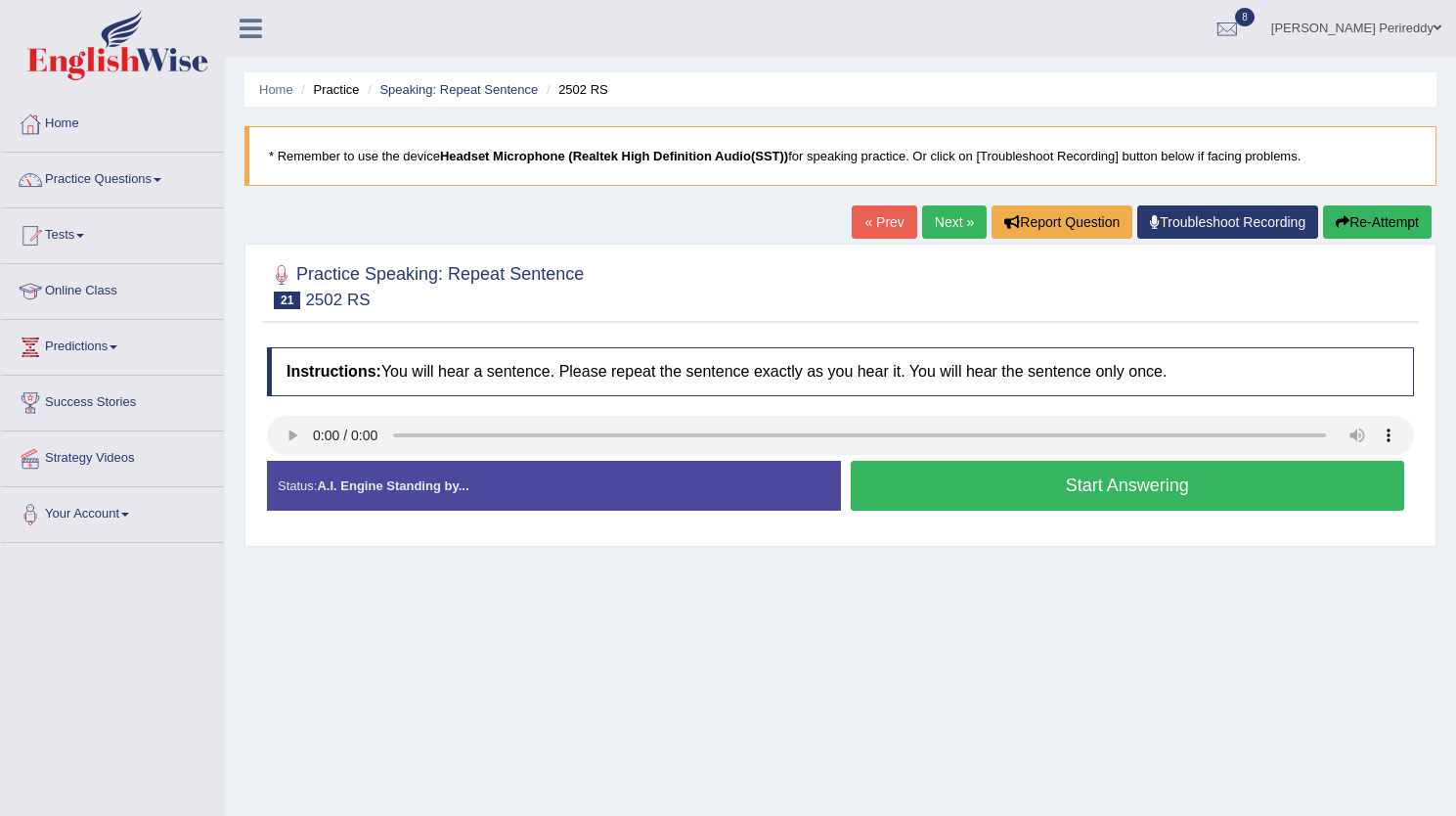 scroll, scrollTop: 0, scrollLeft: 0, axis: both 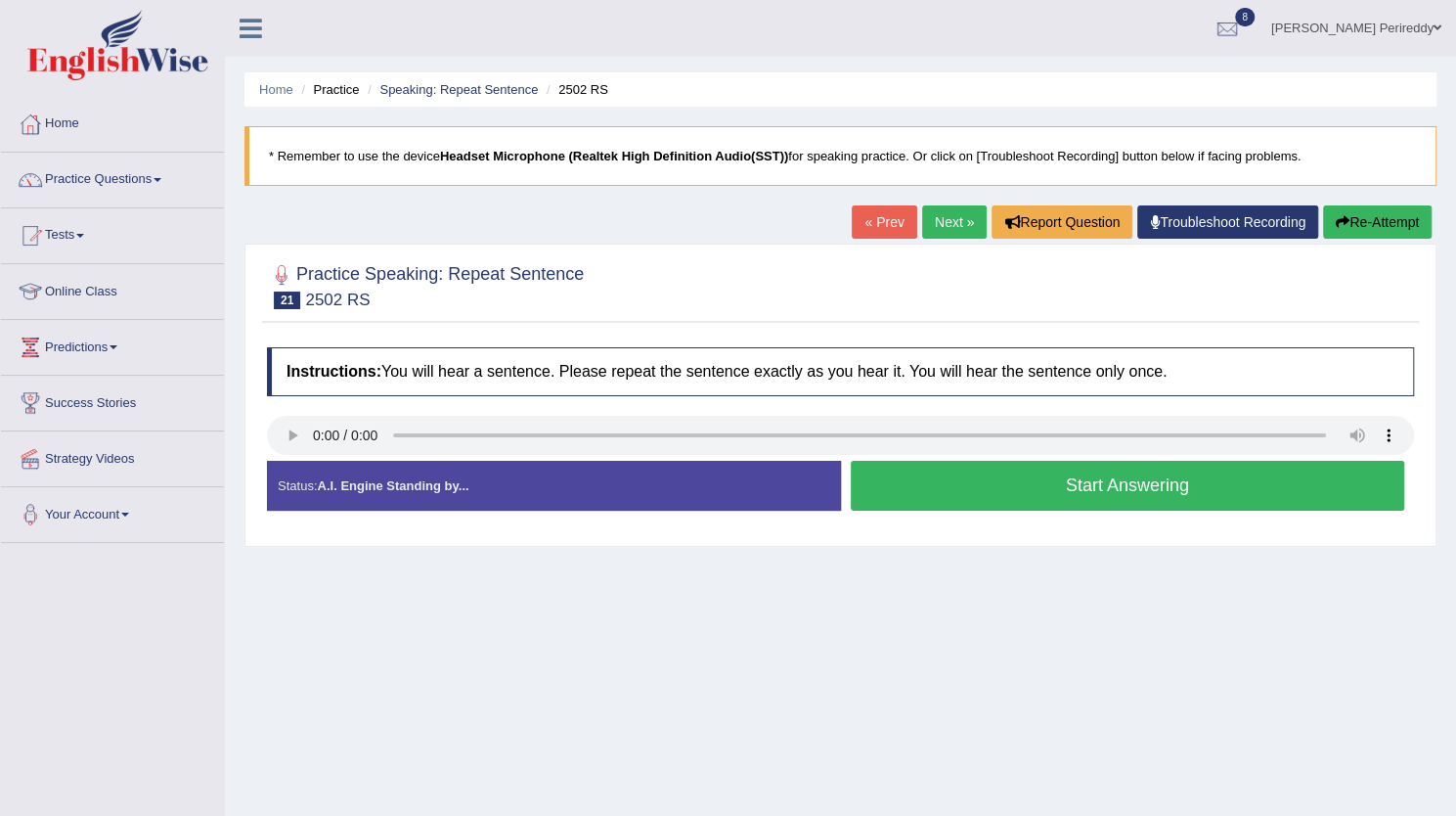 click on "Start Answering" at bounding box center (1127, 485) 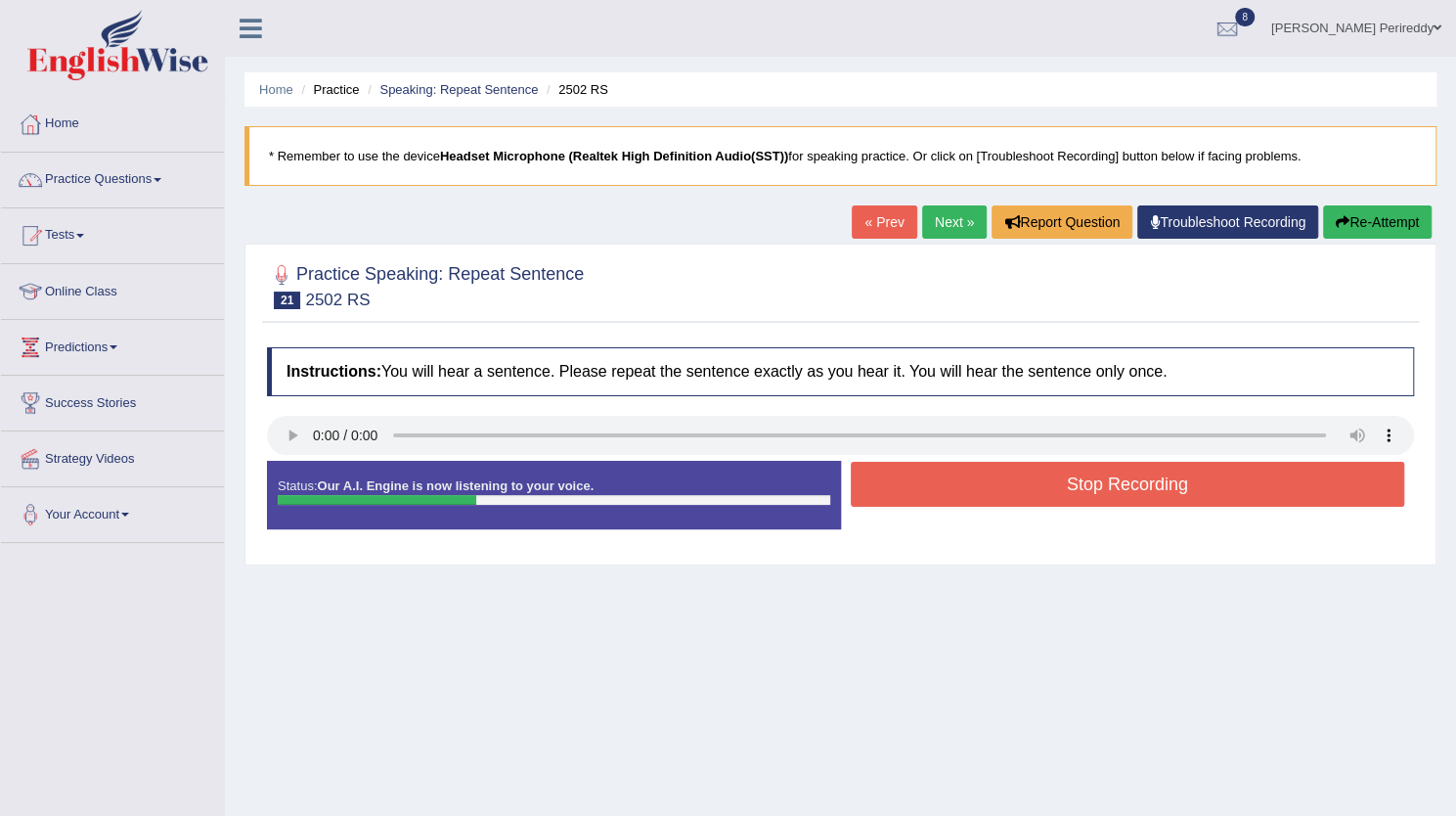 click on "Stop Recording" at bounding box center (1127, 484) 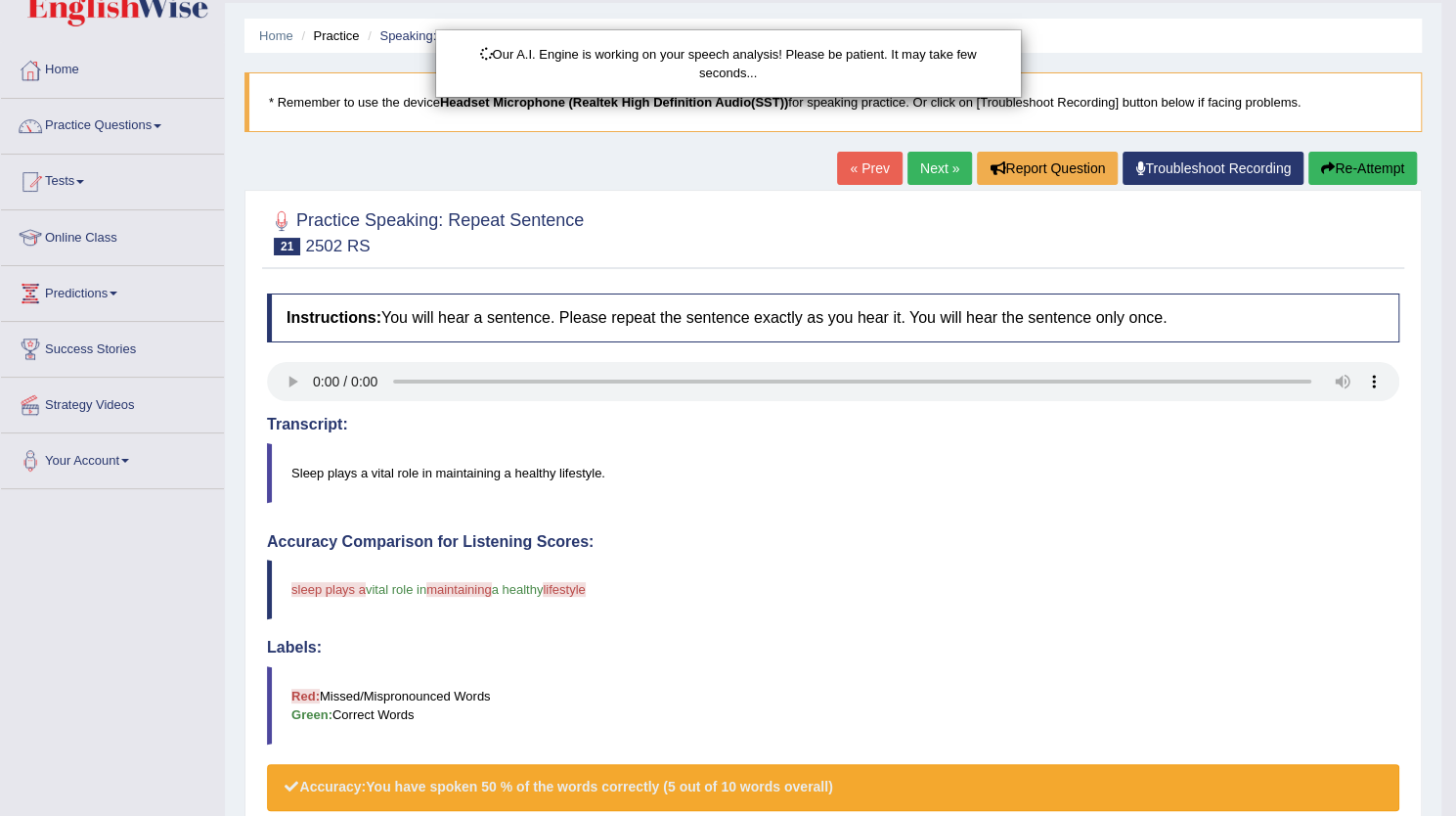 scroll, scrollTop: 98, scrollLeft: 0, axis: vertical 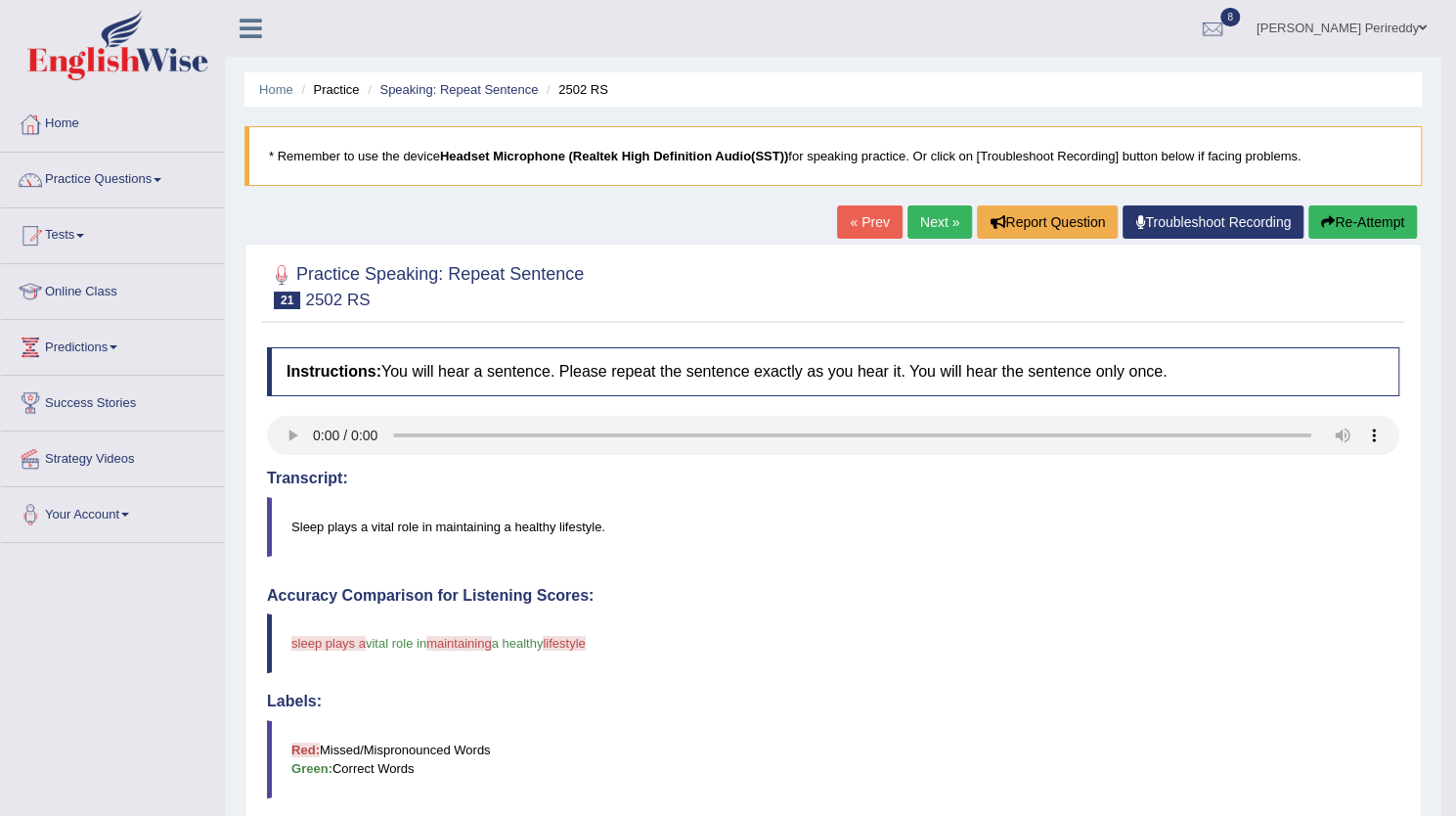 click on "Next »" at bounding box center [940, 222] 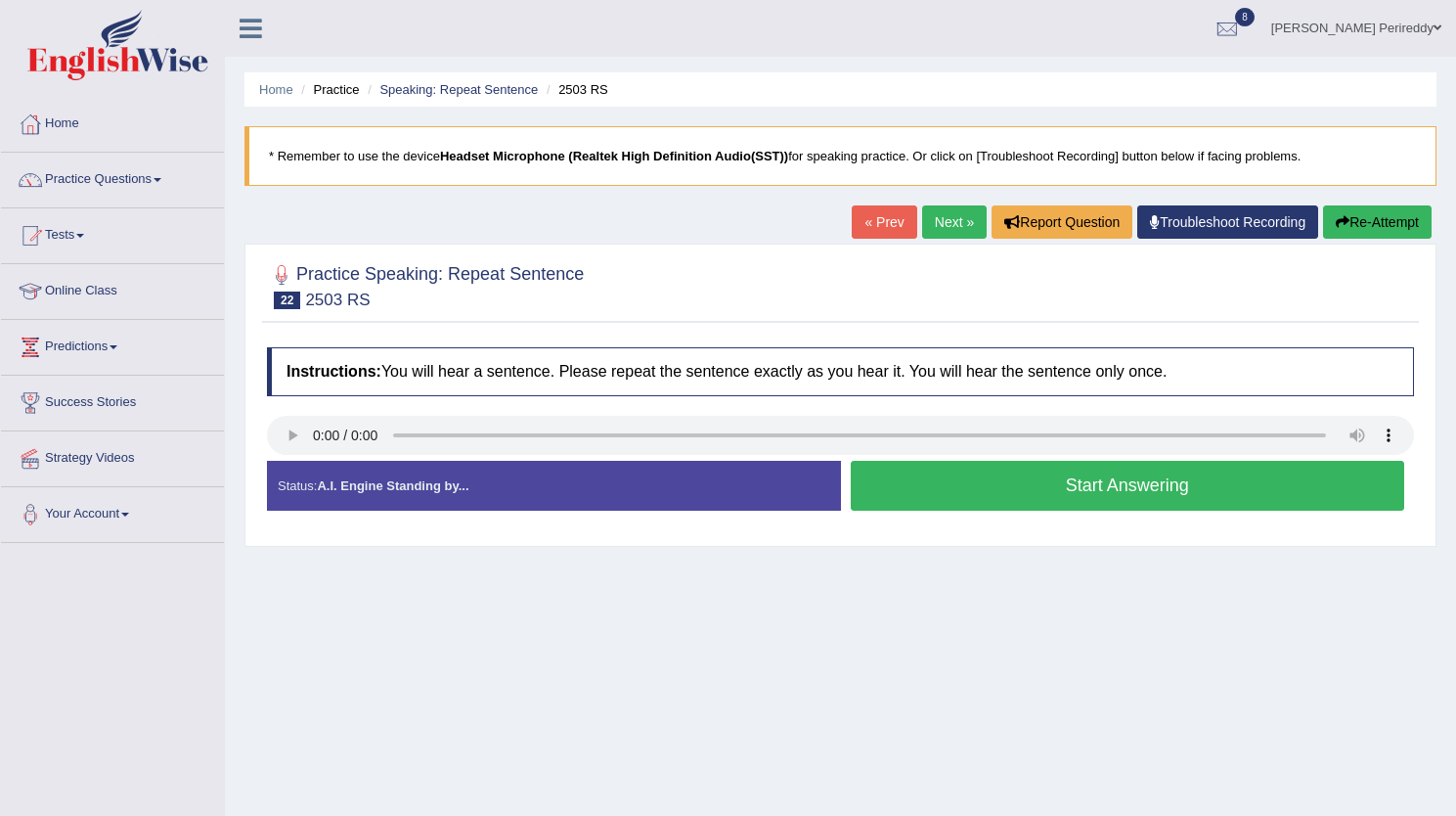 scroll, scrollTop: 0, scrollLeft: 0, axis: both 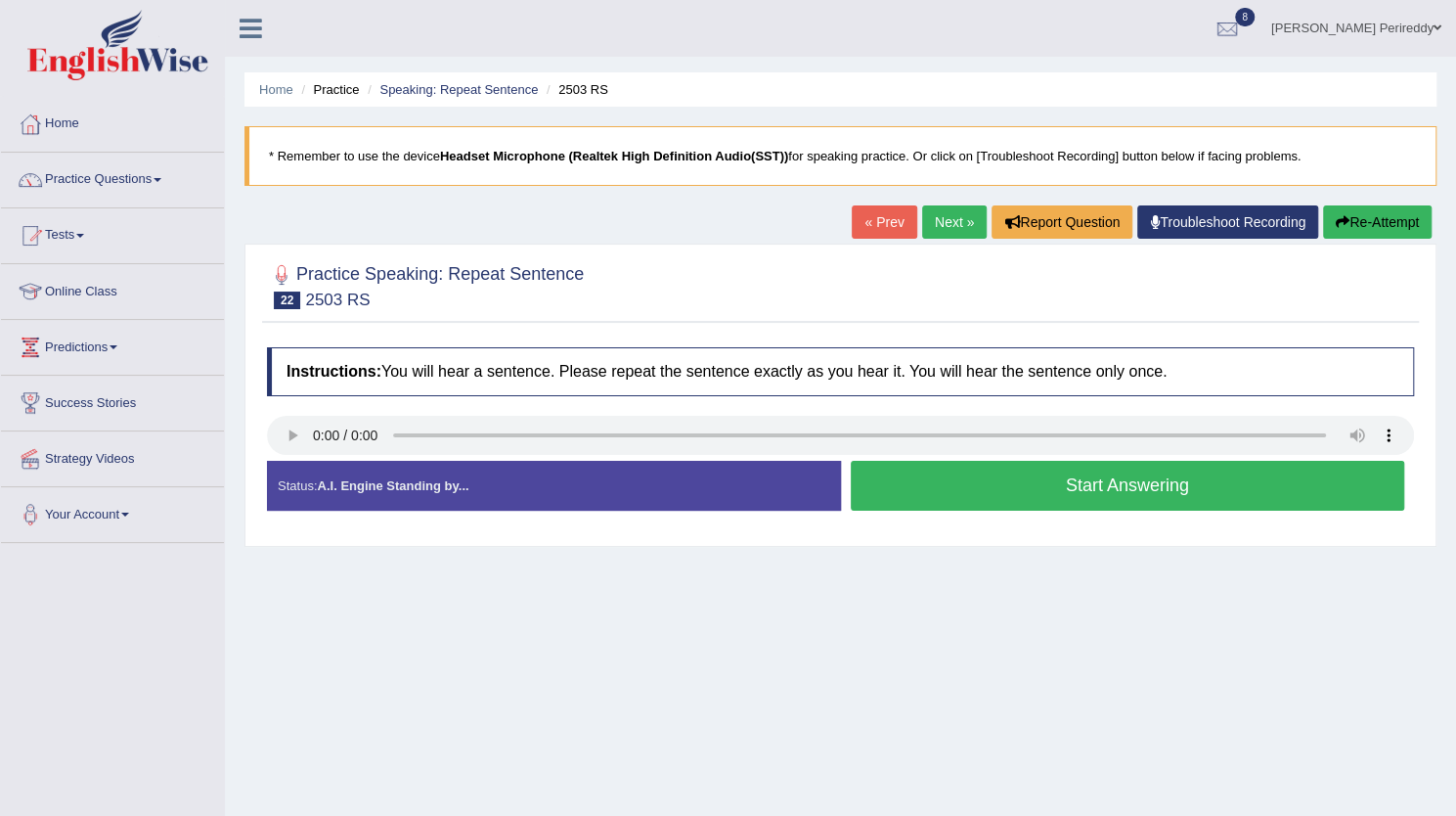 click on "Start Answering" at bounding box center (1127, 485) 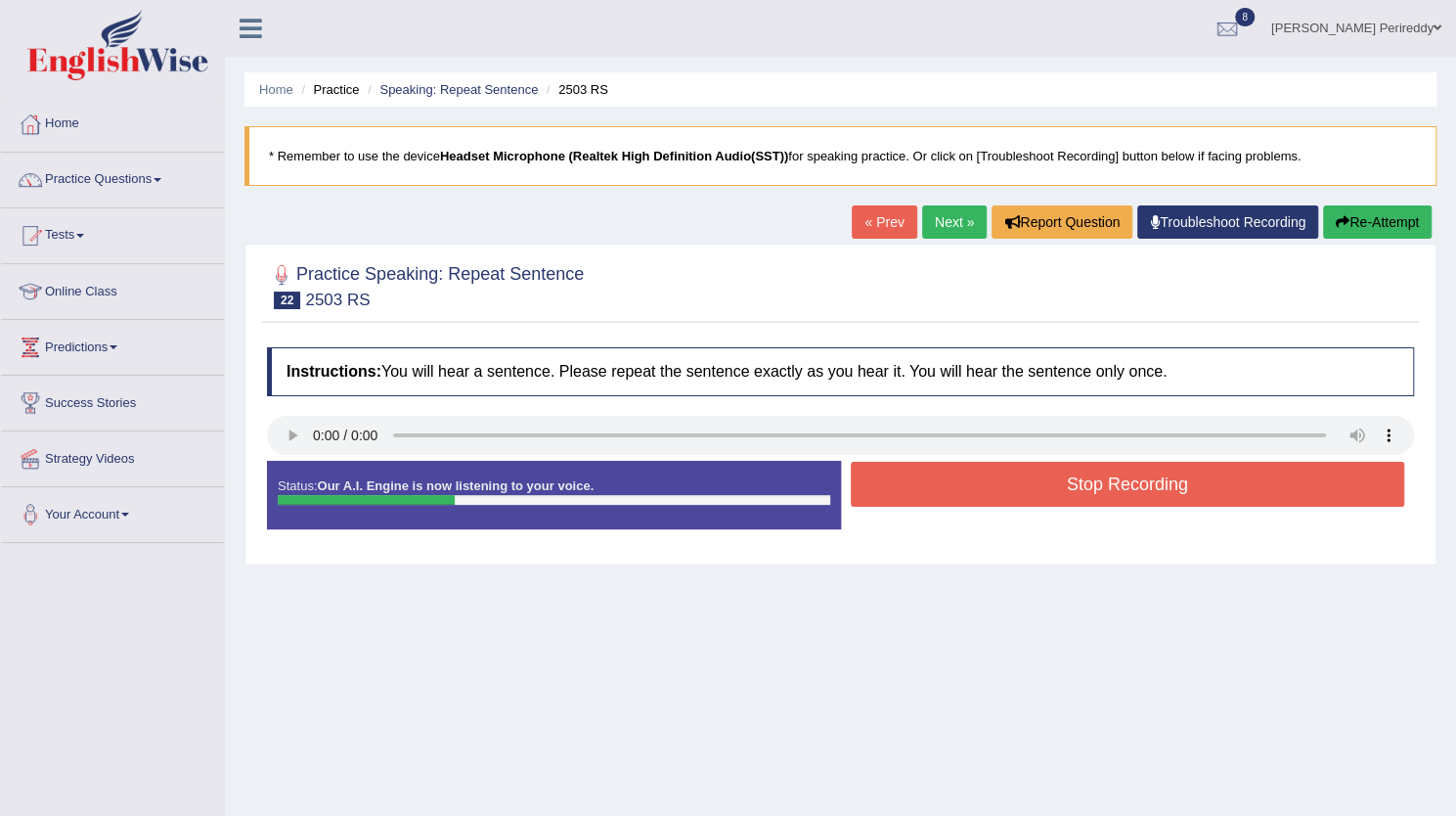click on "Stop Recording" at bounding box center (1127, 484) 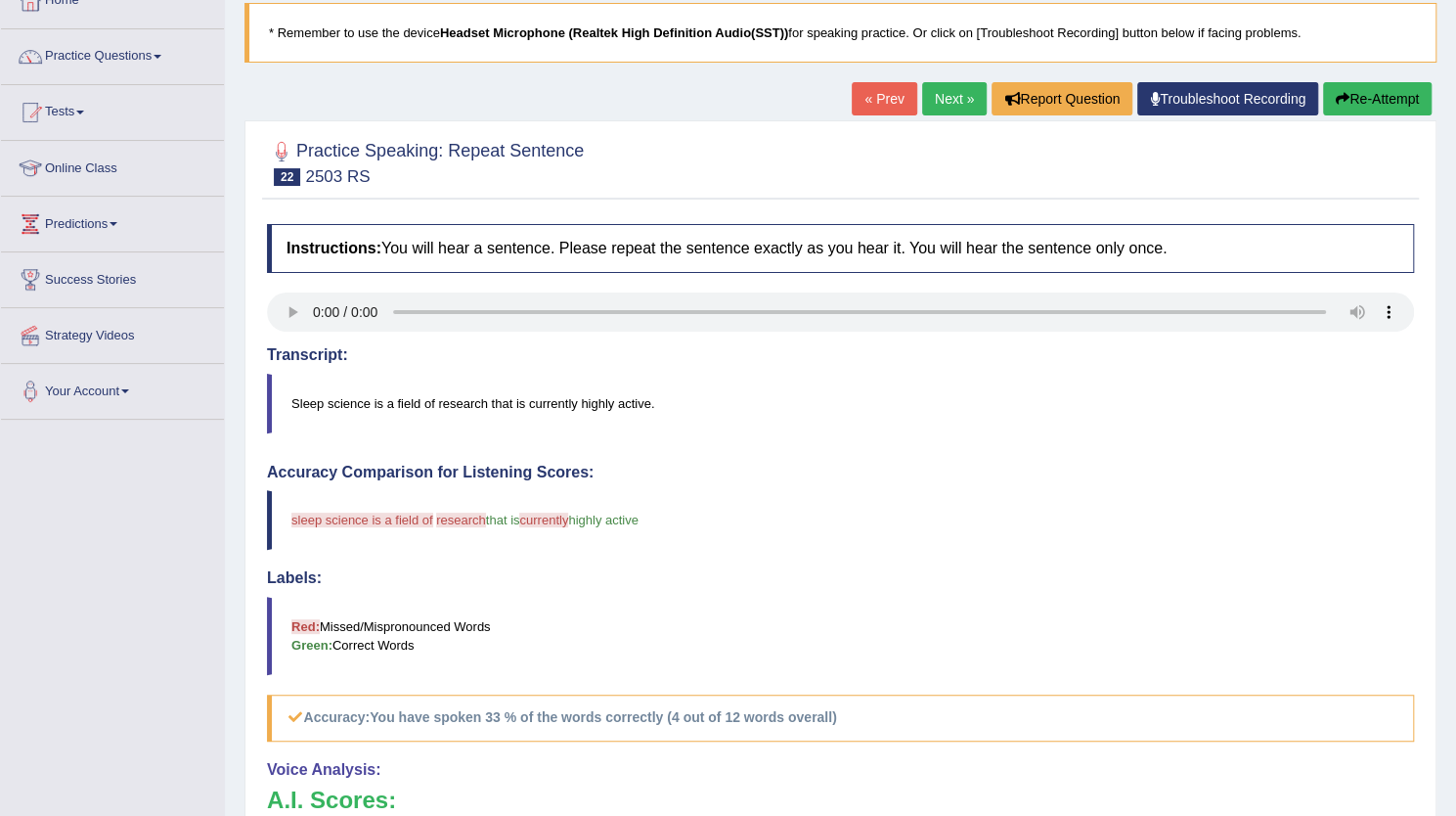 scroll, scrollTop: 0, scrollLeft: 0, axis: both 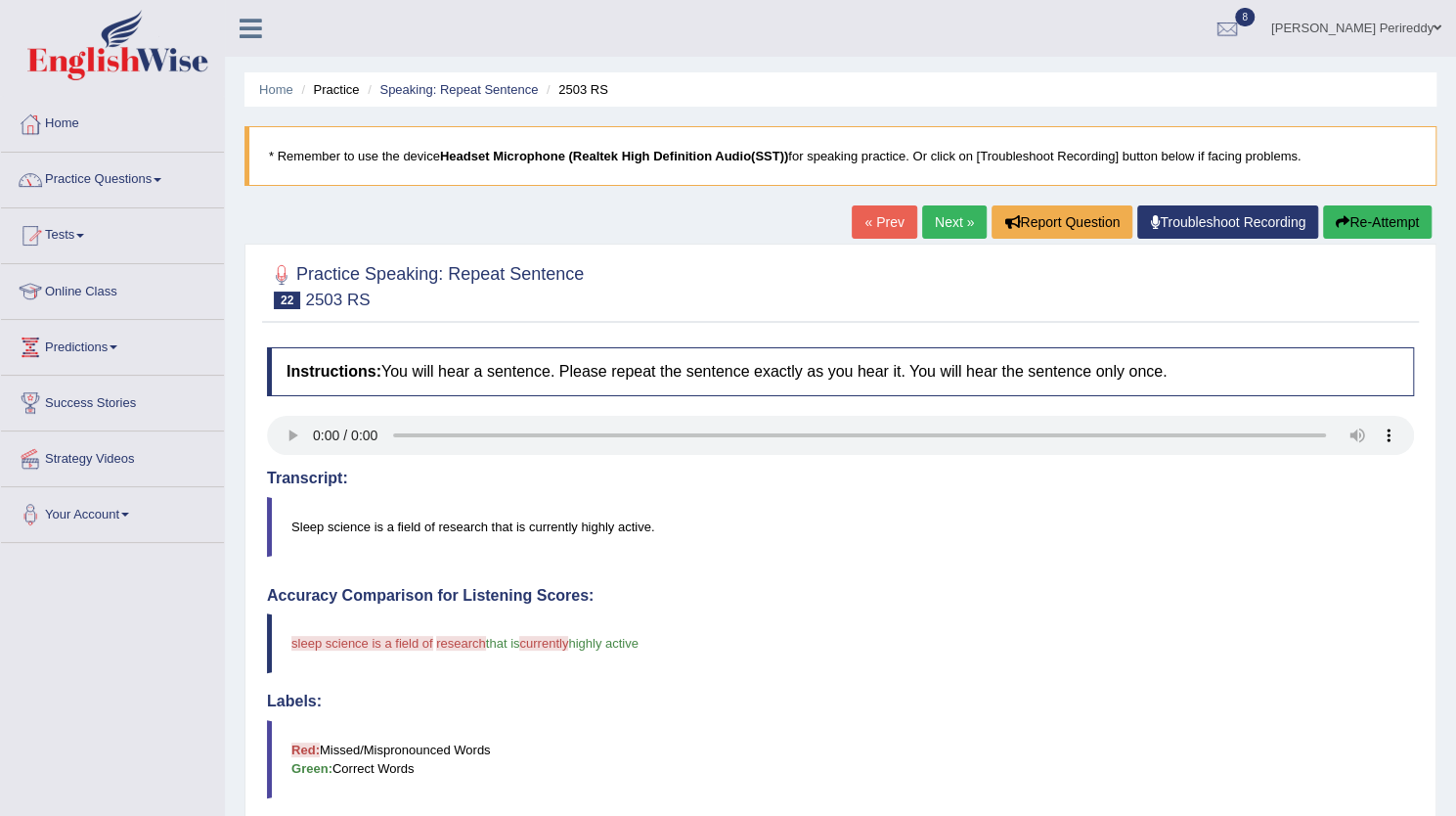 click on "Next »" at bounding box center (954, 222) 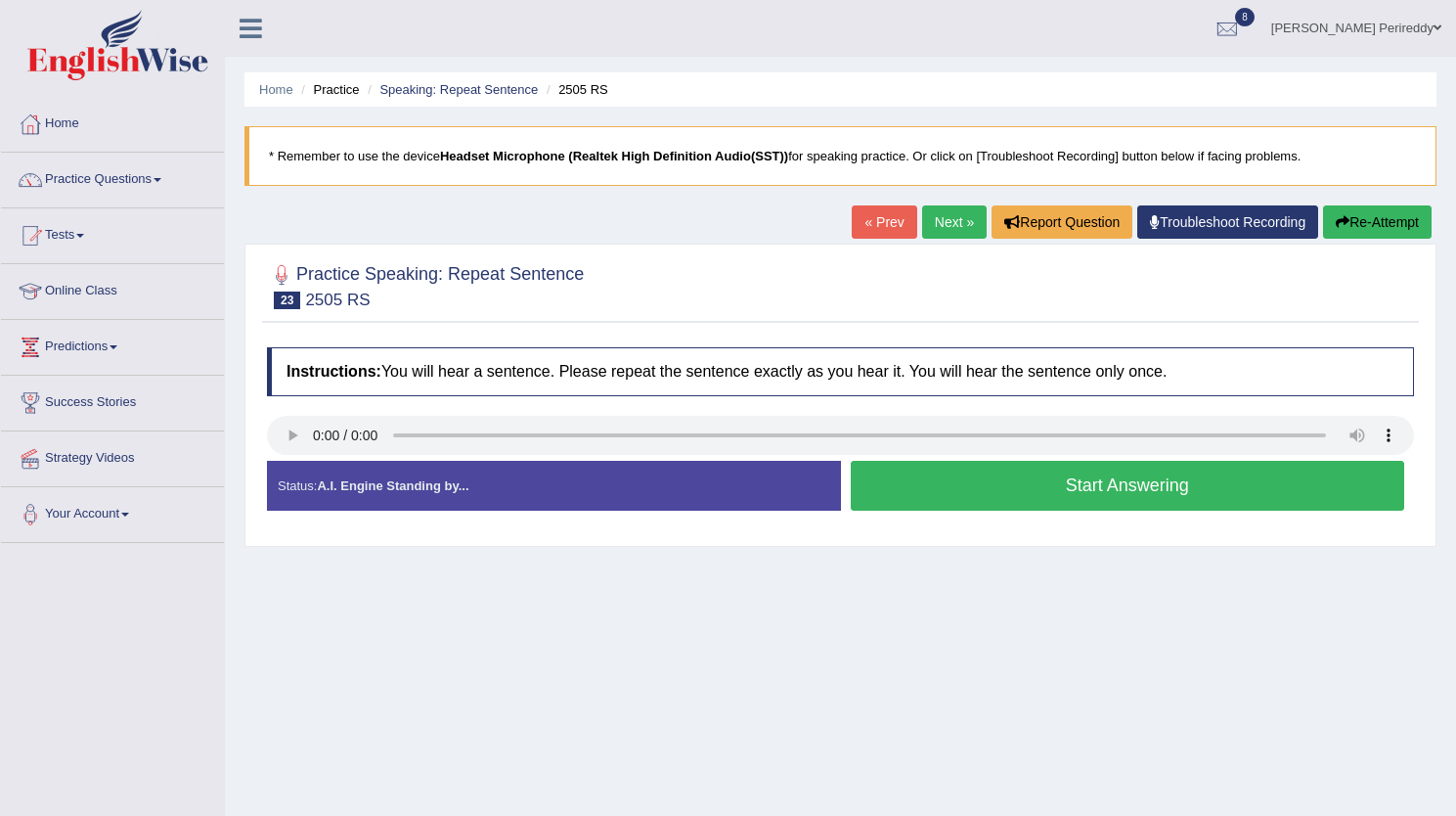 scroll, scrollTop: 0, scrollLeft: 0, axis: both 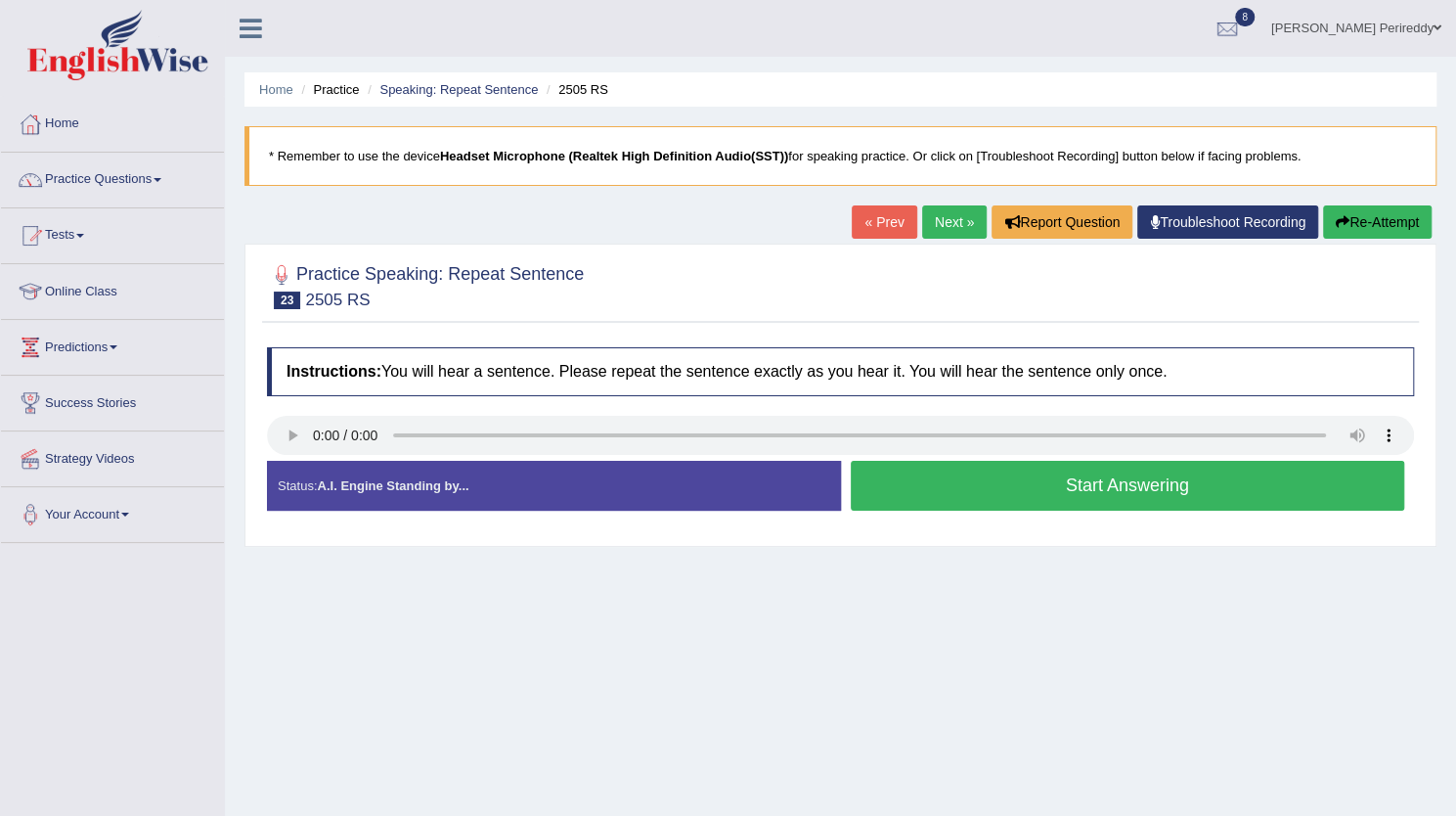 click on "Start Answering" at bounding box center (1127, 485) 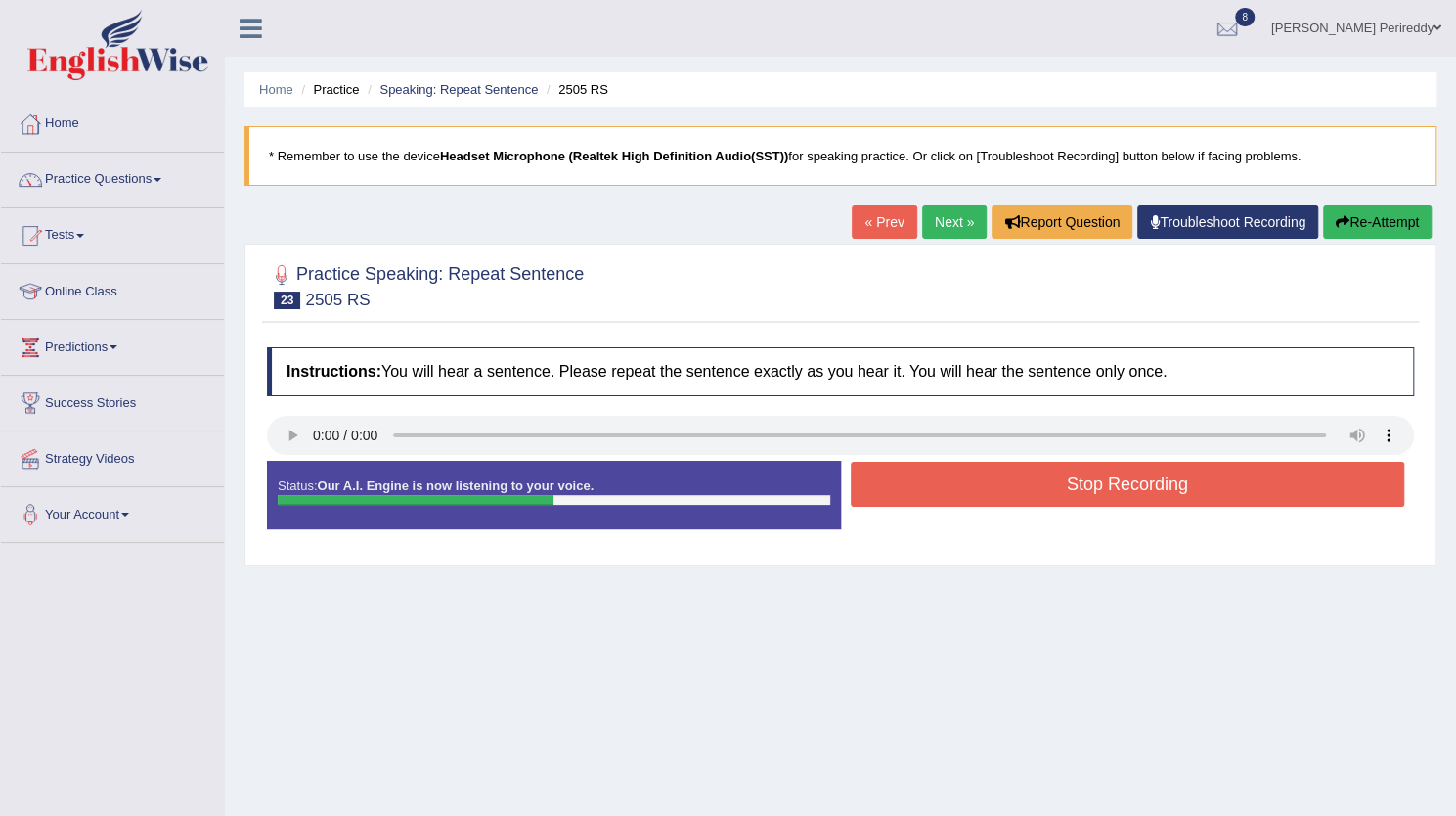 click on "Stop Recording" at bounding box center (1127, 484) 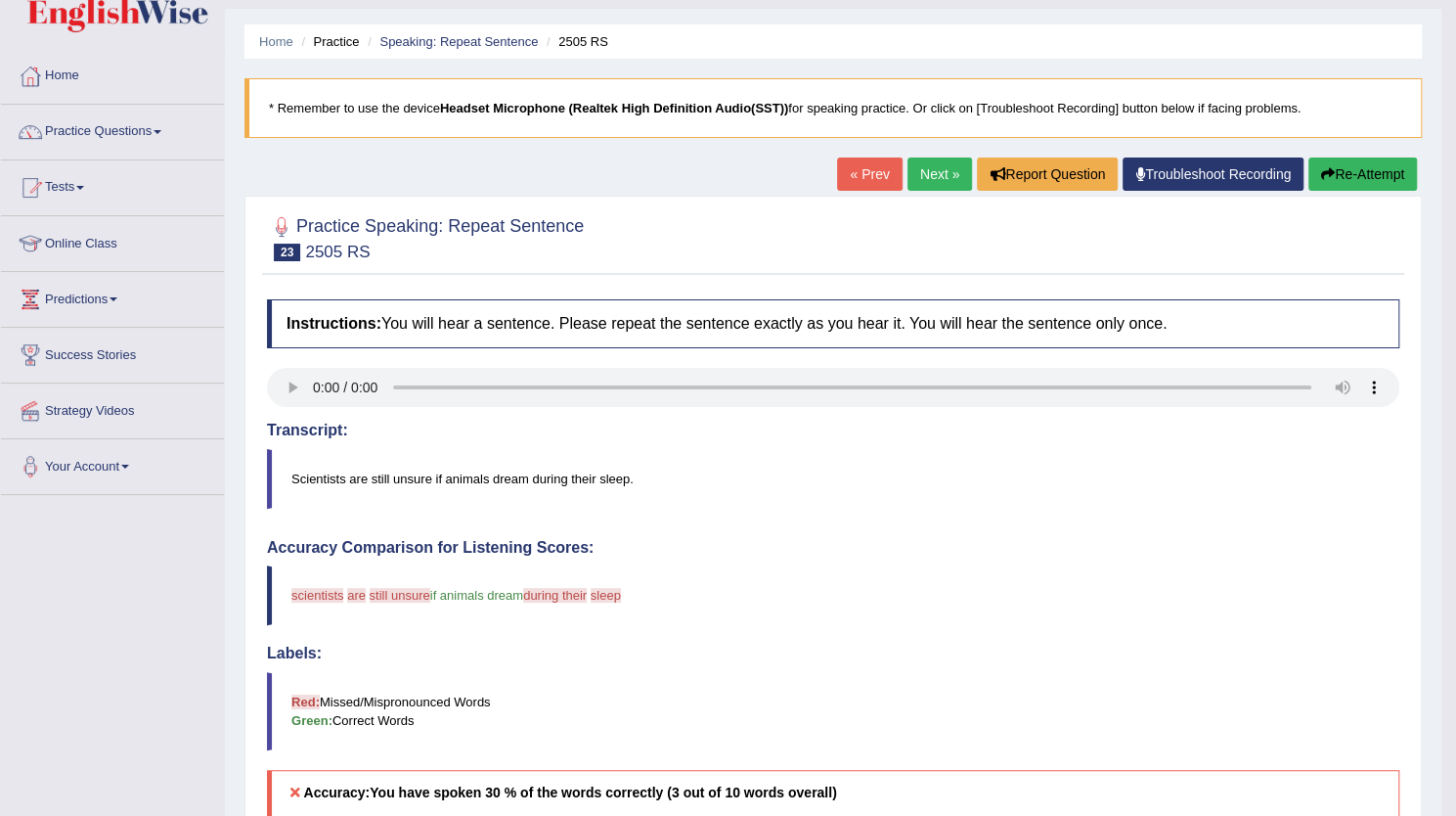 scroll, scrollTop: 0, scrollLeft: 0, axis: both 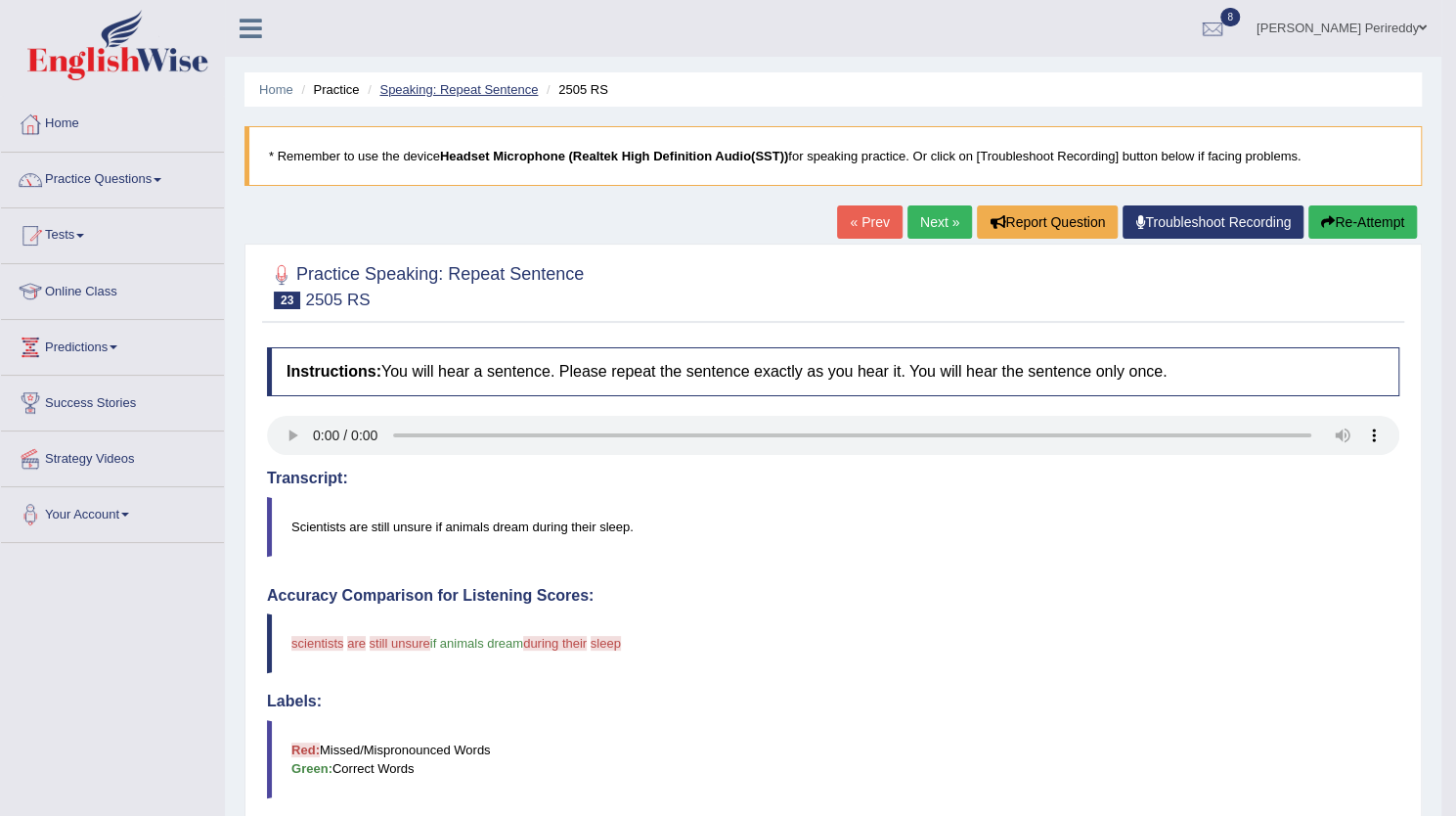 click on "Speaking: Repeat Sentence" at bounding box center [459, 89] 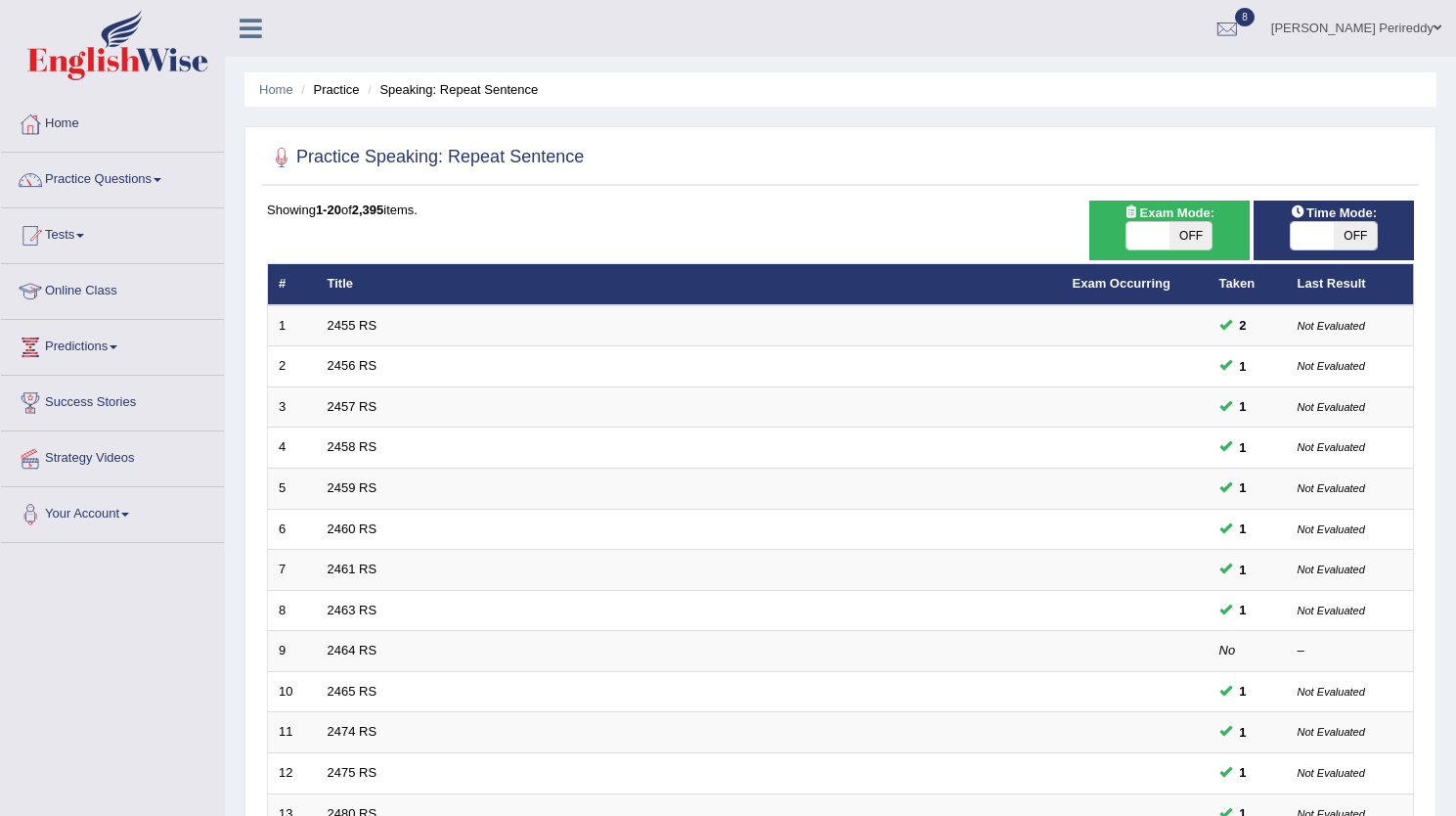 scroll, scrollTop: 391, scrollLeft: 0, axis: vertical 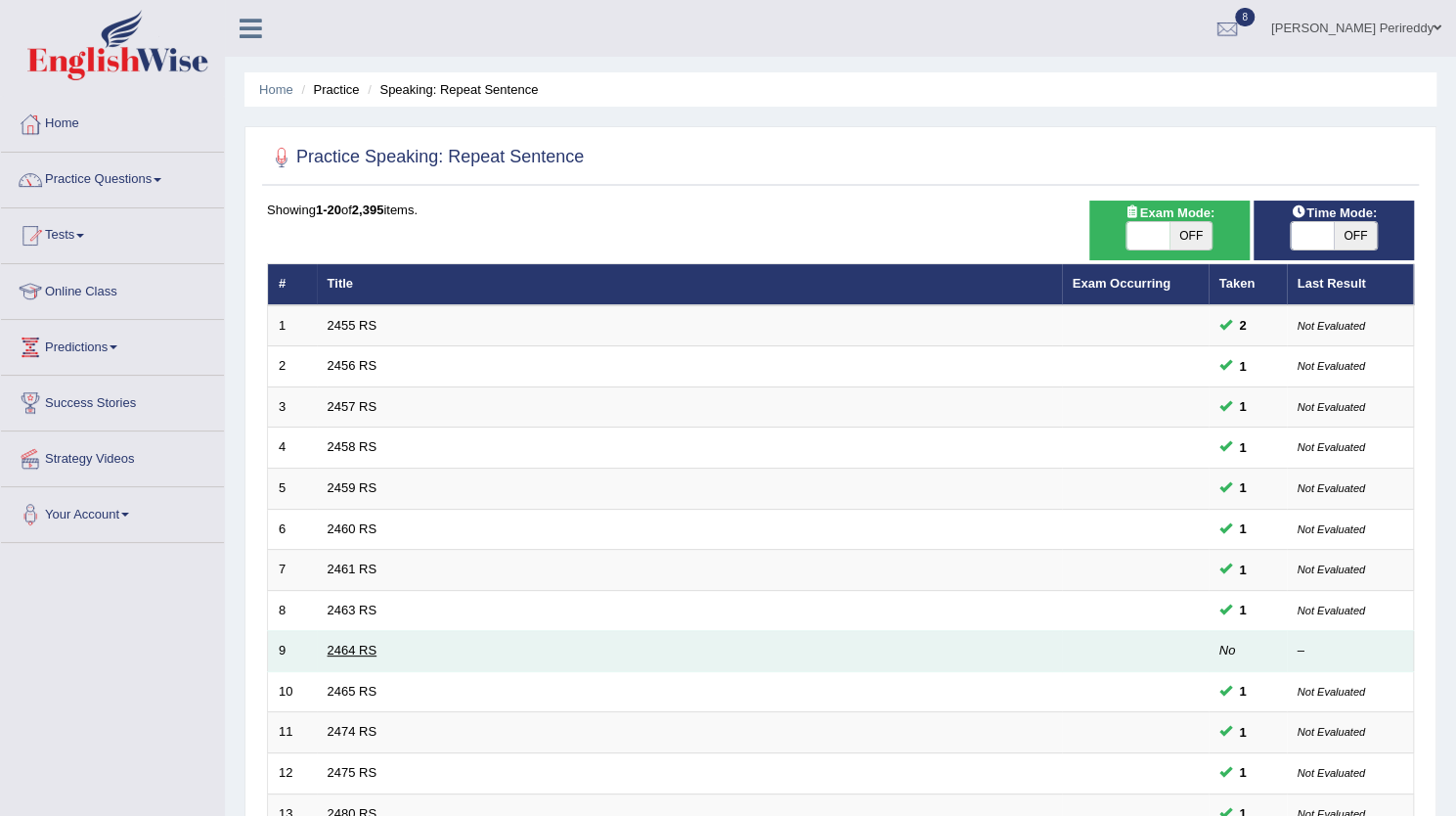 click on "2464 RS" at bounding box center [352, 650] 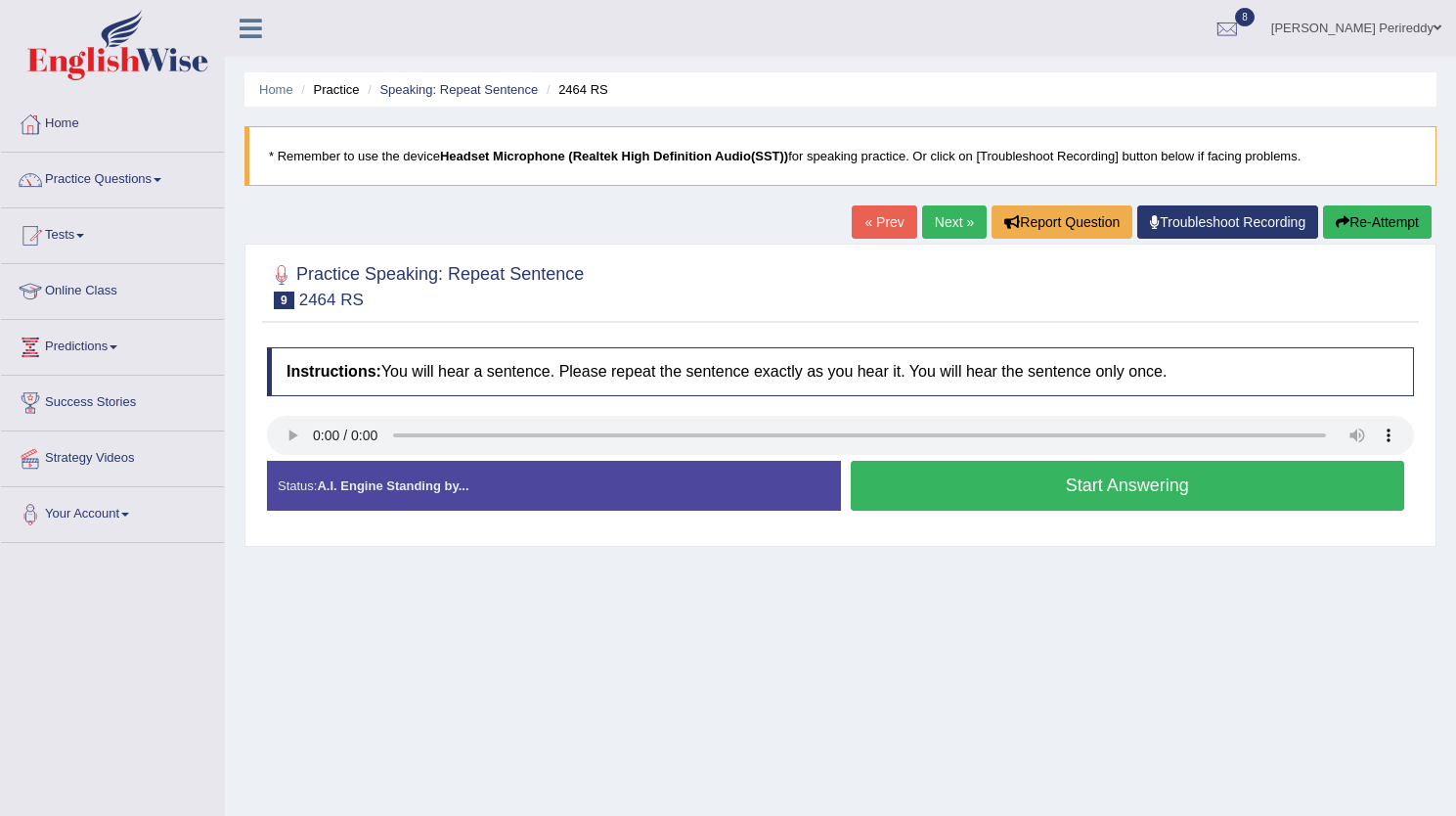 scroll, scrollTop: 0, scrollLeft: 0, axis: both 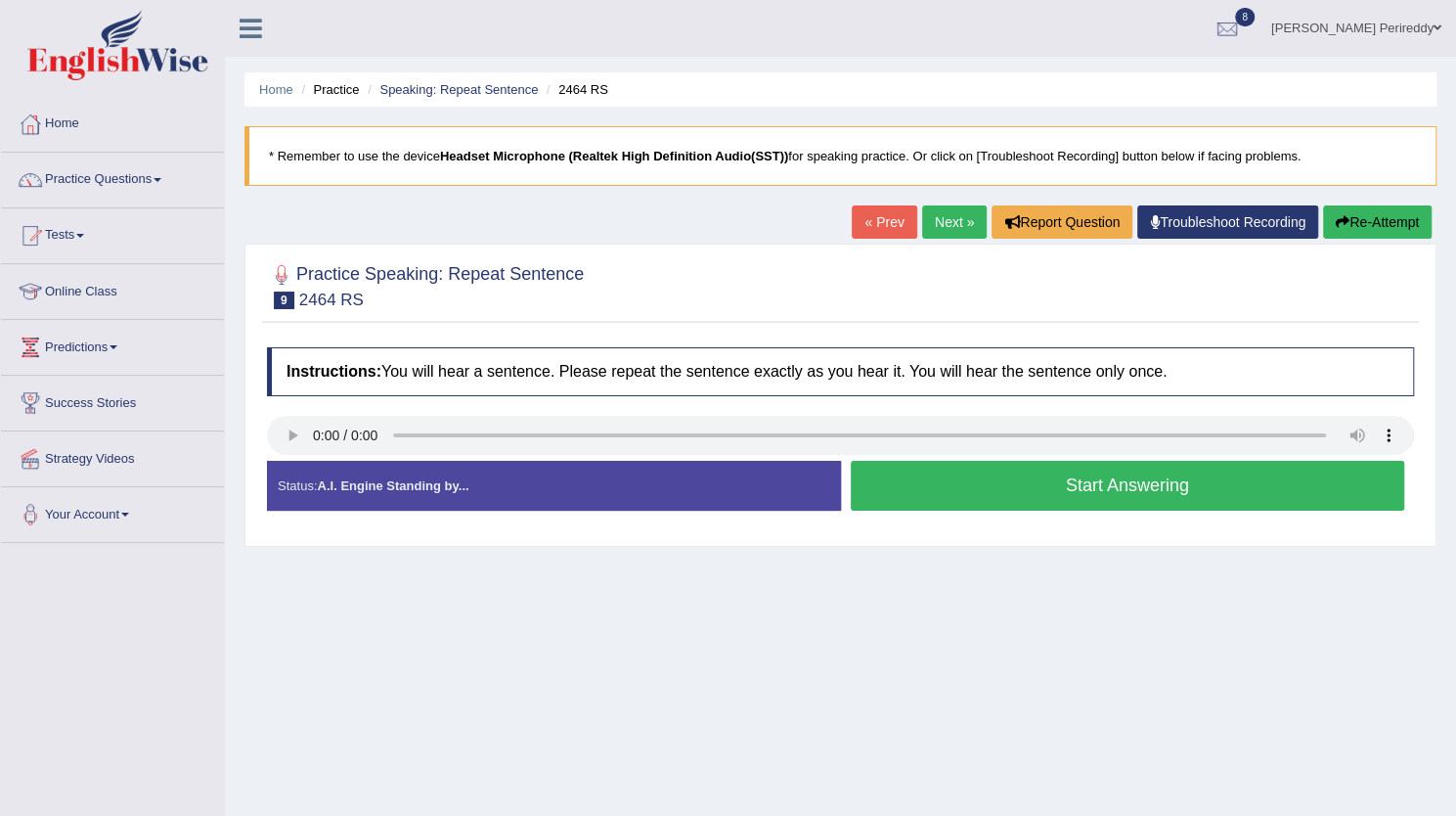 click on "Start Answering" at bounding box center [1127, 485] 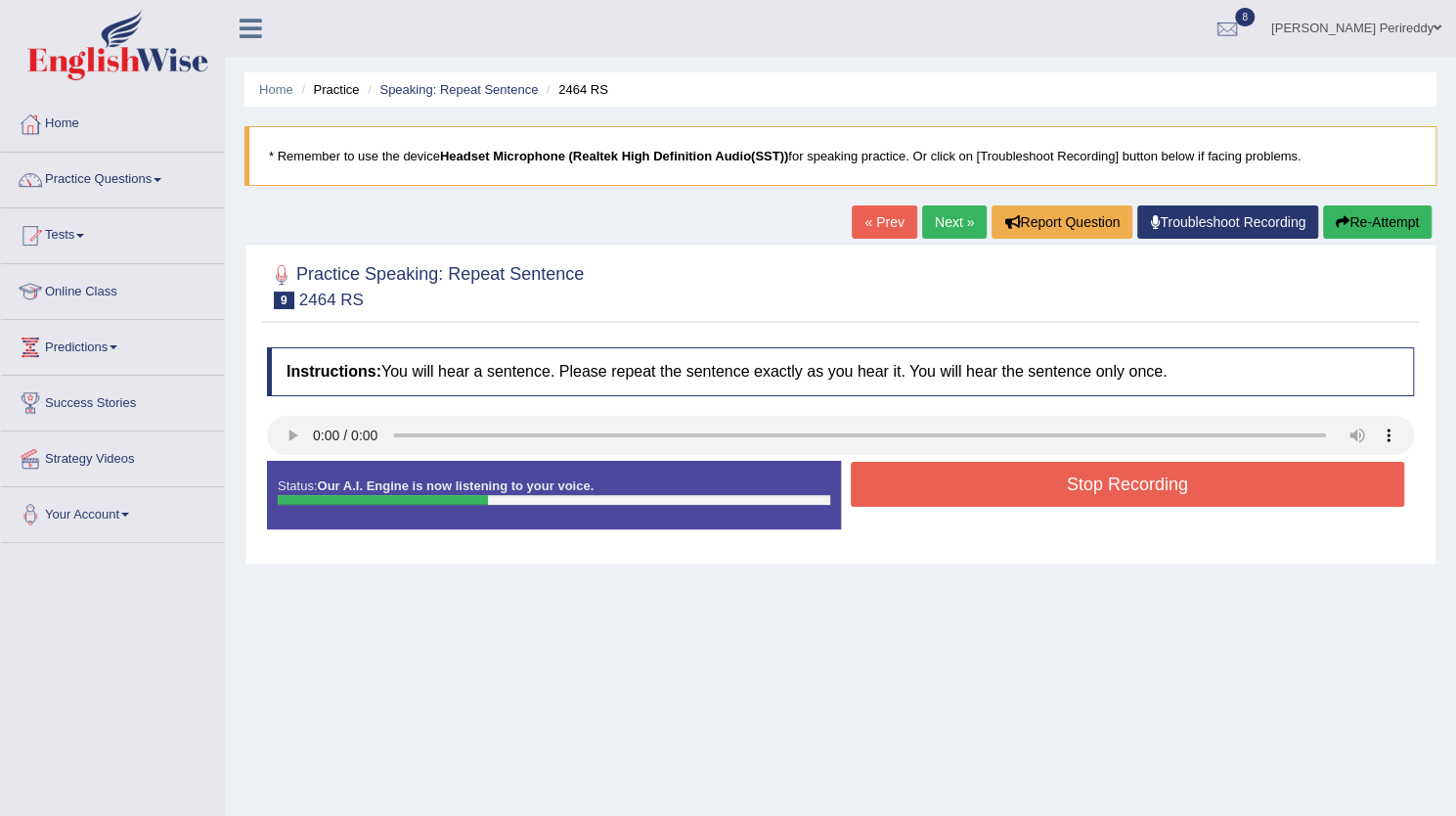 click on "Stop Recording" at bounding box center [1127, 484] 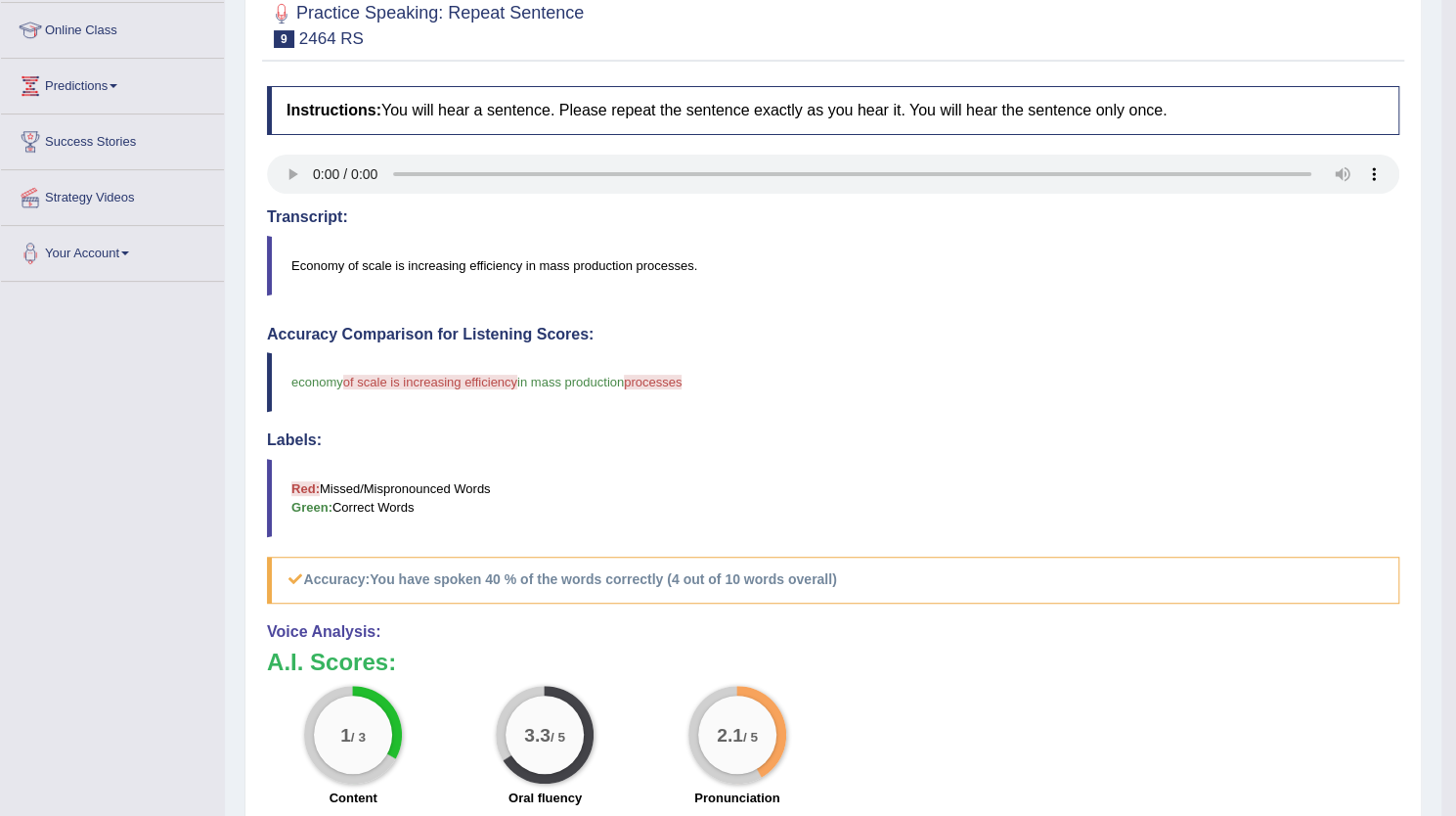 scroll, scrollTop: 0, scrollLeft: 0, axis: both 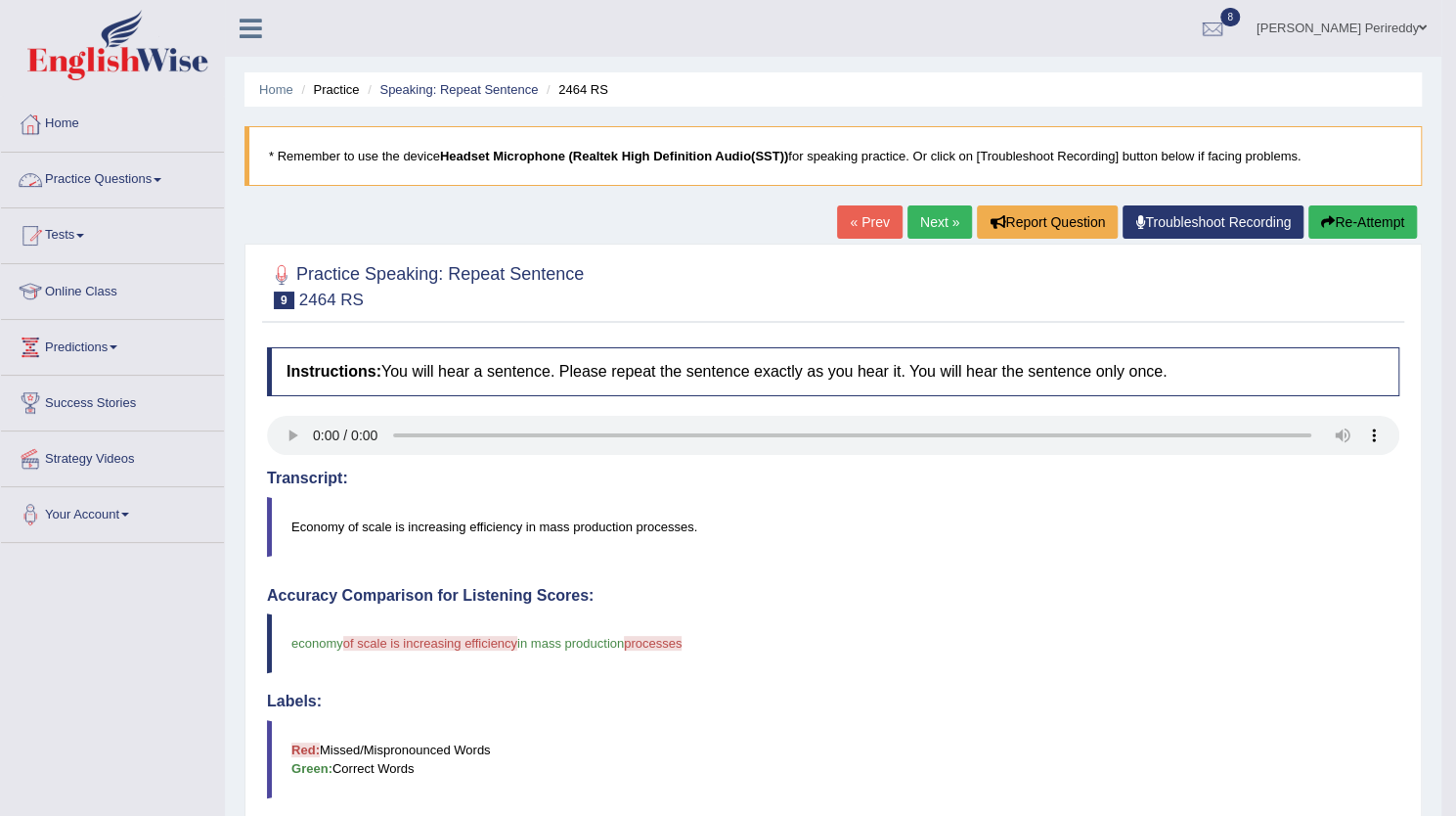 click on "Practice Questions" at bounding box center [112, 177] 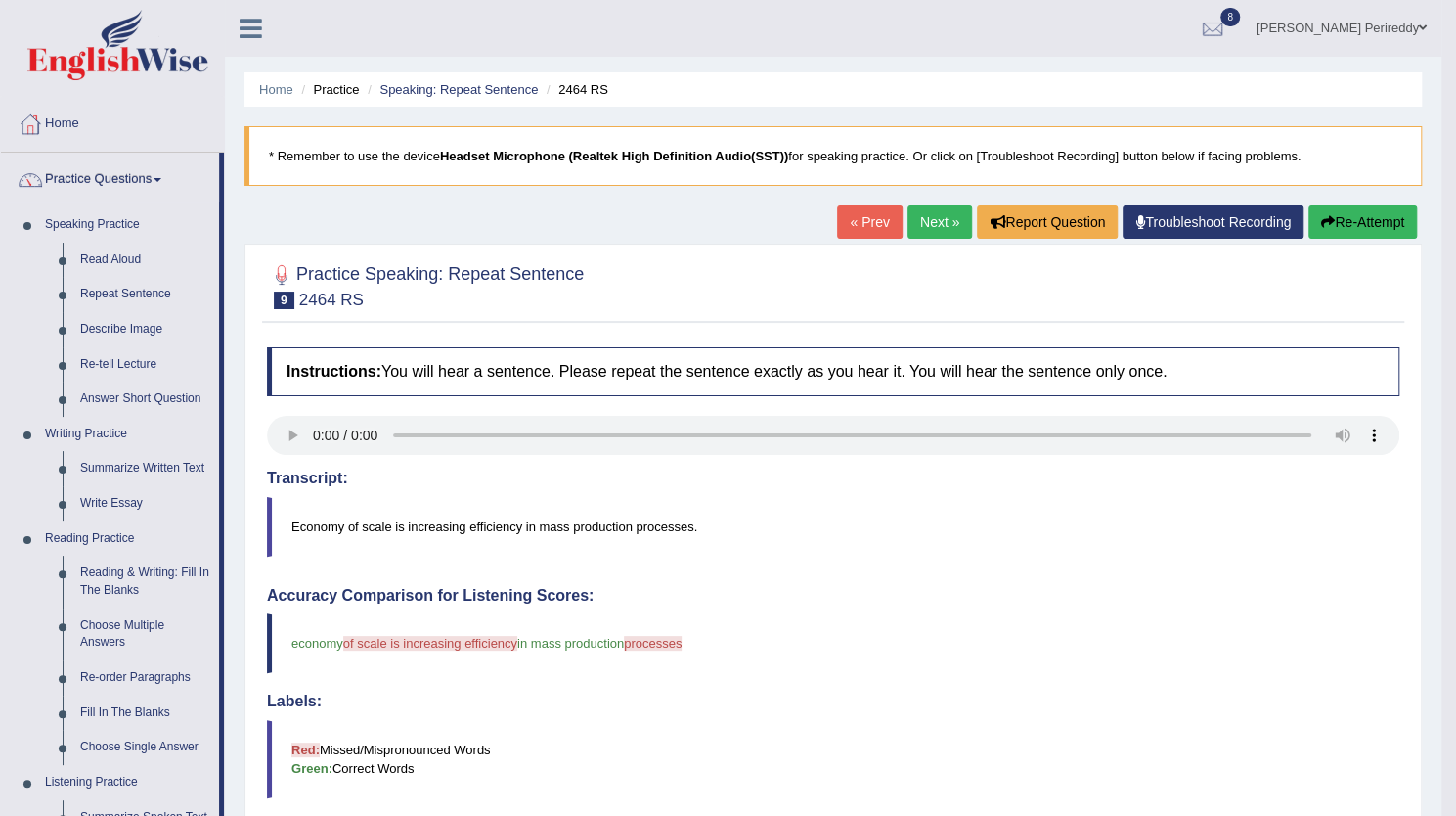 click on "Red:  Missed/Mispronounced Words
Green:  Correct Words" at bounding box center [833, 759] 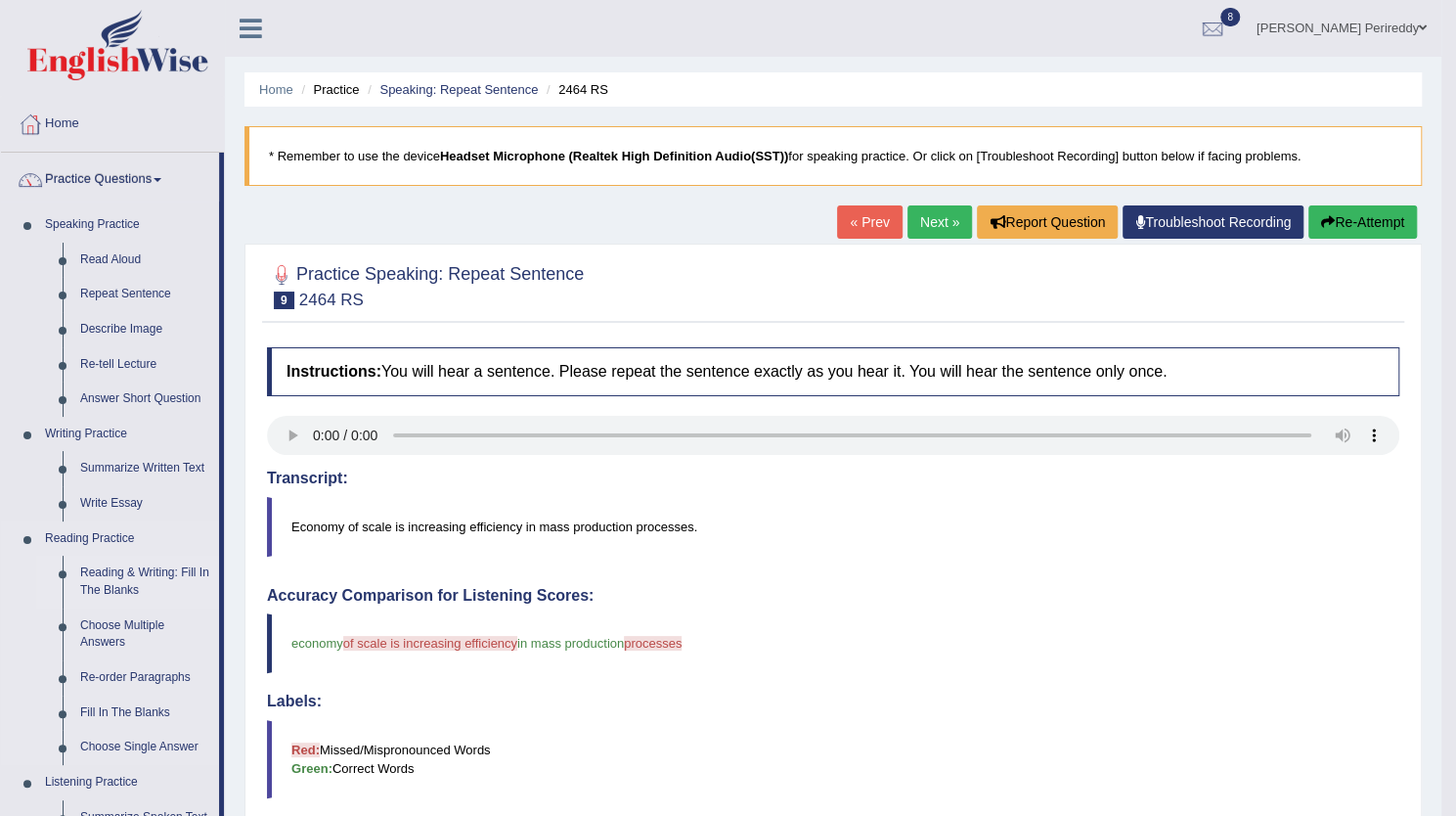 click on "Reading & Writing: Fill In The Blanks" at bounding box center [145, 581] 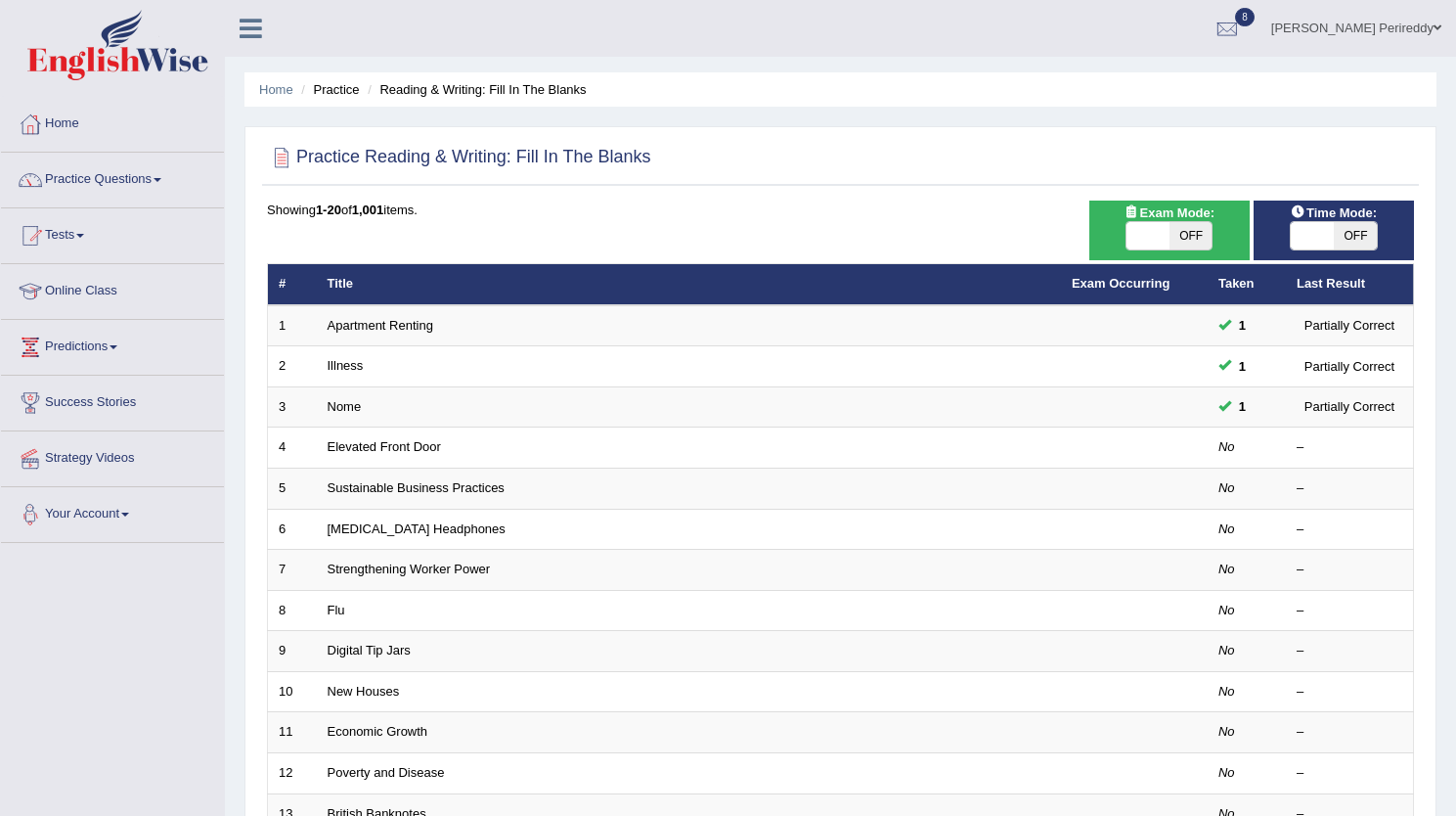 scroll, scrollTop: 0, scrollLeft: 0, axis: both 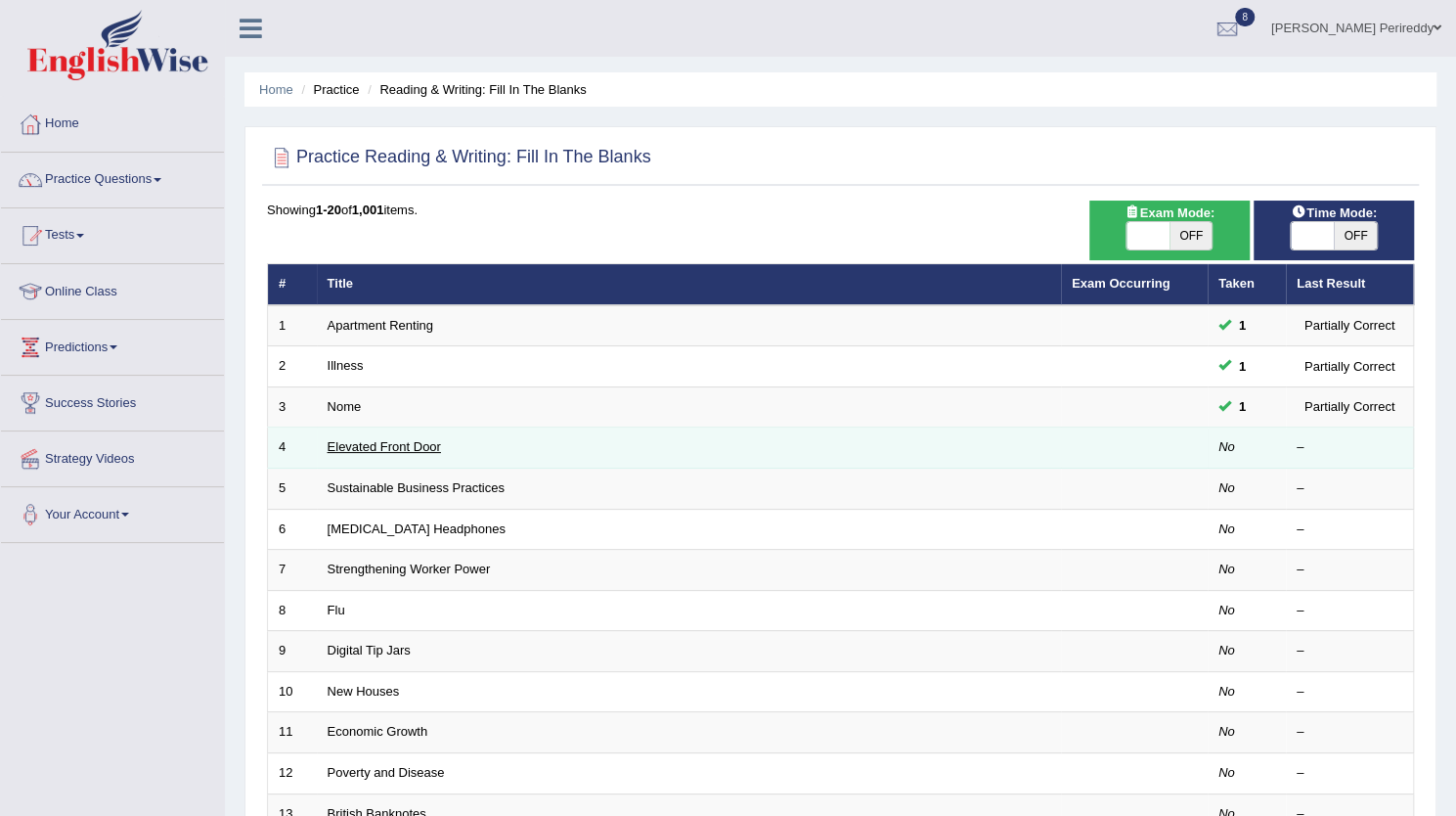 click on "Elevated Front Door" at bounding box center (384, 446) 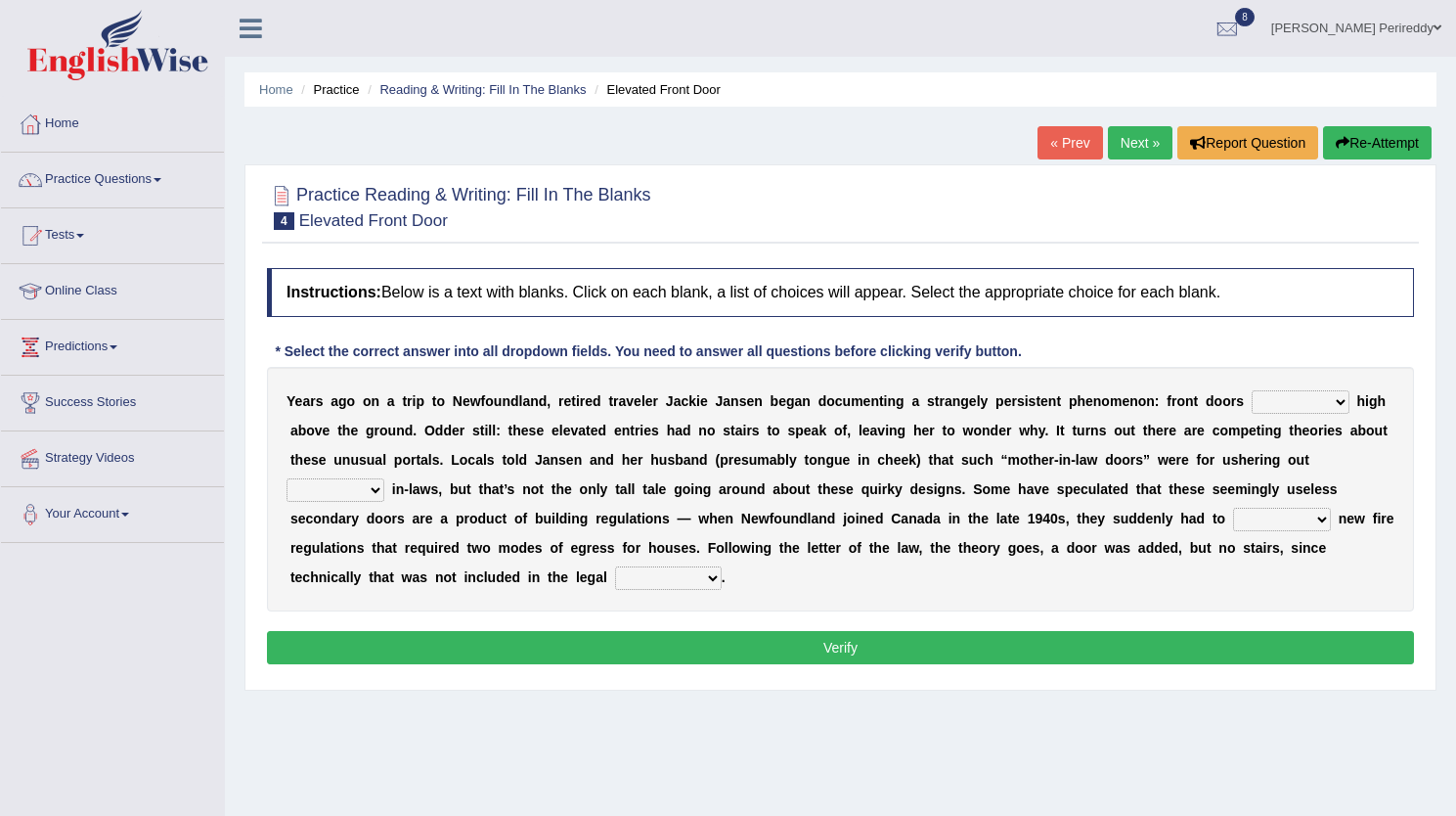 scroll, scrollTop: 0, scrollLeft: 0, axis: both 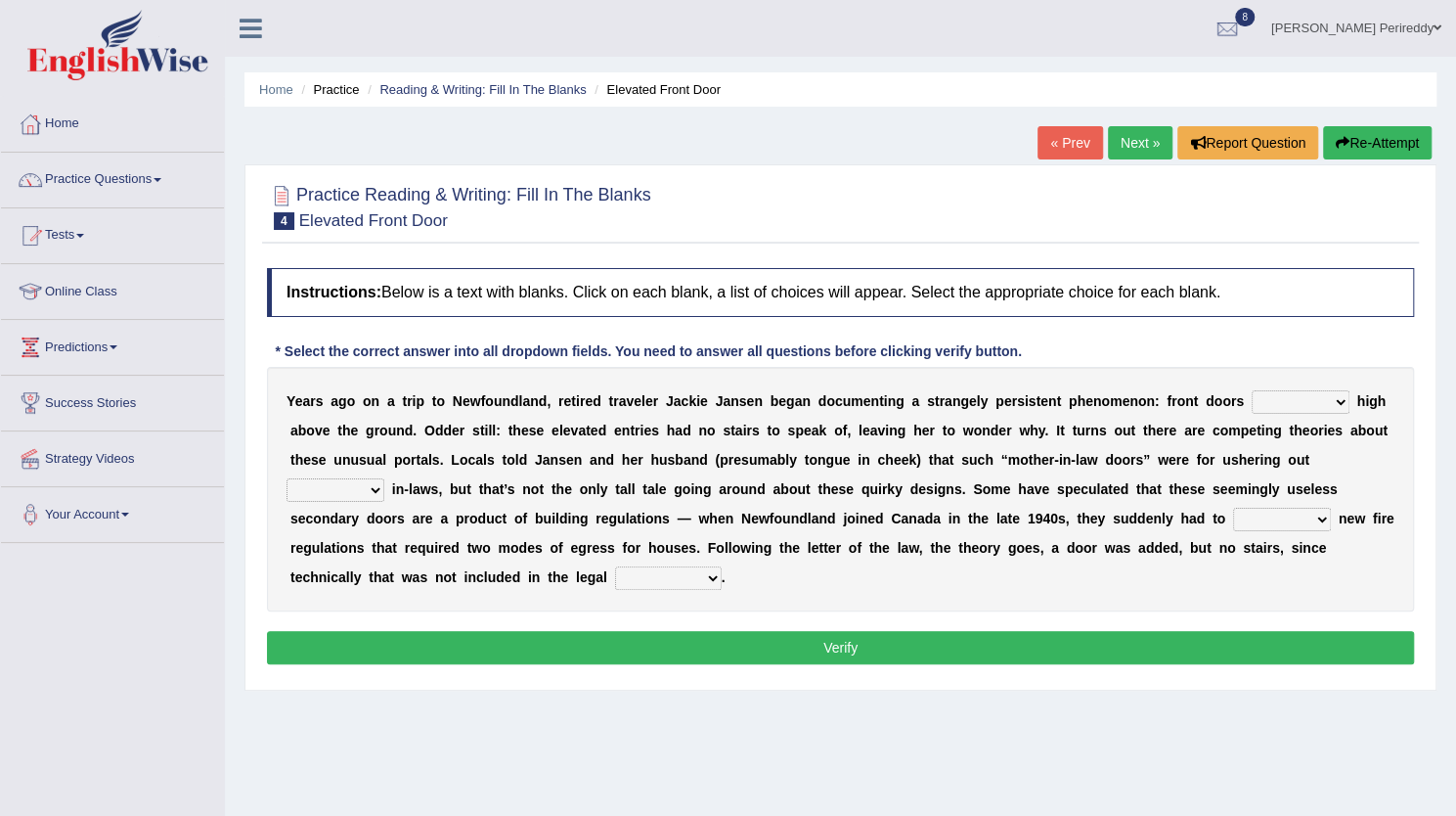 click on "raised visited painted lowered" at bounding box center [1301, 402] 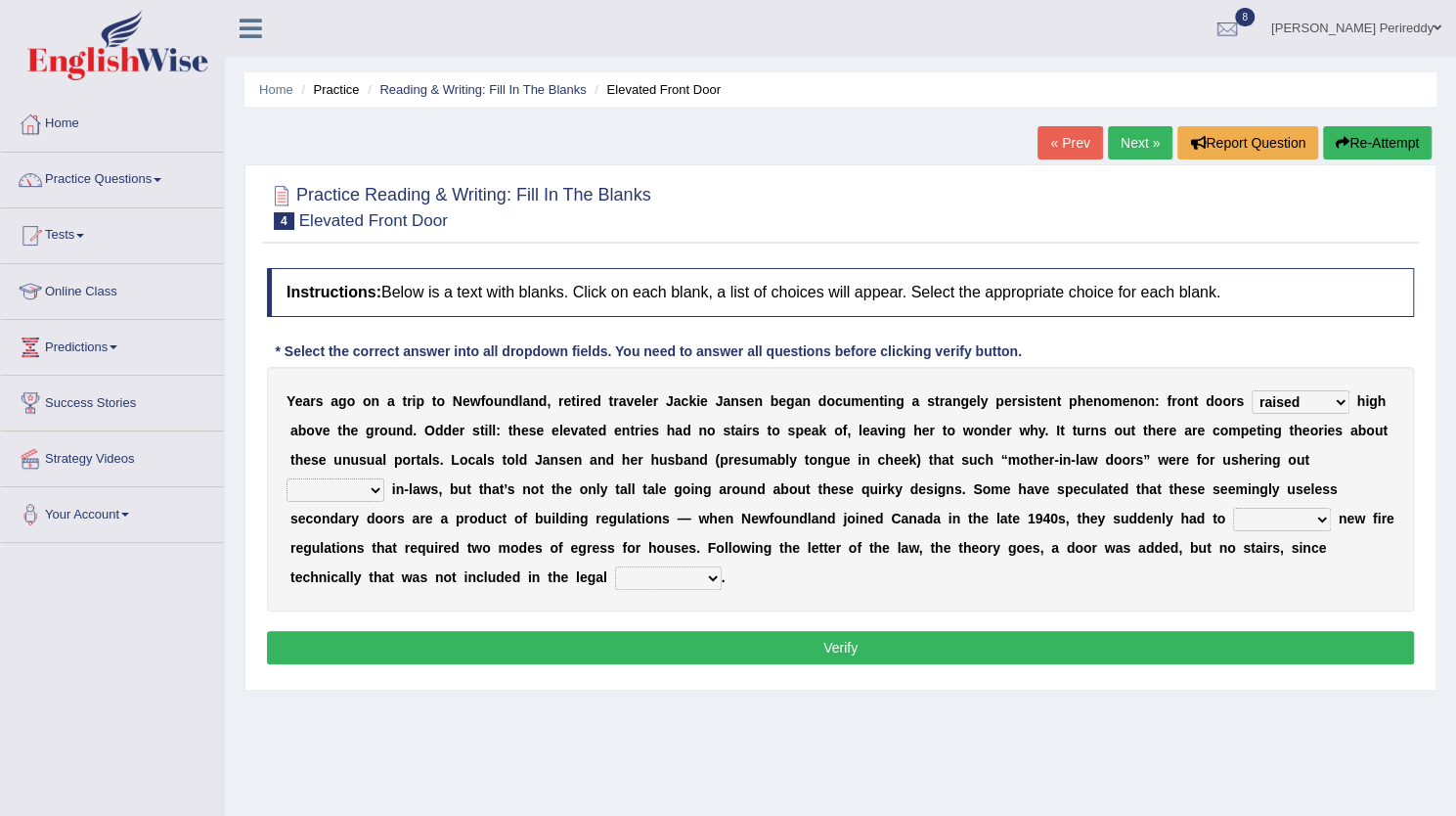 click on "raised visited painted lowered" at bounding box center (1301, 402) 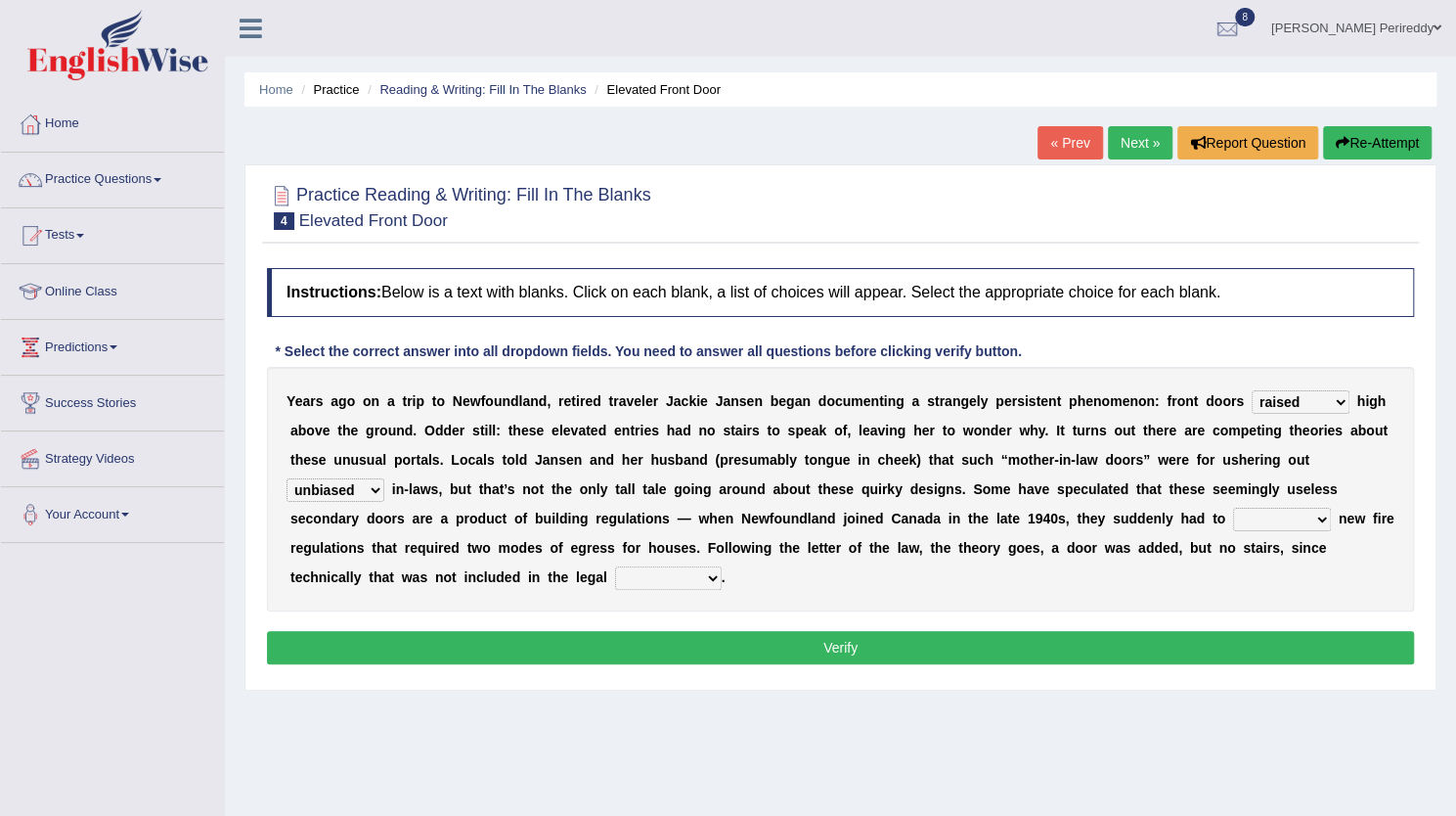 click on "unbiased underlined unwanted united" at bounding box center (335, 490) 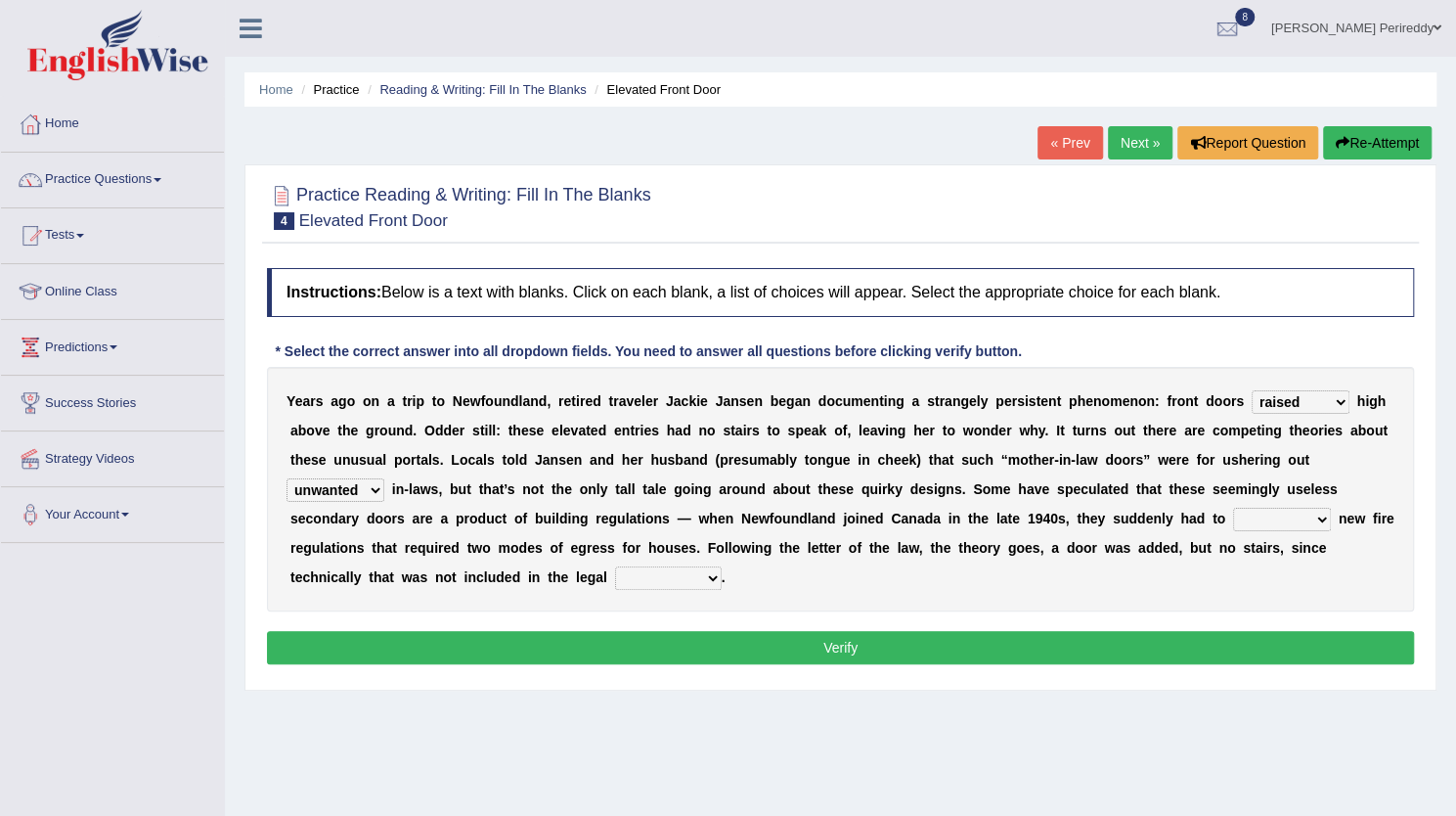 click on "unbiased underlined unwanted united" at bounding box center (335, 490) 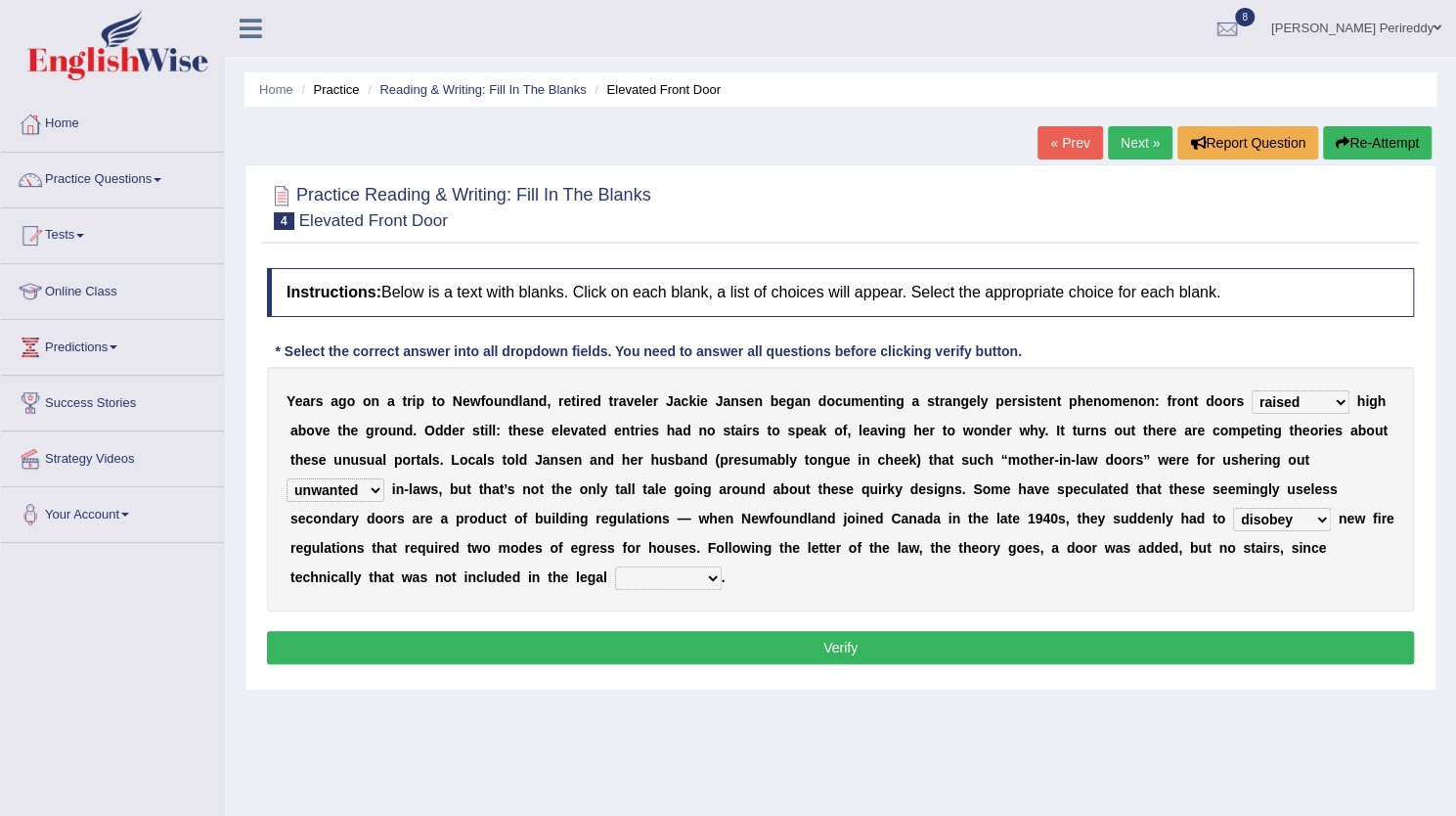 click on "religion paces manager requirement" at bounding box center [668, 578] 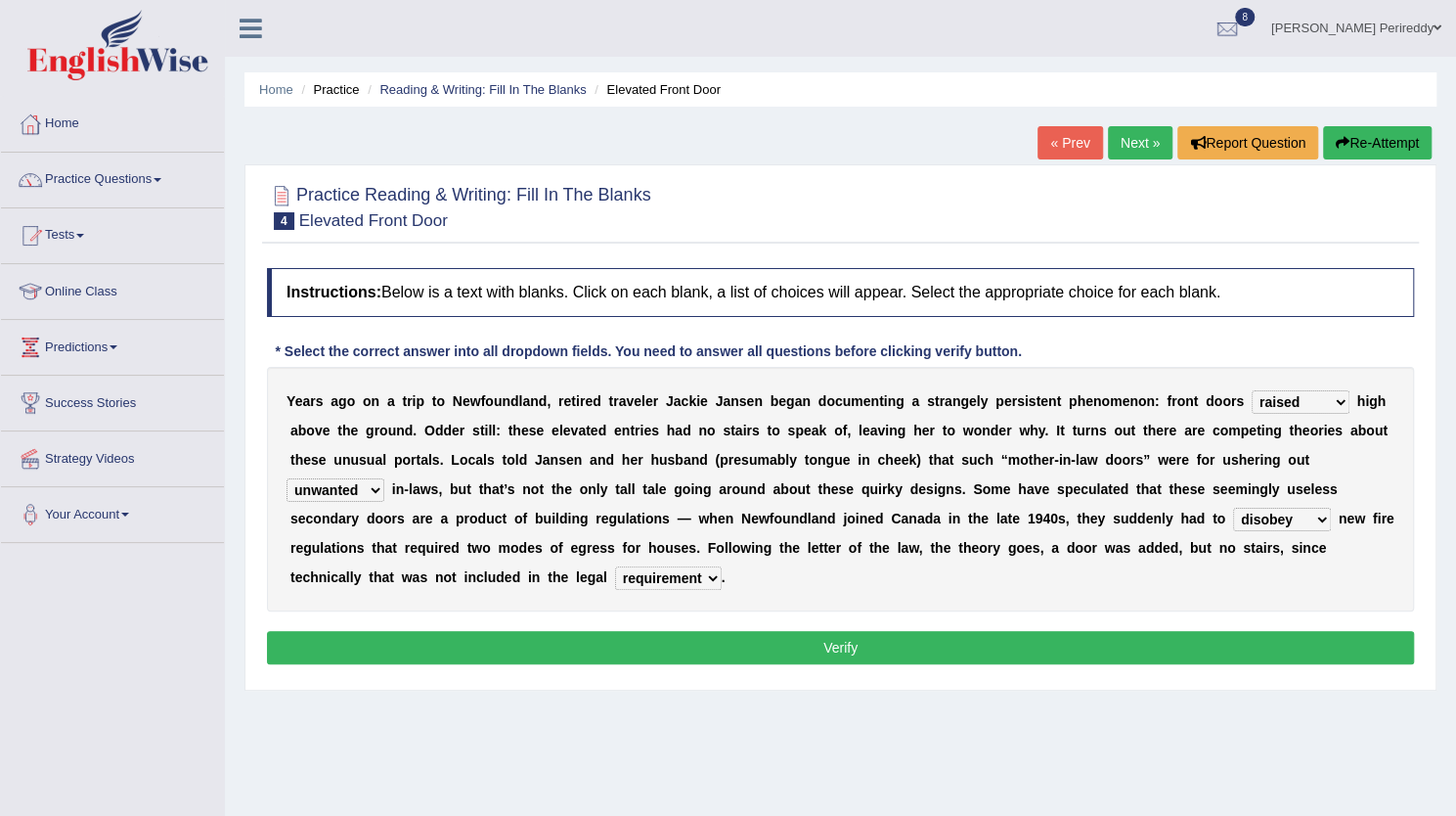 click on "religion paces manager requirement" at bounding box center [668, 578] 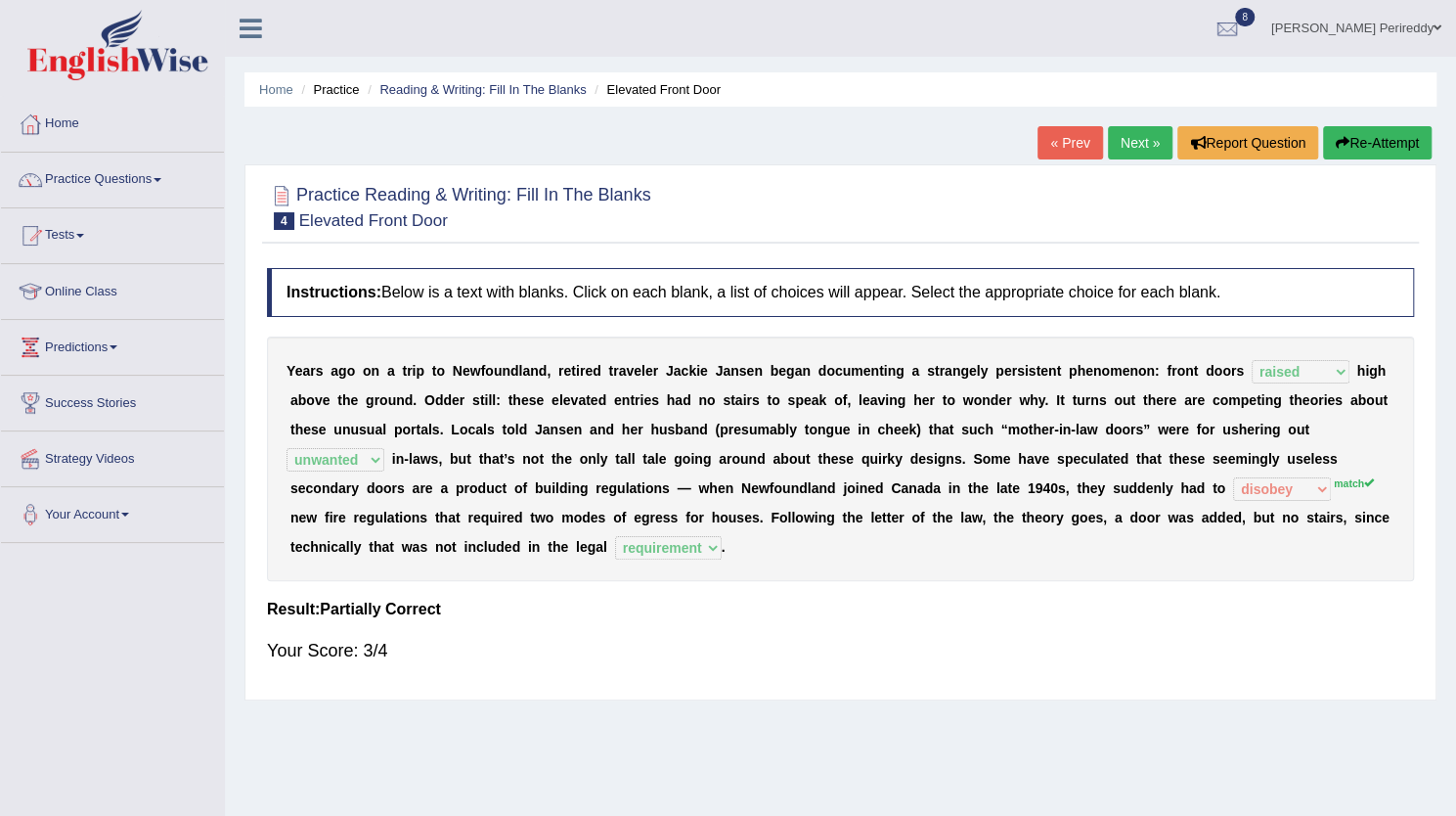 click on "Next »" at bounding box center [1140, 143] 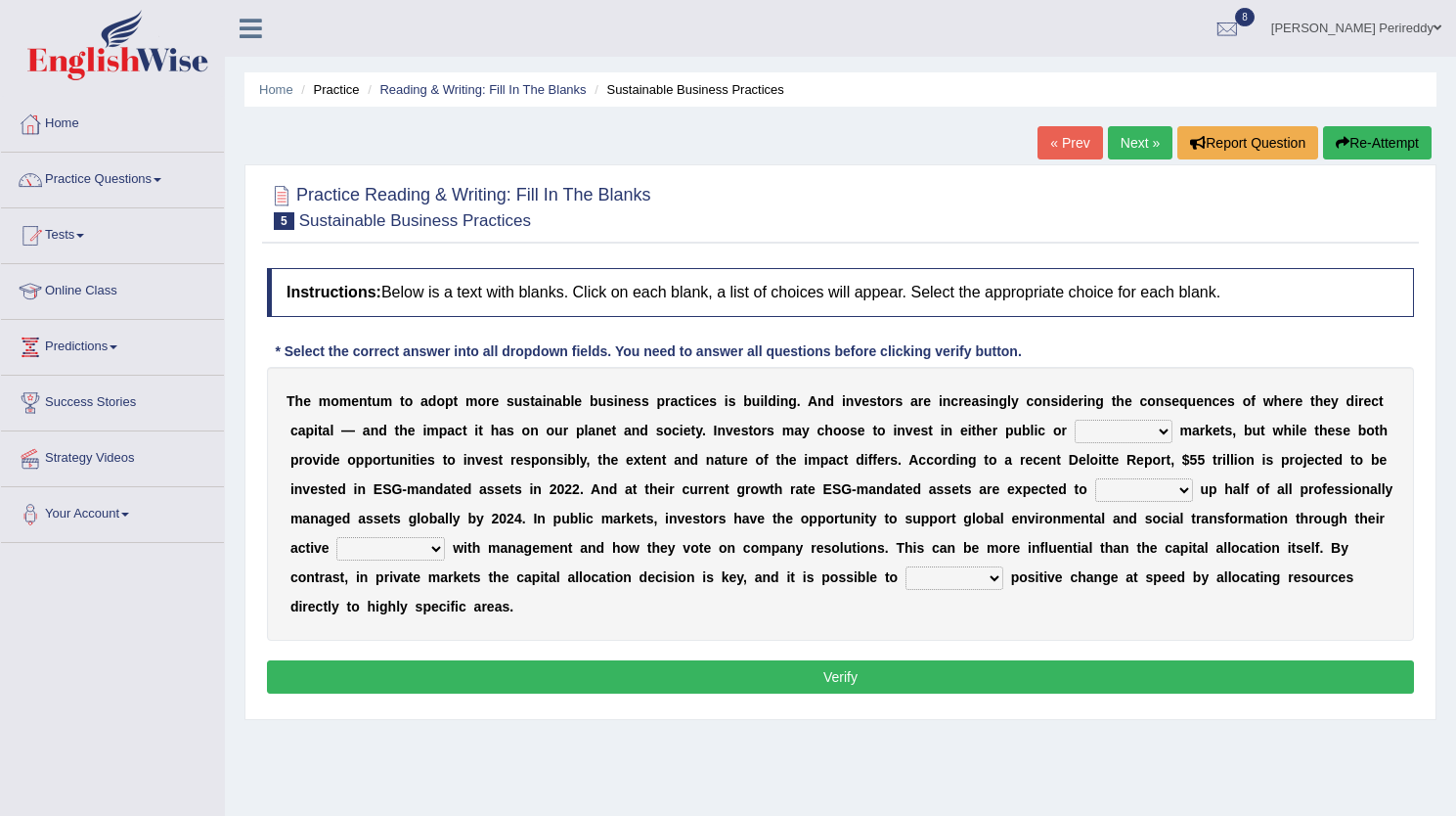 scroll, scrollTop: 0, scrollLeft: 0, axis: both 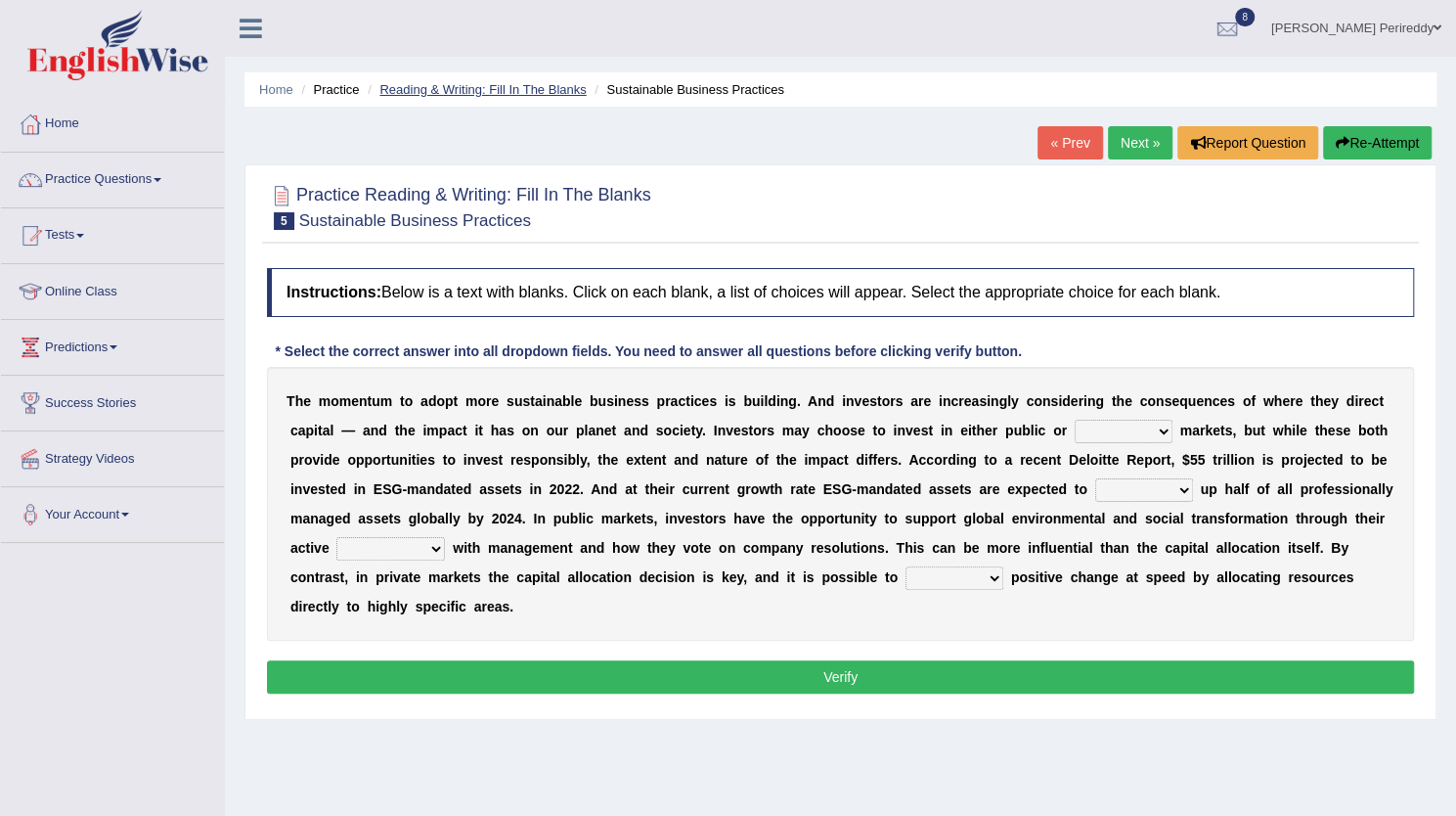 click on "Reading & Writing: Fill In The Blanks" at bounding box center (482, 89) 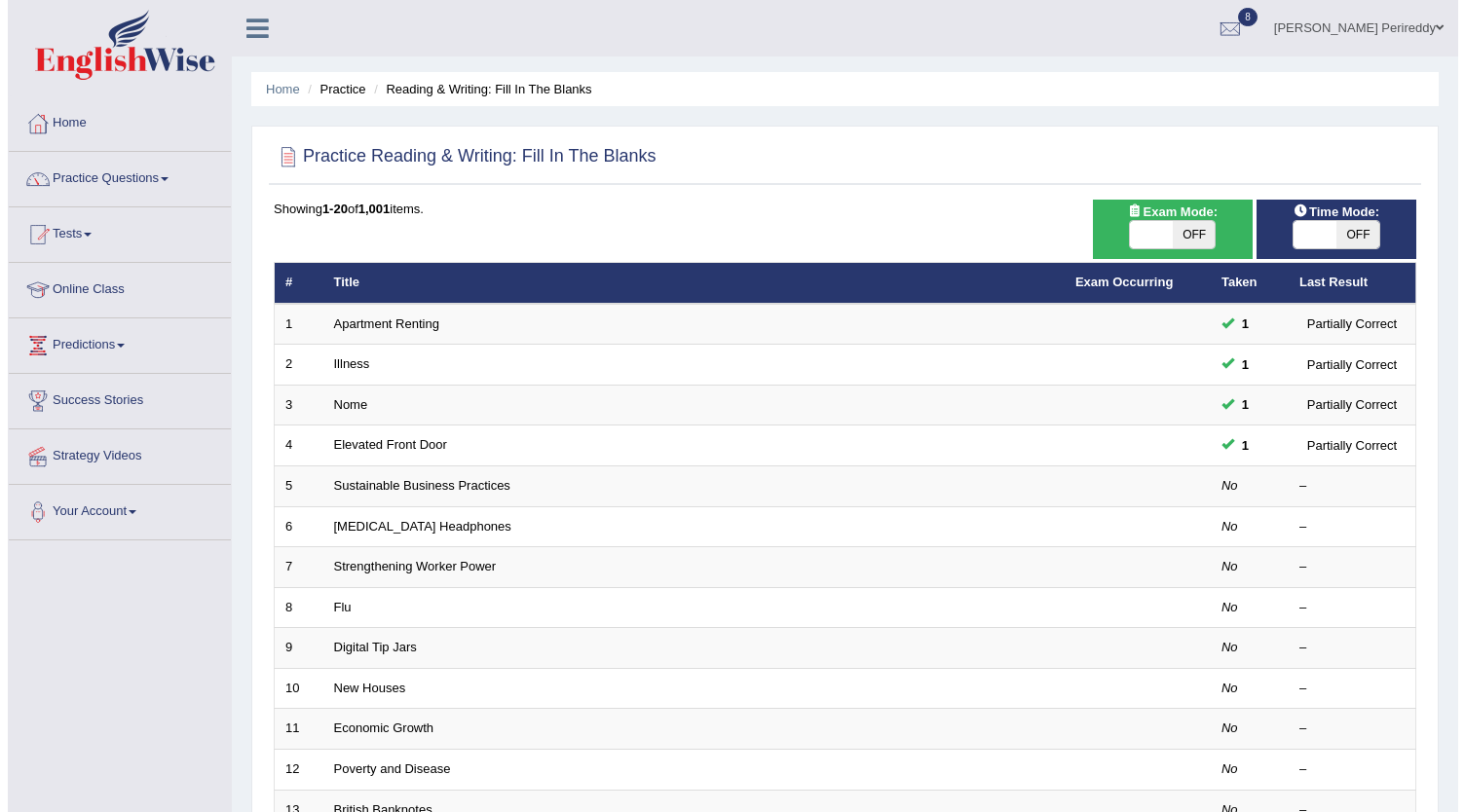 scroll, scrollTop: 0, scrollLeft: 0, axis: both 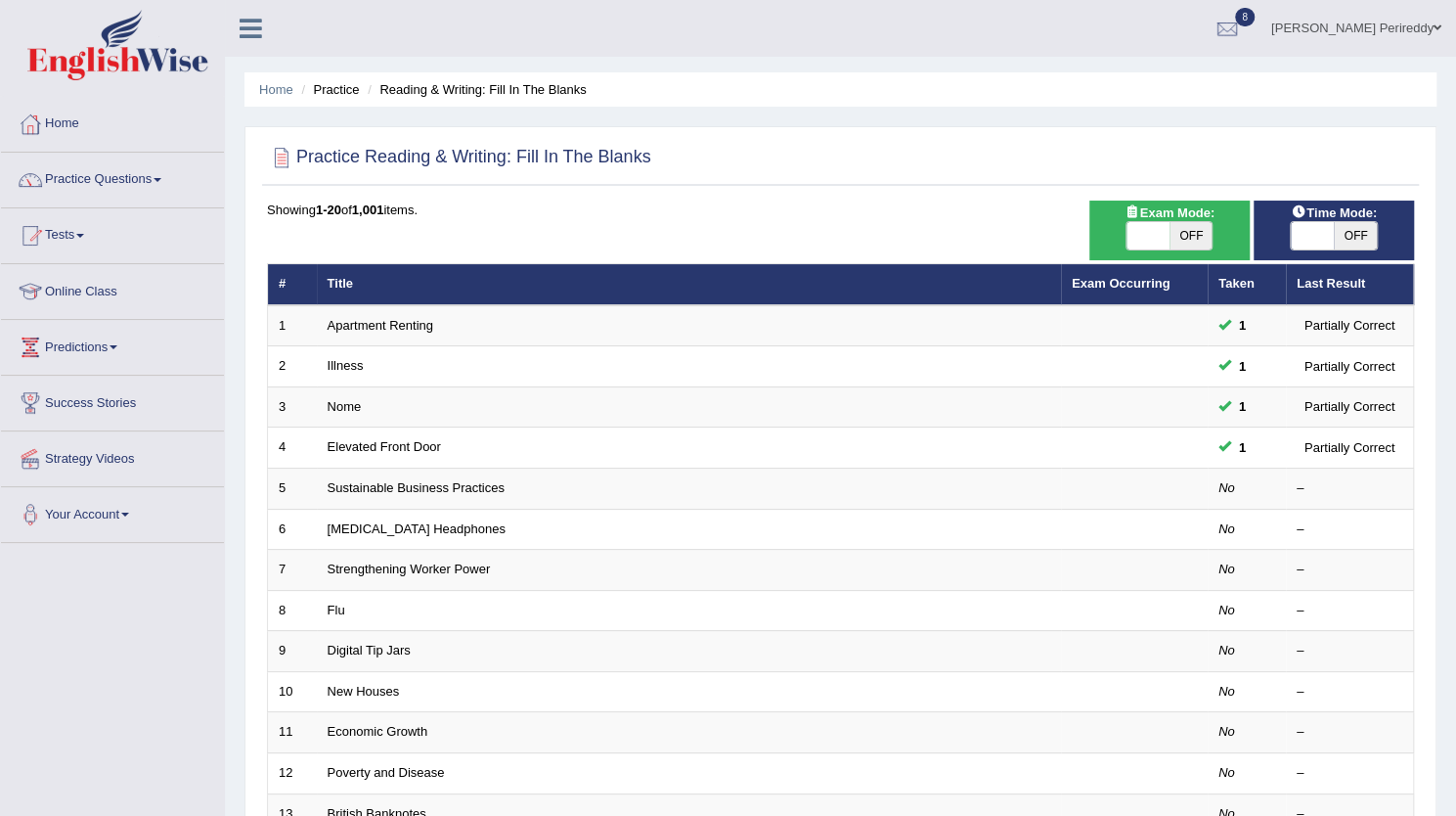 click on "OFF" at bounding box center [1355, 236] 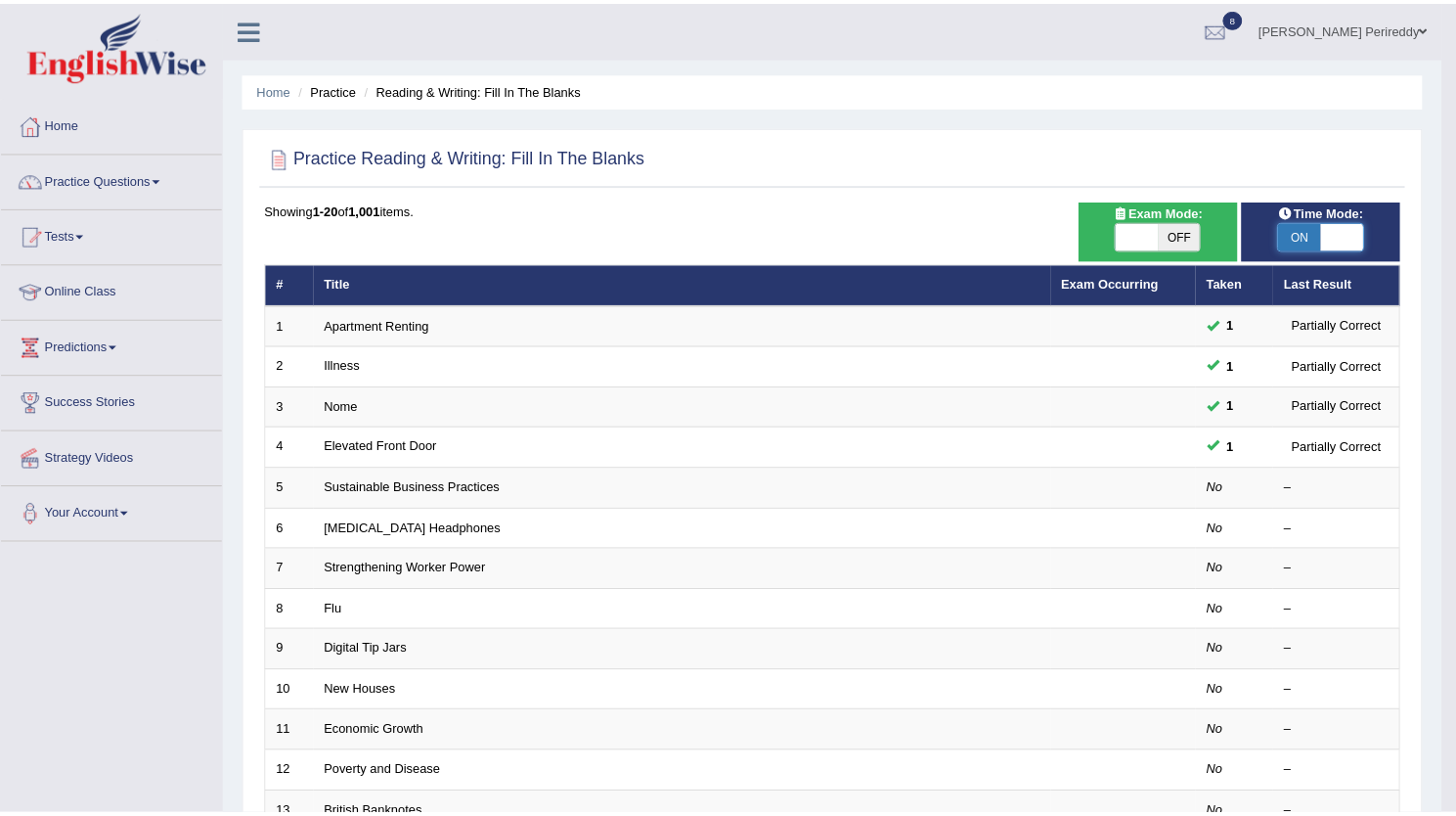 scroll, scrollTop: 0, scrollLeft: 0, axis: both 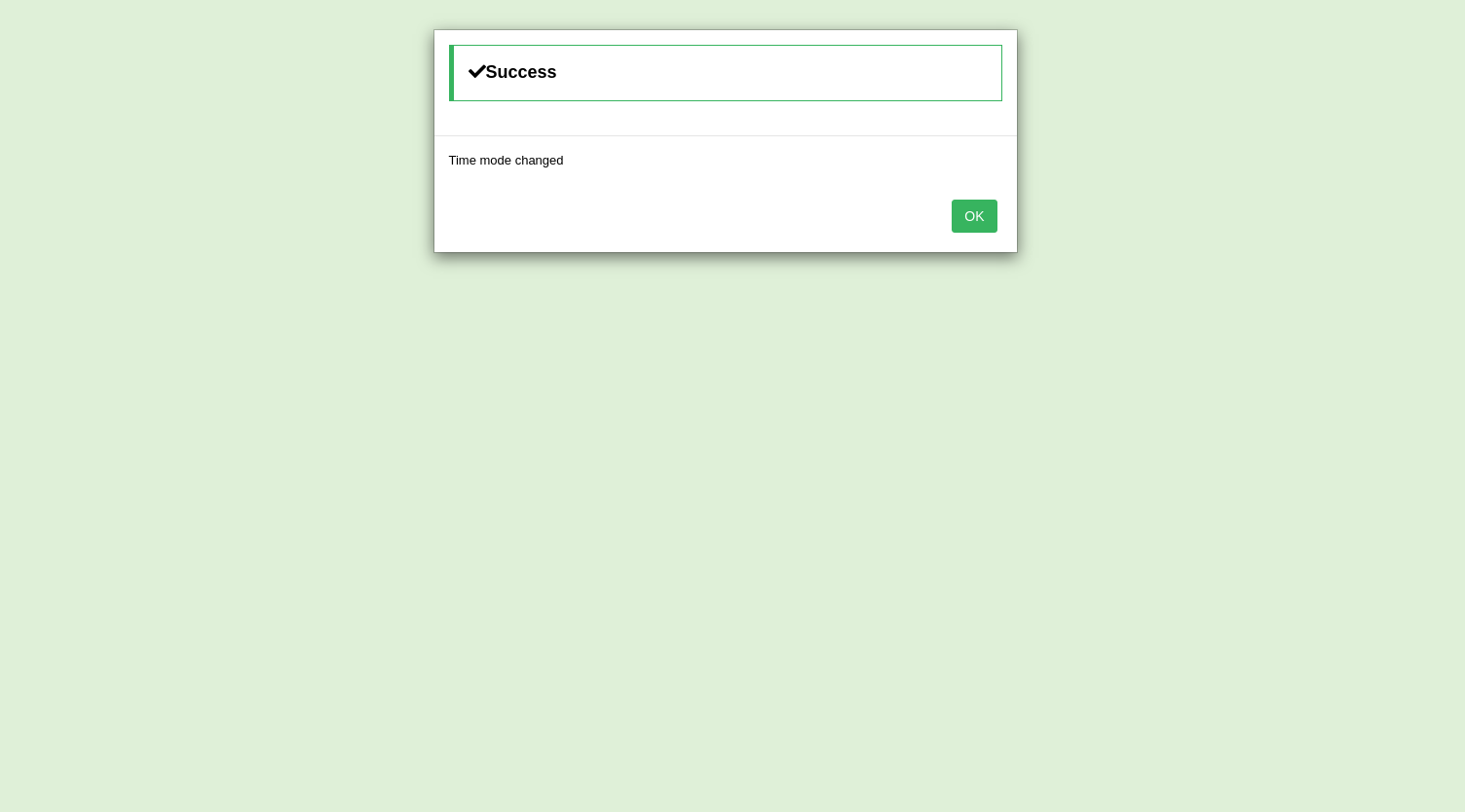 click on "OK" at bounding box center (974, 216) 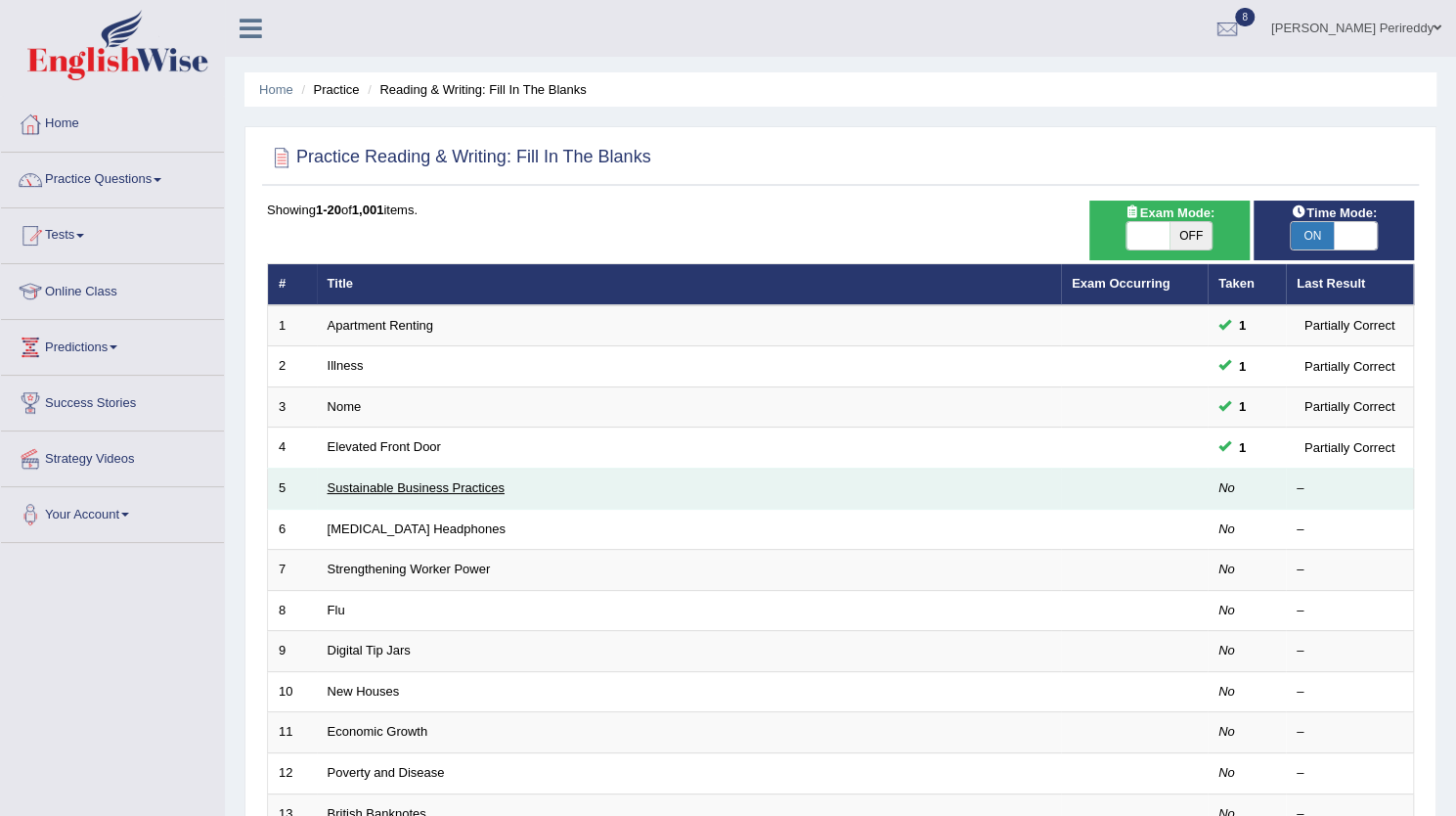 click on "Sustainable Business Practices" at bounding box center [416, 487] 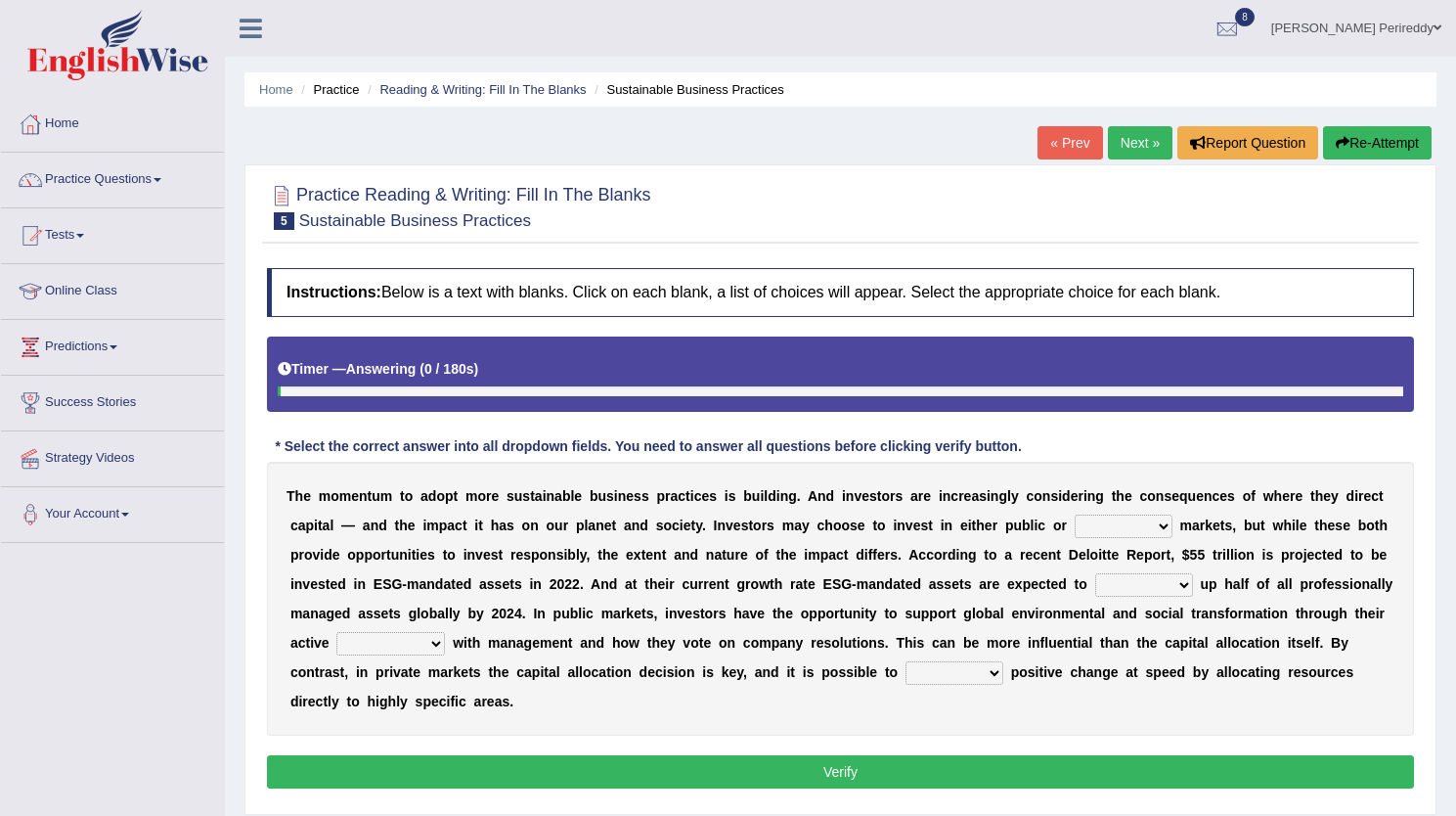 scroll, scrollTop: 0, scrollLeft: 0, axis: both 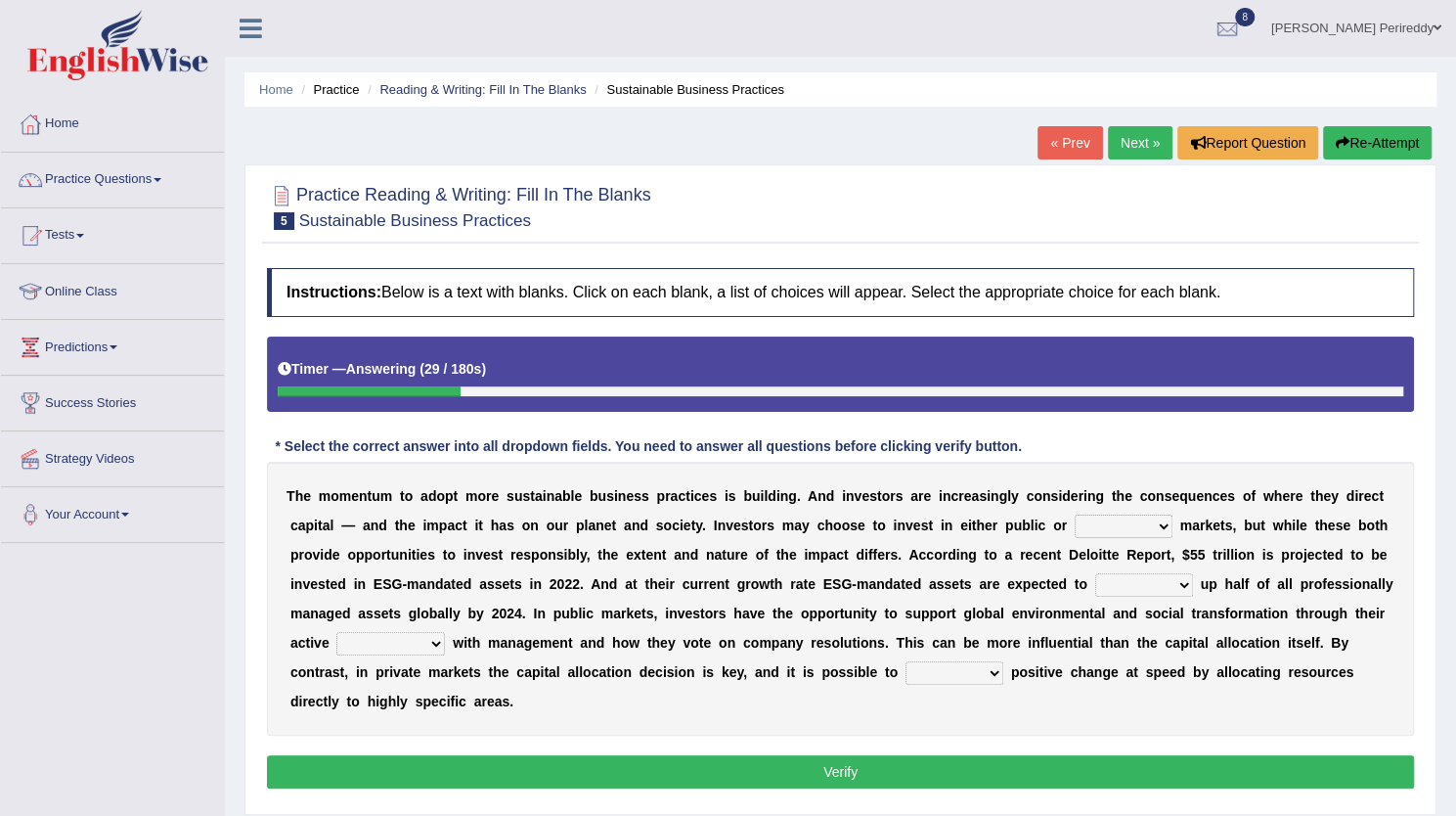 click on "financial material written private" at bounding box center (1124, 526) 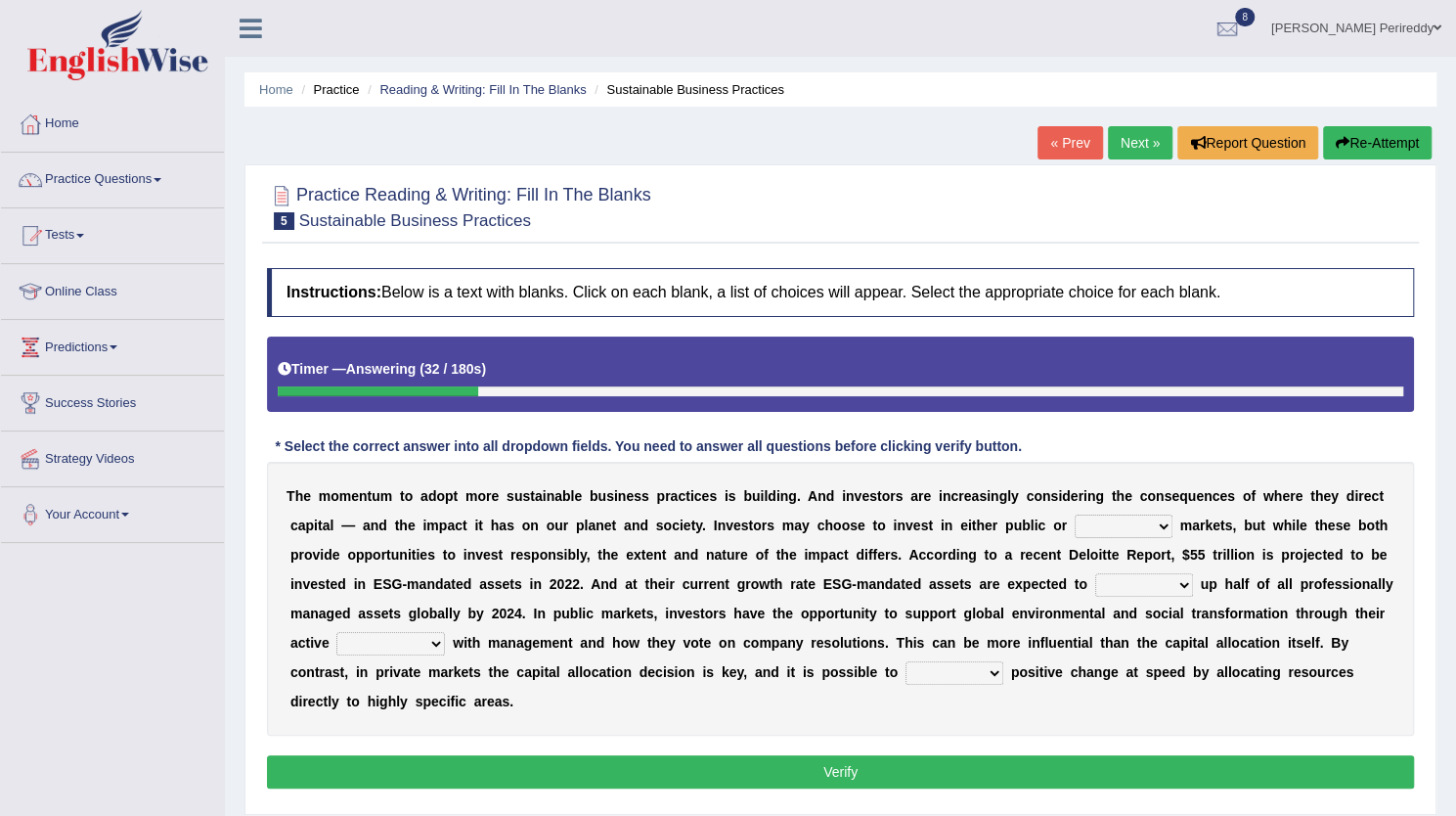 select on "private" 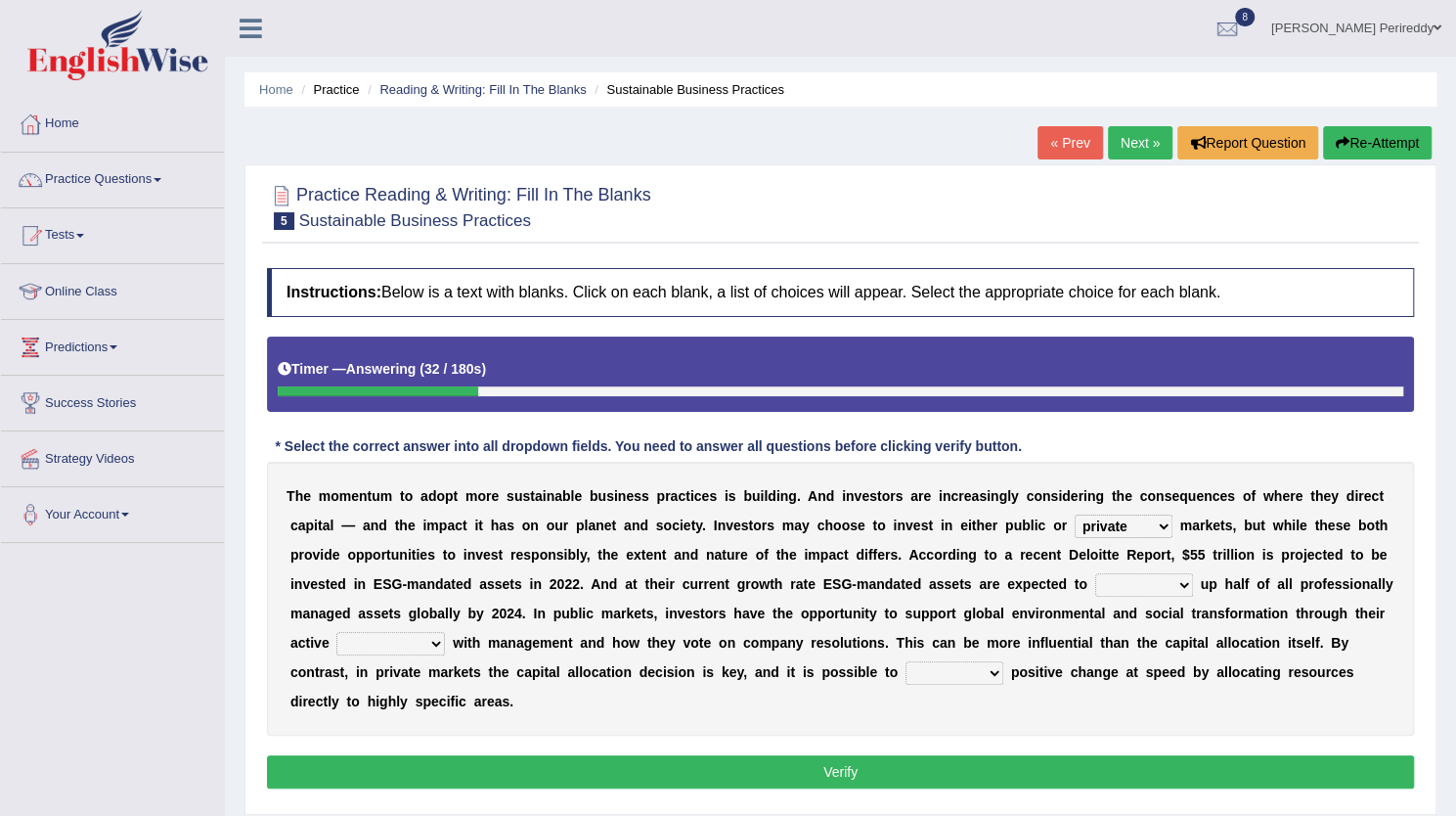 click on "financial material written private" at bounding box center (1124, 526) 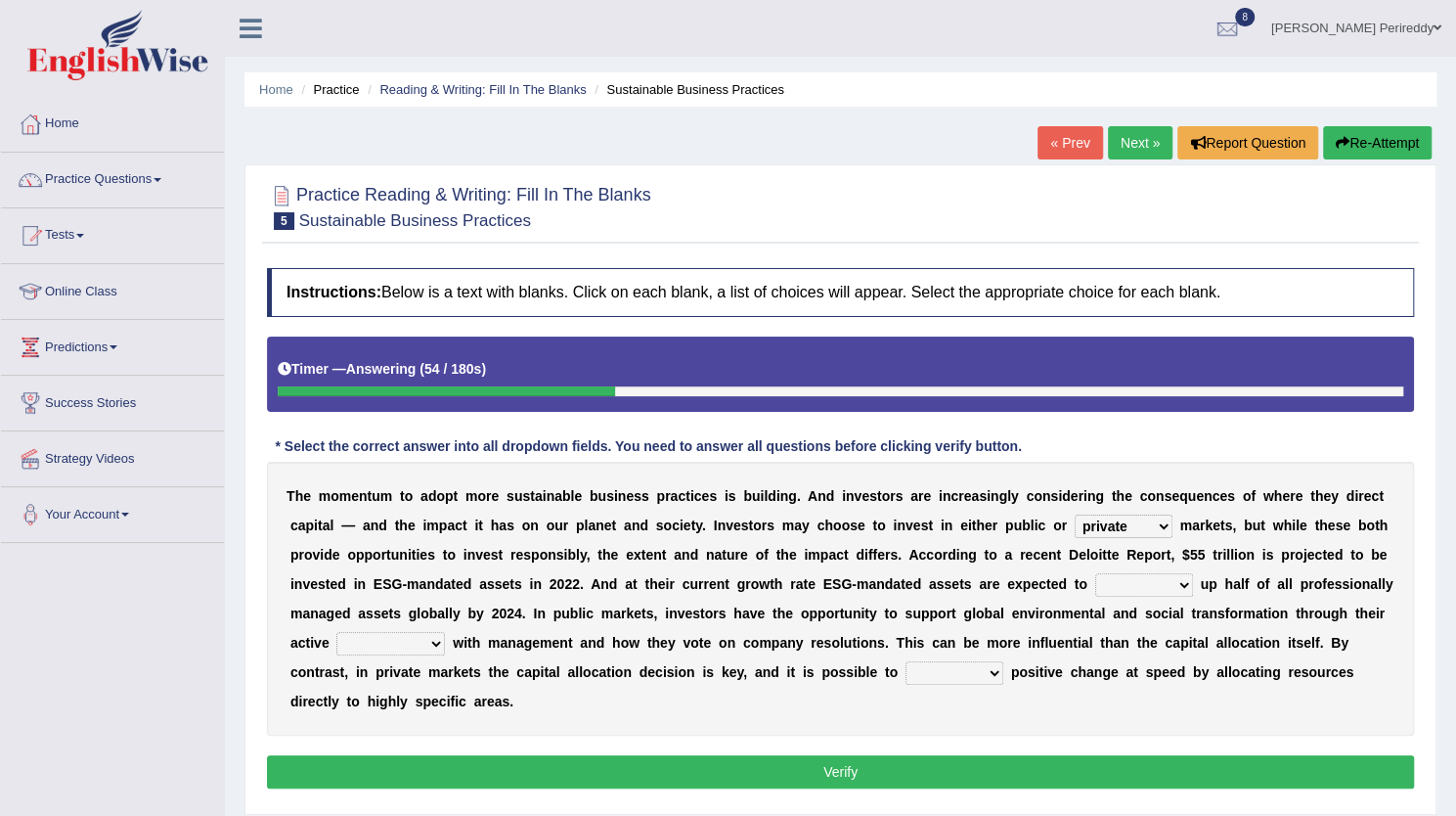click on "build use make add" at bounding box center [1144, 585] 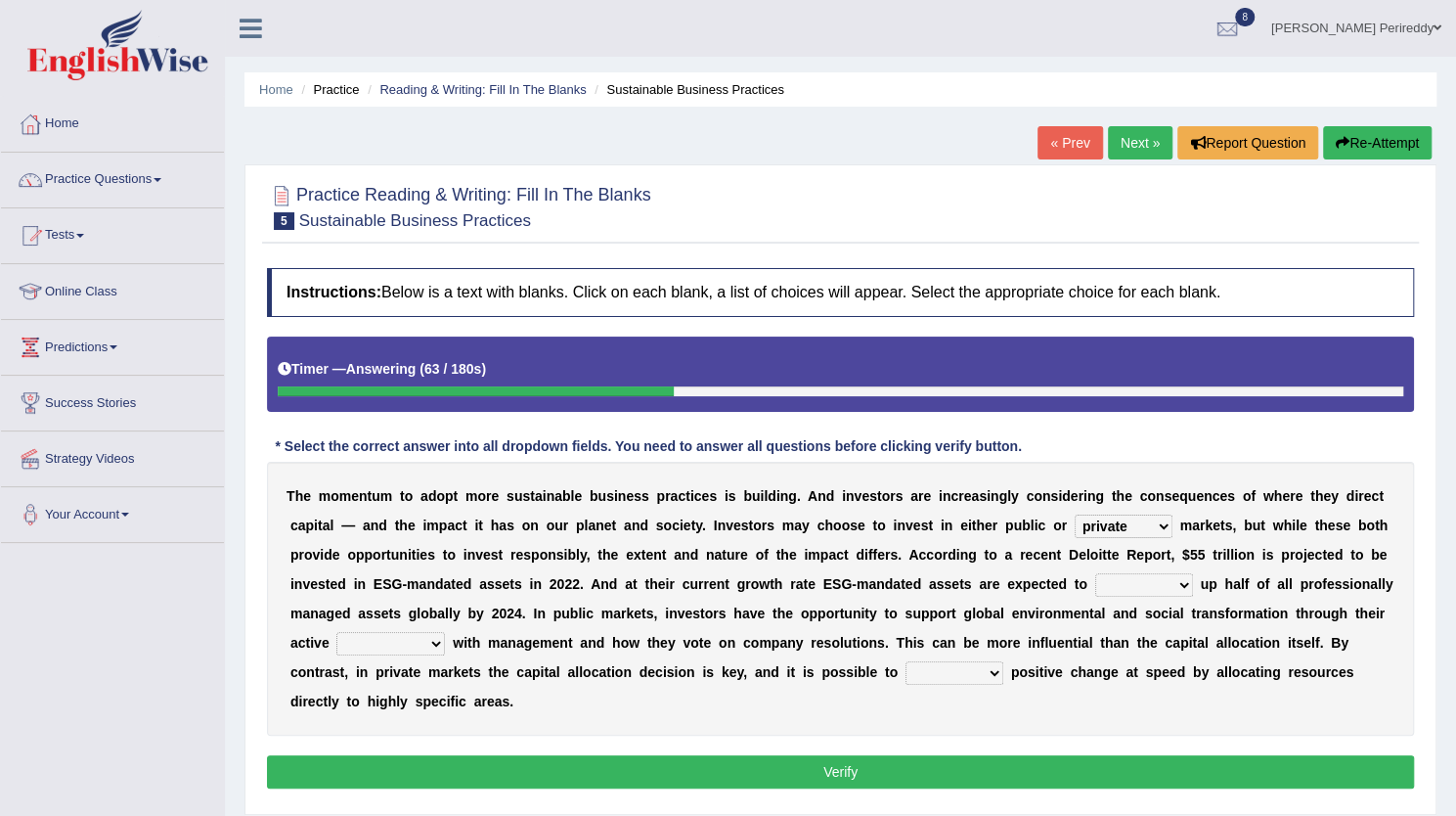 select on "make" 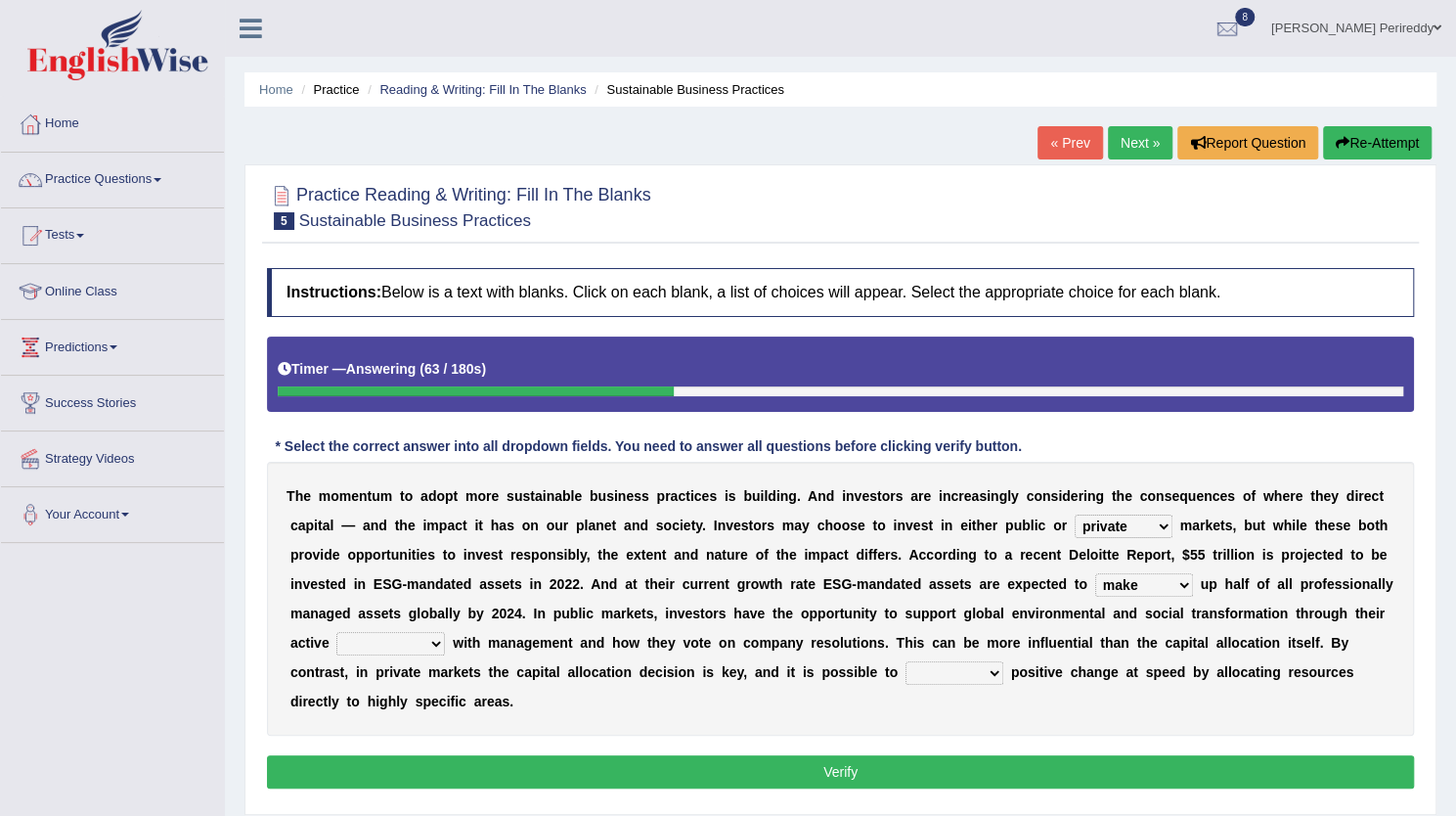 click on "build use make add" at bounding box center (1144, 585) 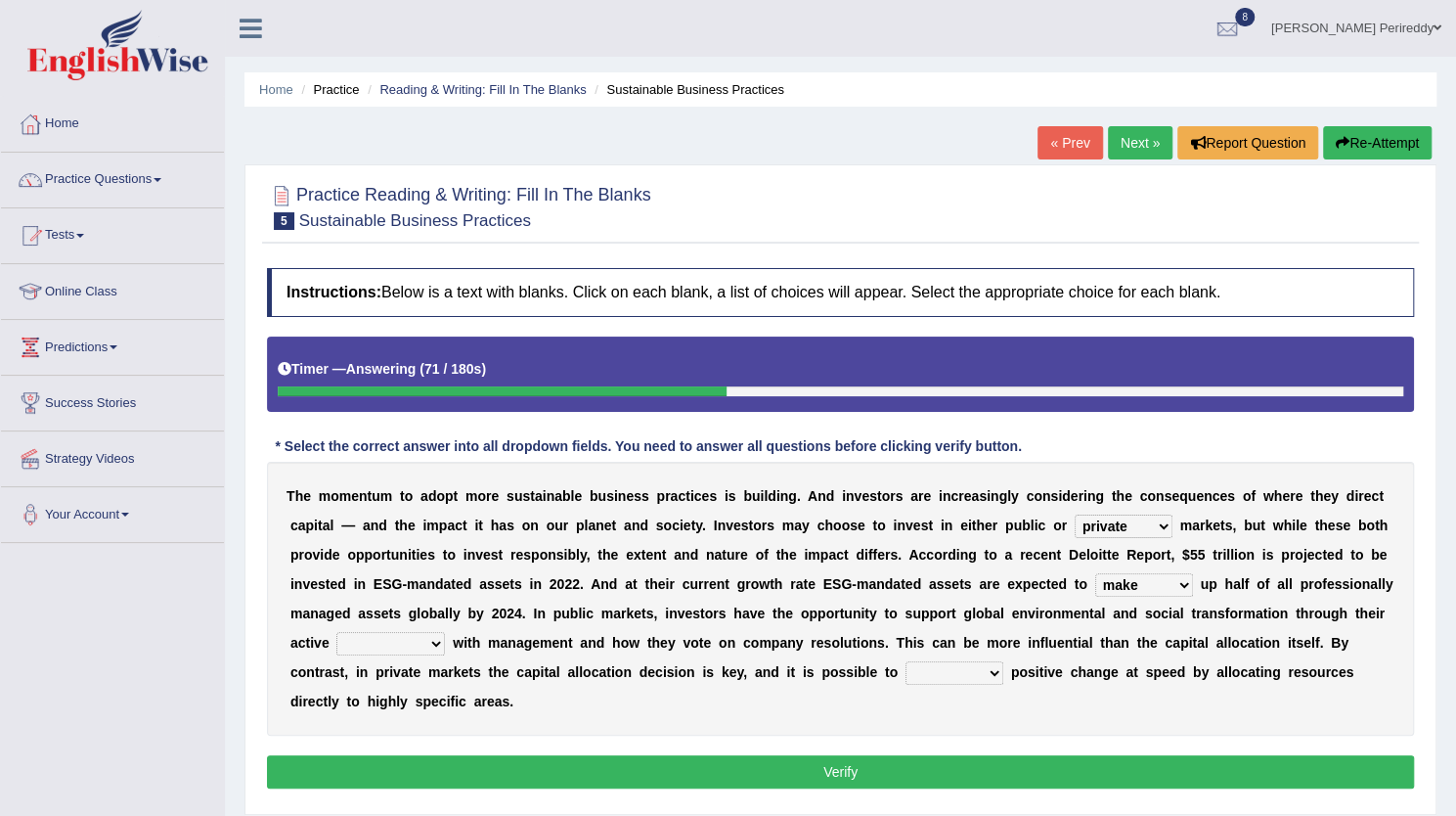 click on "engagement service squabble investment" at bounding box center (390, 644) 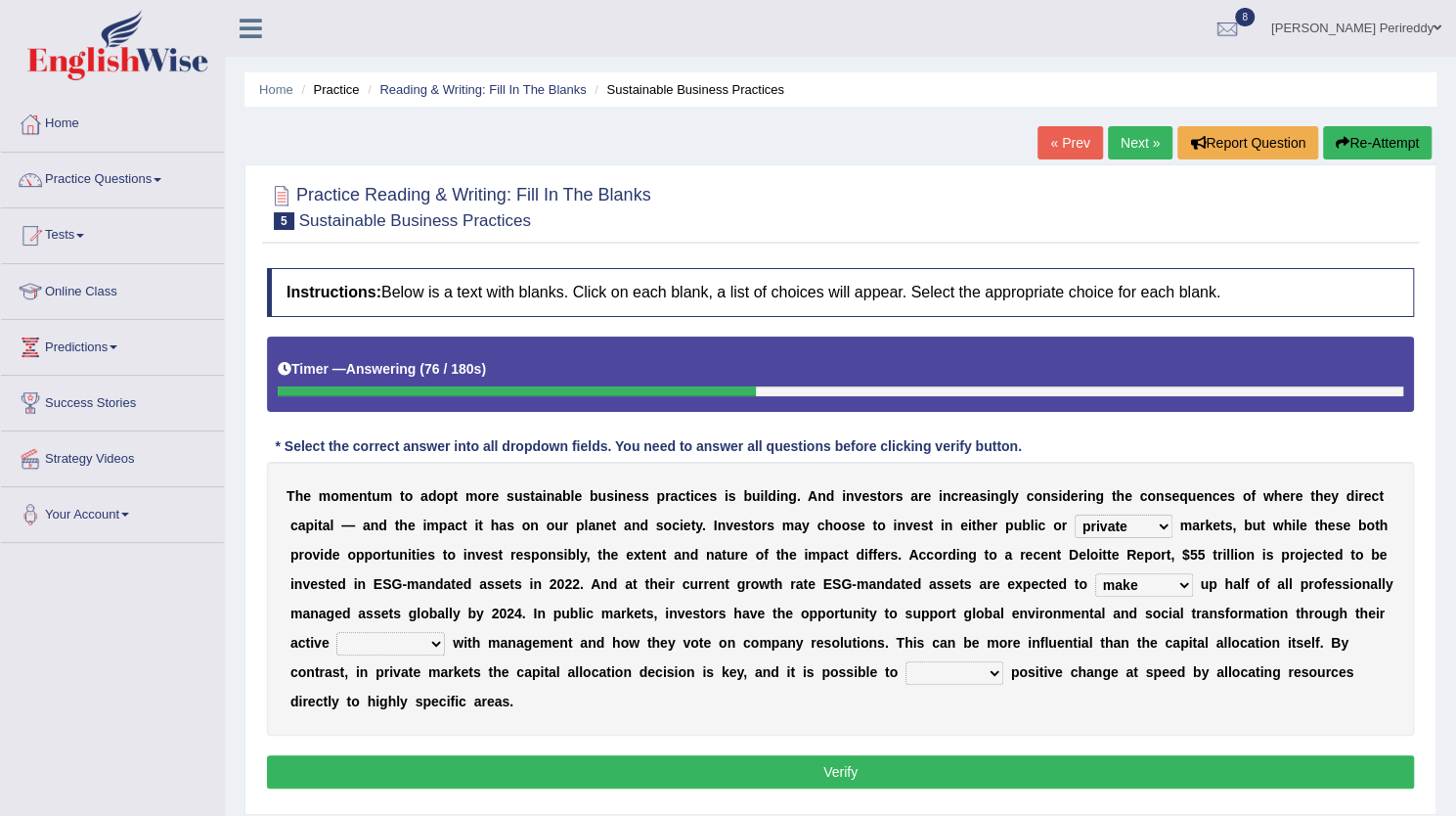 select on "service" 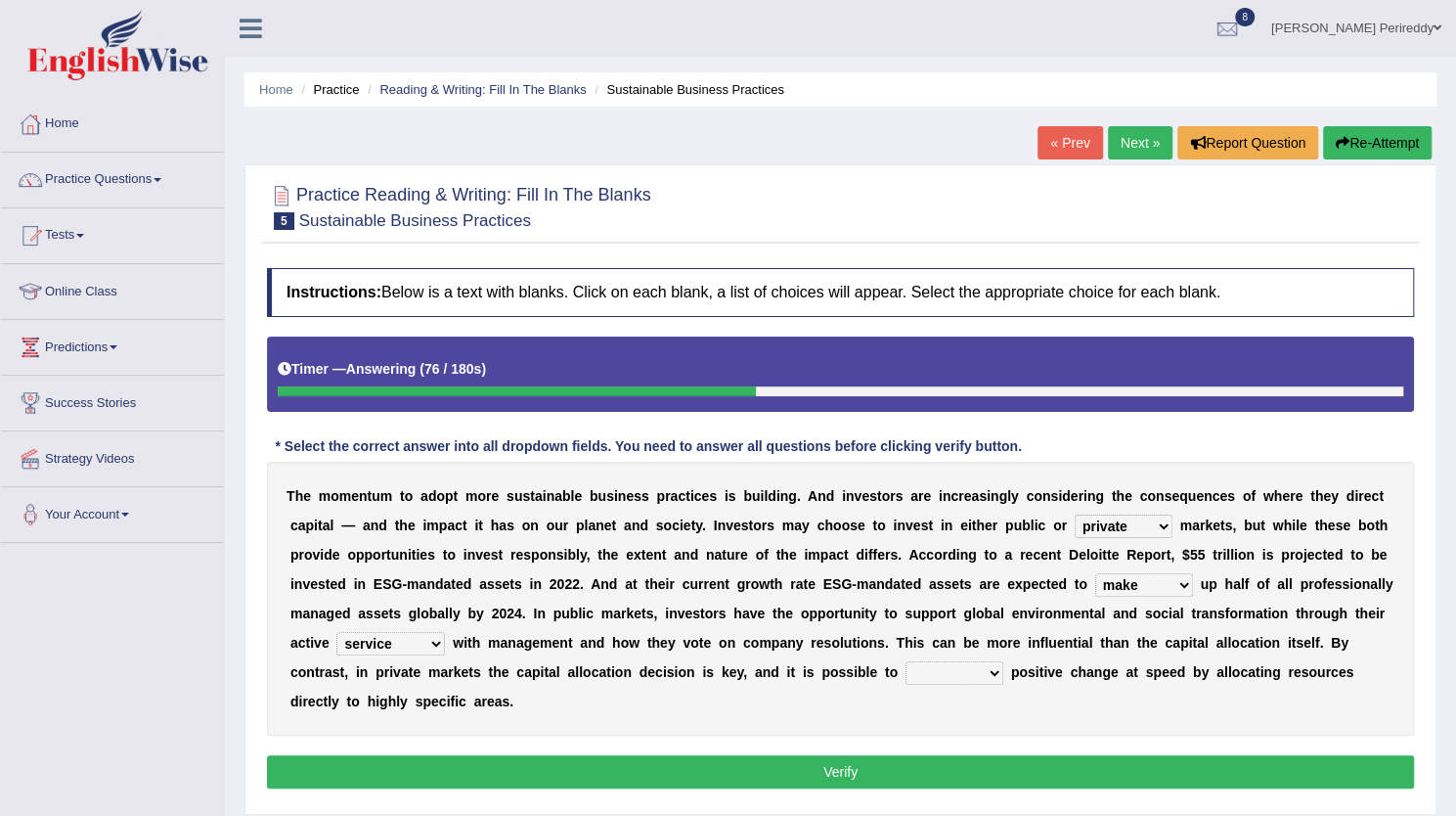 click on "engagement service squabble investment" at bounding box center [390, 644] 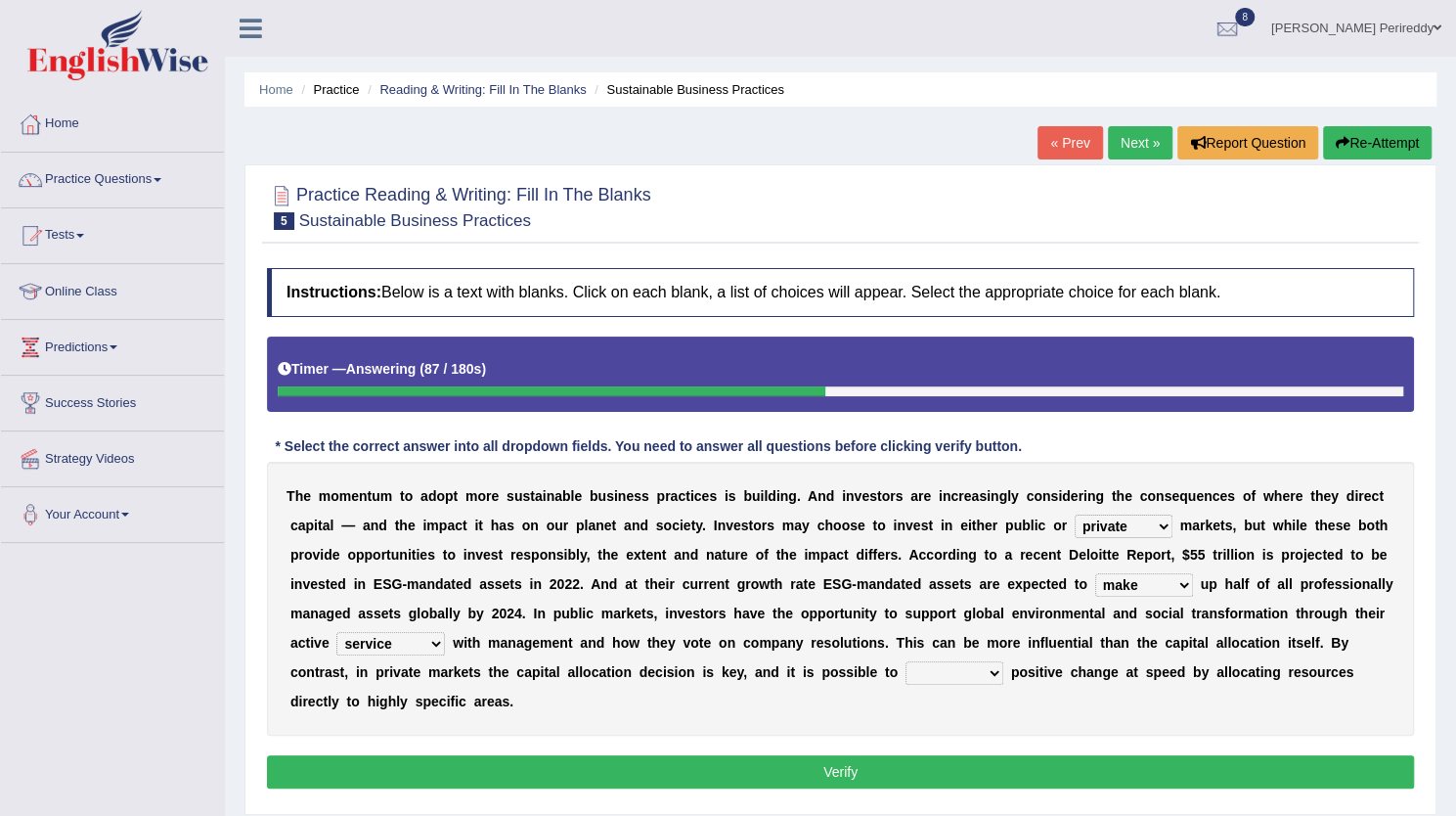 click on "prove collapse drive restore" at bounding box center [954, 673] 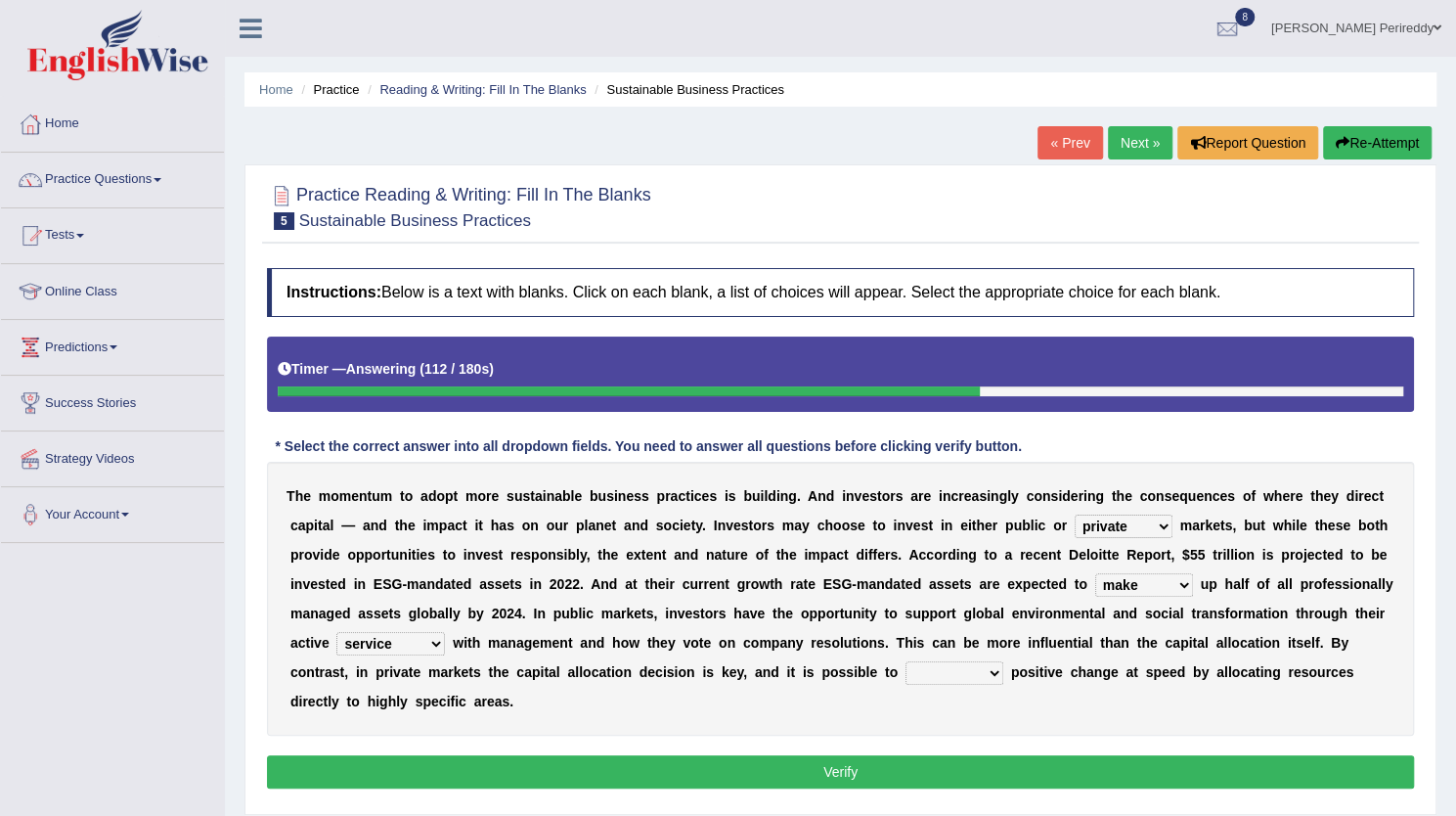 select on "drive" 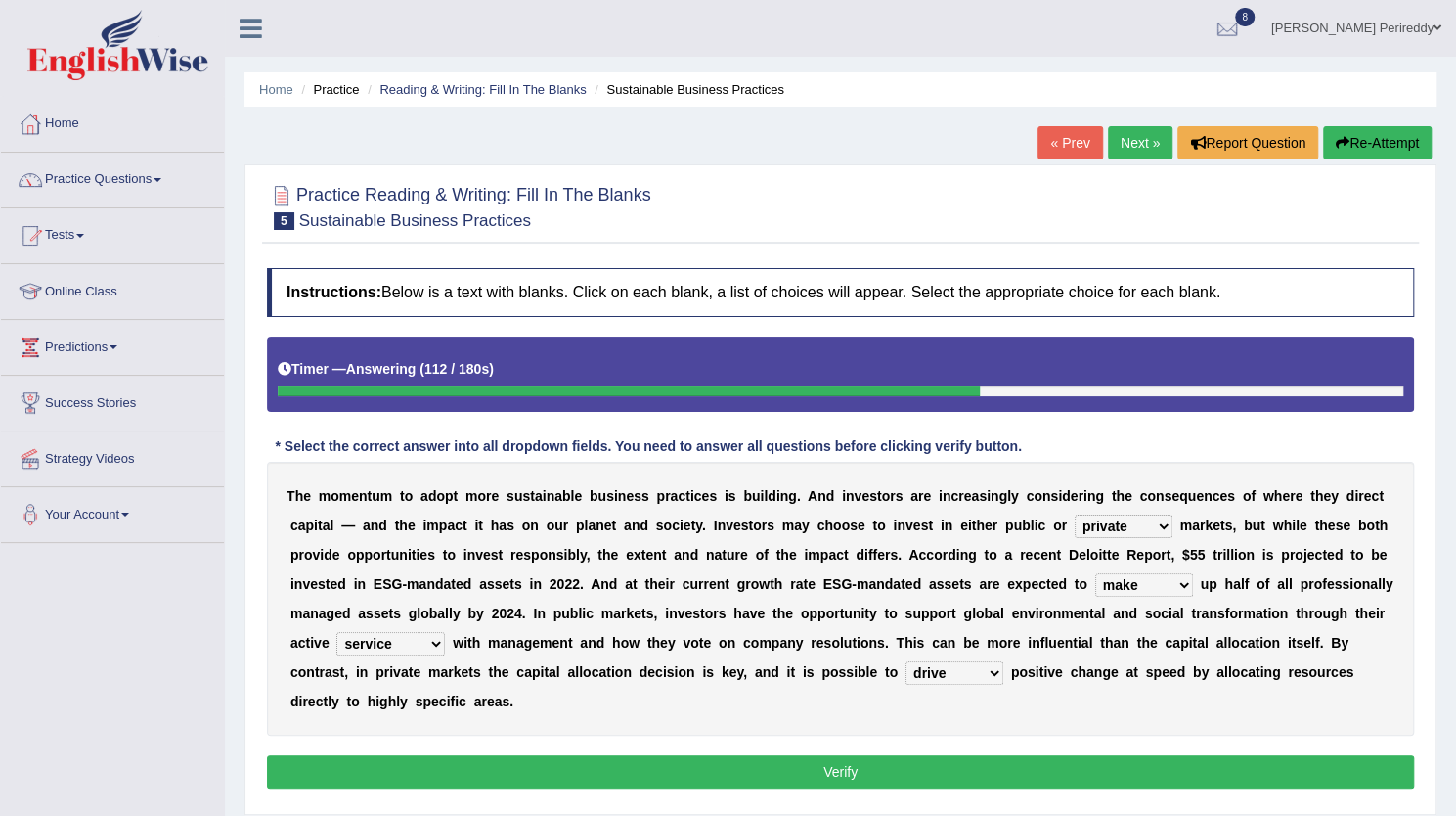 click on "prove collapse drive restore" at bounding box center [954, 673] 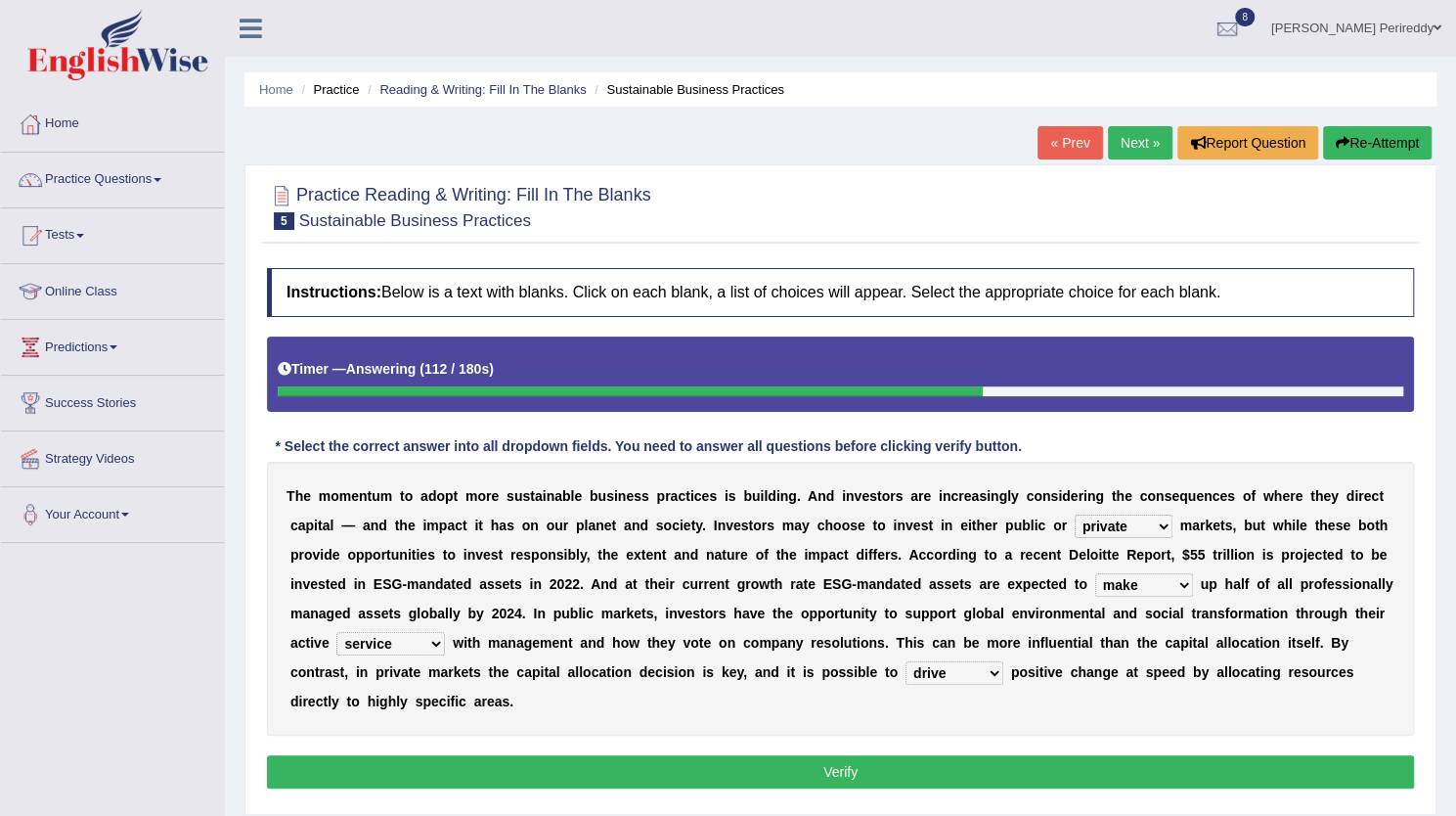 click on "Verify" at bounding box center [840, 772] 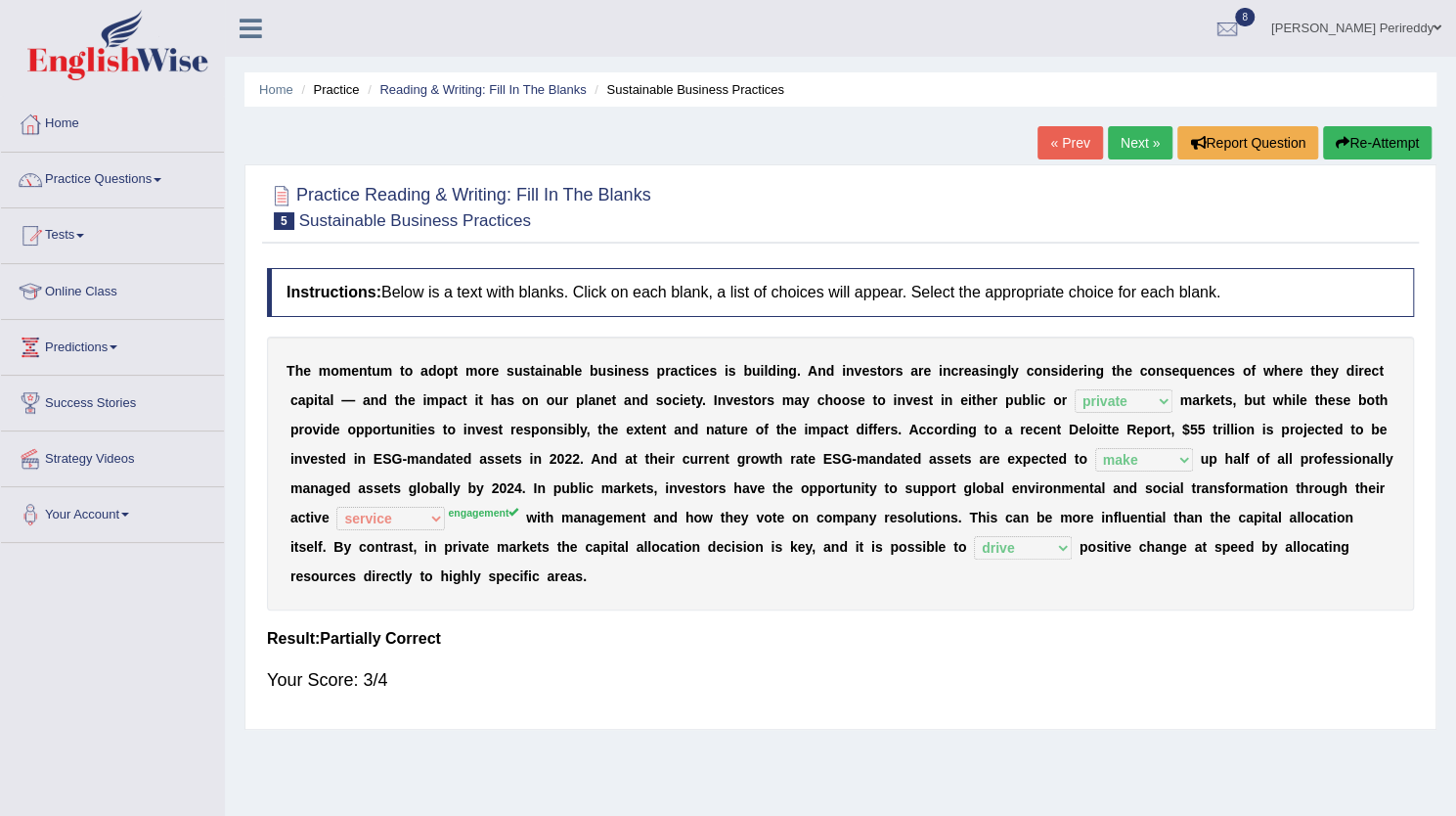 click on "Next »" at bounding box center (1140, 143) 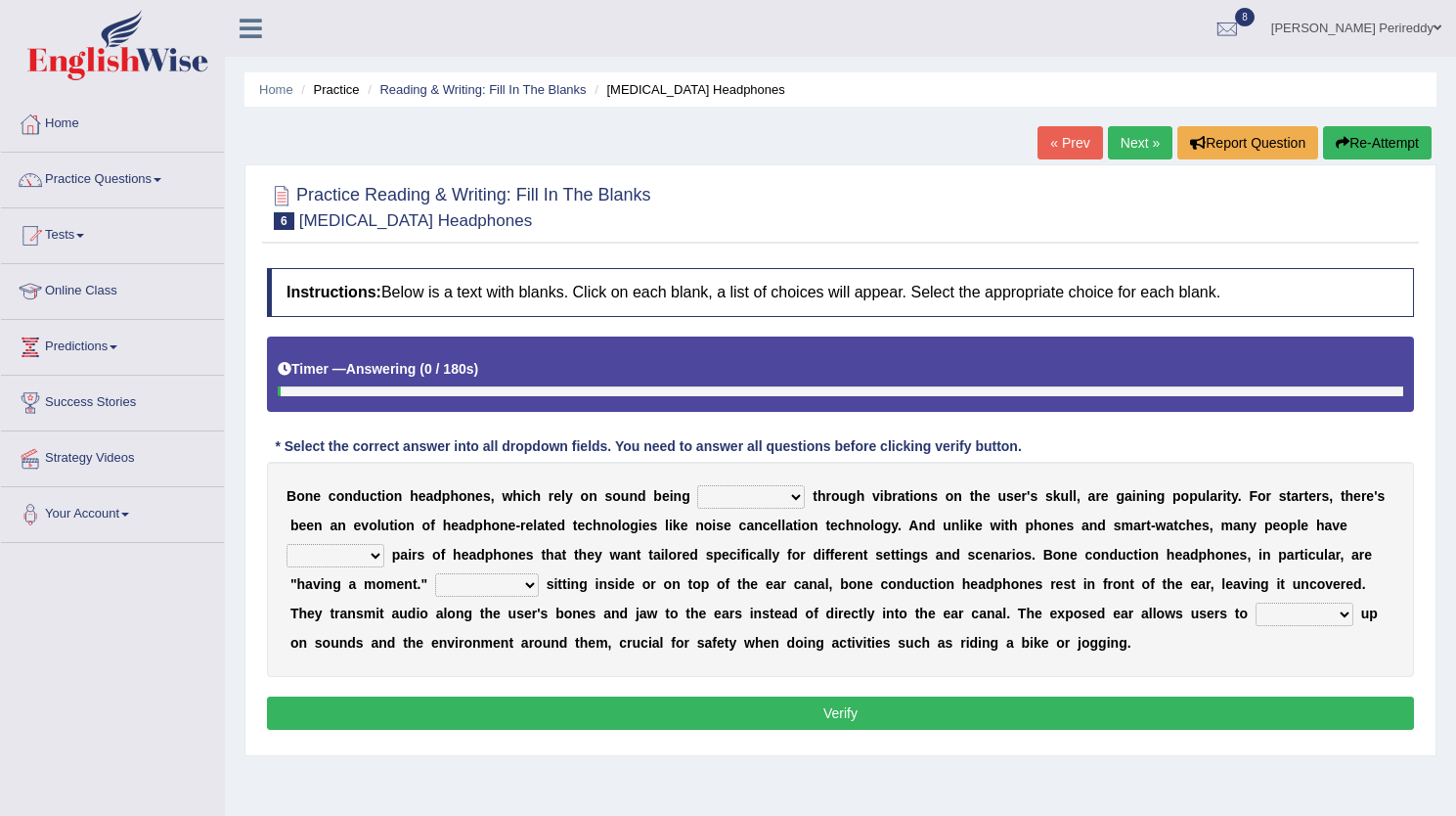 scroll, scrollTop: 0, scrollLeft: 0, axis: both 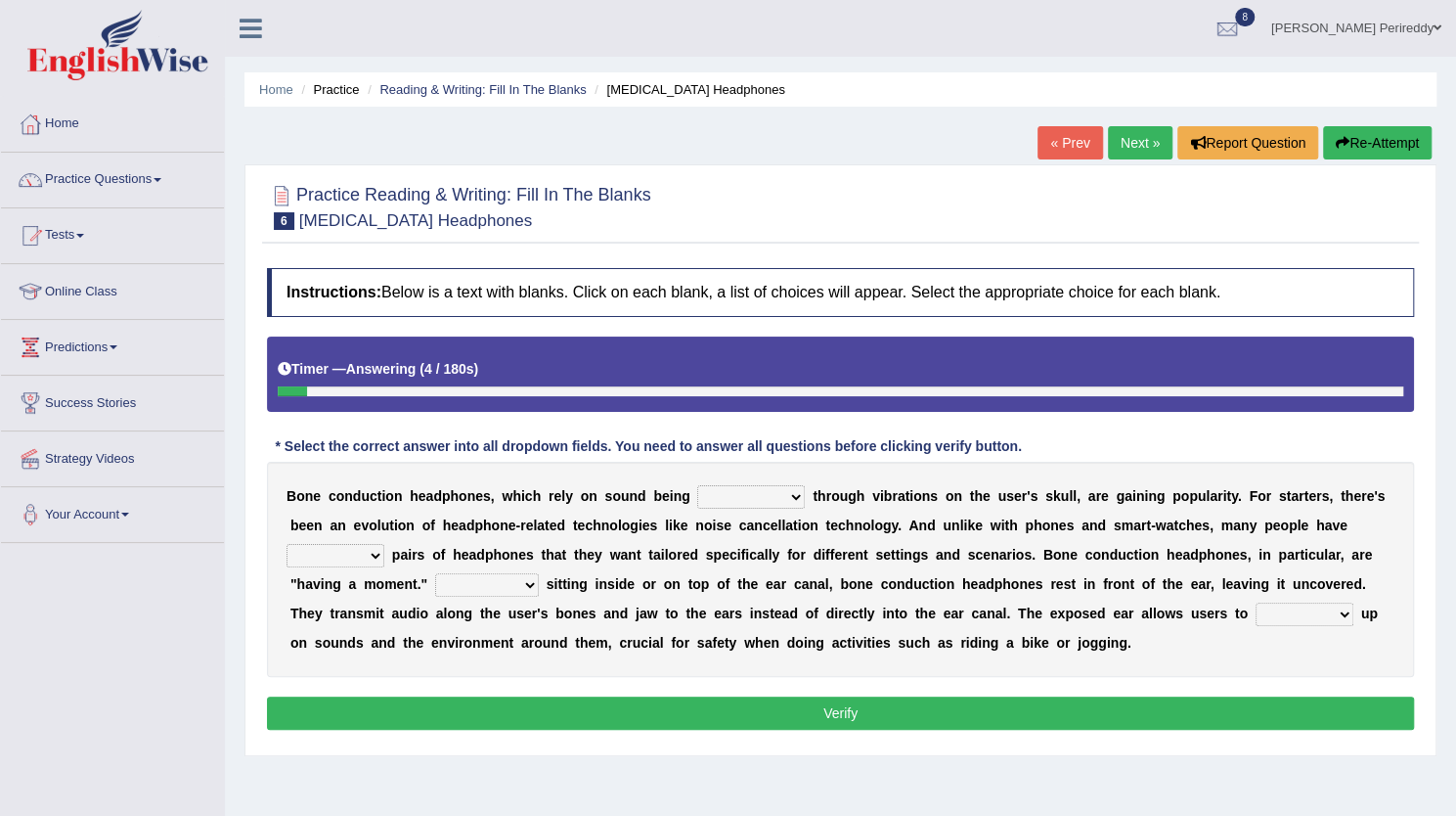 click on "formed counted transformed transmitted" at bounding box center [751, 497] 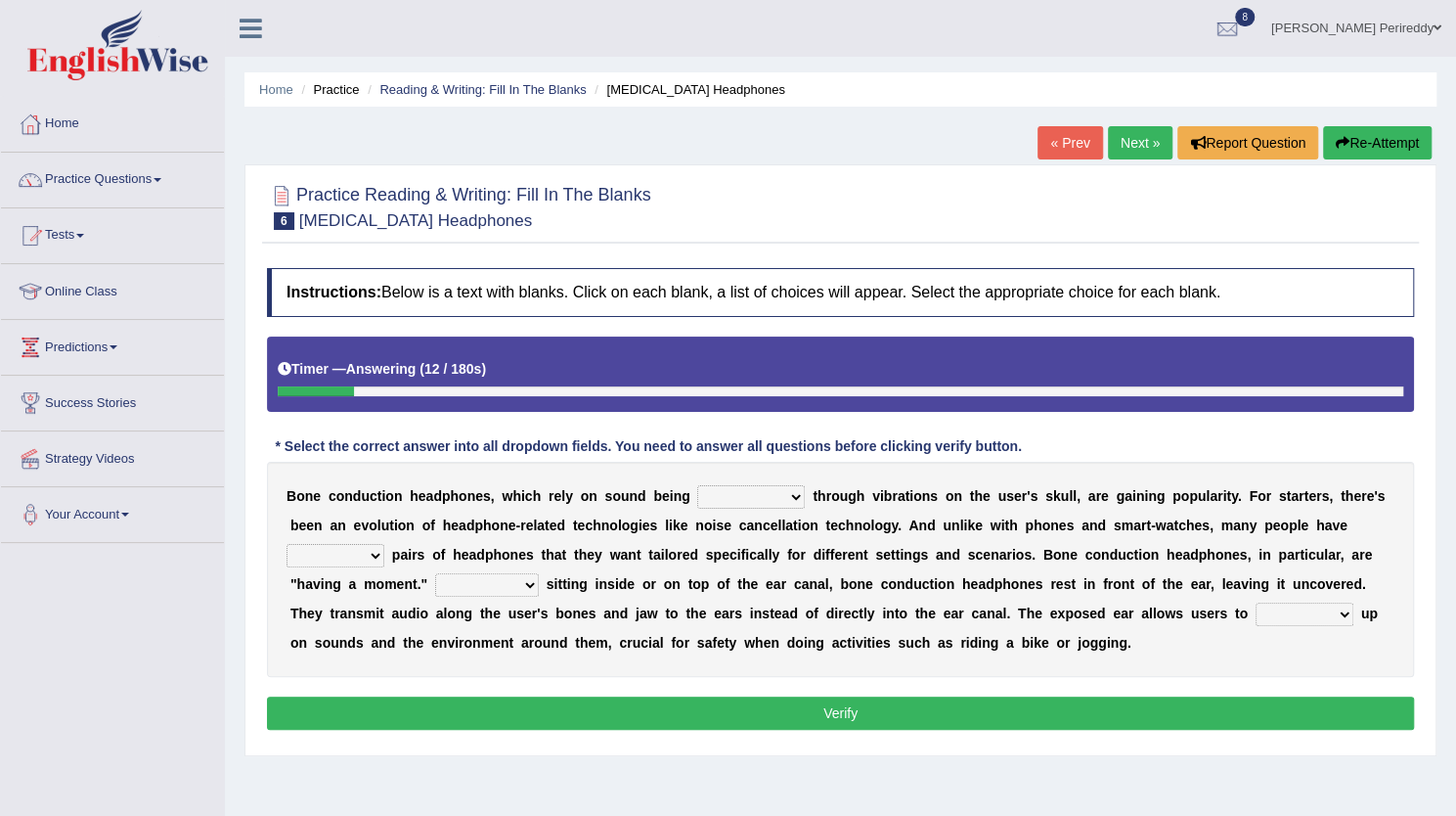 select on "transmitted" 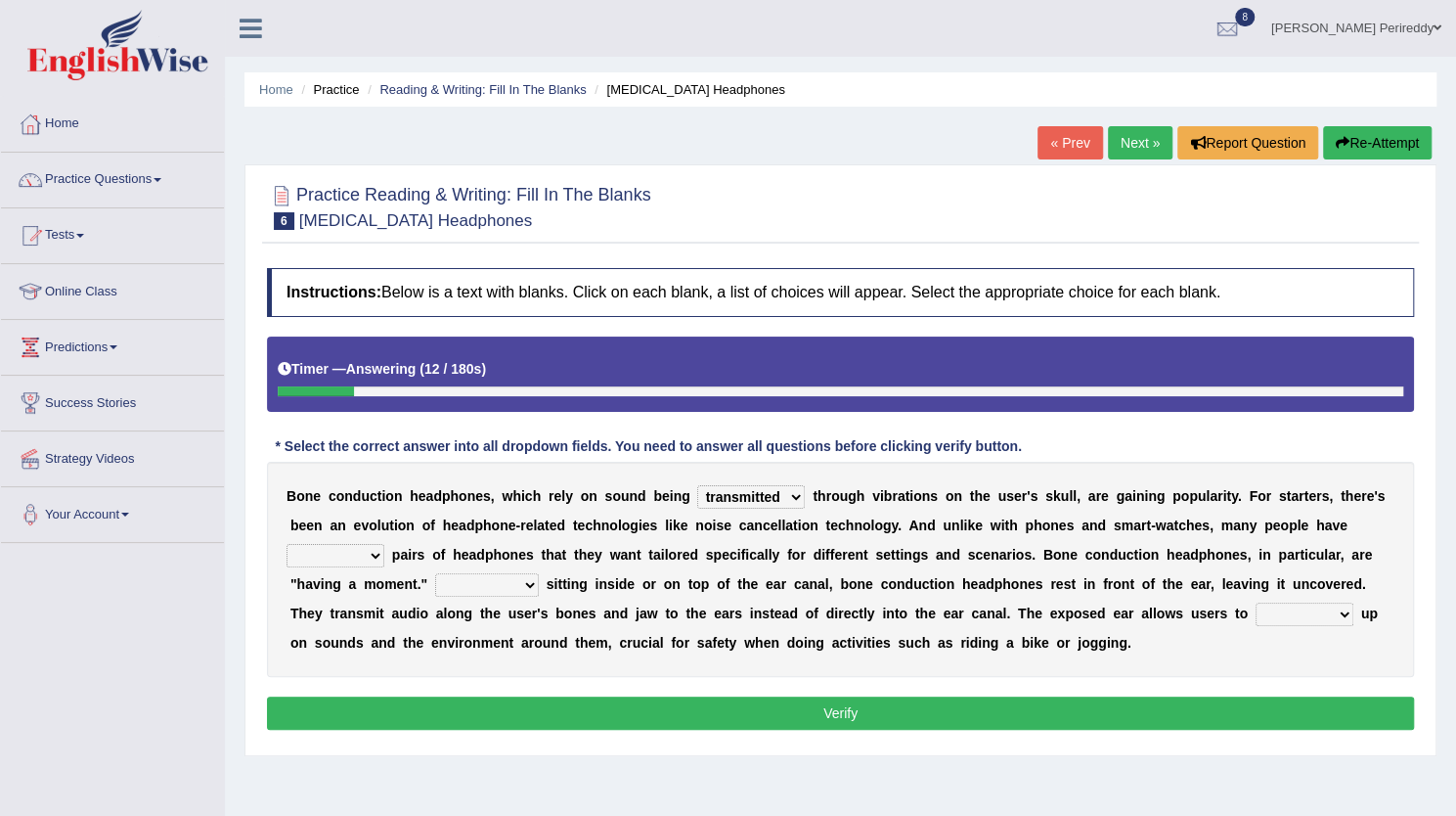 click on "formed counted transformed transmitted" at bounding box center [751, 497] 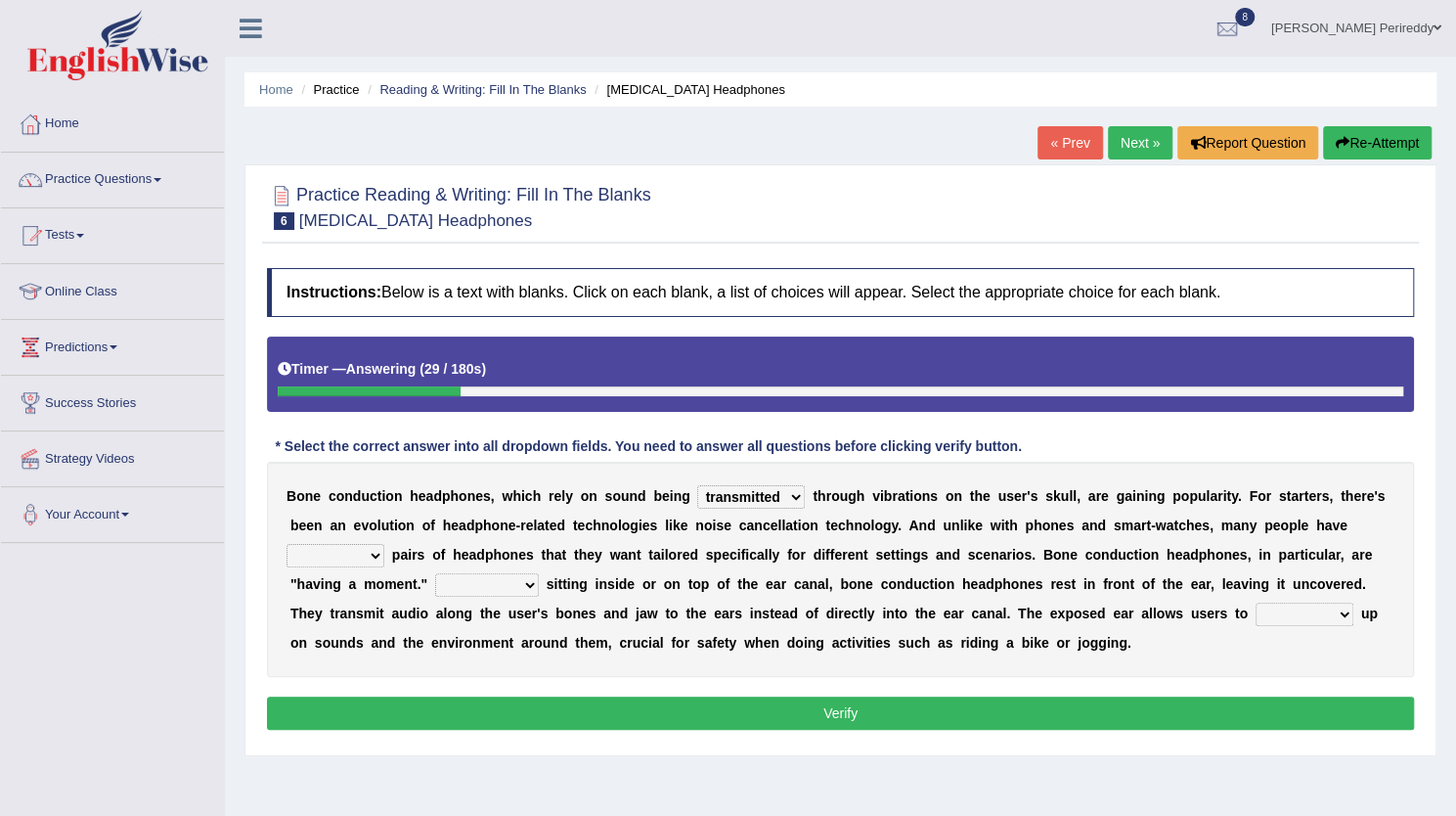 click on "composite multiple imperfect integral" at bounding box center (335, 556) 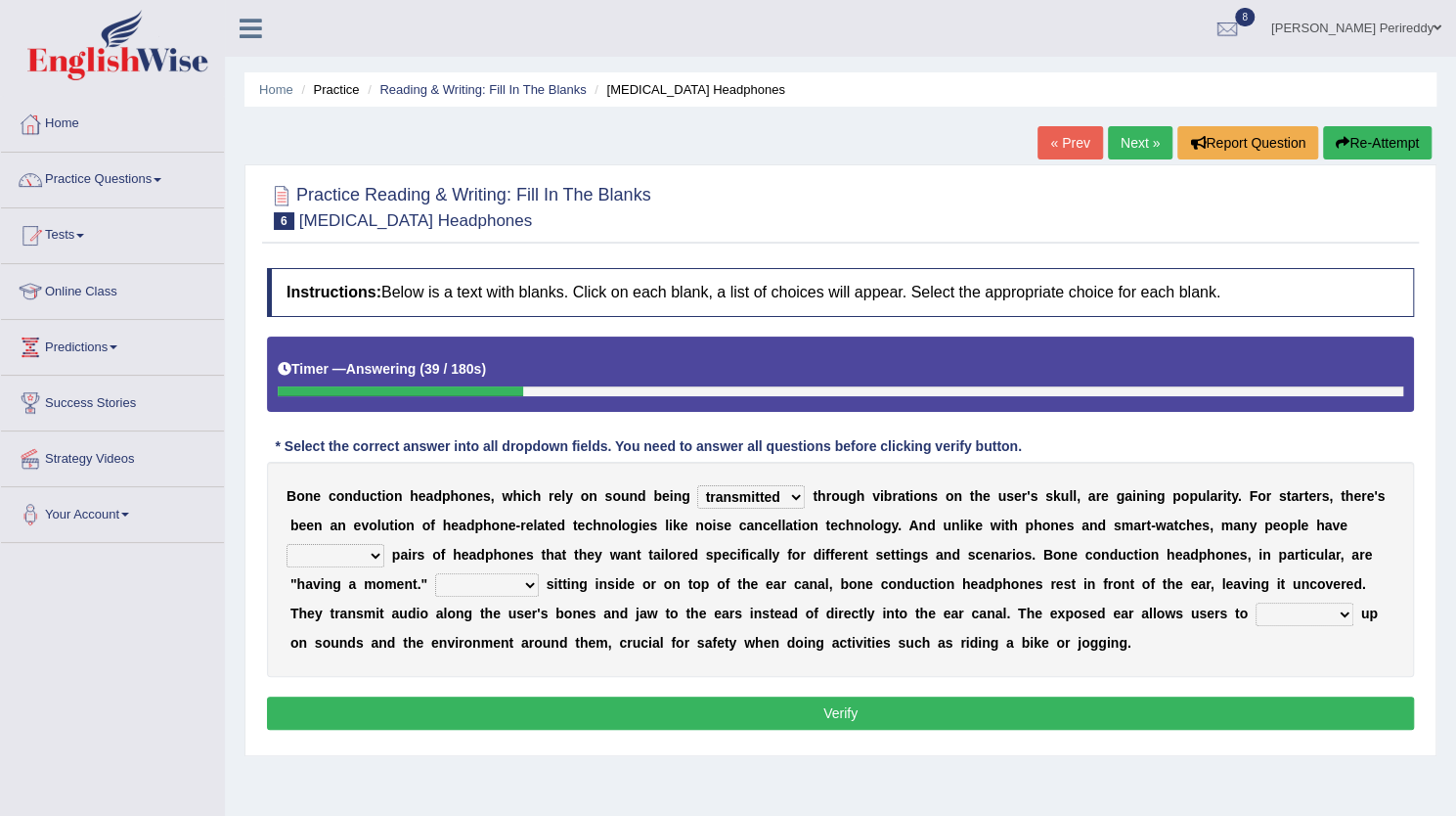 select on "multiple" 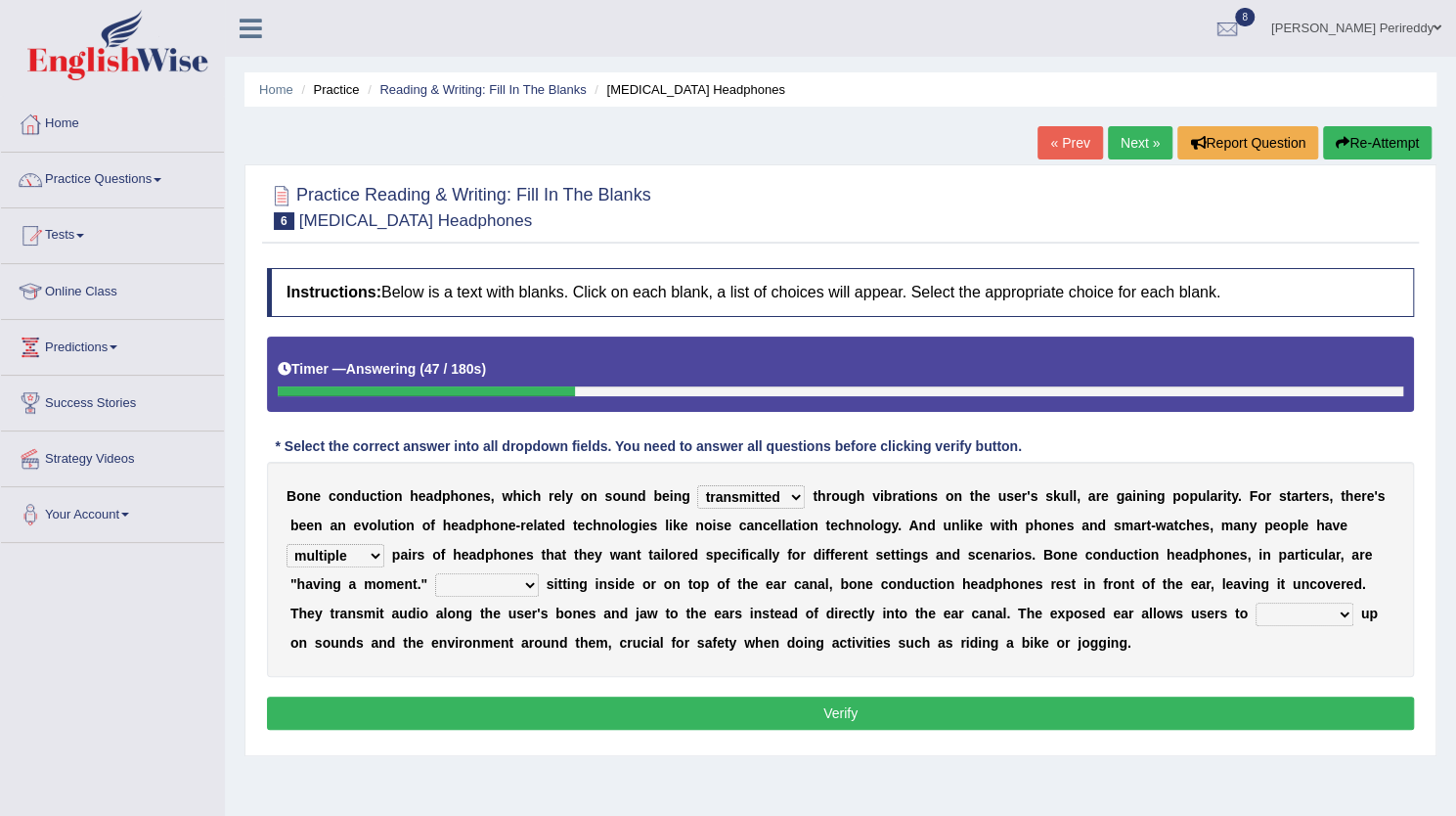 click on "More than Despite of Less than Rather than" at bounding box center [487, 585] 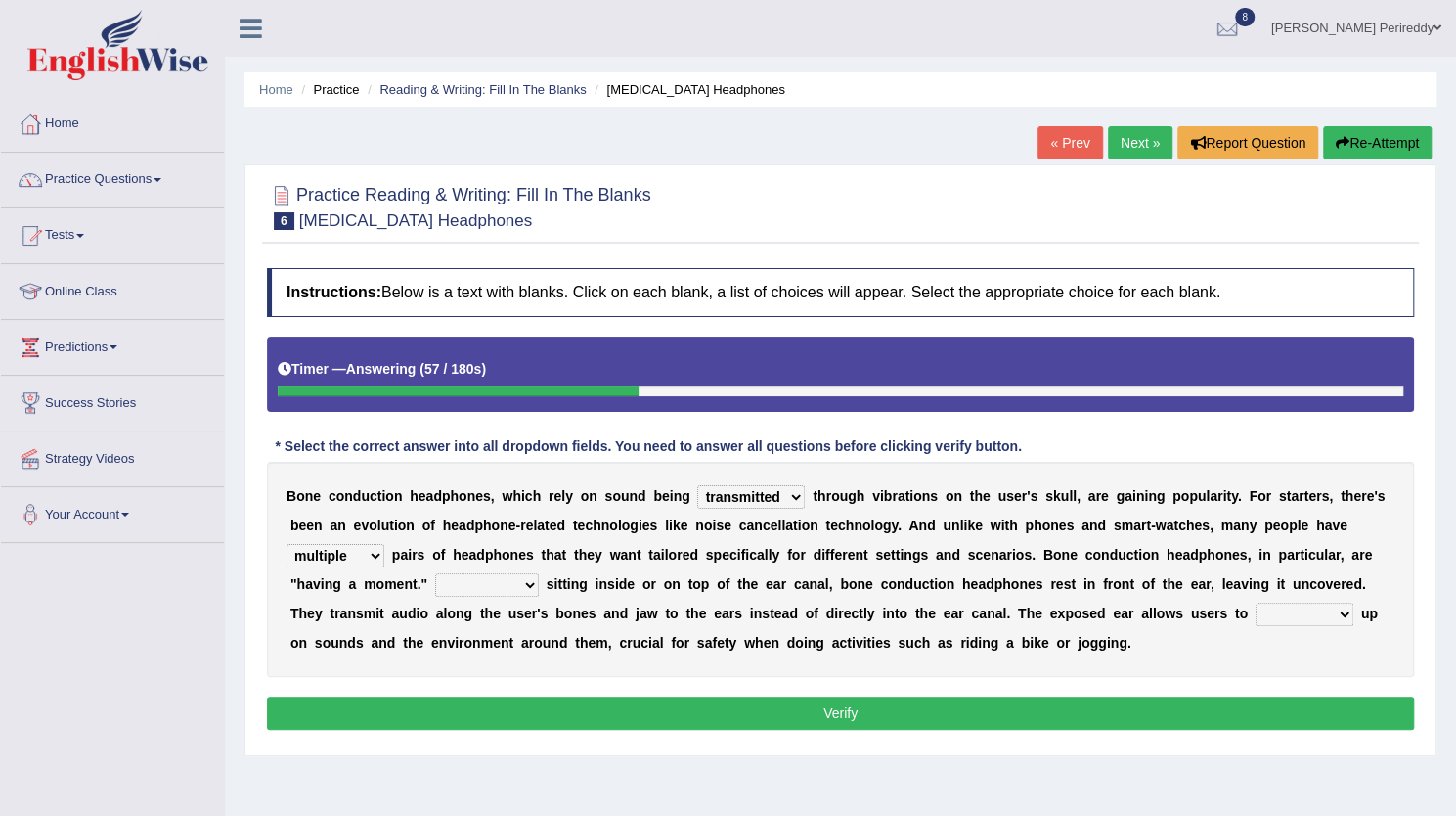 select on "Rather than" 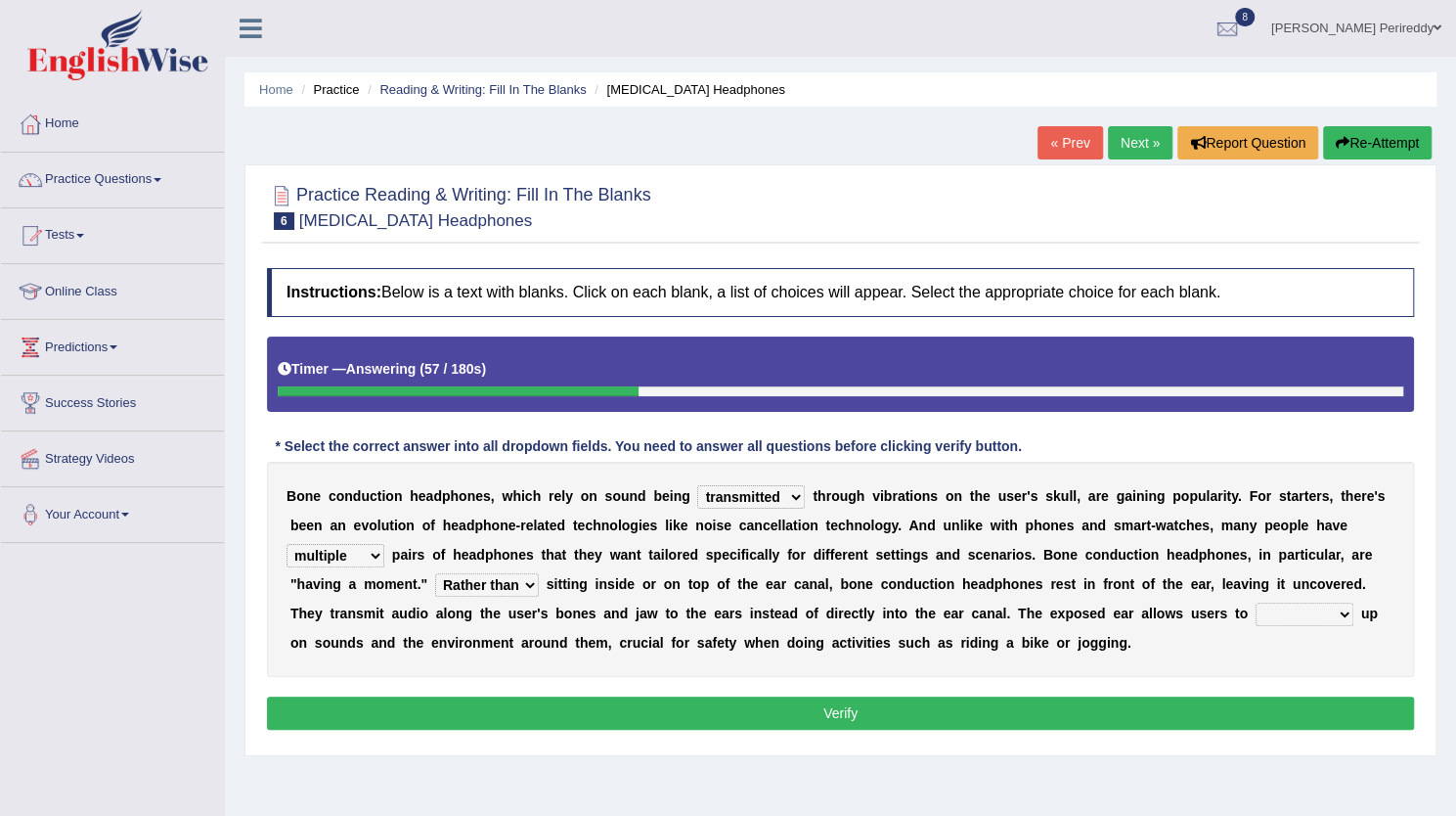 click on "More than Despite of Less than Rather than" at bounding box center (487, 585) 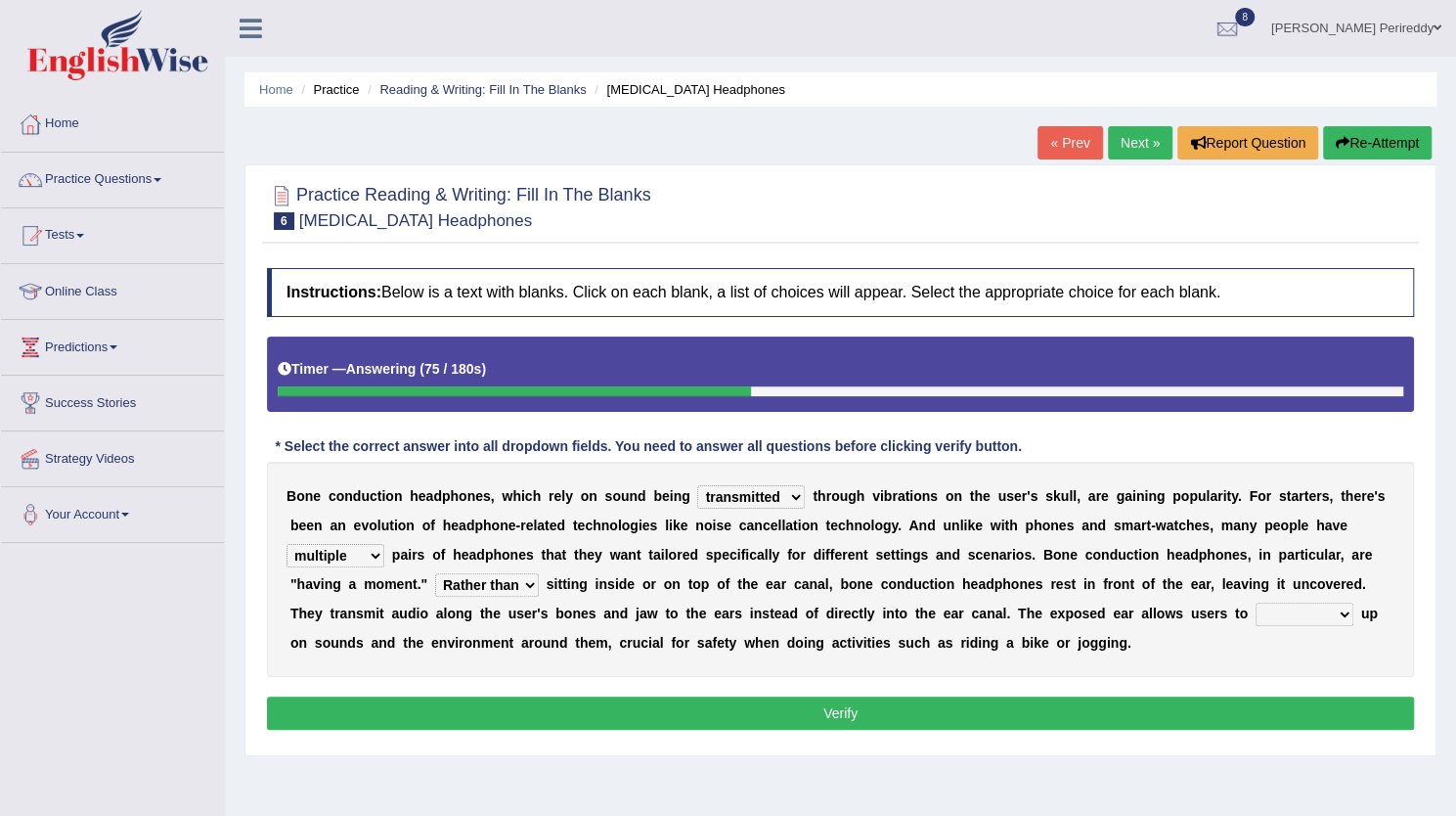 click on "level take make pick" at bounding box center (1304, 614) 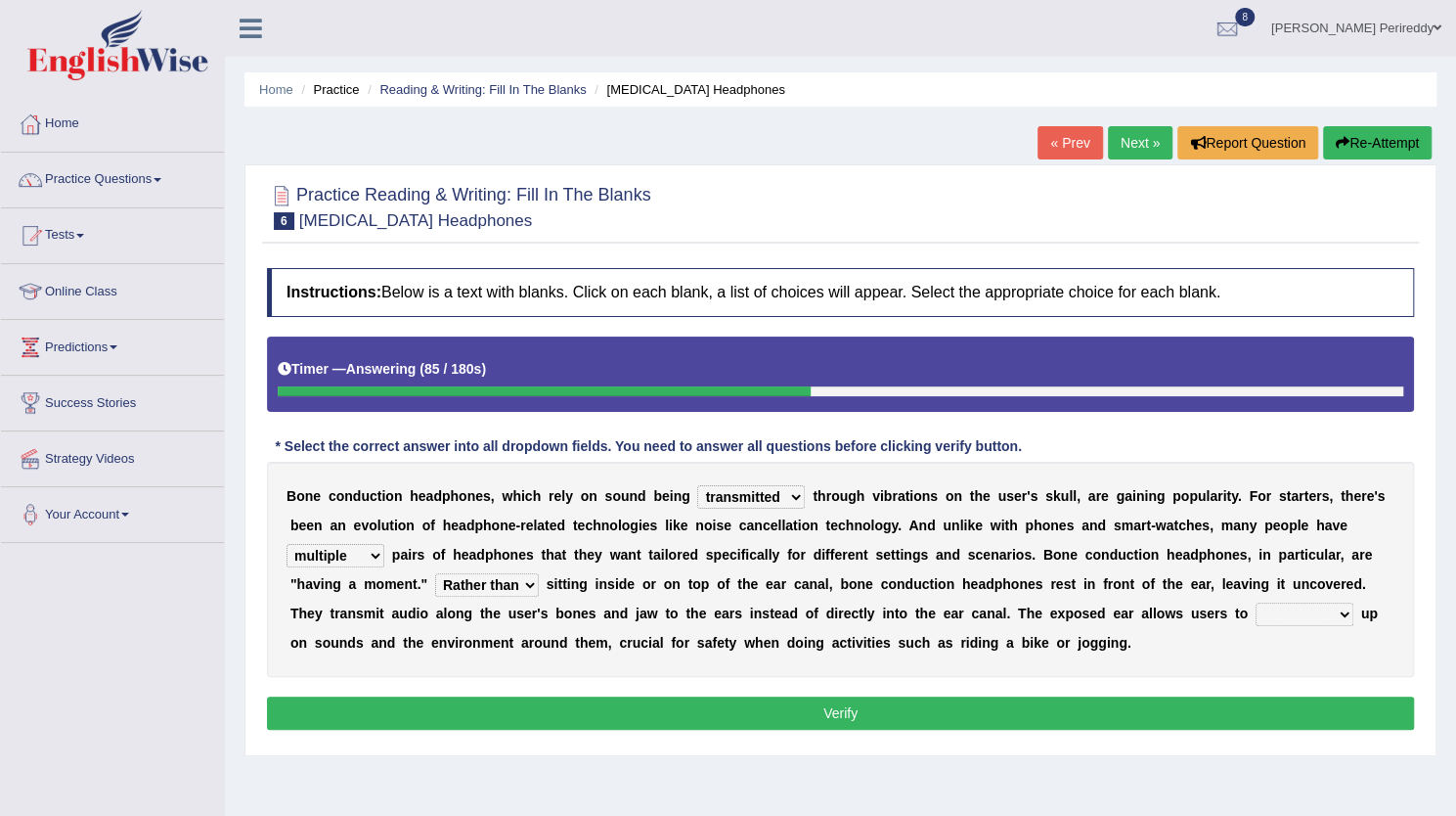 select on "pick" 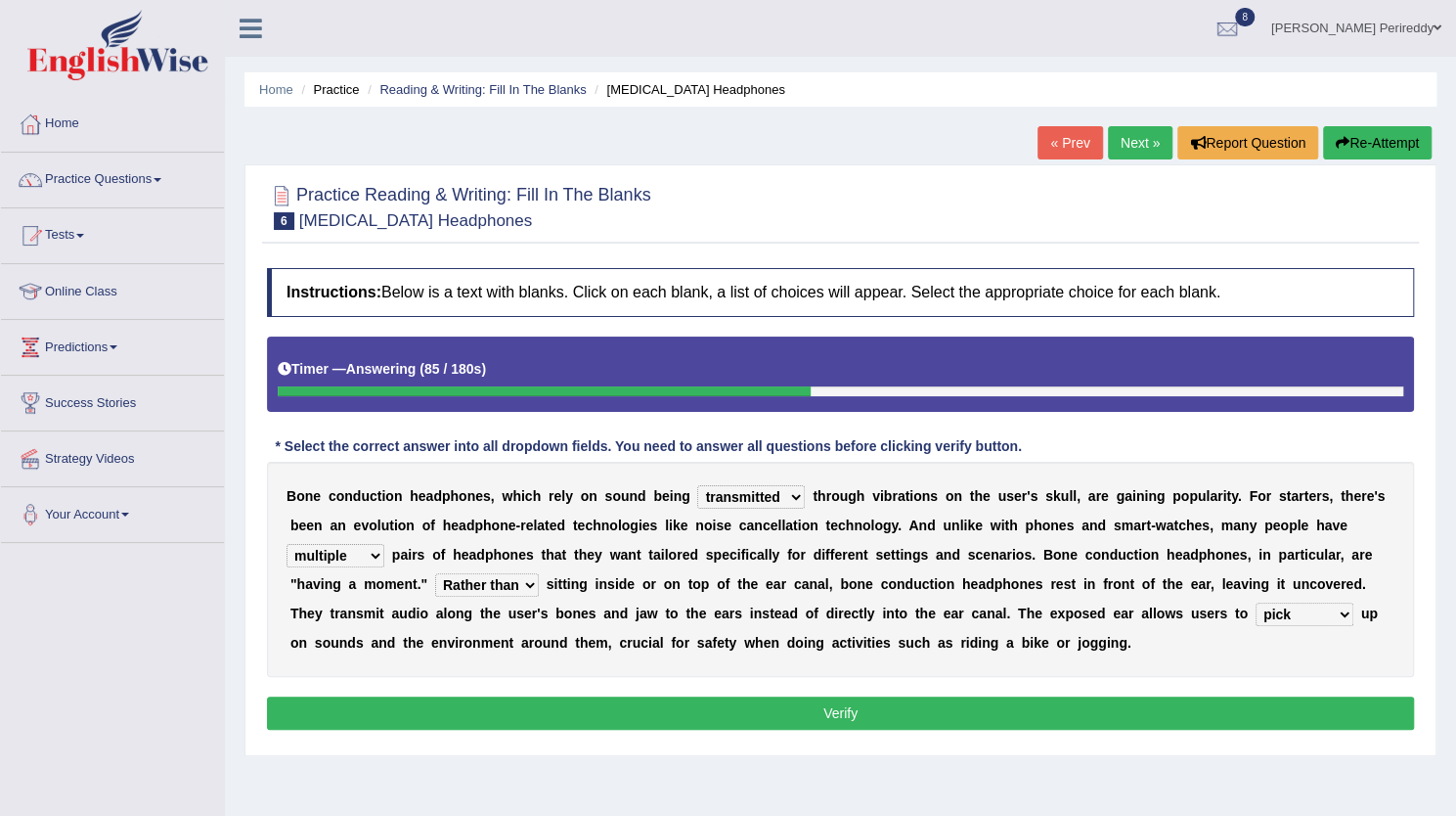 click on "level take make pick" at bounding box center [1304, 614] 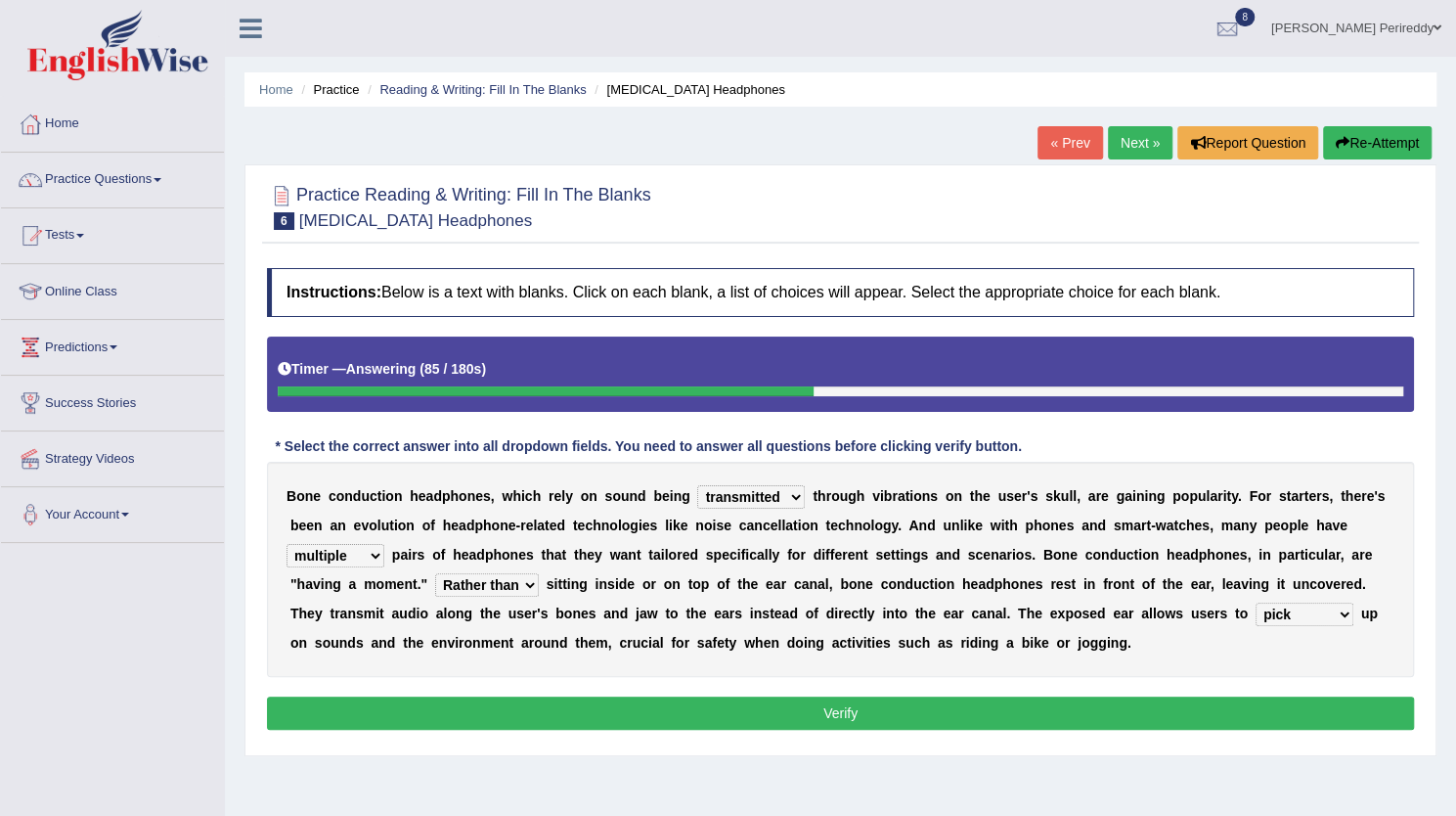click on "Verify" at bounding box center [840, 713] 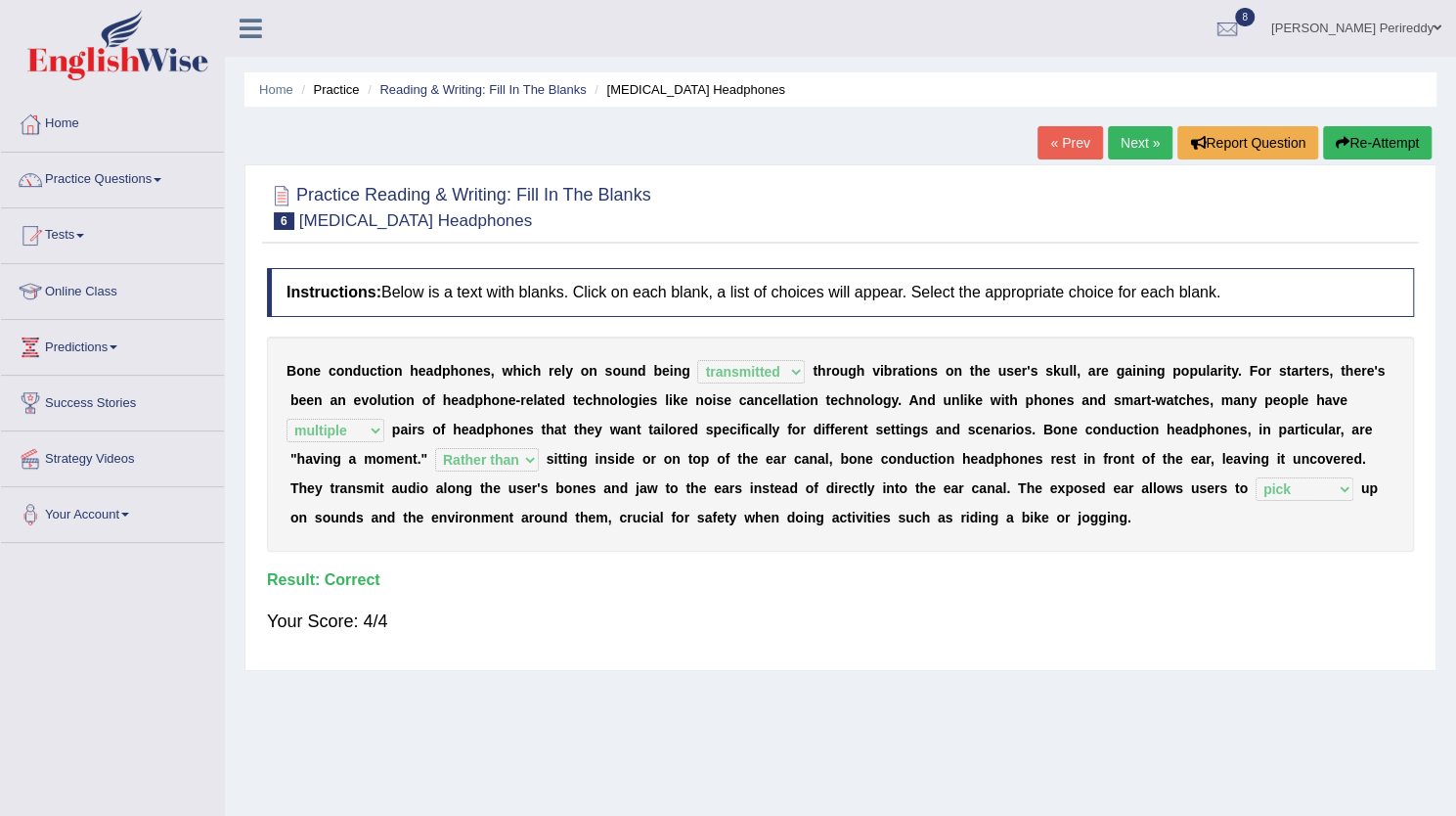 click on "Next »" at bounding box center [1140, 143] 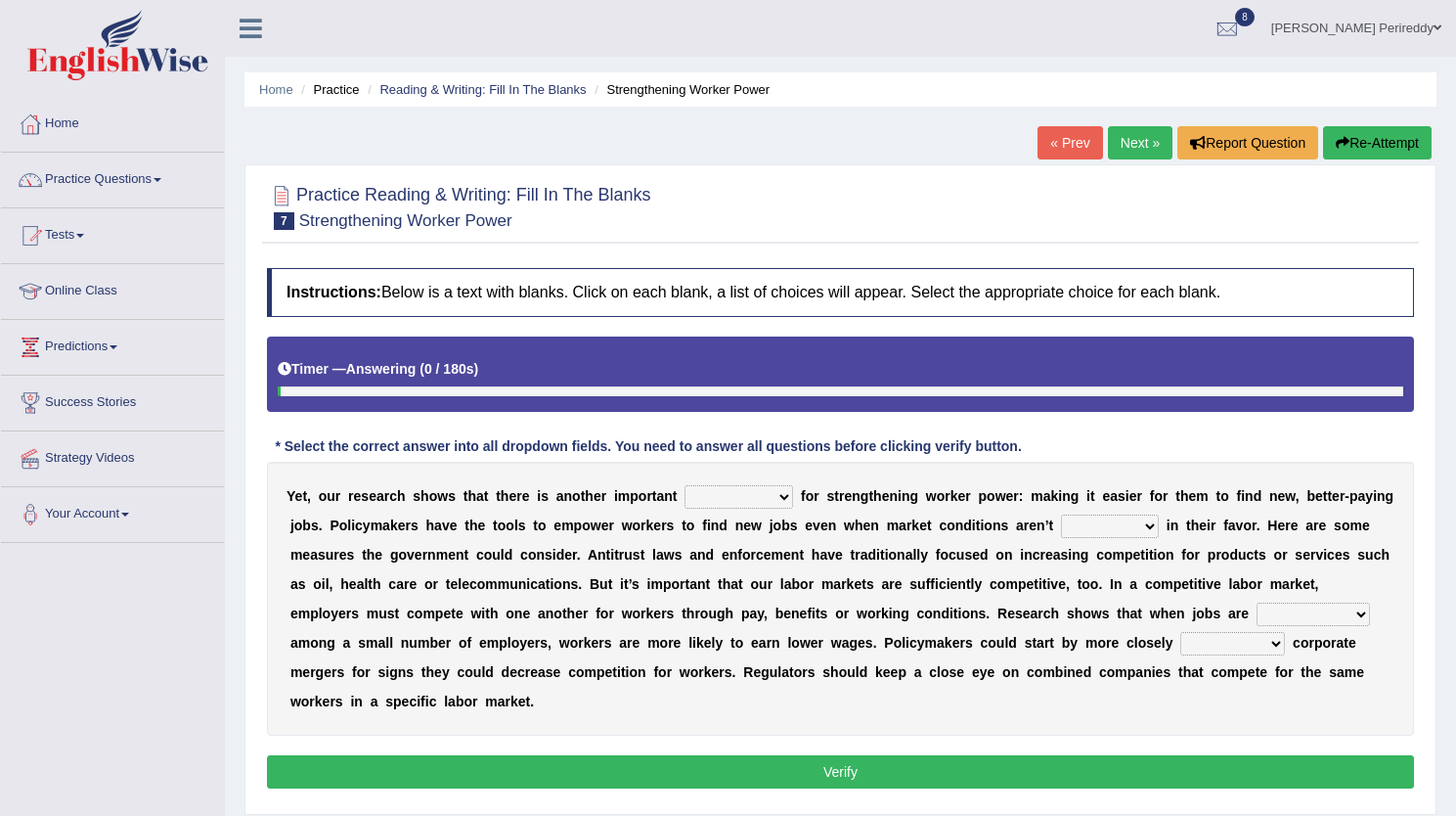 scroll, scrollTop: 0, scrollLeft: 0, axis: both 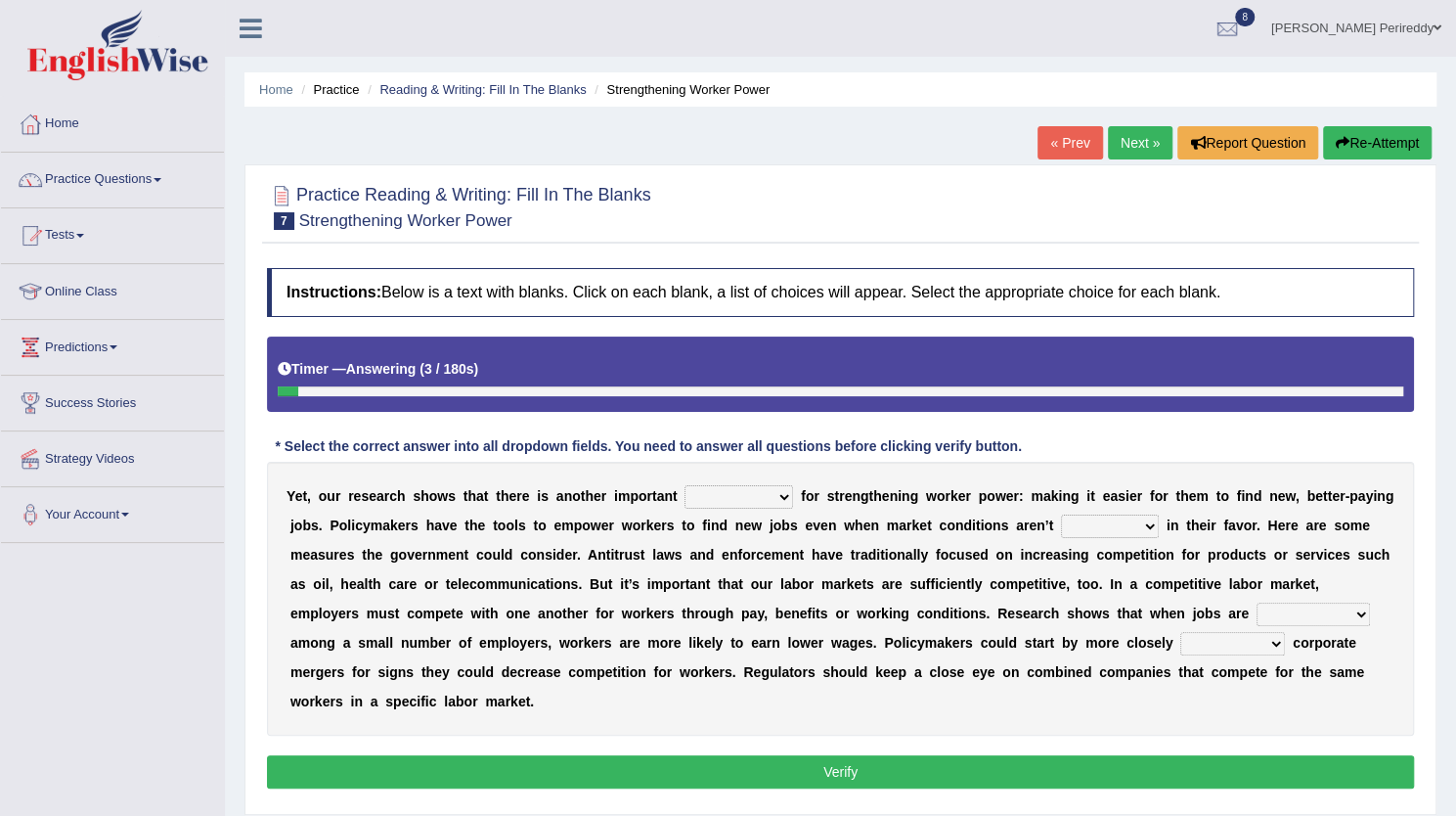 click on "avail engagement avenue annual" at bounding box center (738, 497) 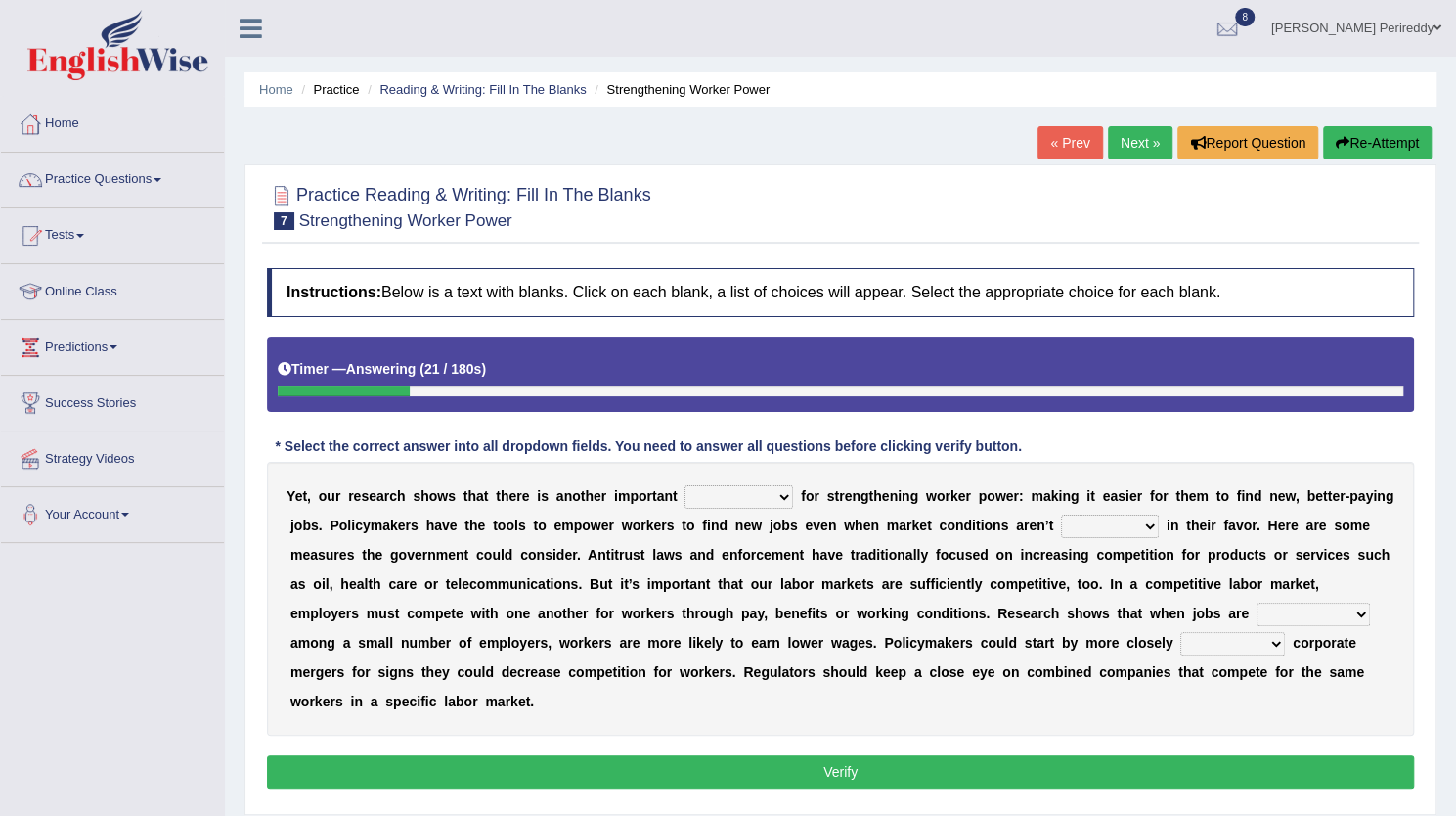 click on "r" at bounding box center (574, 555) 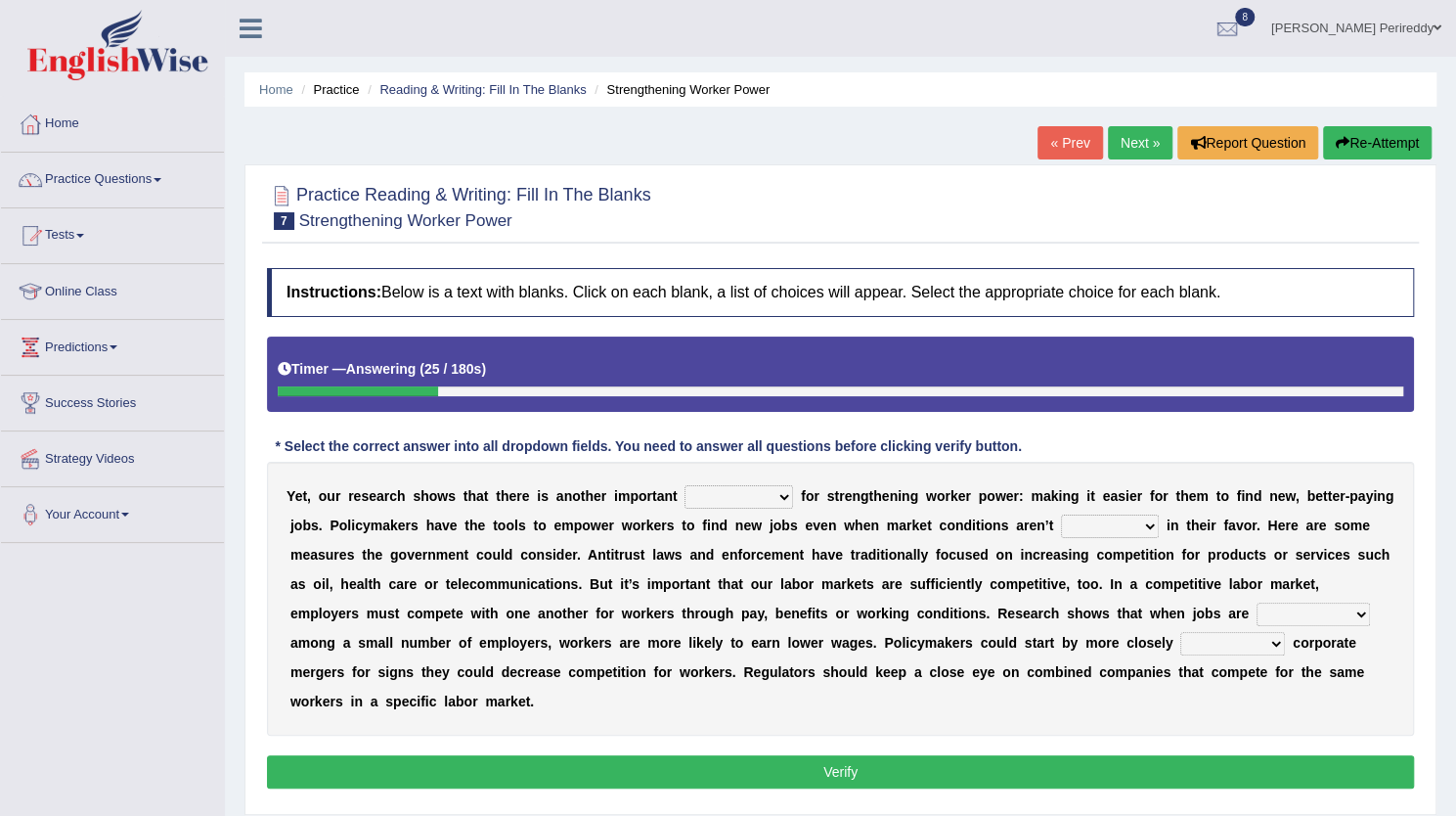 click on "profitable titchy temperate tilted" at bounding box center [1110, 526] 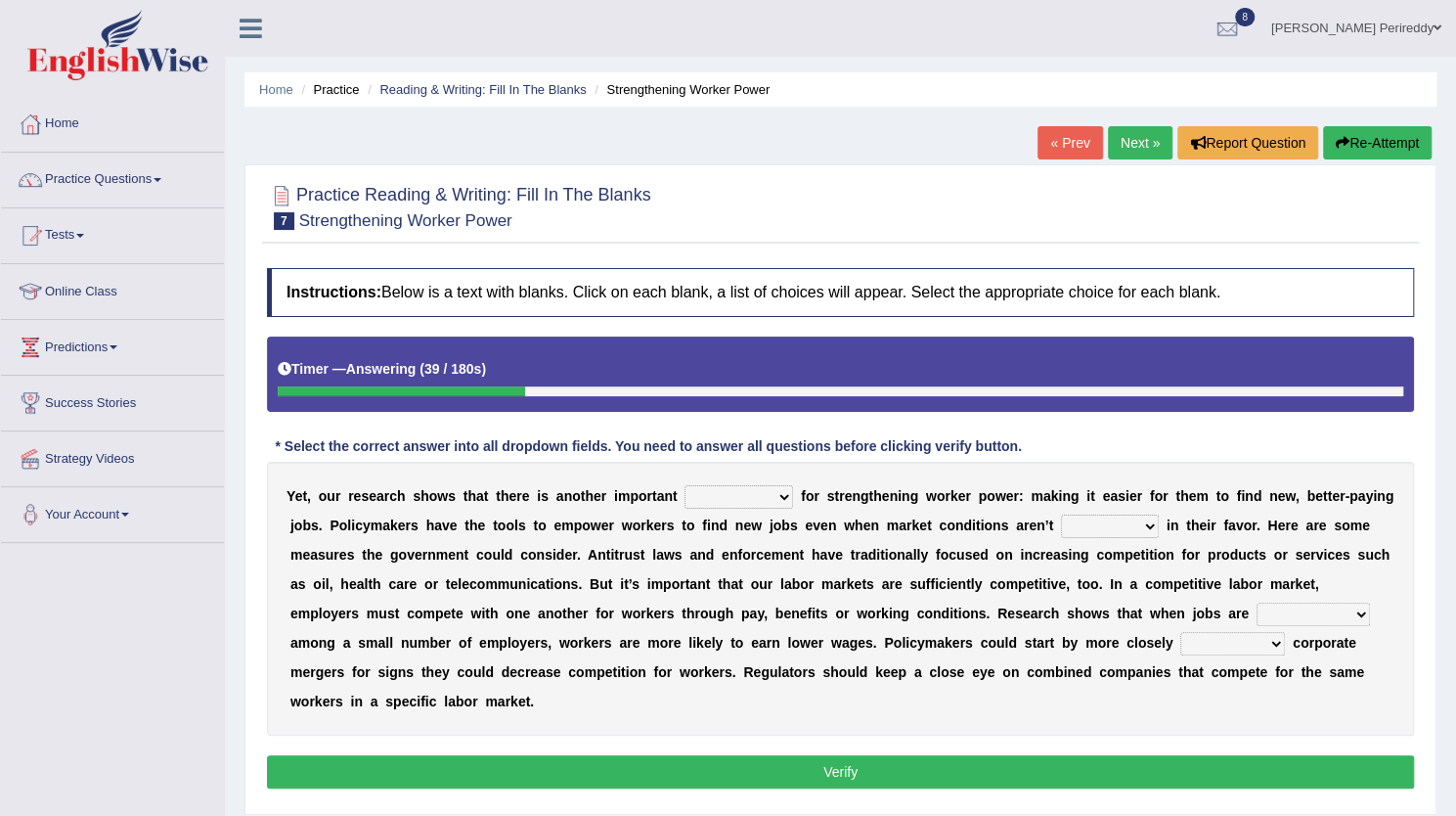 select on "tilted" 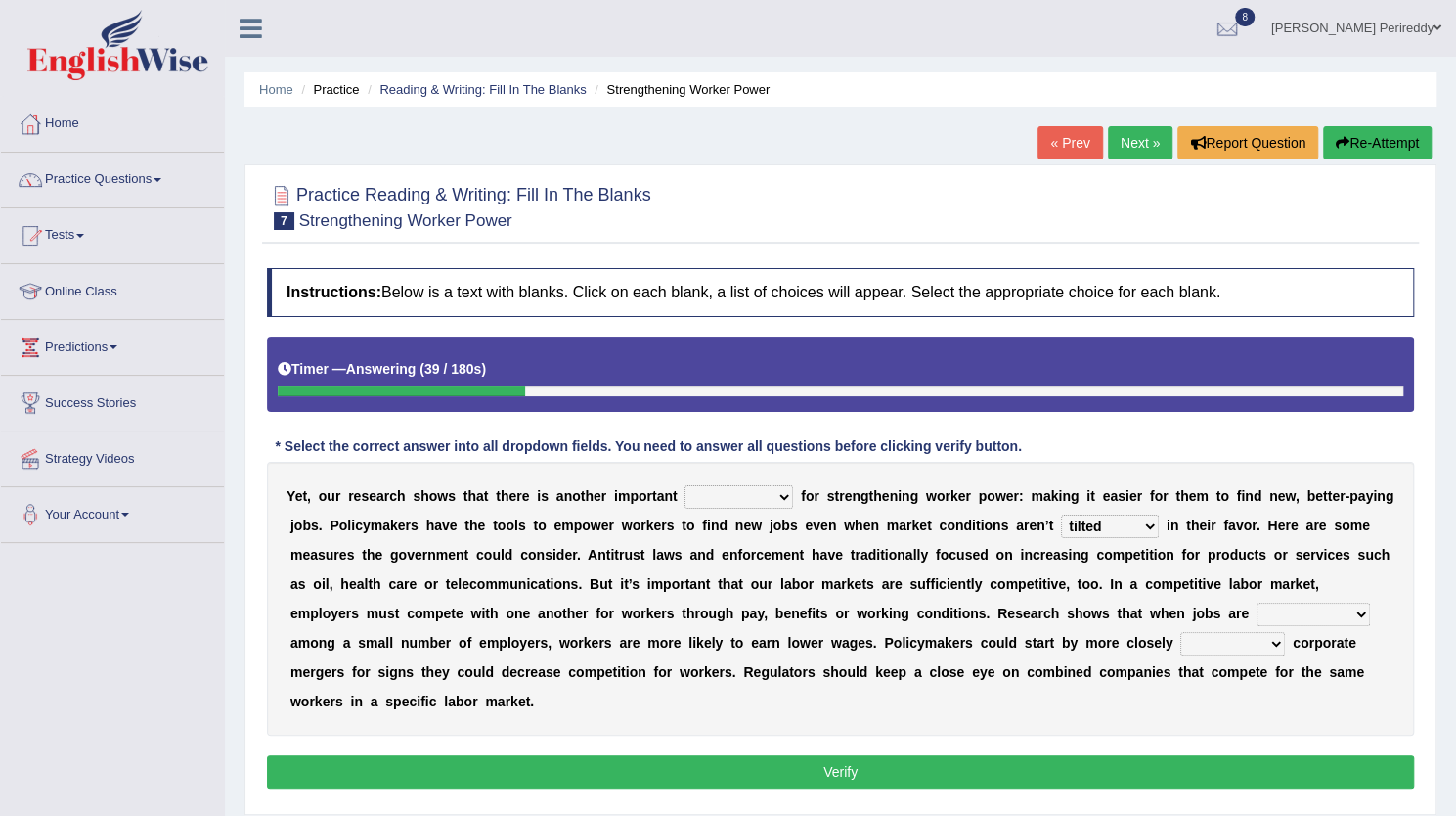 click on "profitable titchy temperate tilted" at bounding box center [1110, 526] 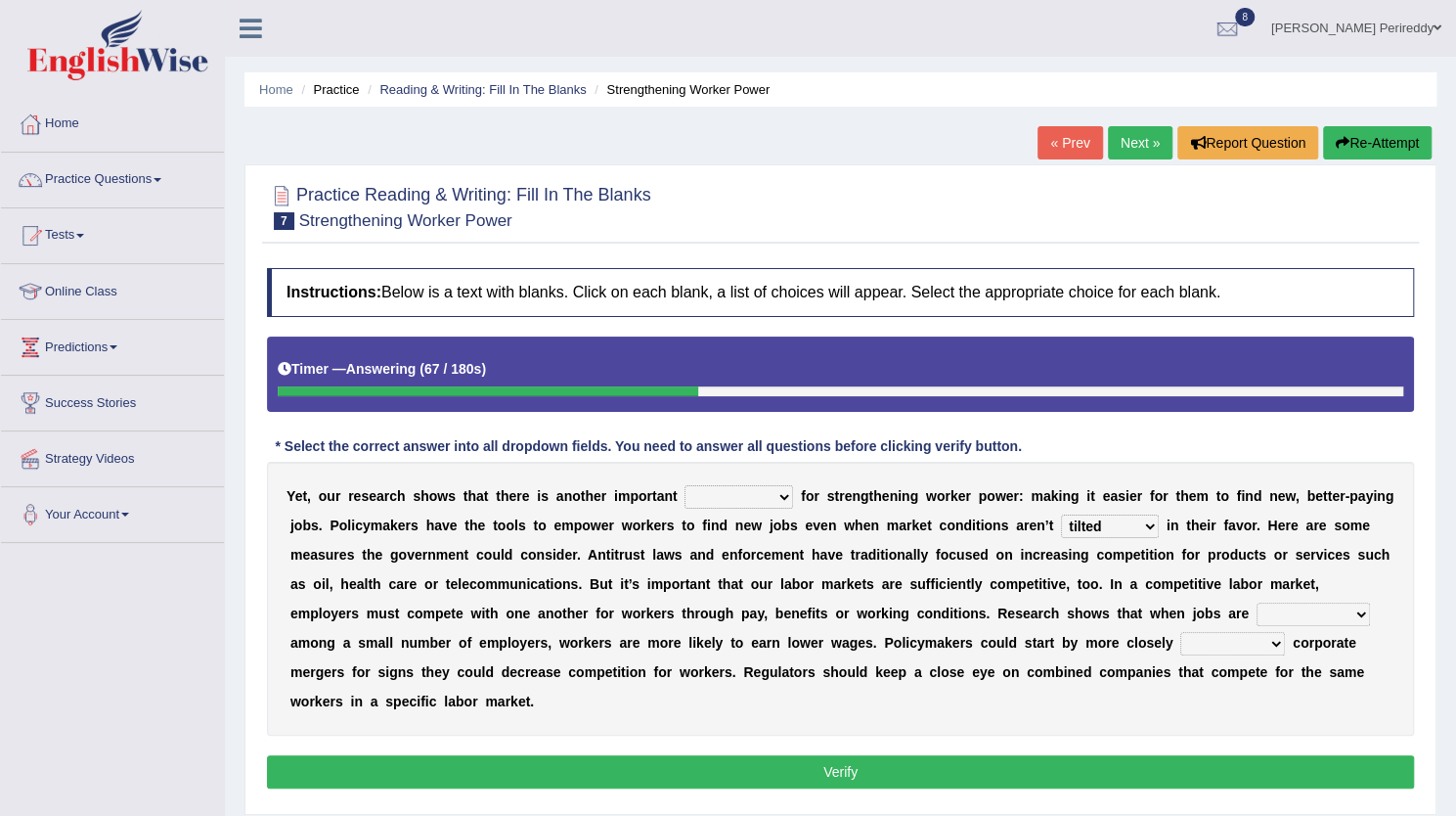 click on "constrained tremendous concentric concentrated" at bounding box center [1313, 614] 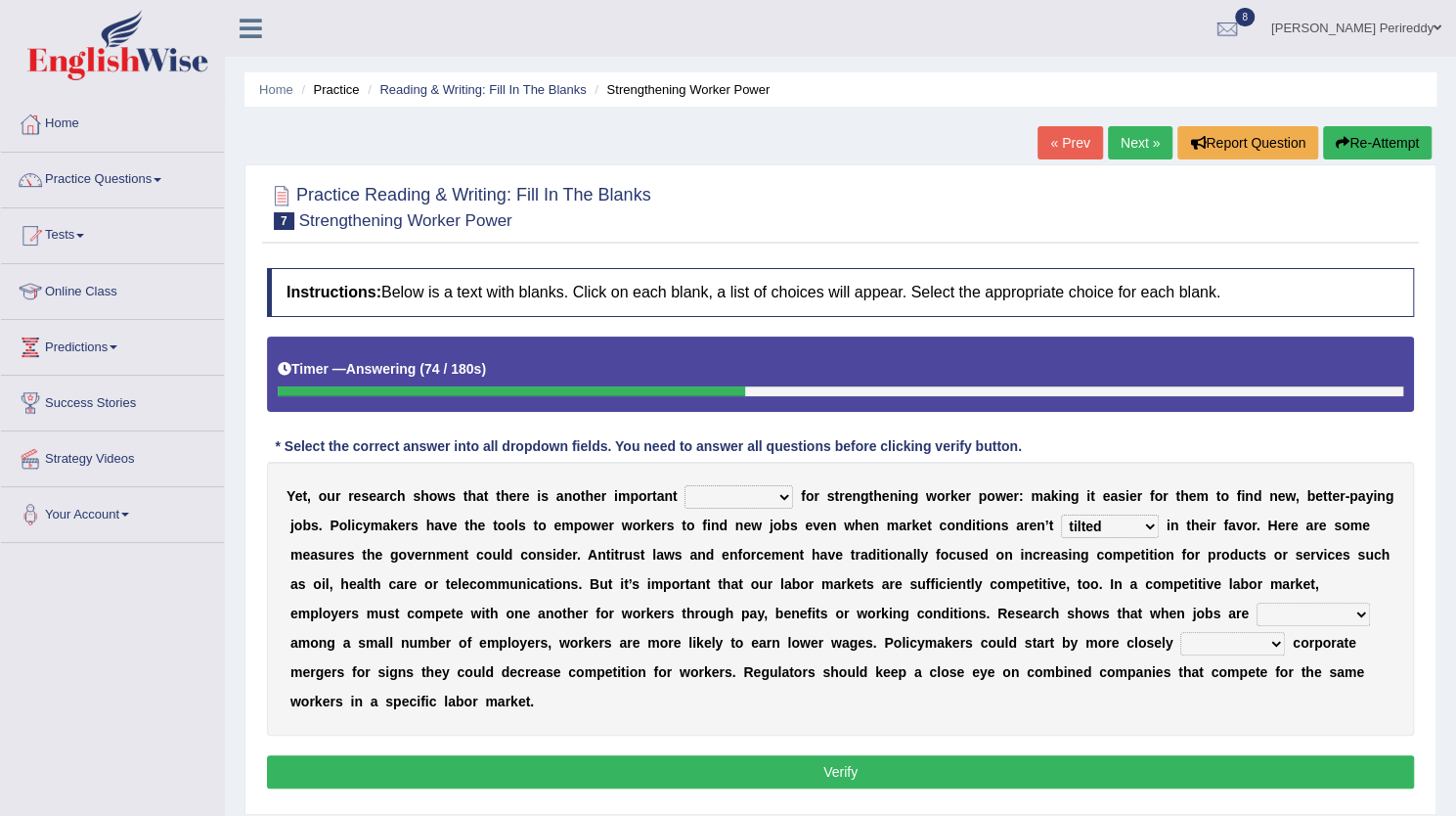 select on "tremendous" 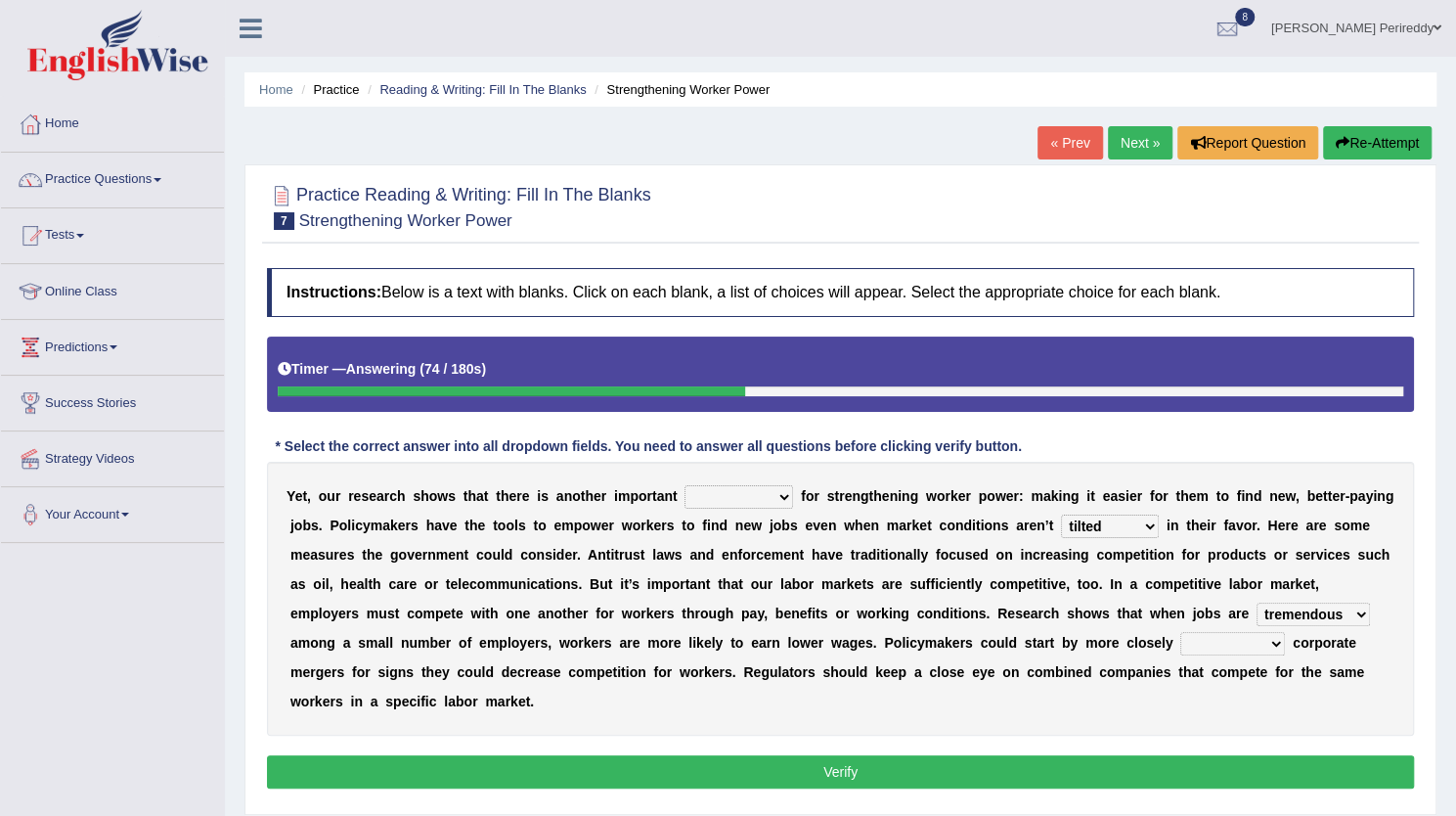 click on "constrained tremendous concentric concentrated" at bounding box center [1313, 614] 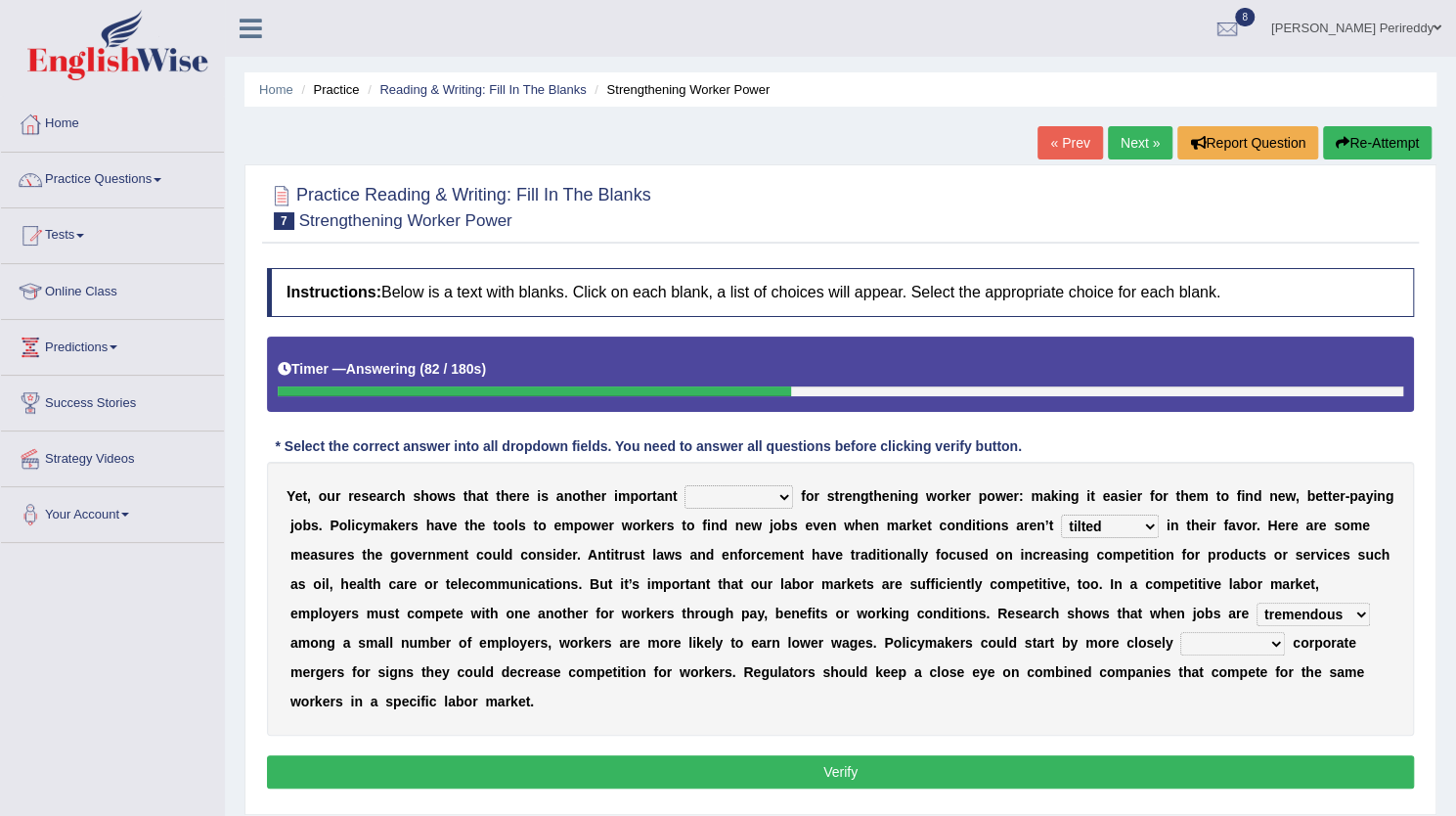 click on "scrutinizing originating scripting emulating" at bounding box center [1232, 644] 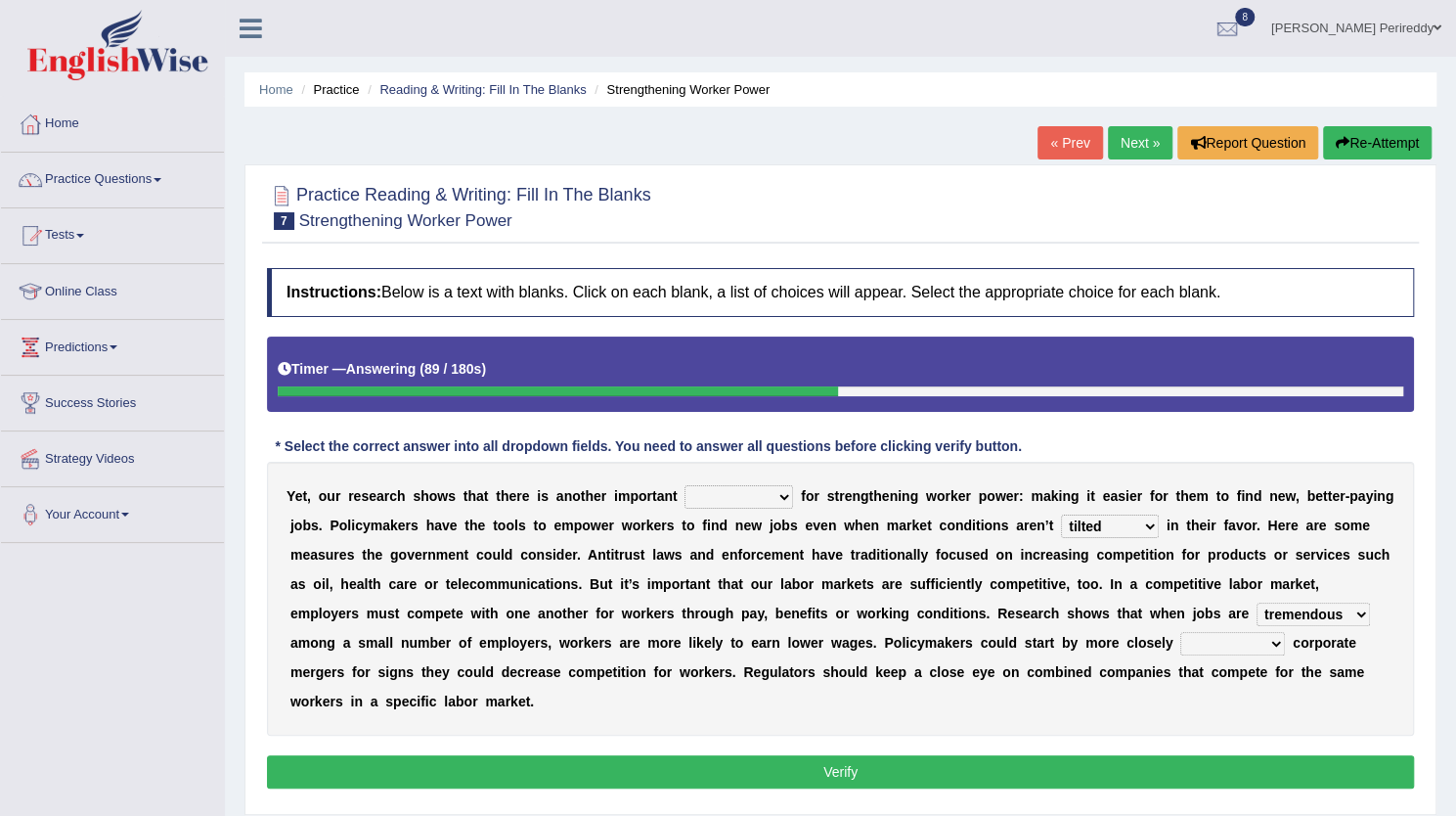 select on "scrutinizing" 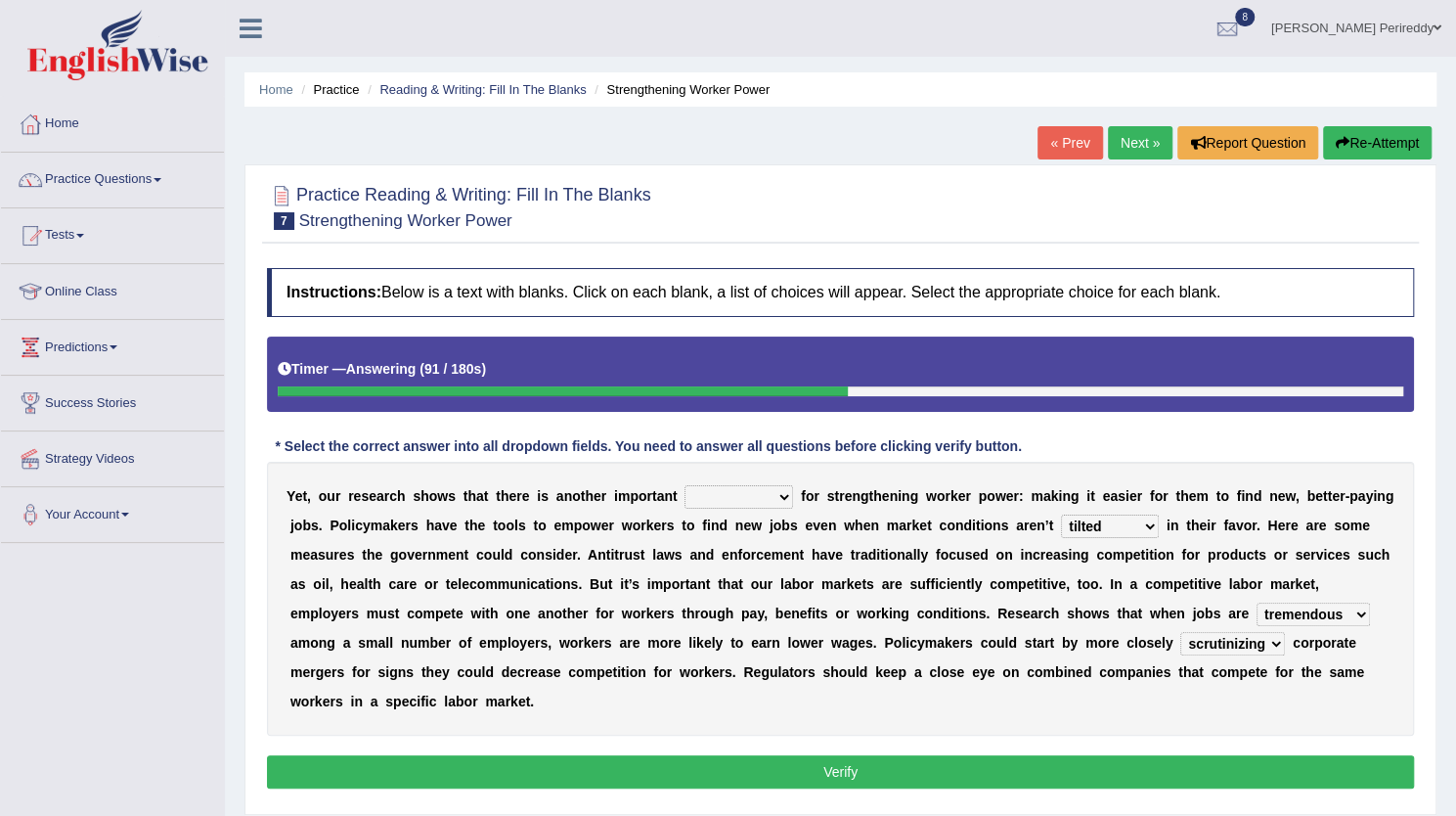 click on "avail engagement avenue annual" at bounding box center [738, 497] 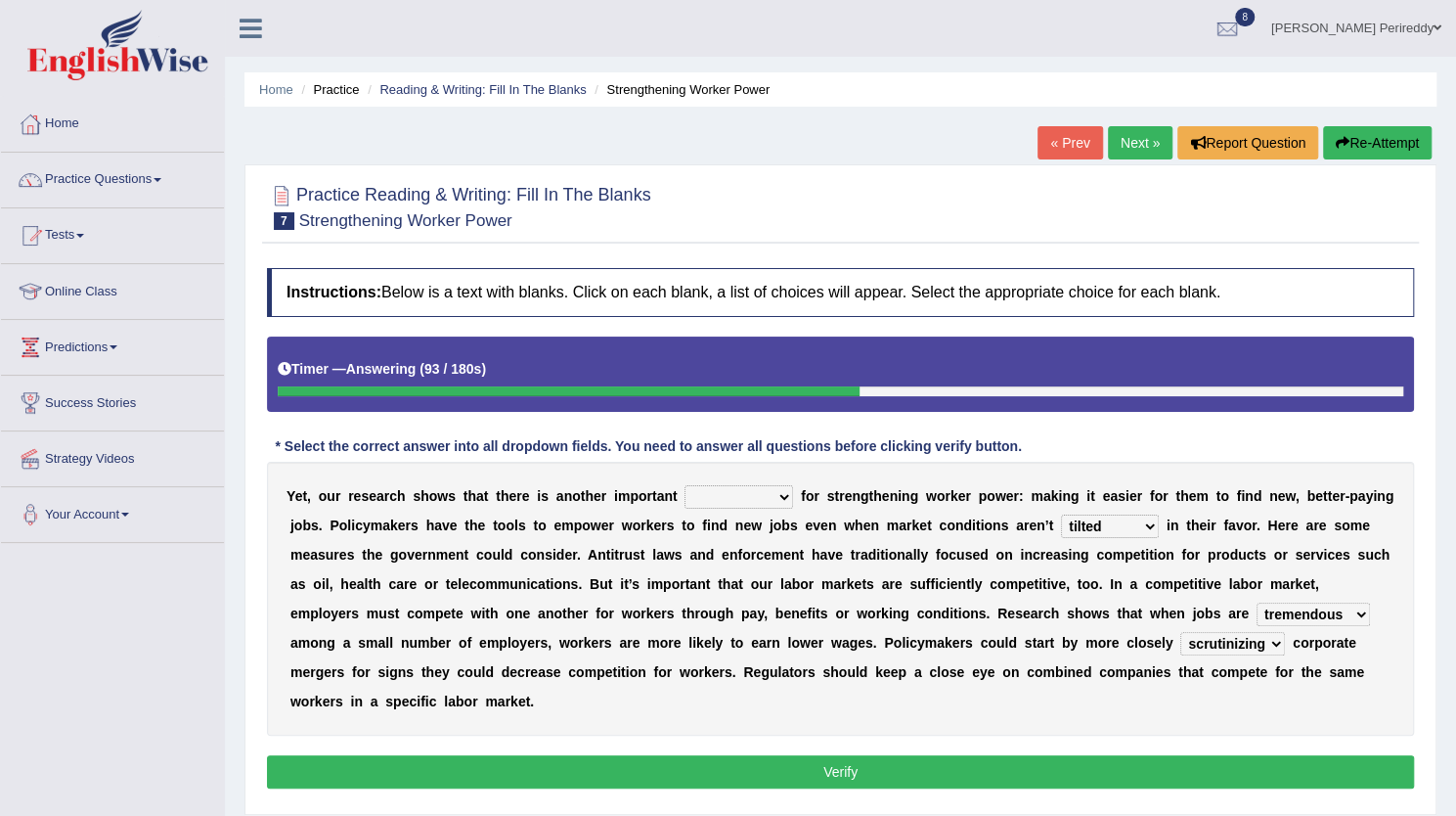 select on "engagement" 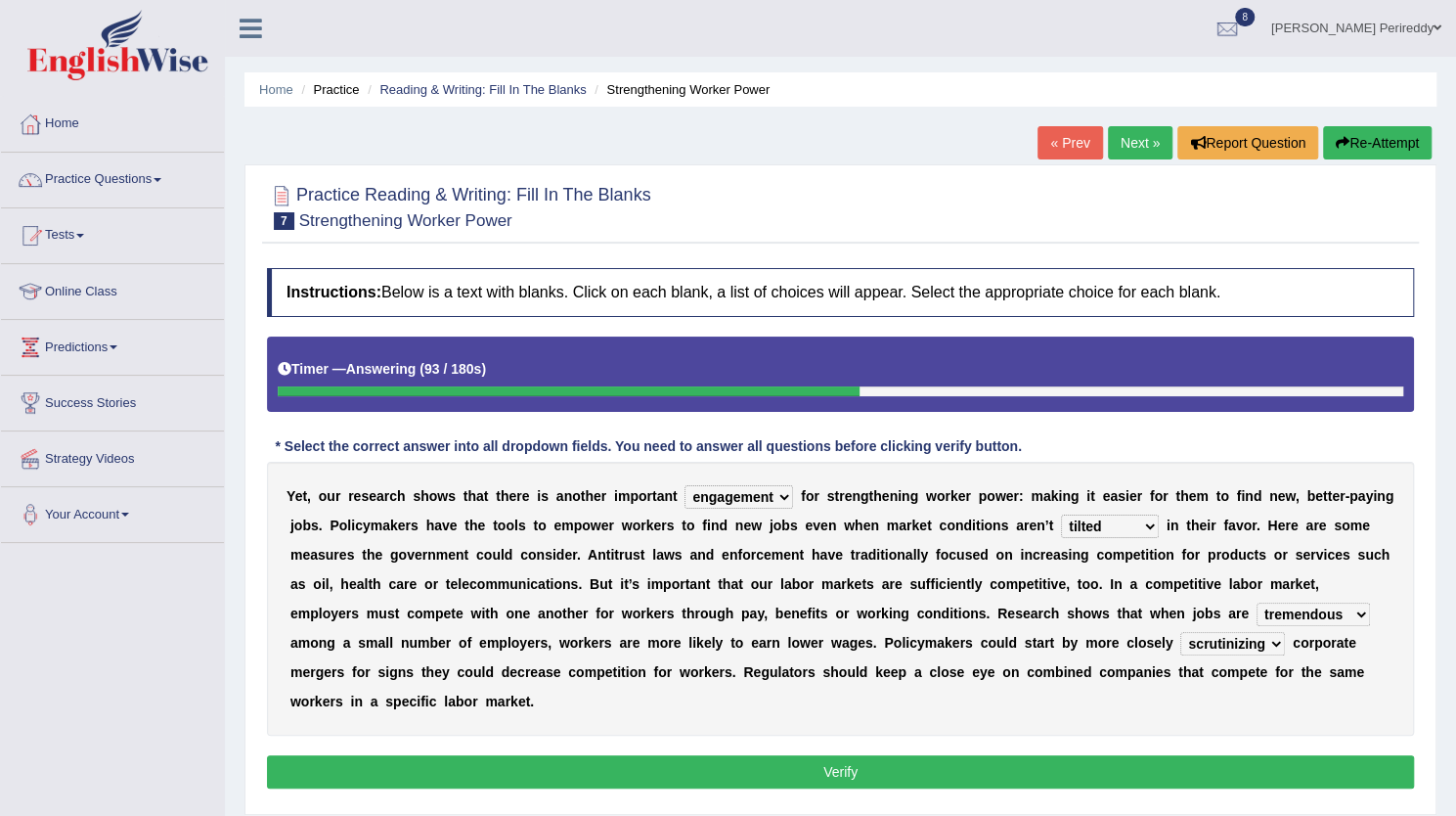 click on "avail engagement avenue annual" at bounding box center (738, 497) 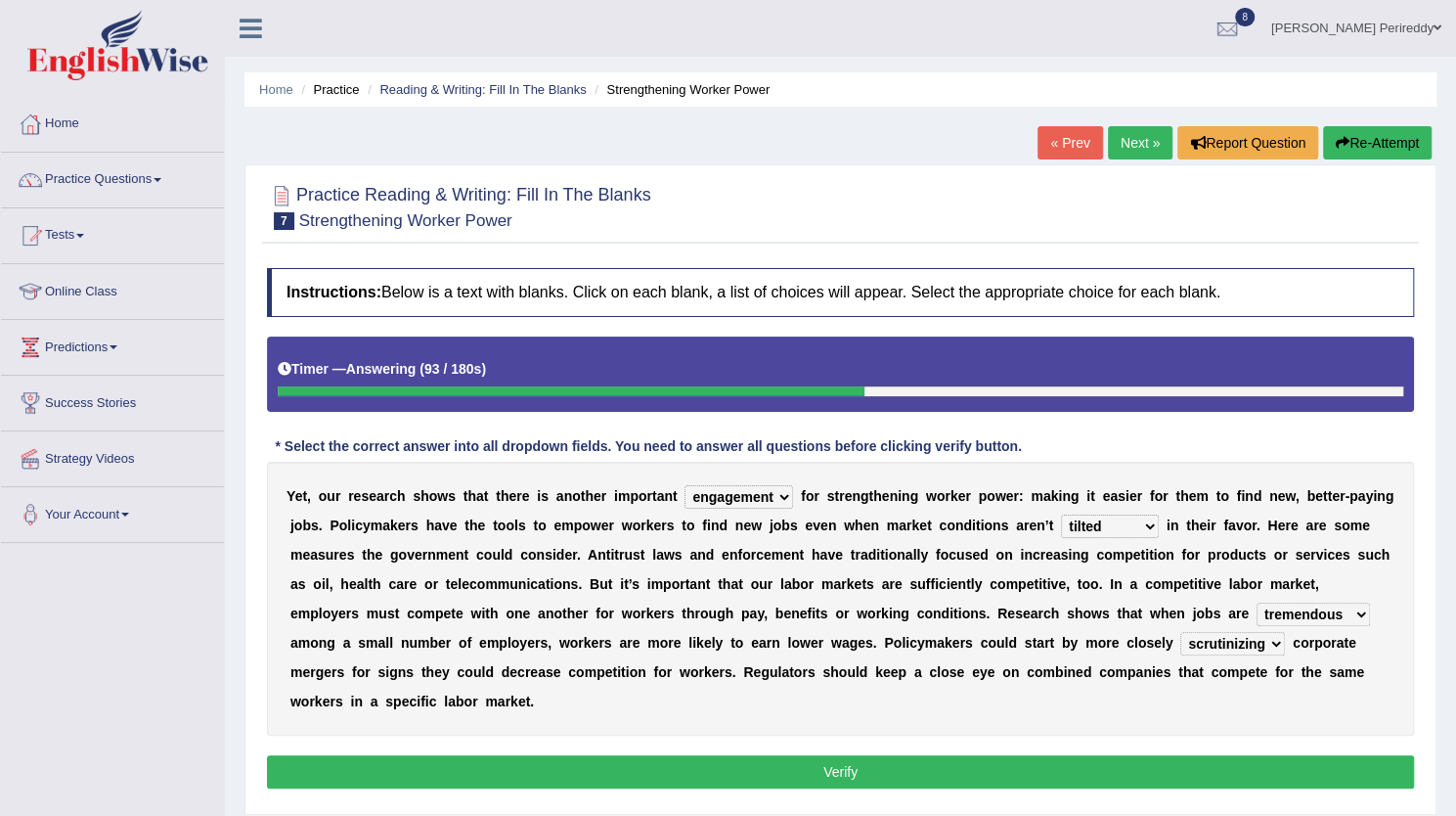 click on "Verify" at bounding box center [840, 772] 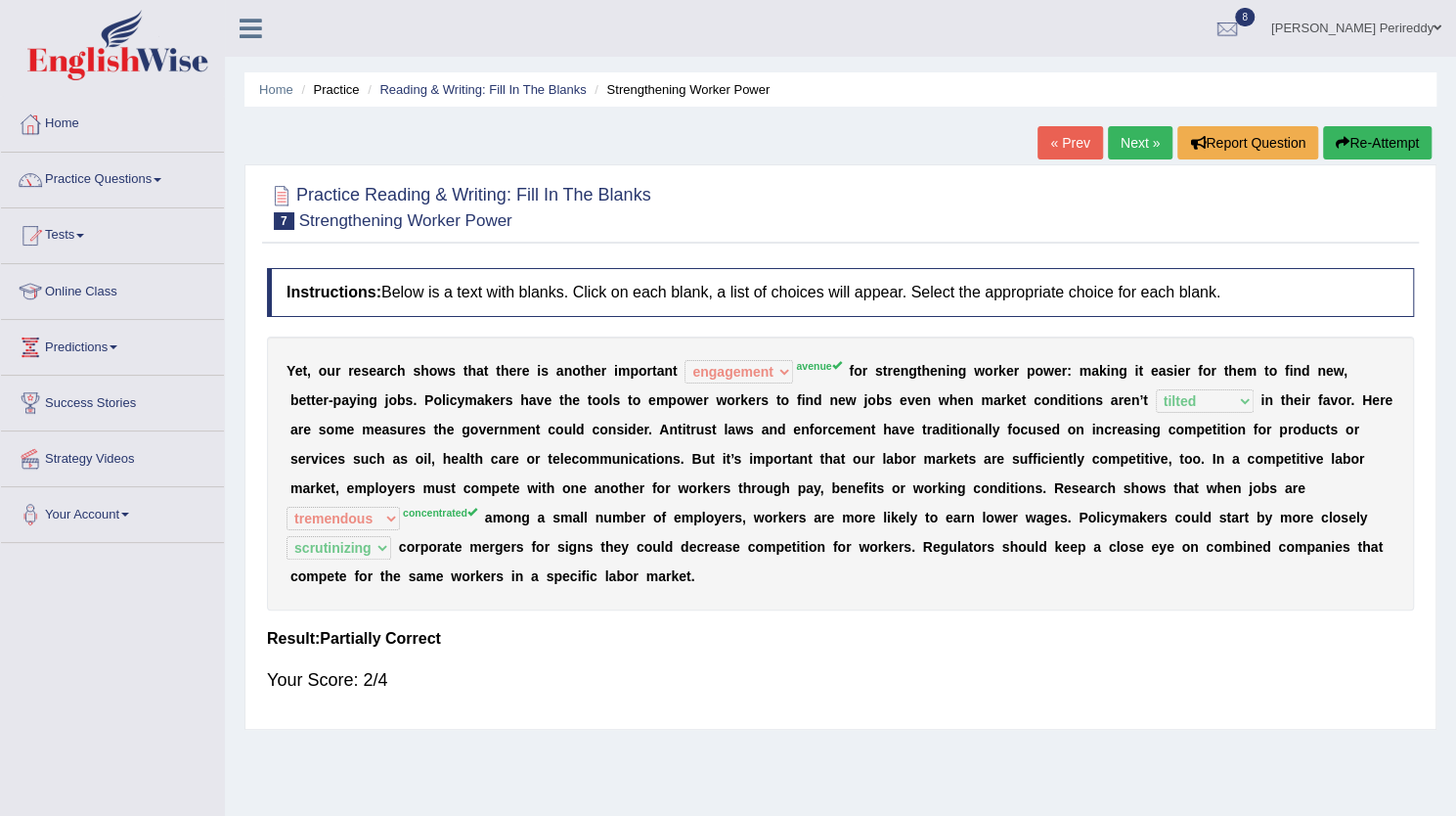 click on "Next »" at bounding box center (1140, 143) 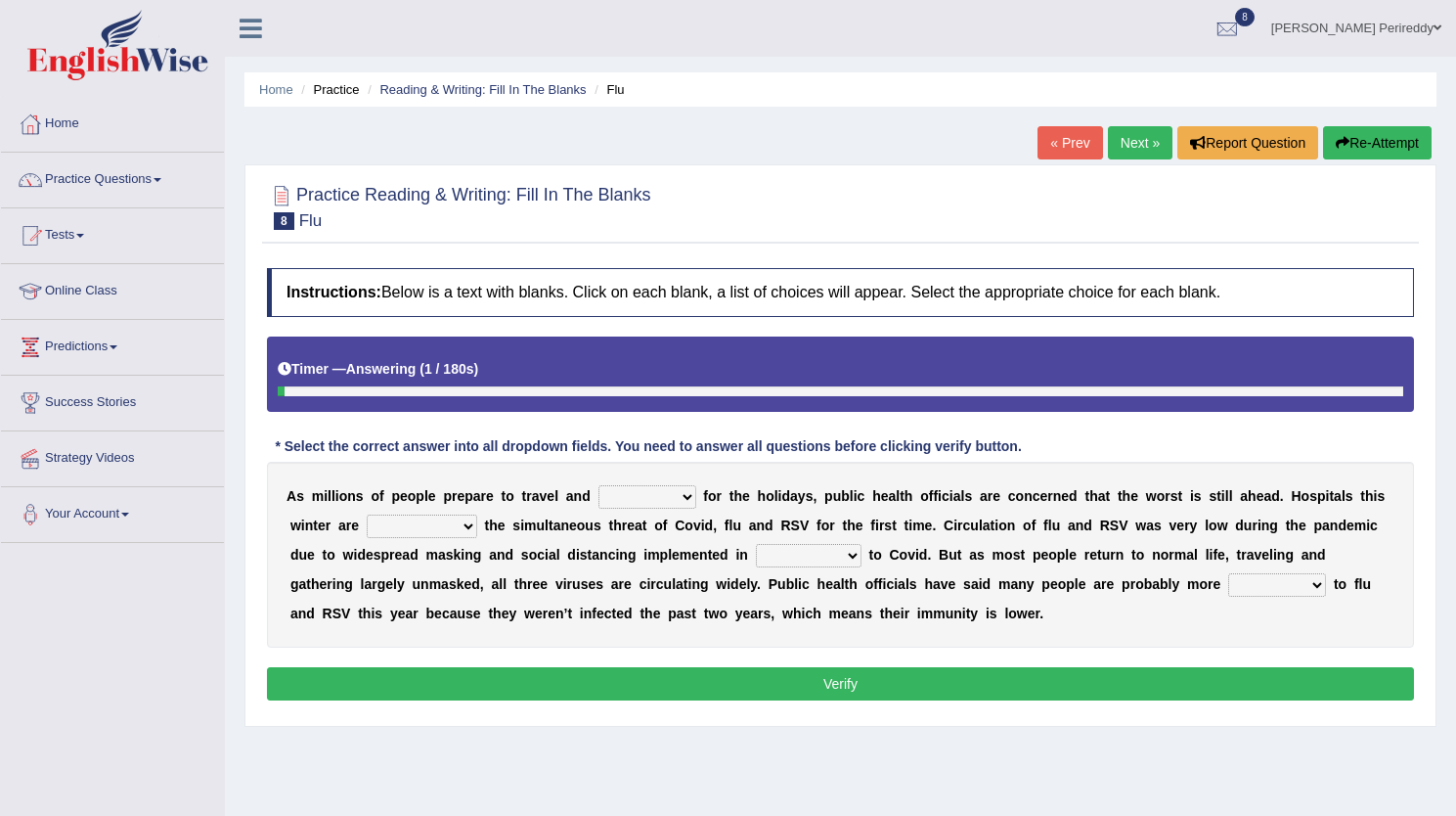 scroll, scrollTop: 0, scrollLeft: 0, axis: both 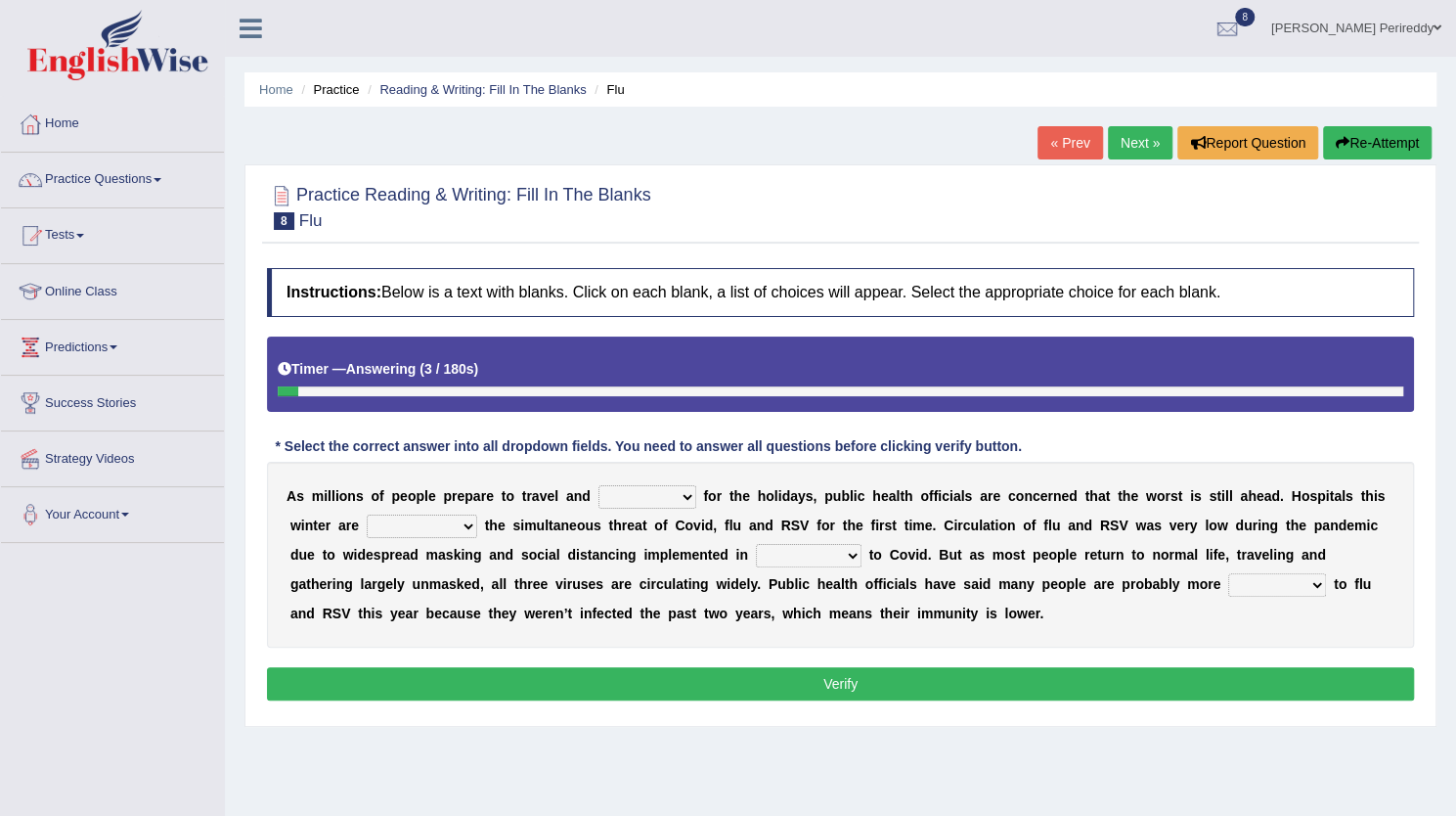 click on "gather hide slumber migrate" at bounding box center (647, 497) 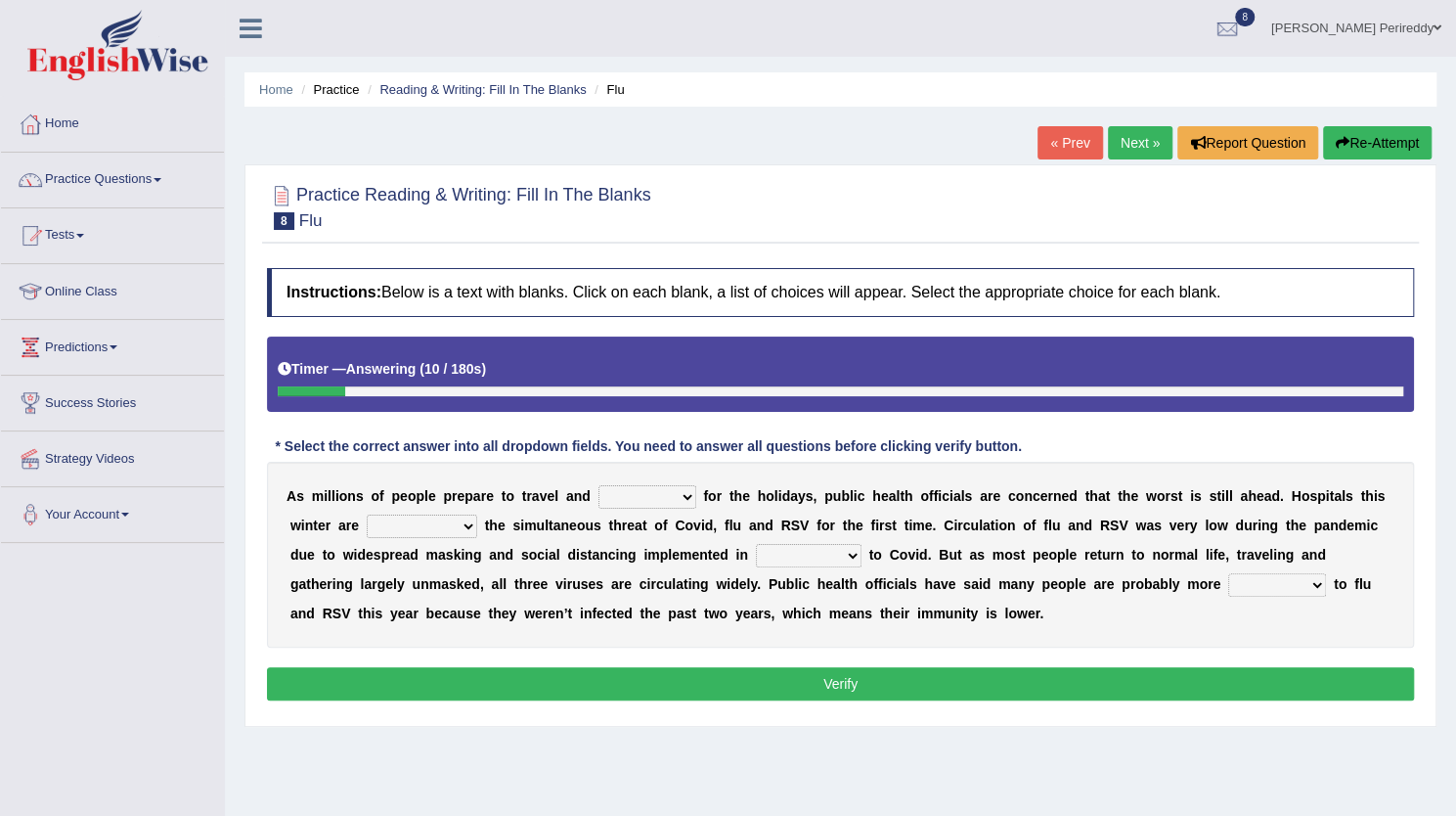 select on "gather" 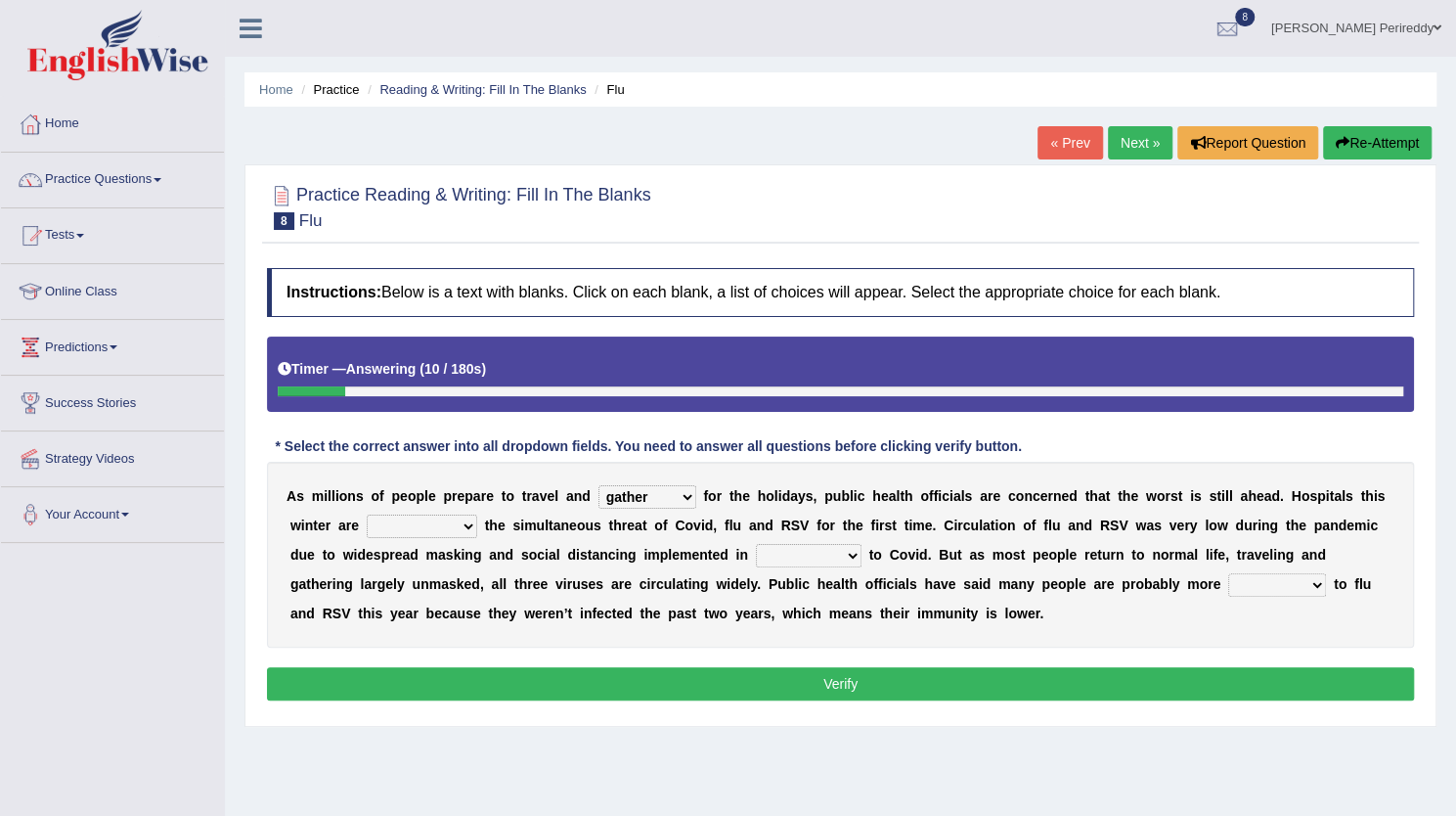 click on "gather hide slumber migrate" at bounding box center [647, 497] 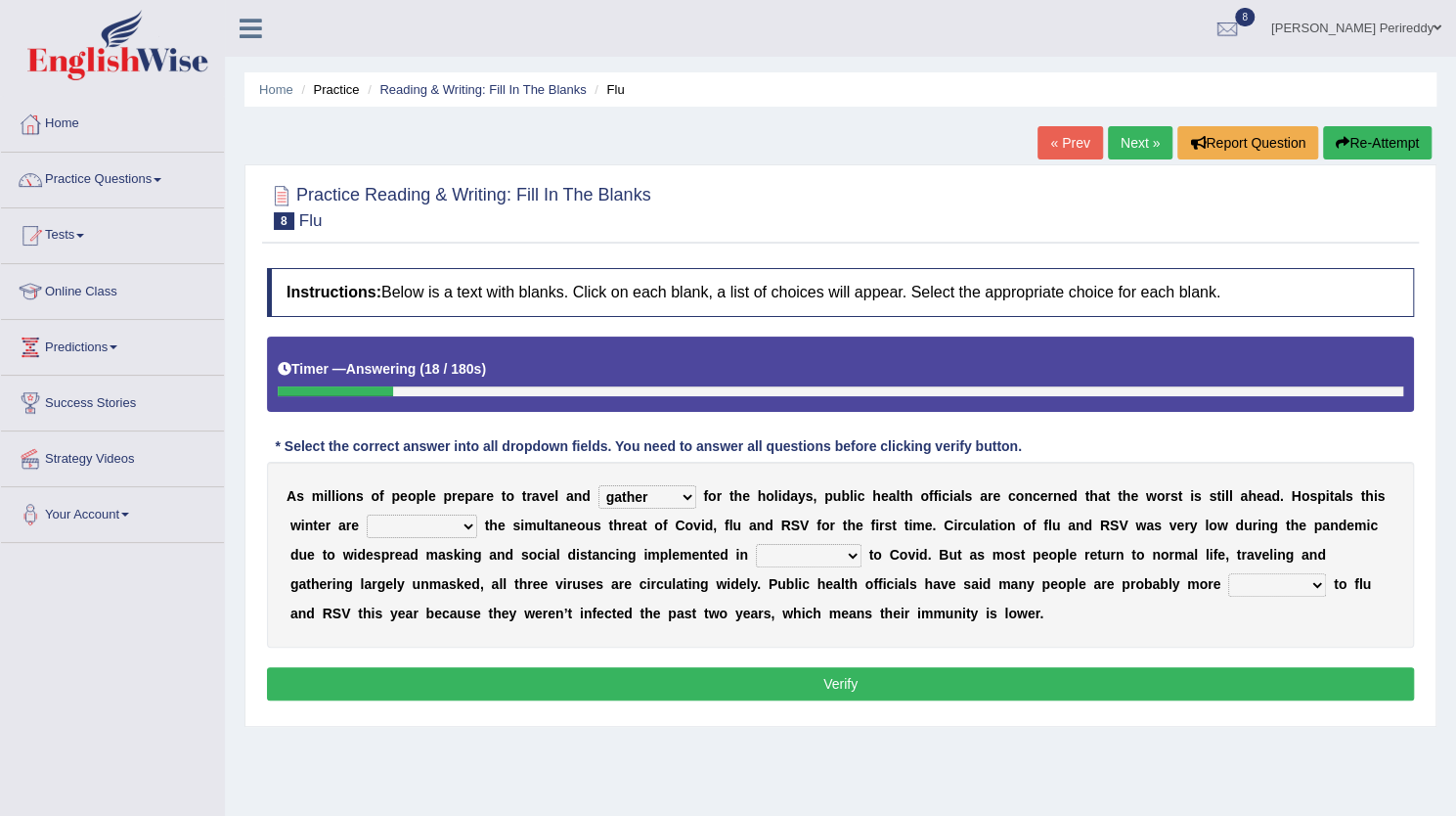 click on "facing accounting challenging constructing" at bounding box center [421, 526] 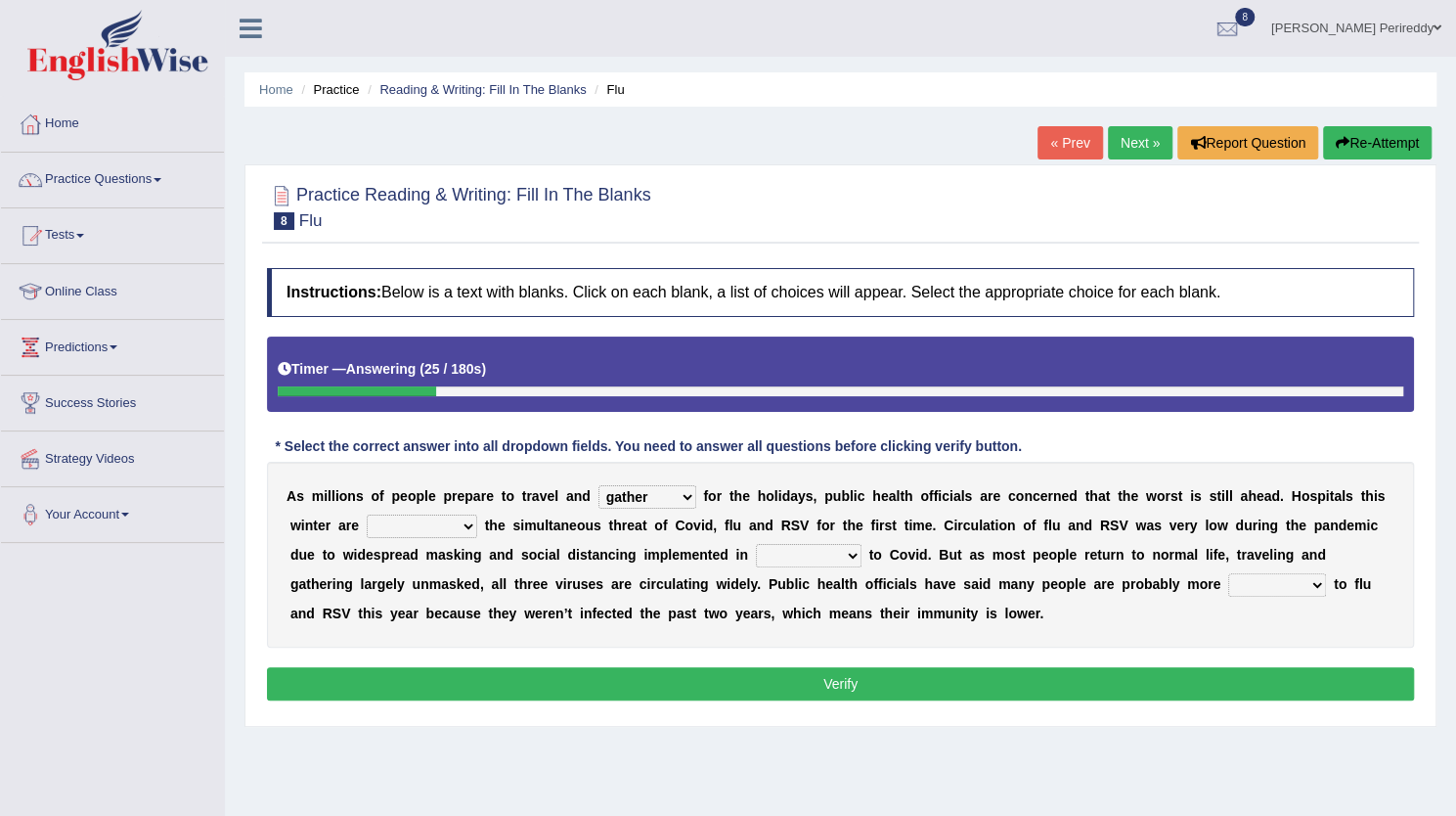 select on "facing" 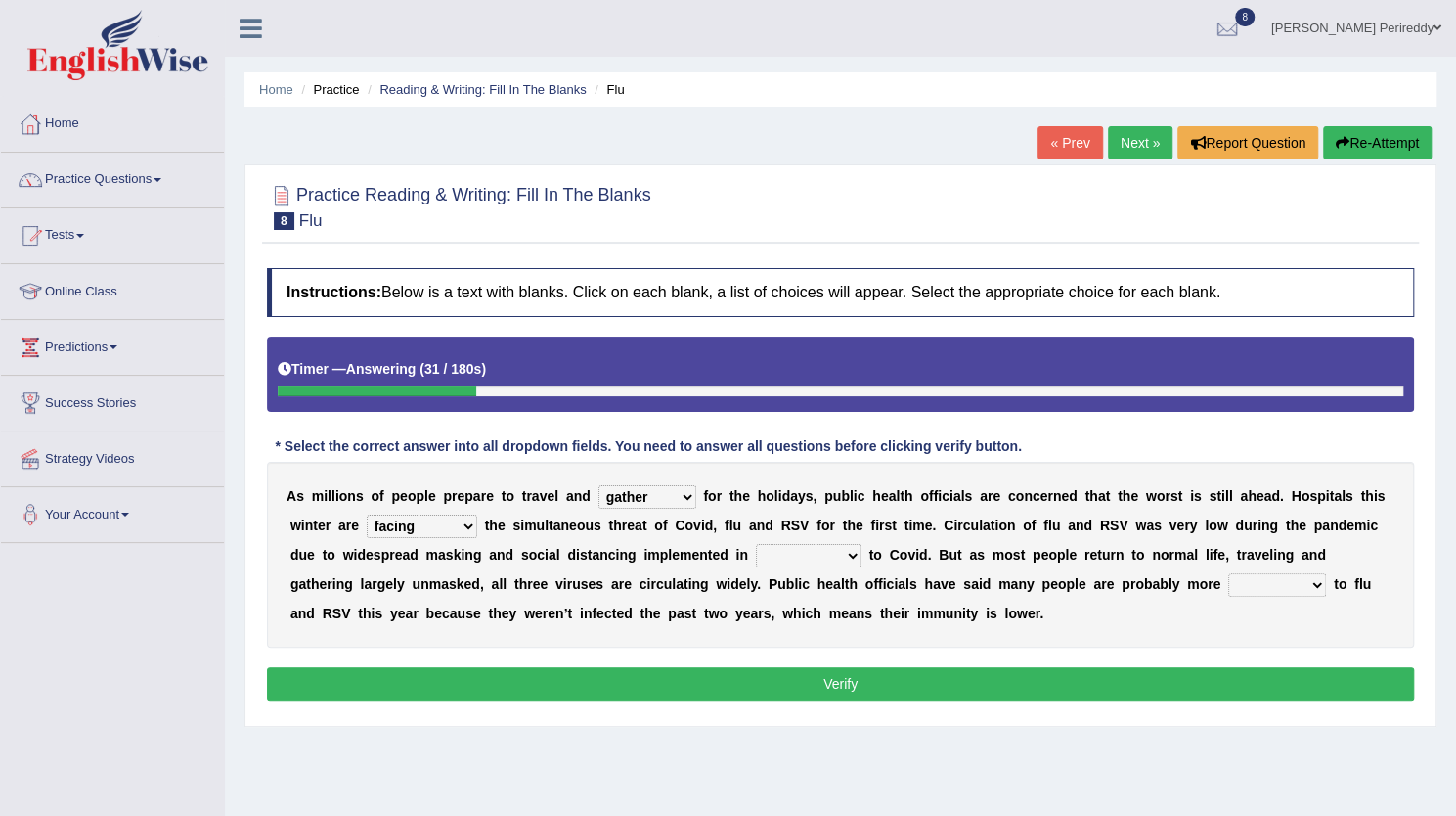 click on "facing accounting challenging constructing" at bounding box center (421, 526) 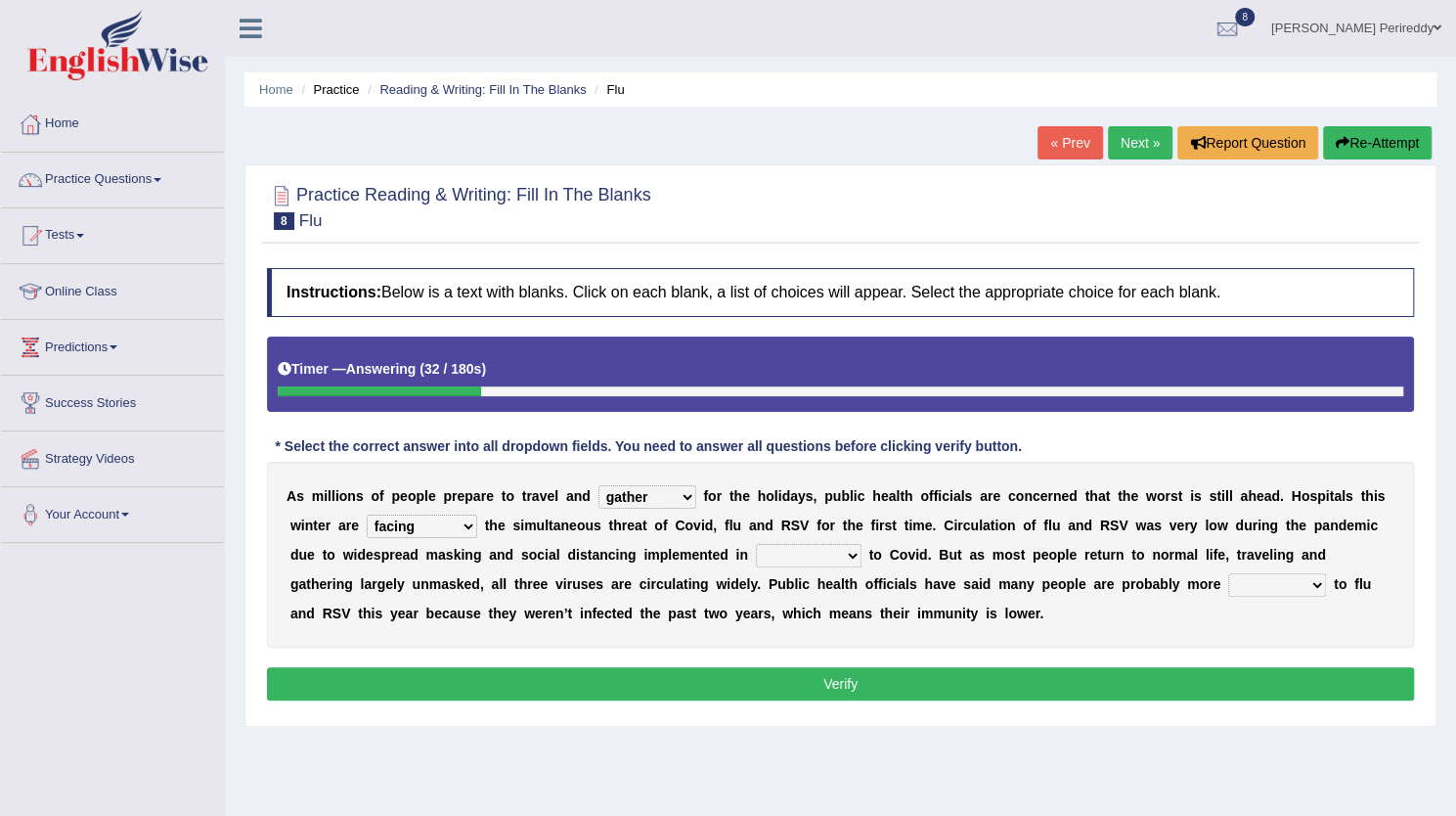 click on "facing accounting challenging constructing" at bounding box center [421, 526] 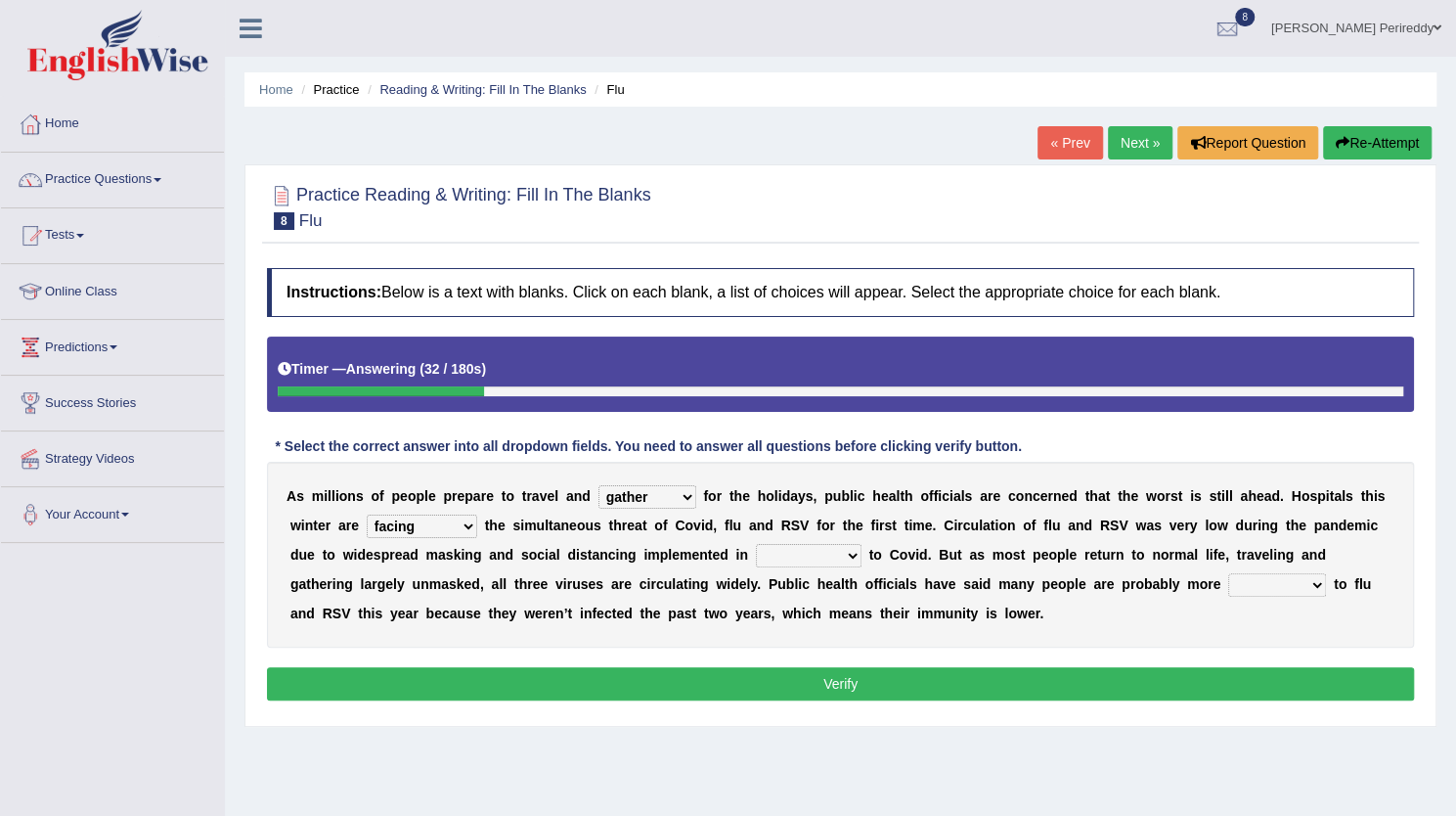 click on "facing accounting challenging constructing" at bounding box center [421, 526] 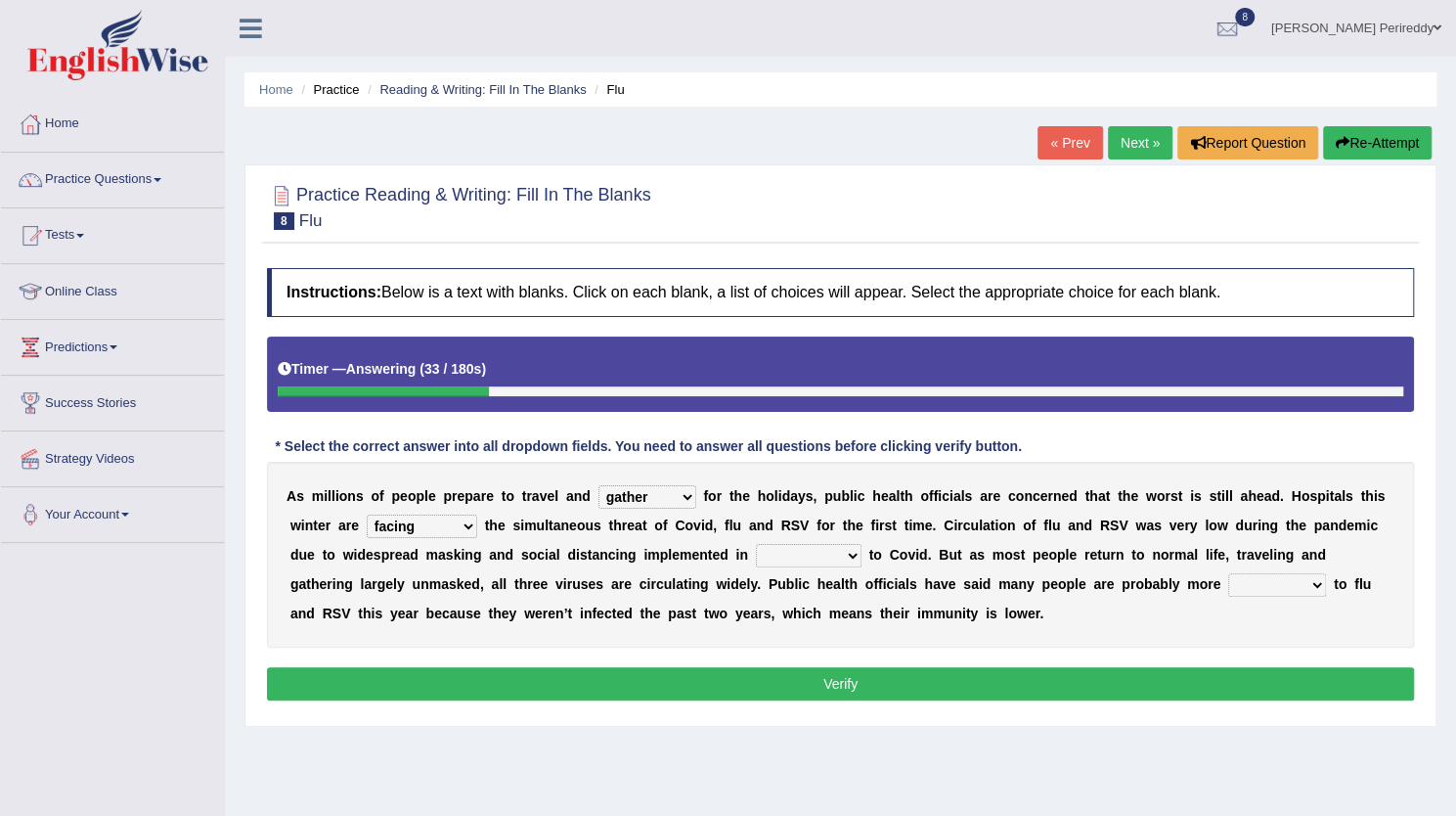 click on "facing accounting challenging constructing" at bounding box center (421, 526) 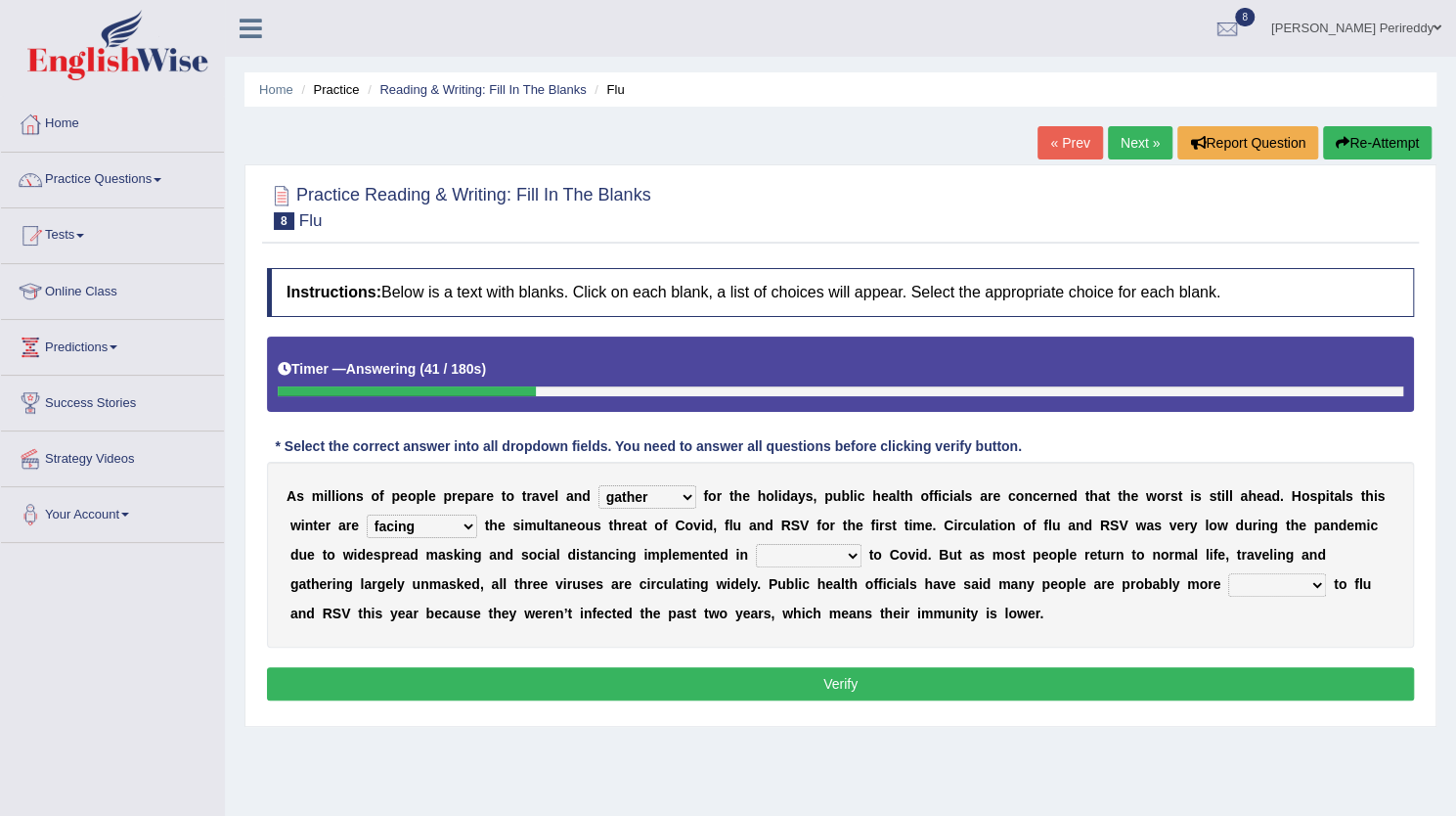click on "comparison response place order" at bounding box center [809, 556] 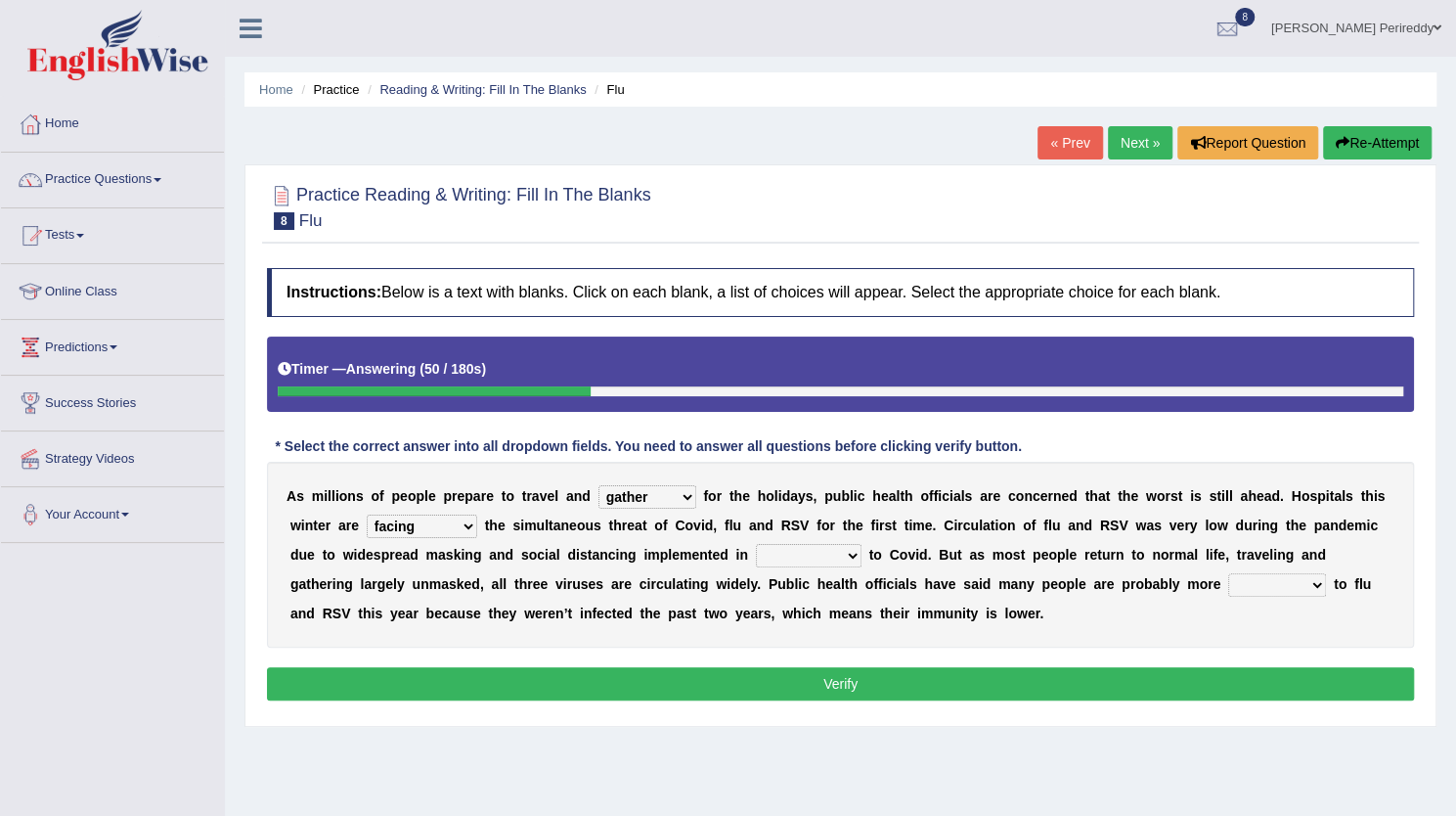 select on "response" 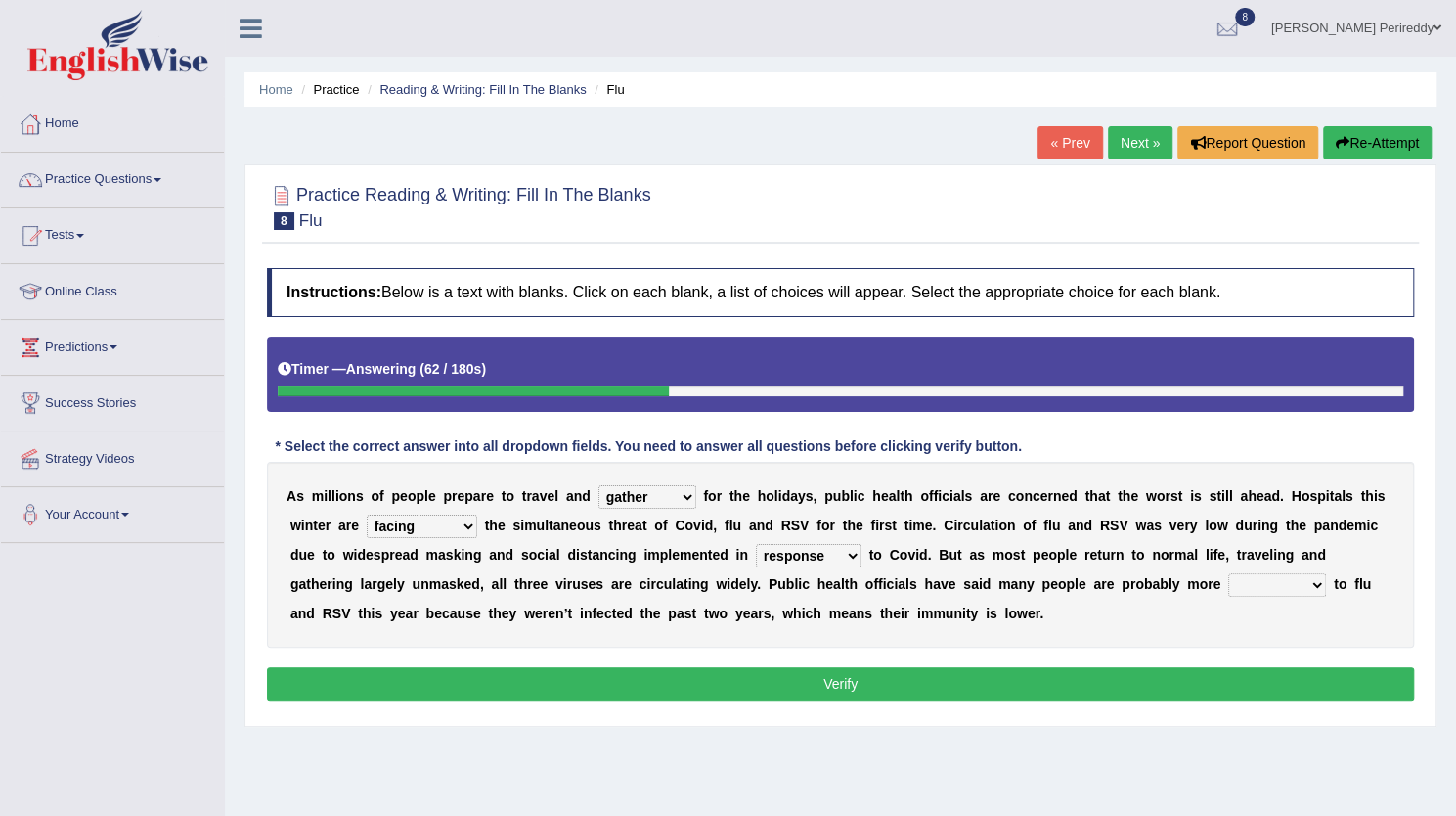 click on "attainable sensible vulnerable accessible" at bounding box center [1277, 585] 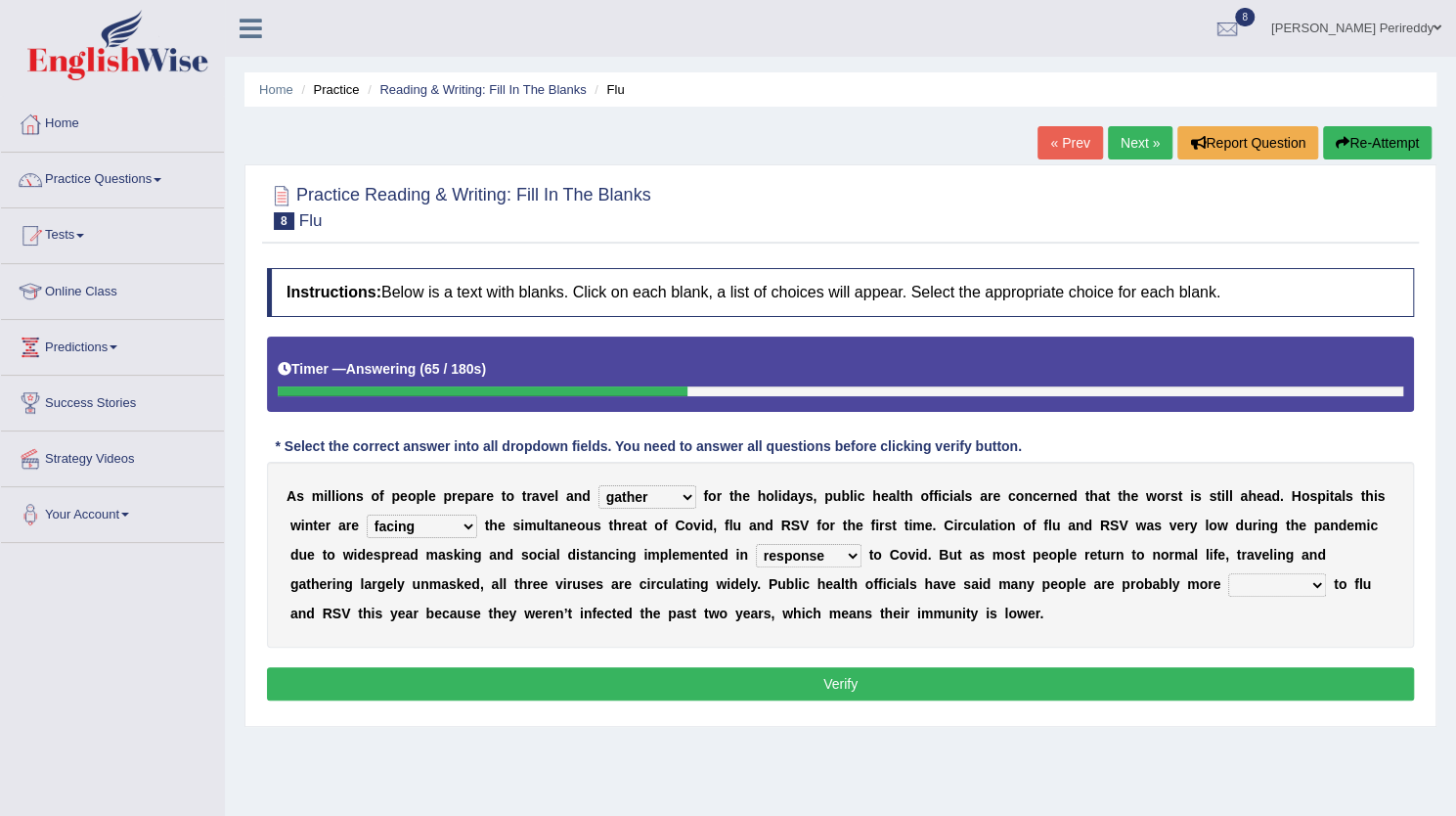 select on "vulnerable" 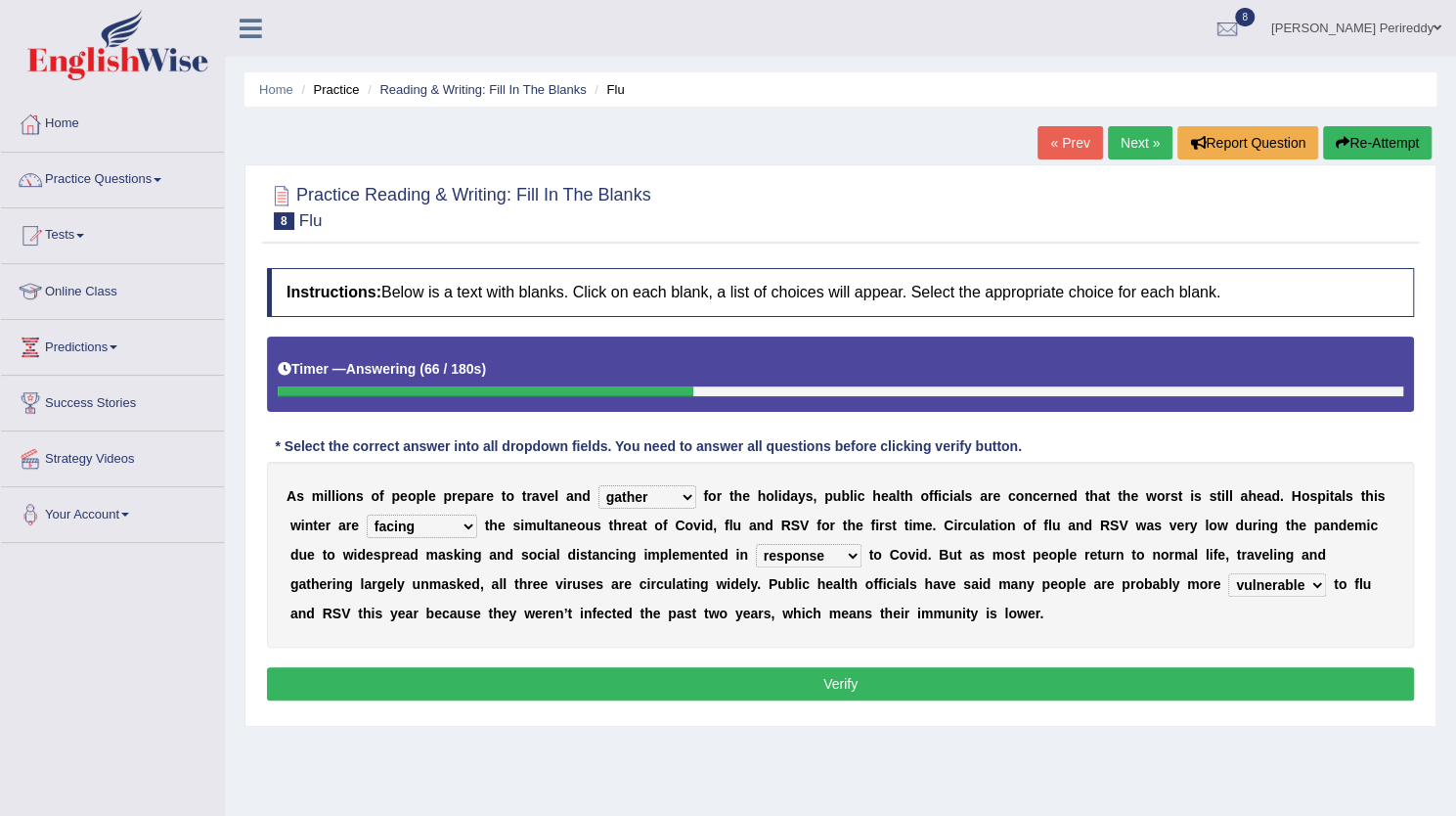 click on "Verify" at bounding box center [840, 684] 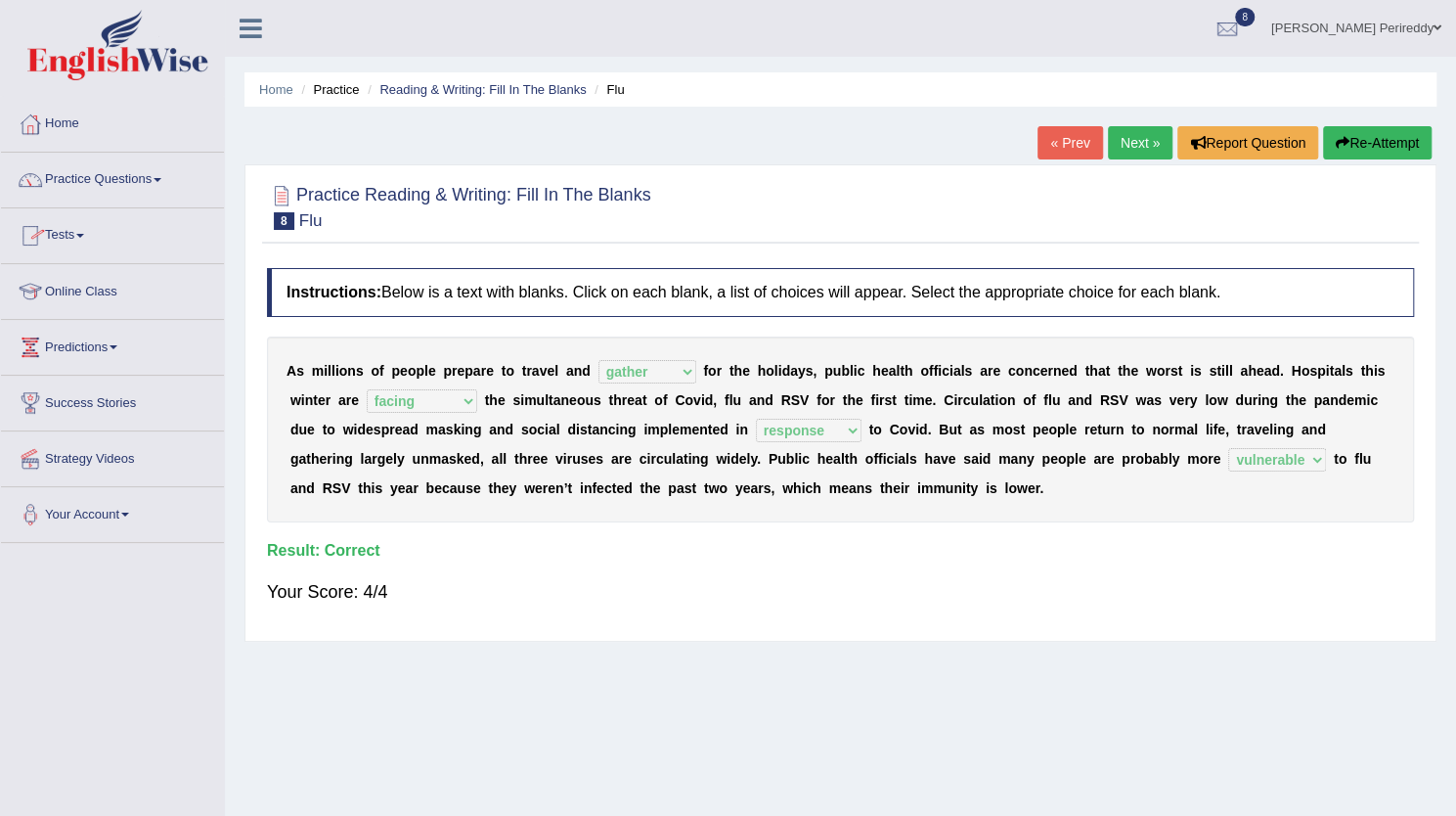 click on "Next »" at bounding box center (1140, 143) 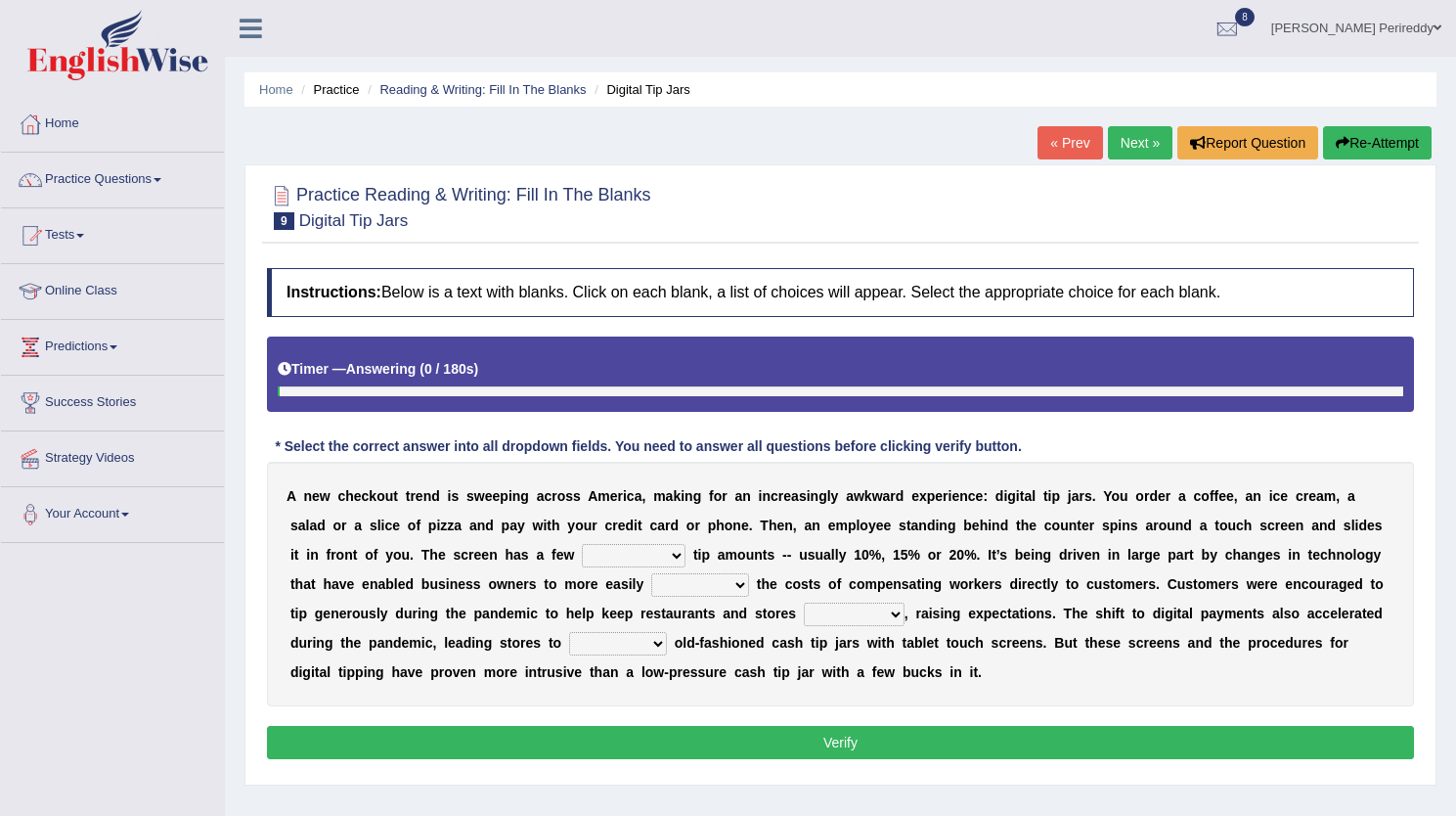 scroll, scrollTop: 0, scrollLeft: 0, axis: both 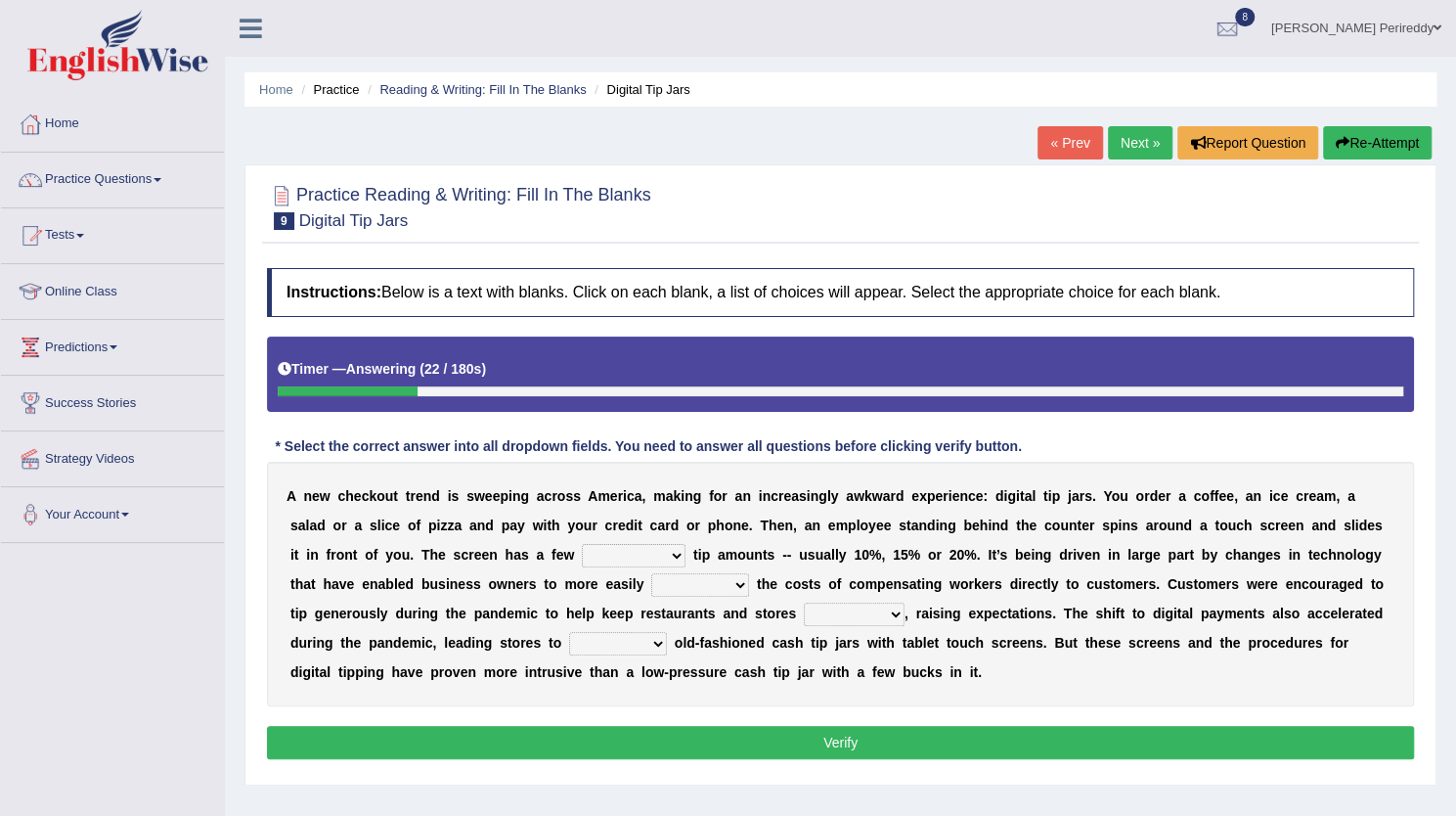 click on "suggested combined exceptional rigorous" at bounding box center [634, 556] 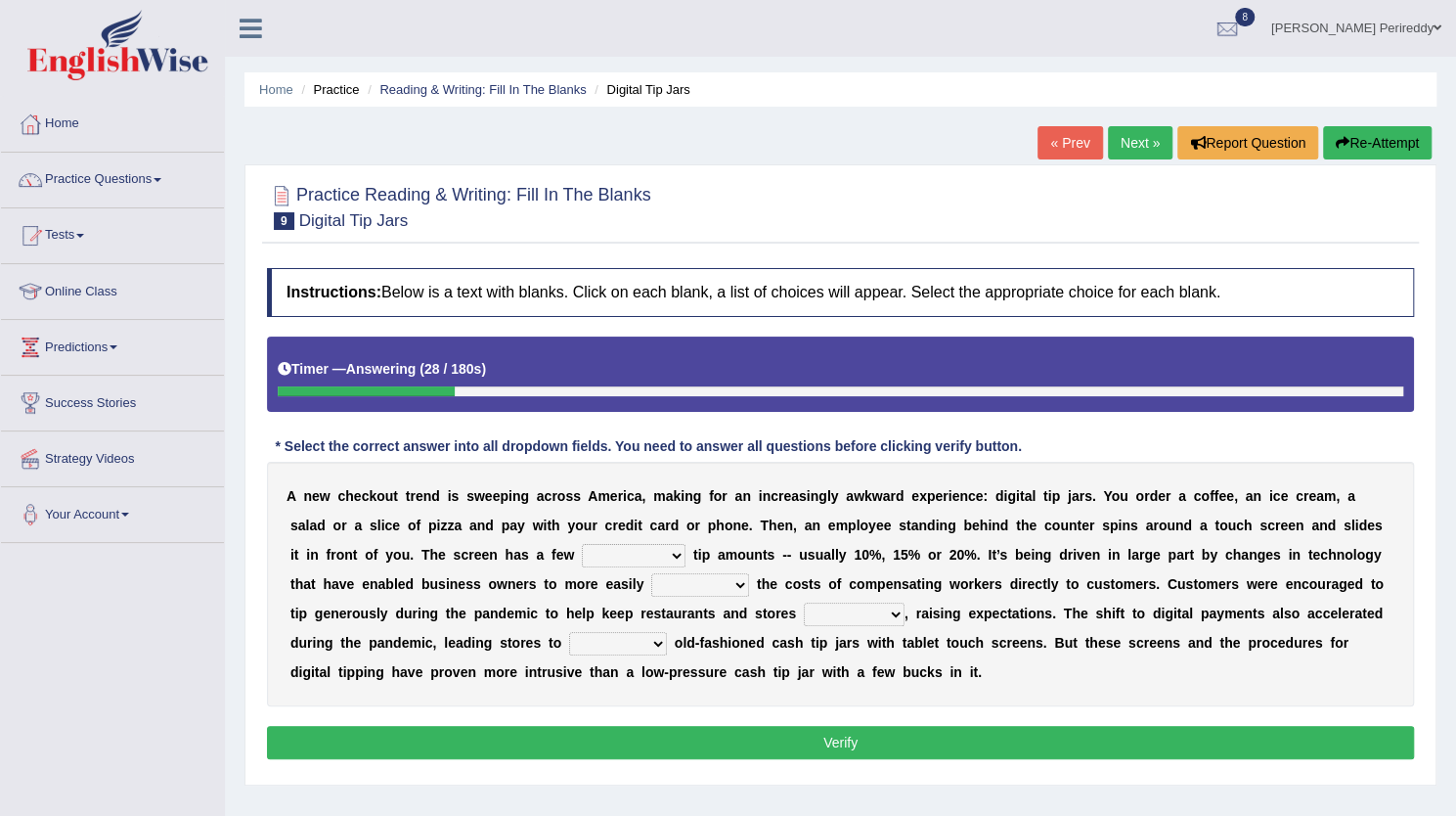 select on "suggested" 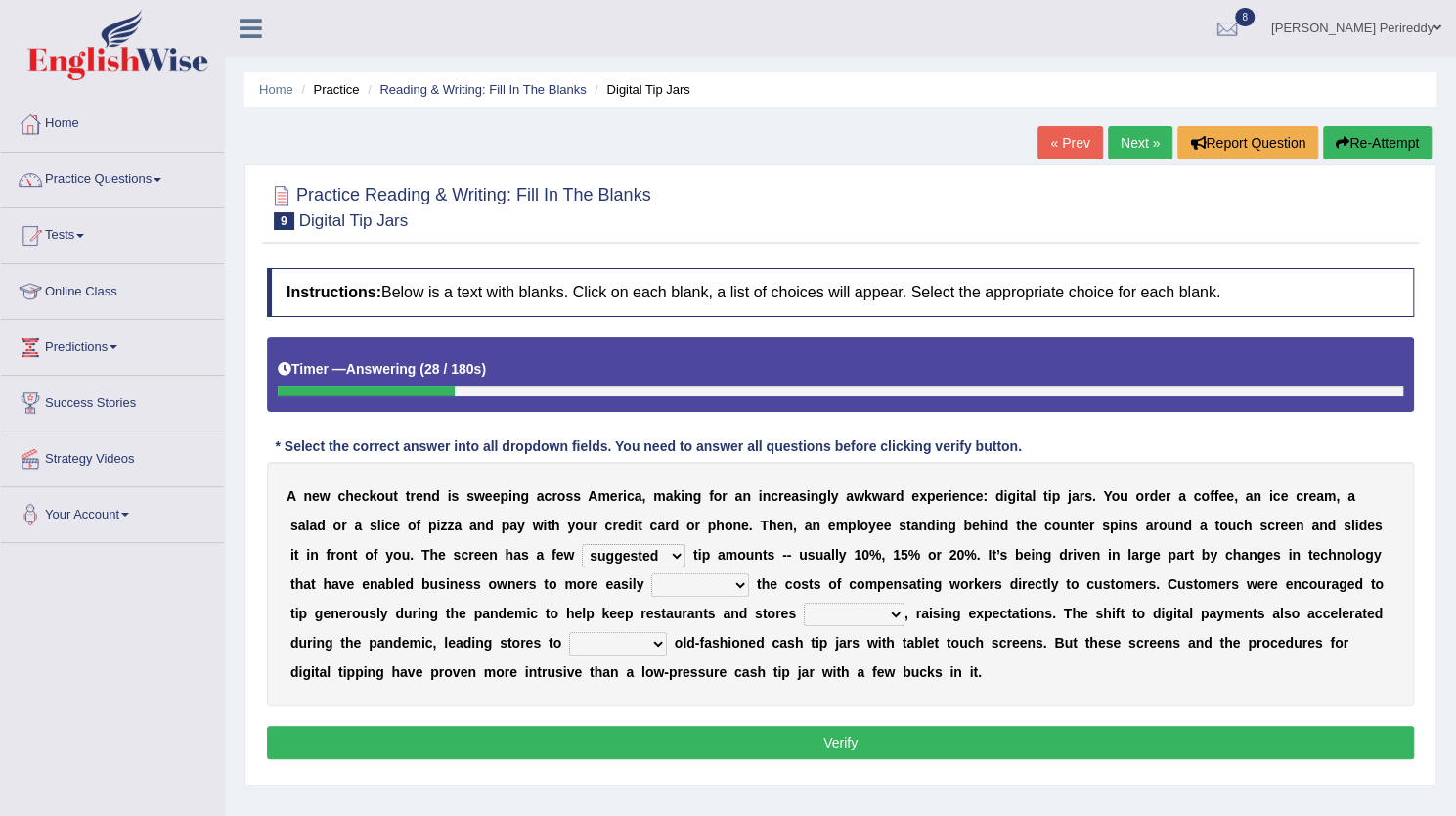 click on "suggested combined exceptional rigorous" at bounding box center [634, 556] 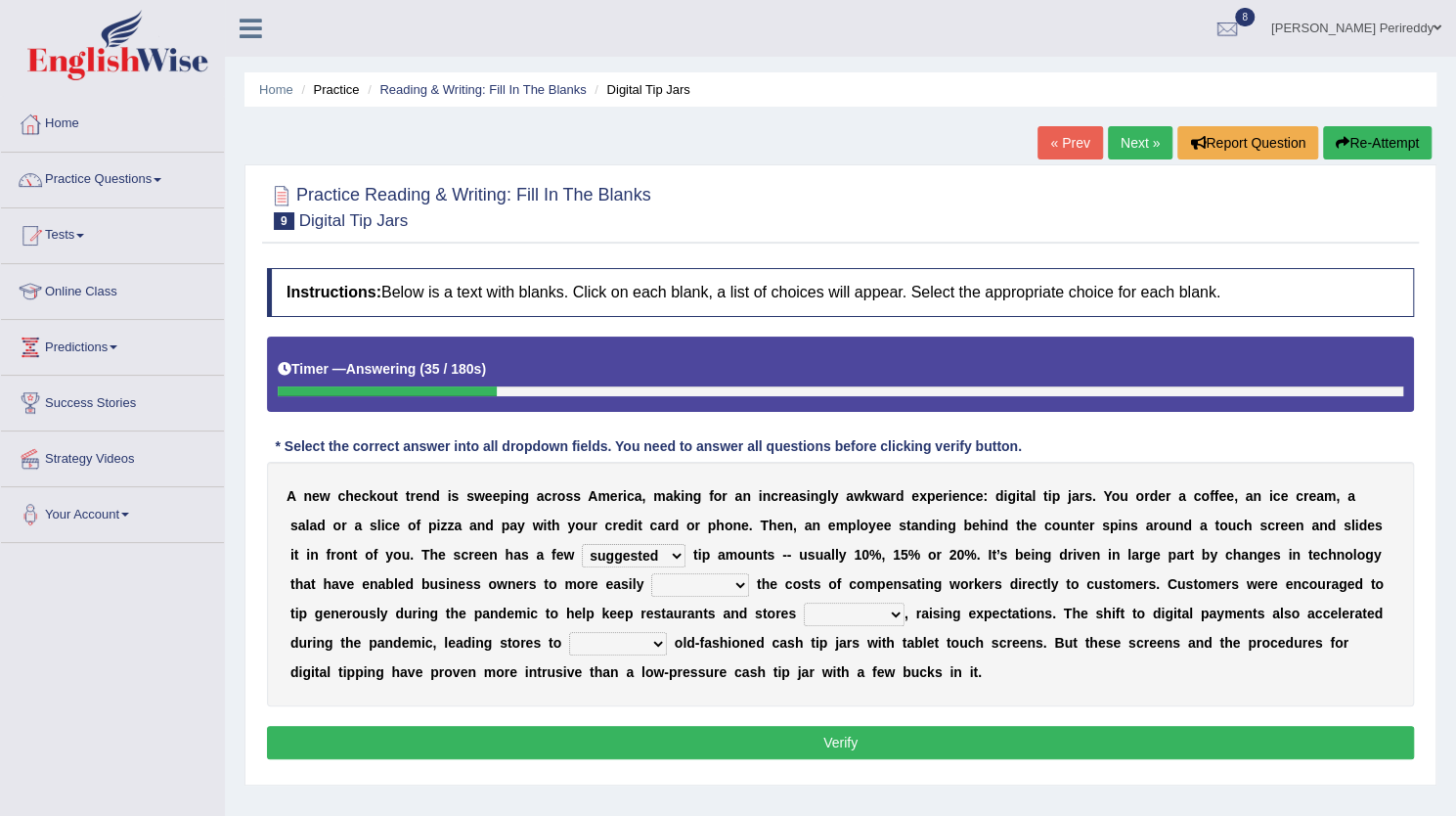 click on "abide covet diverge shift" at bounding box center (700, 585) 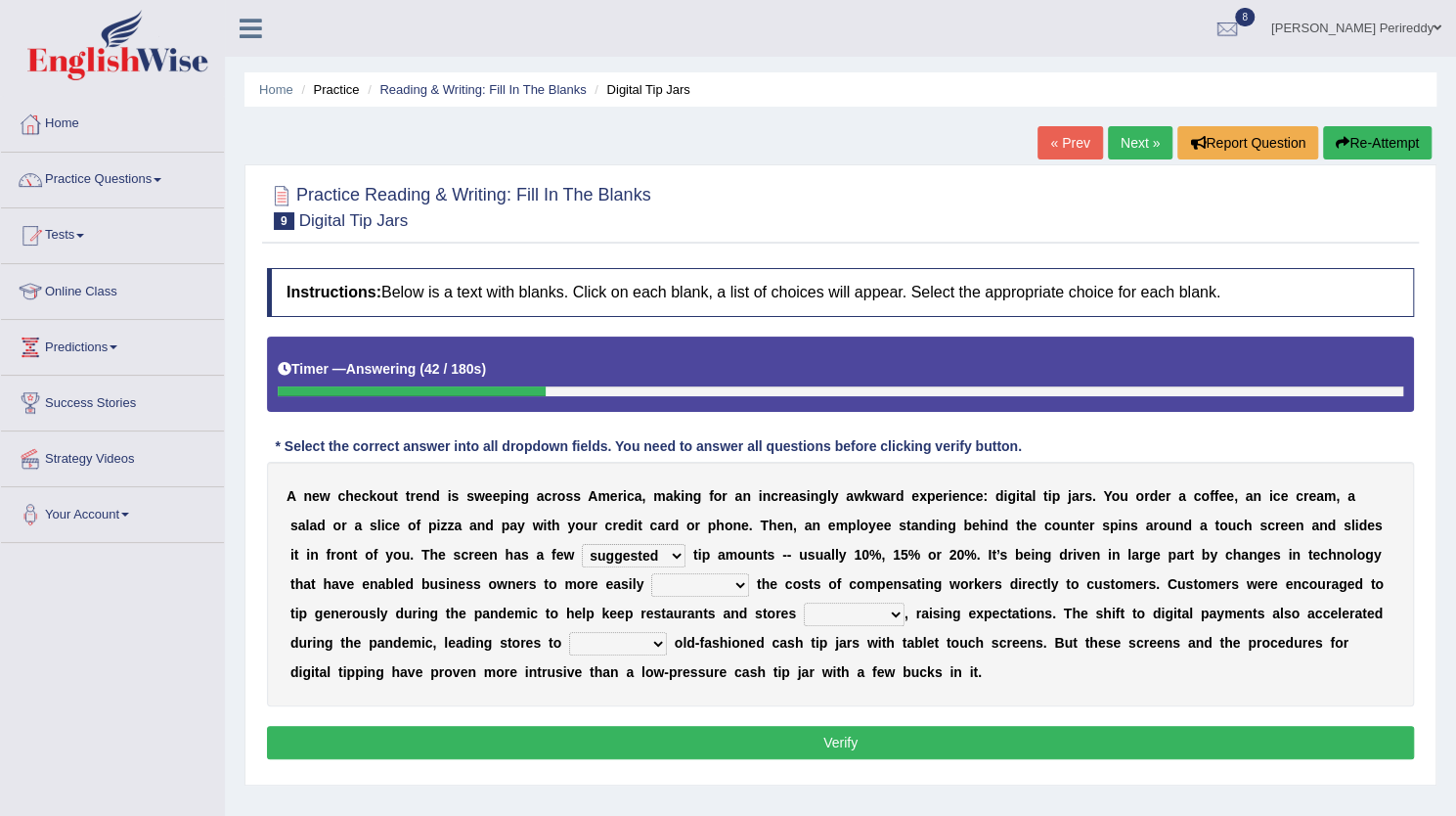 click on "abide covet diverge shift" at bounding box center (700, 585) 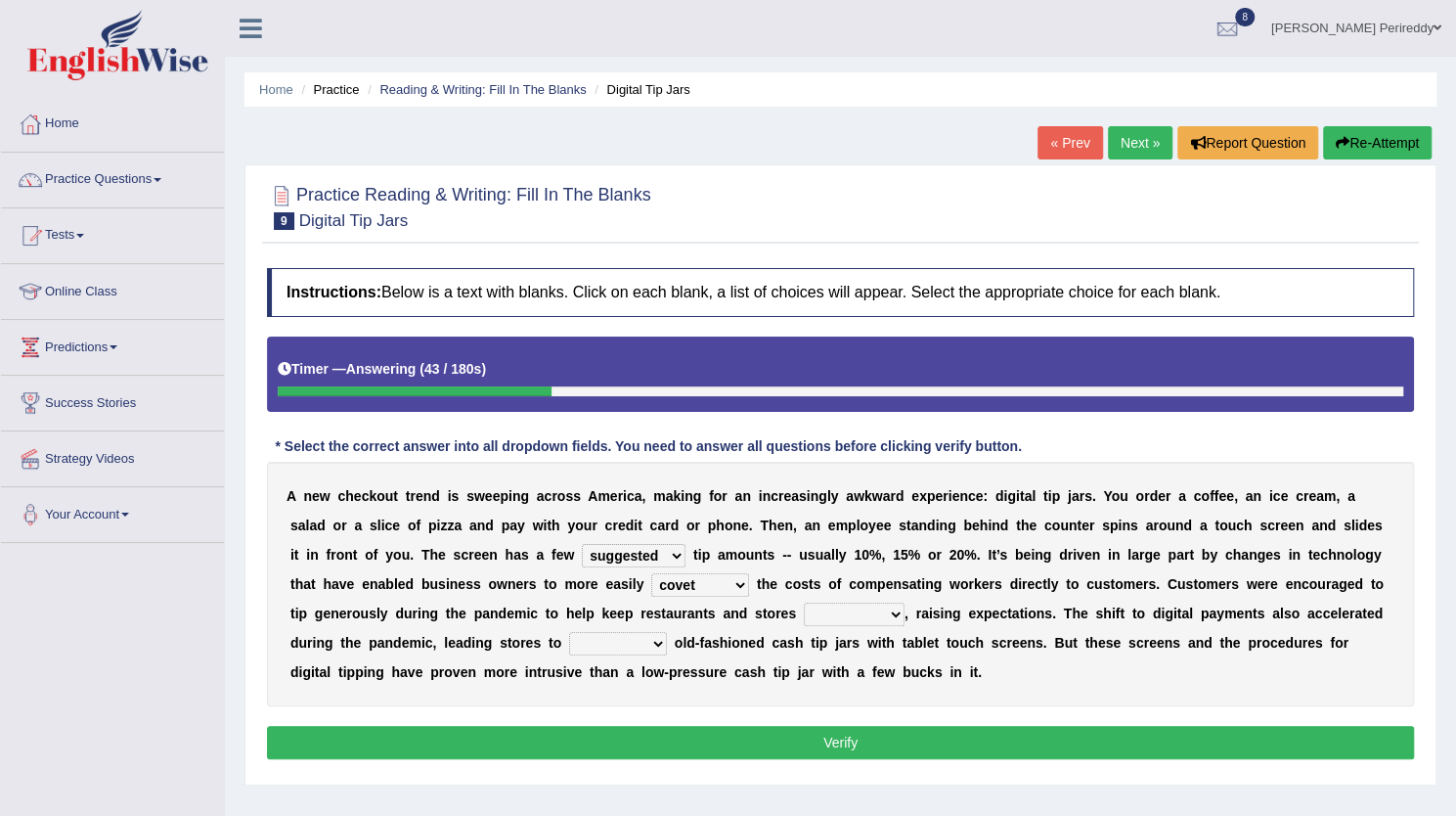 click on "abide covet diverge shift" at bounding box center (700, 585) 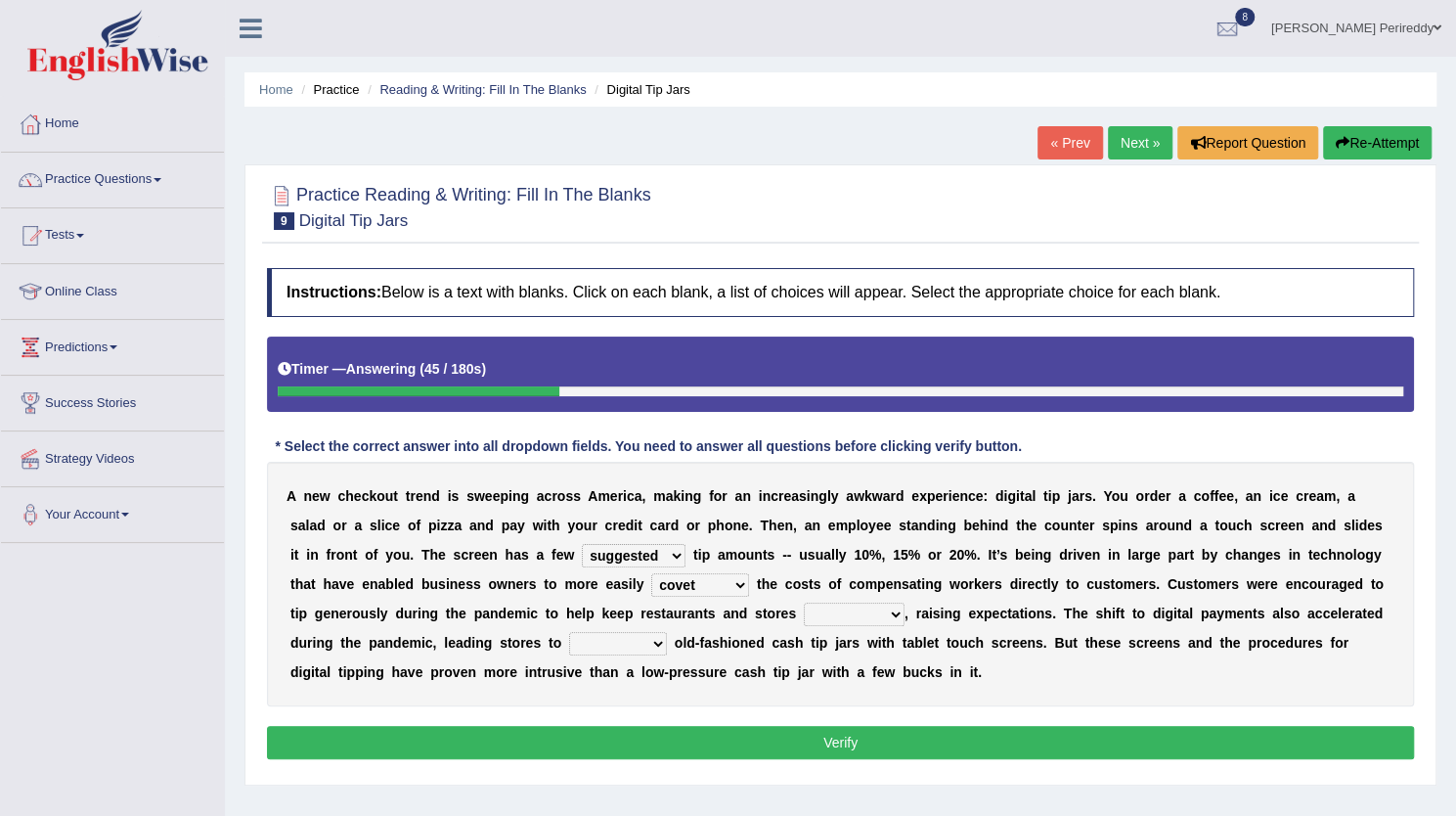 click on "abide covet diverge shift" at bounding box center (700, 585) 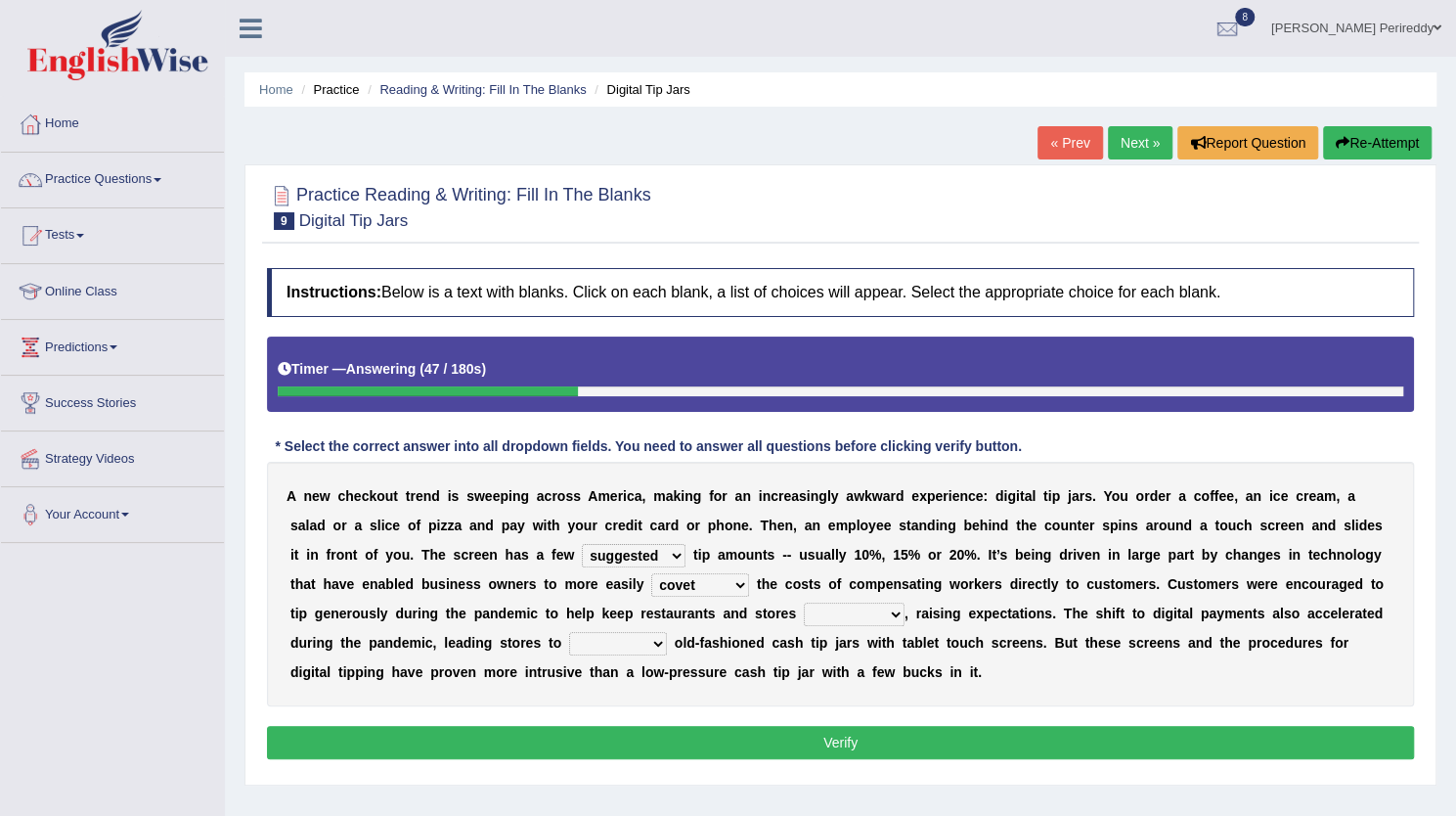 click on "abide covet diverge shift" at bounding box center (700, 585) 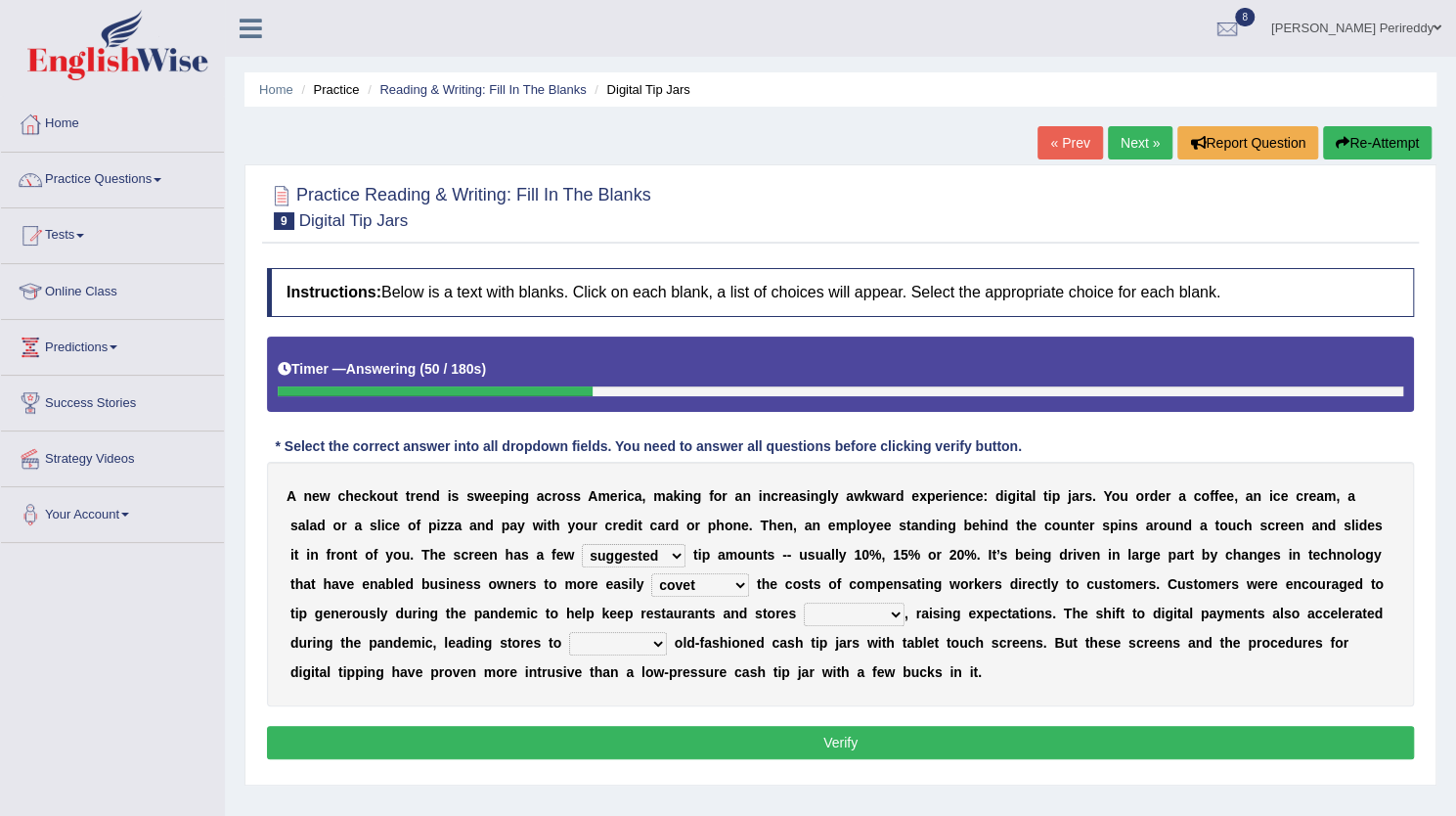 select on "shift" 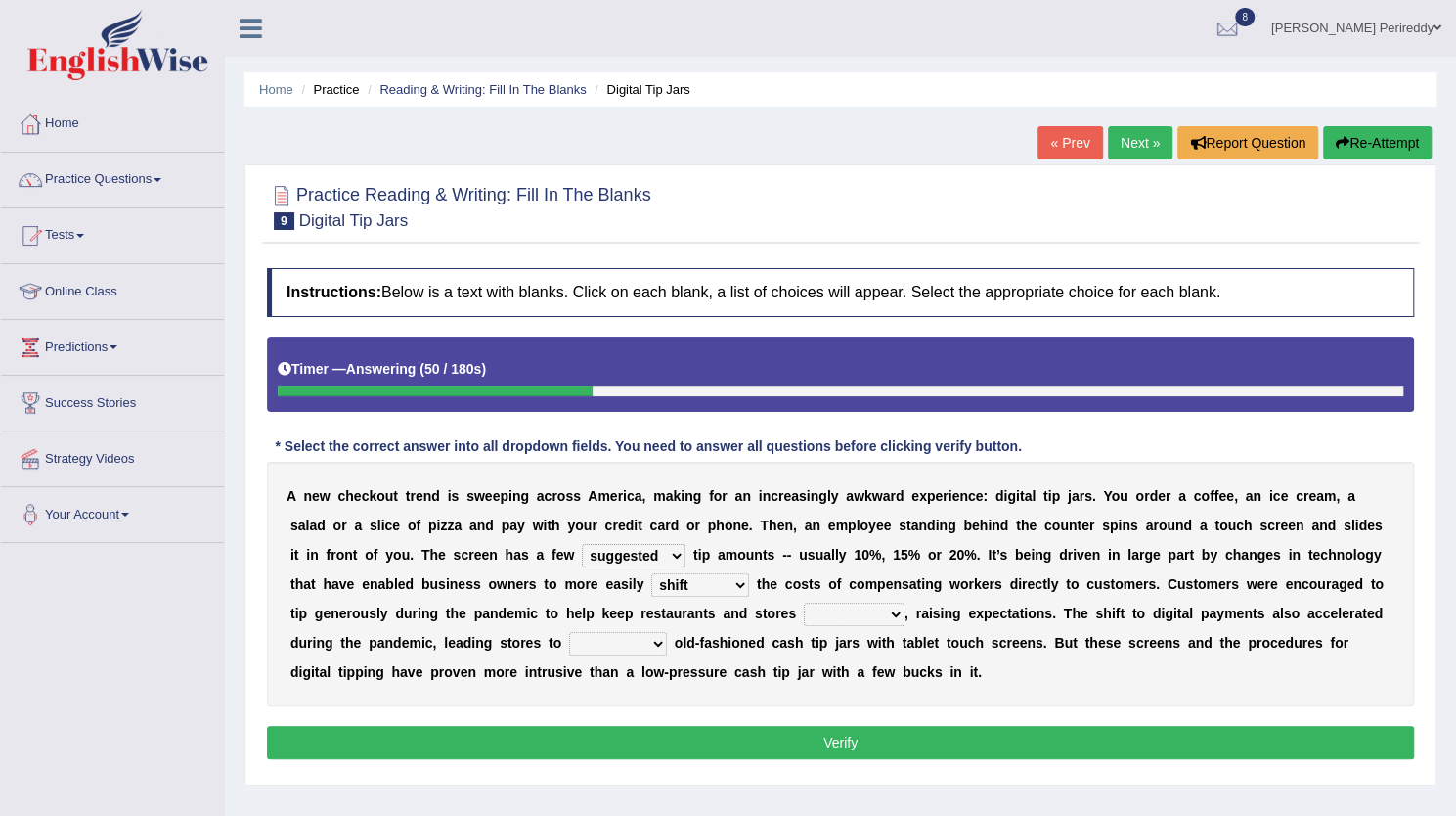 click on "abide covet diverge shift" at bounding box center [700, 585] 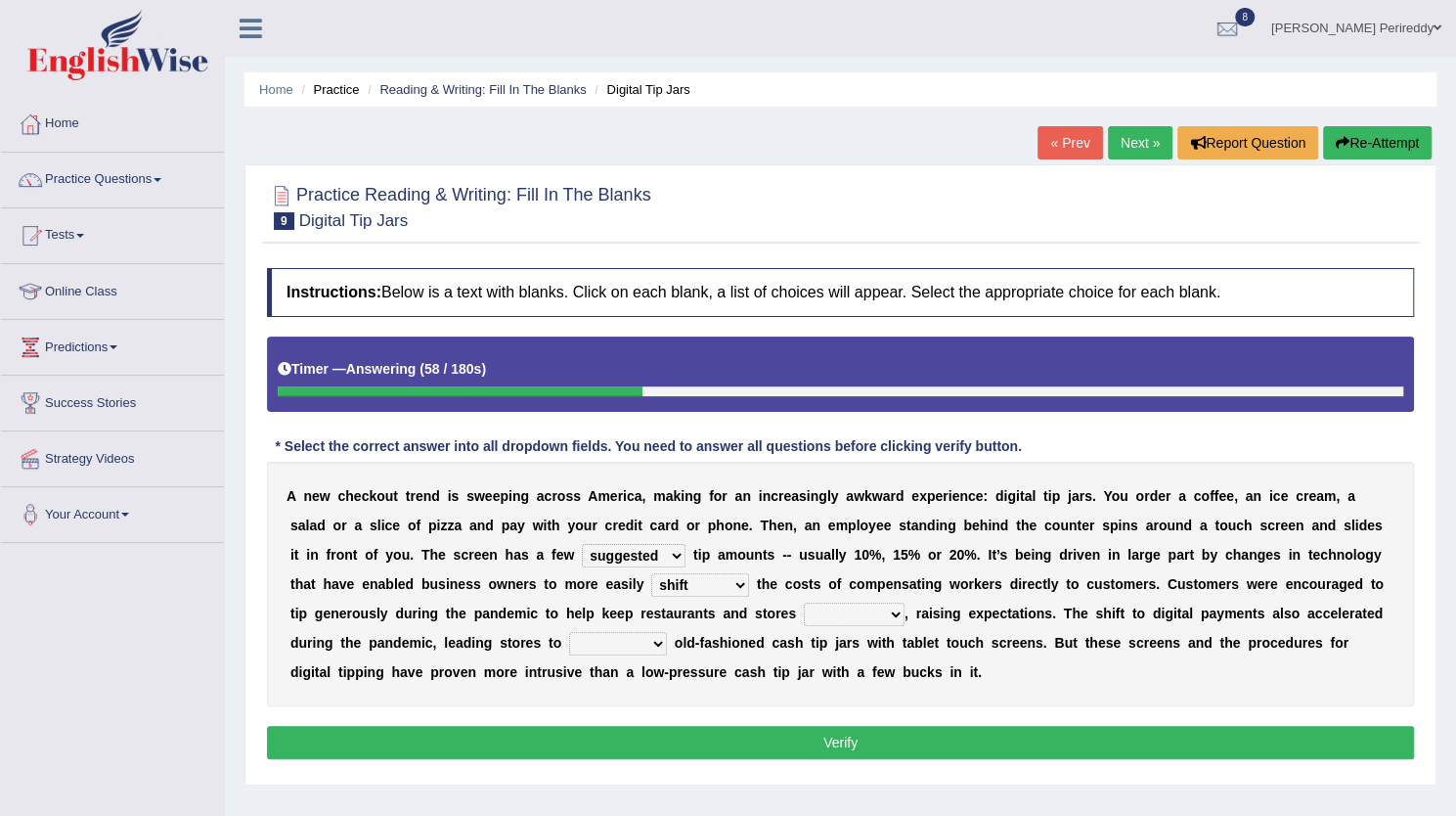 click on "afloat overlapped affable concise" at bounding box center [854, 614] 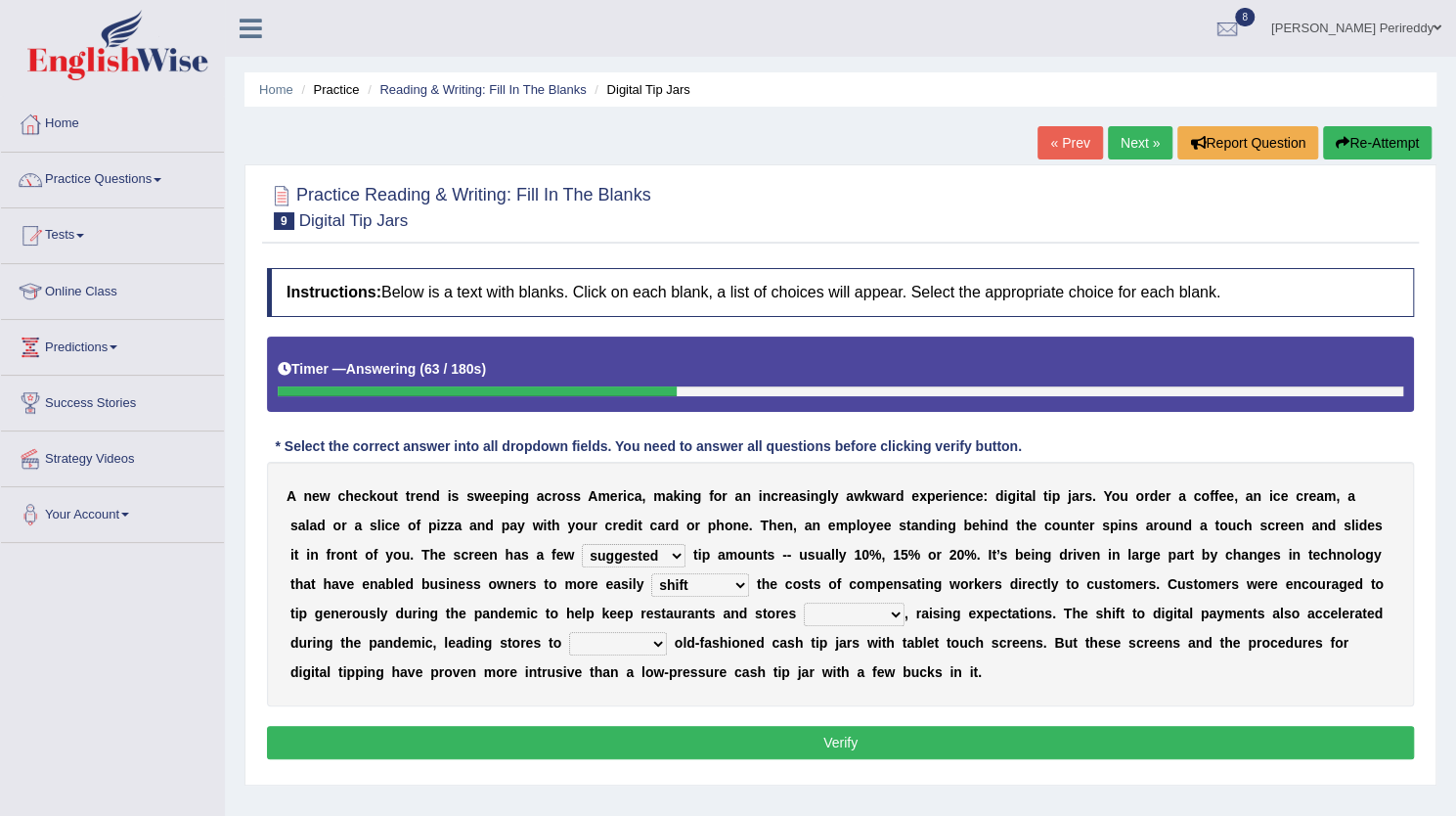 select on "affable" 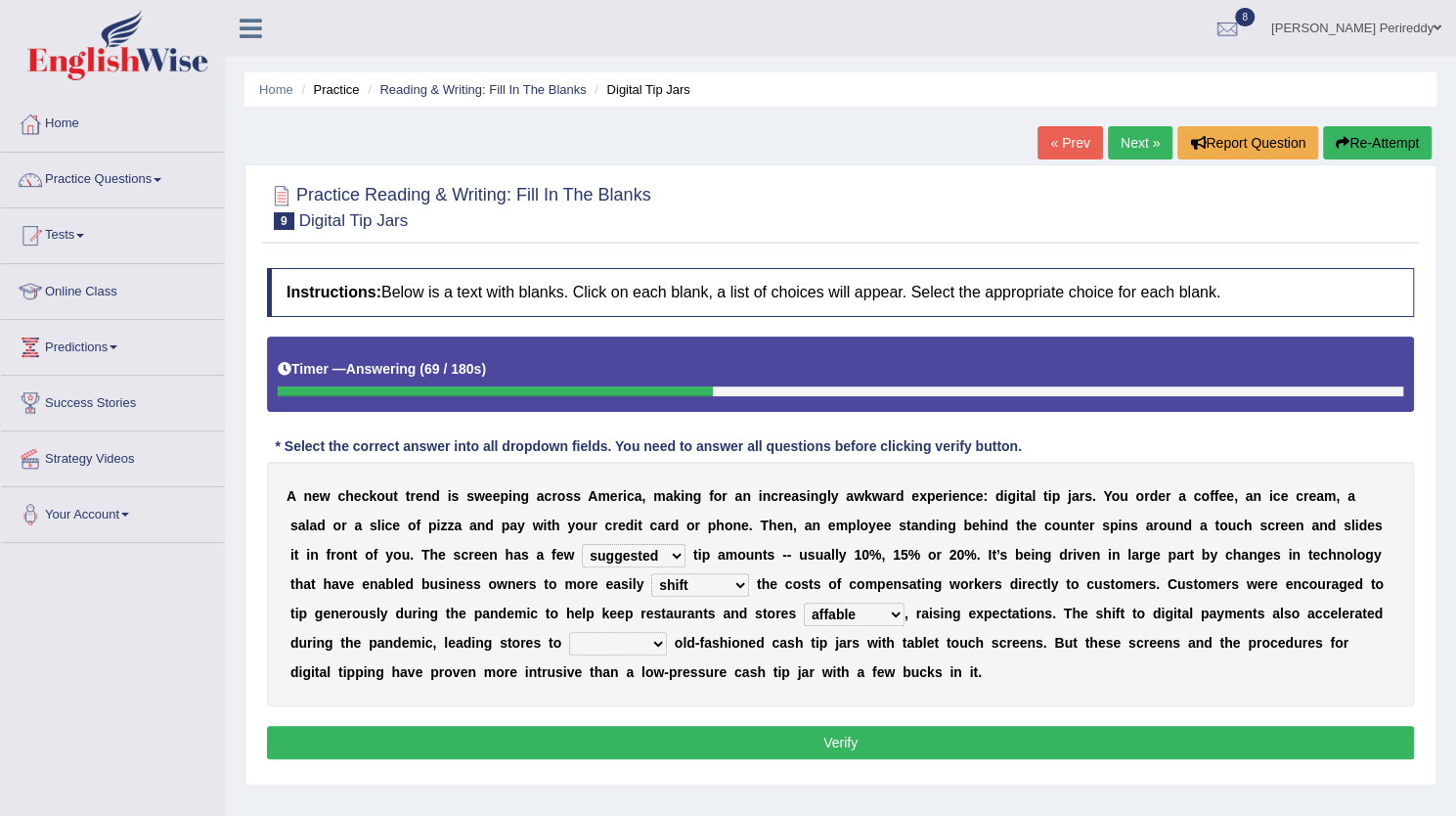 click on "replace exchange occupy retrieve" at bounding box center (618, 644) 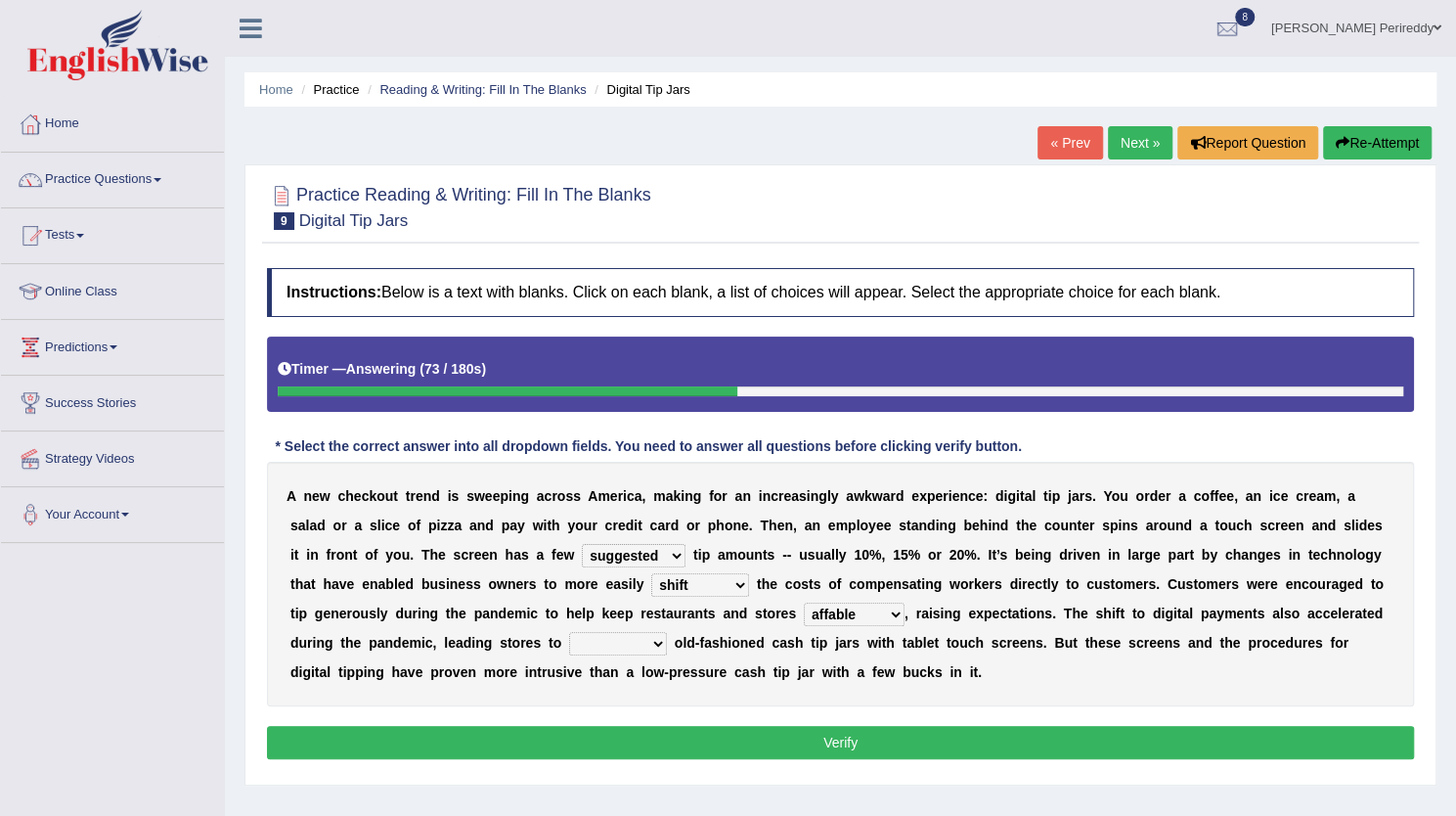 select on "replace" 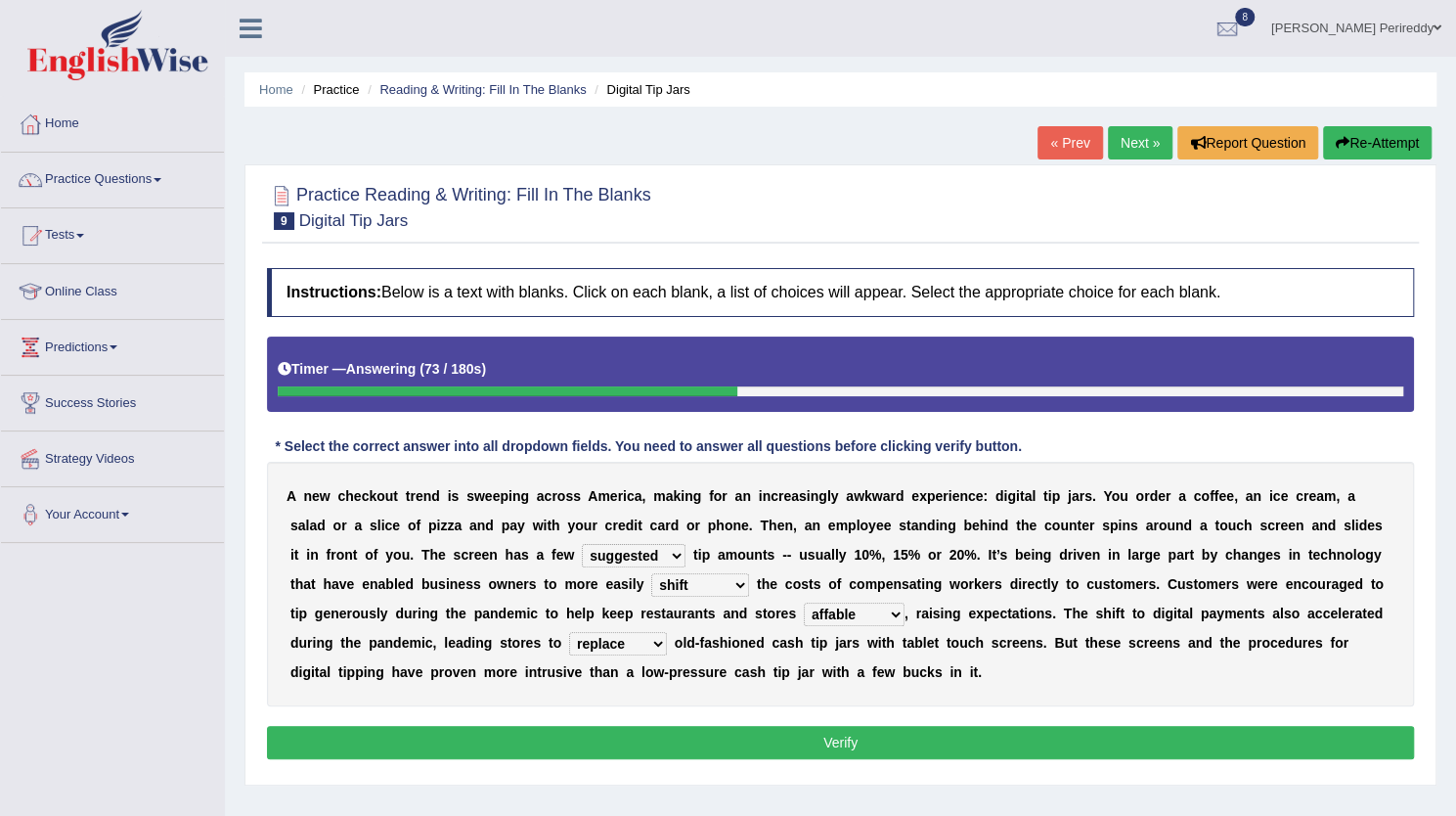 click on "replace exchange occupy retrieve" at bounding box center (618, 644) 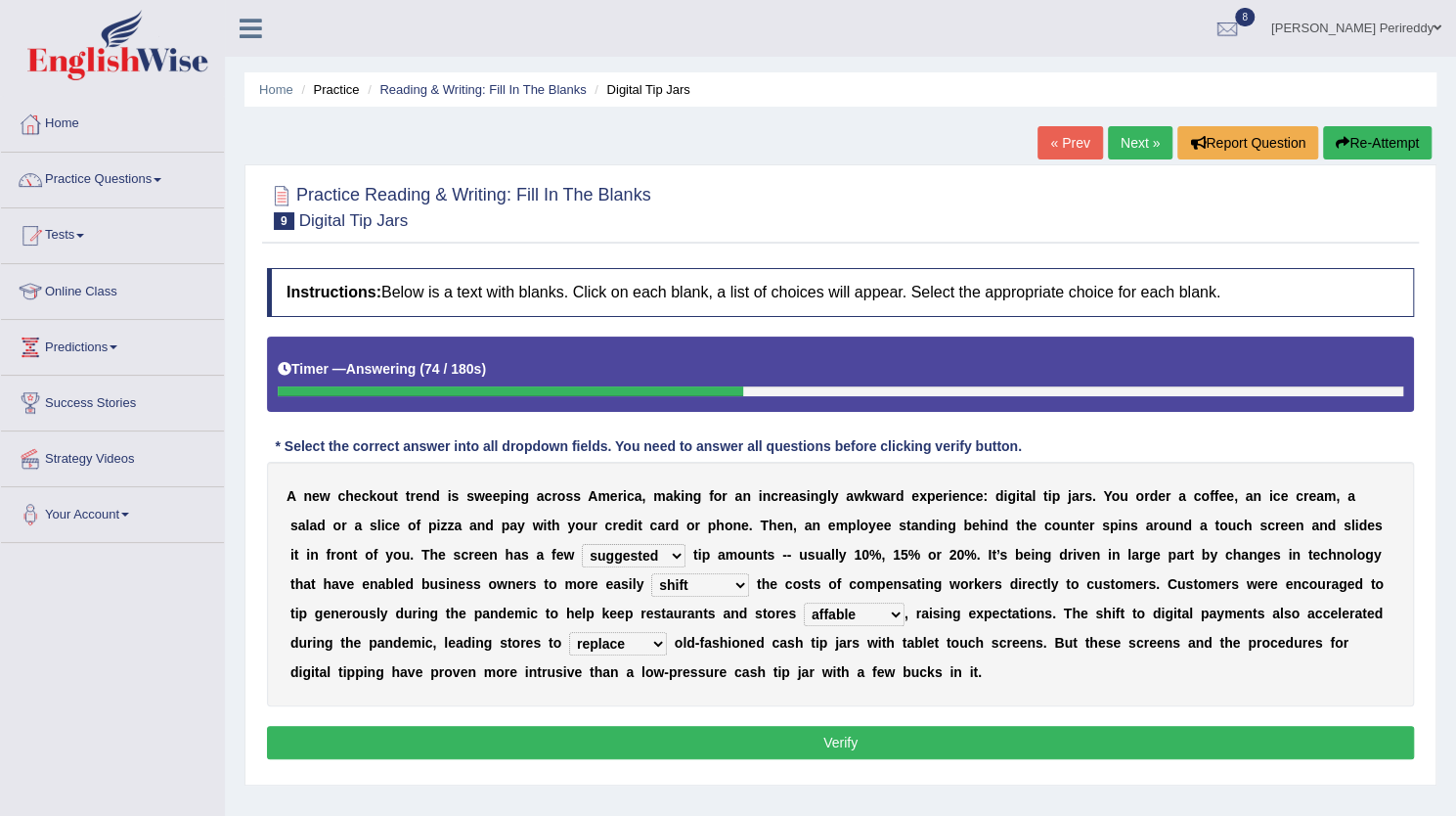 click on "Verify" at bounding box center [840, 743] 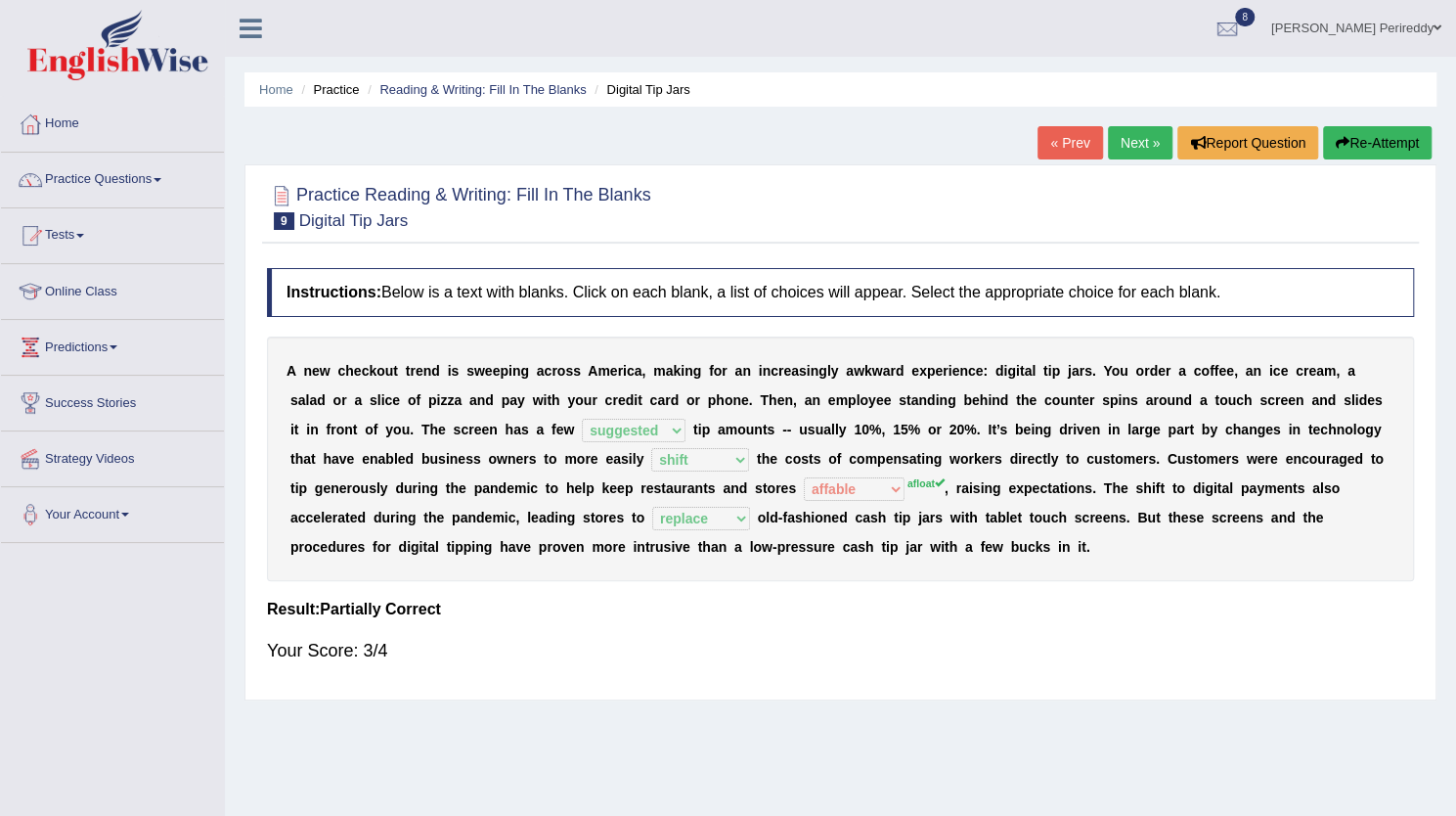 click on "Next »" at bounding box center [1140, 143] 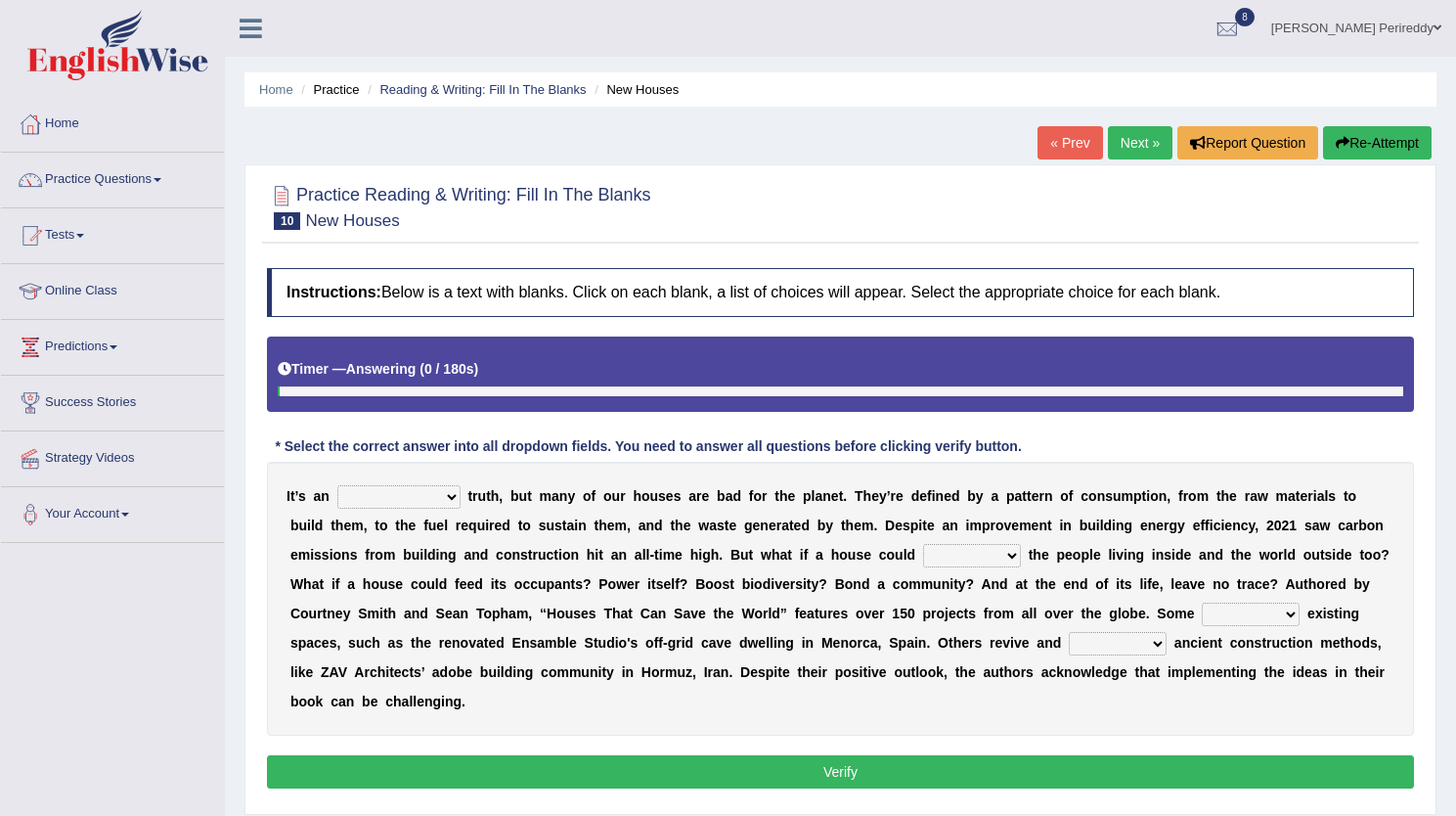 scroll, scrollTop: 0, scrollLeft: 0, axis: both 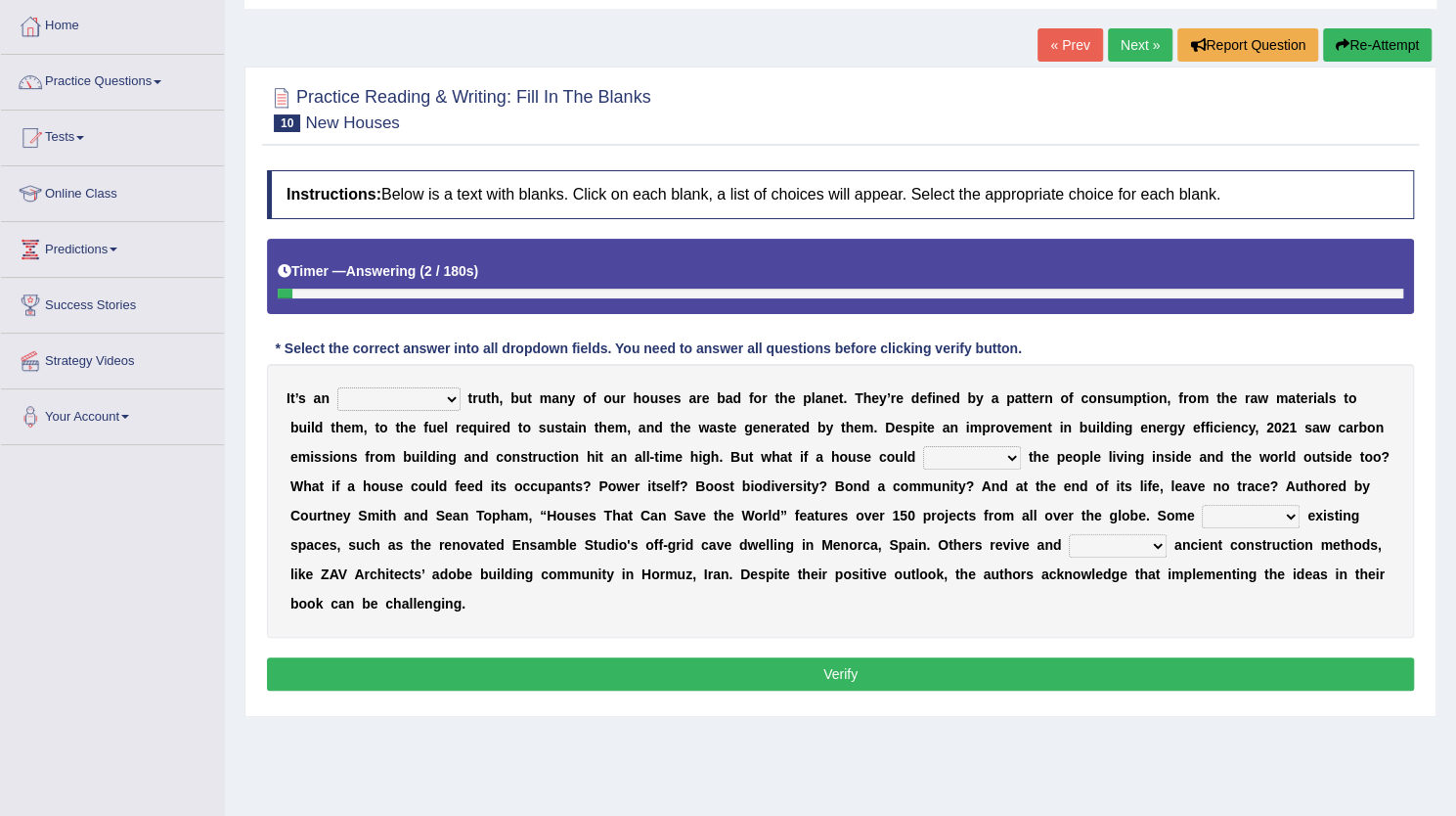 click on "unrivaled unstable uncomfortable uncapped" at bounding box center (399, 399) 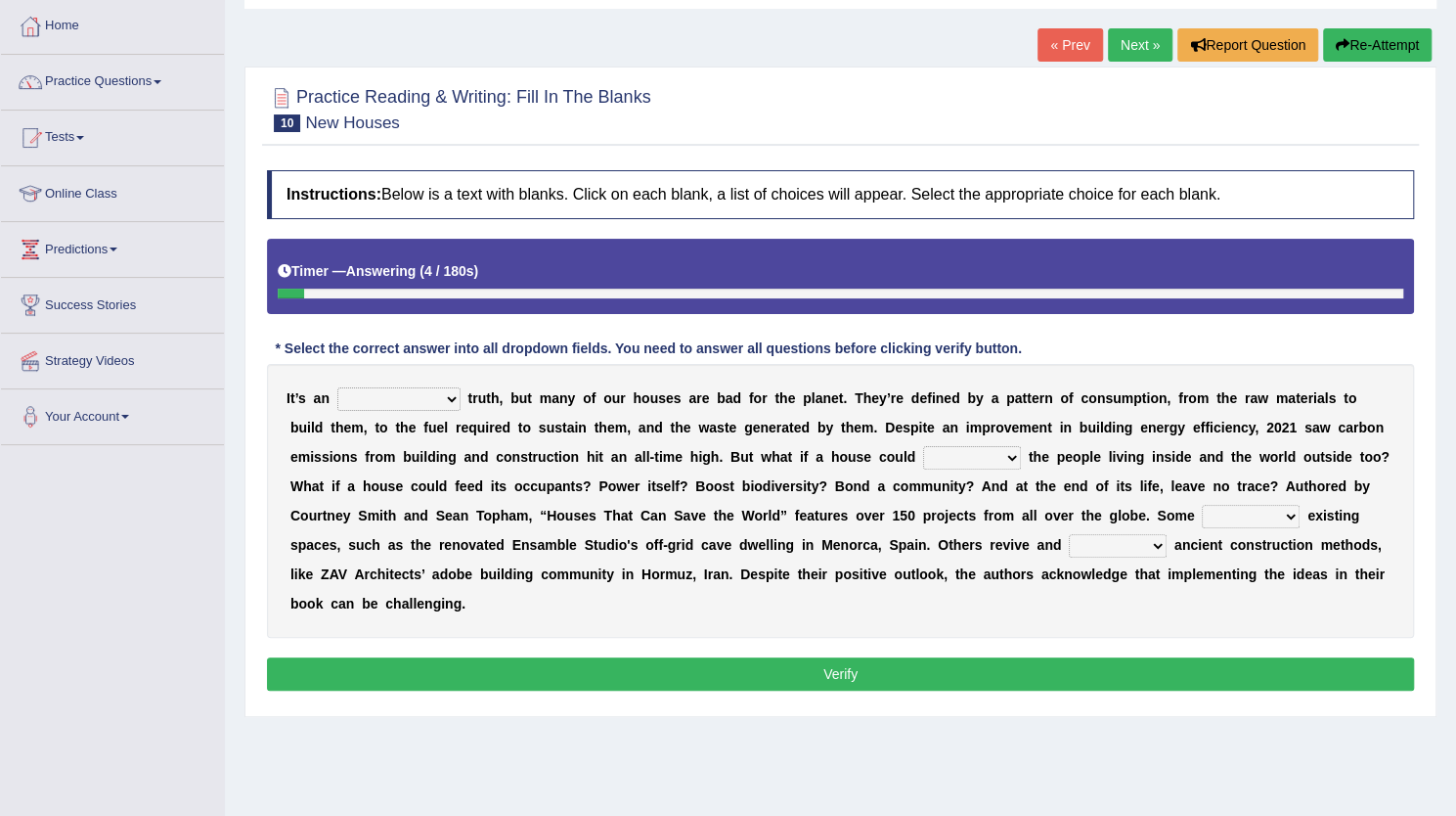 click on "unrivaled unstable uncomfortable uncapped" at bounding box center (399, 399) 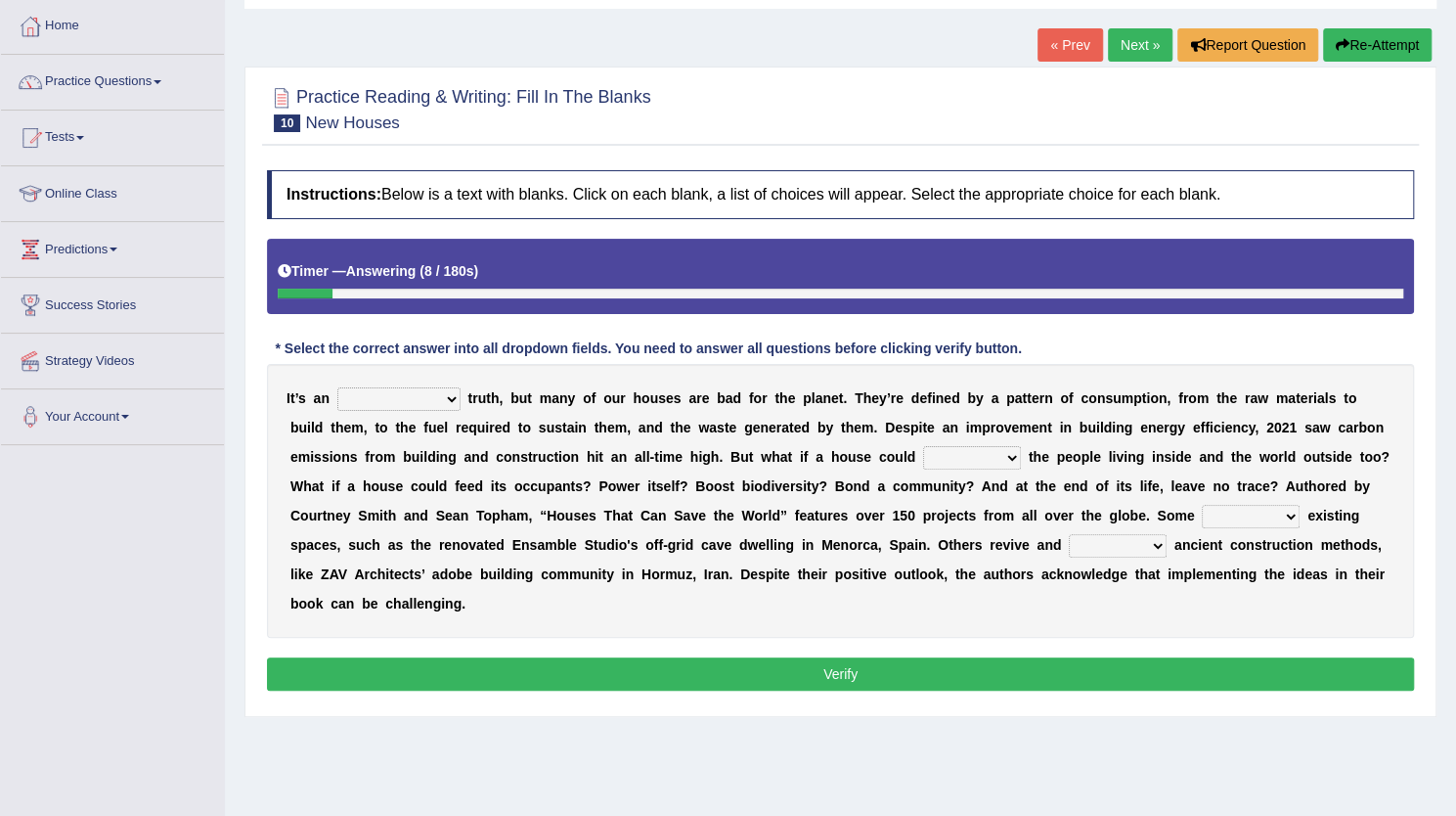 click on "unrivaled unstable uncomfortable uncapped" at bounding box center [399, 399] 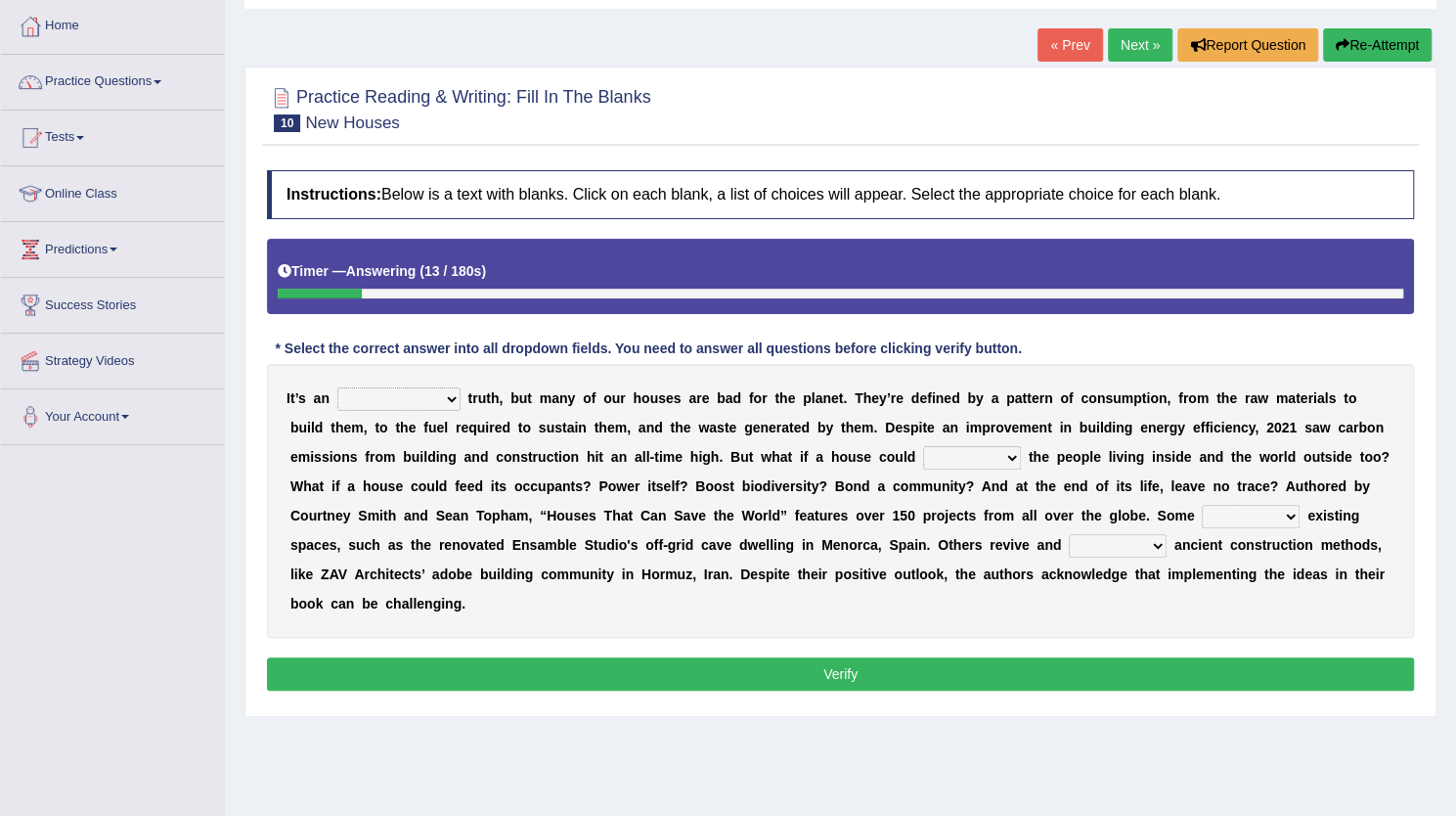 select on "uncomfortable" 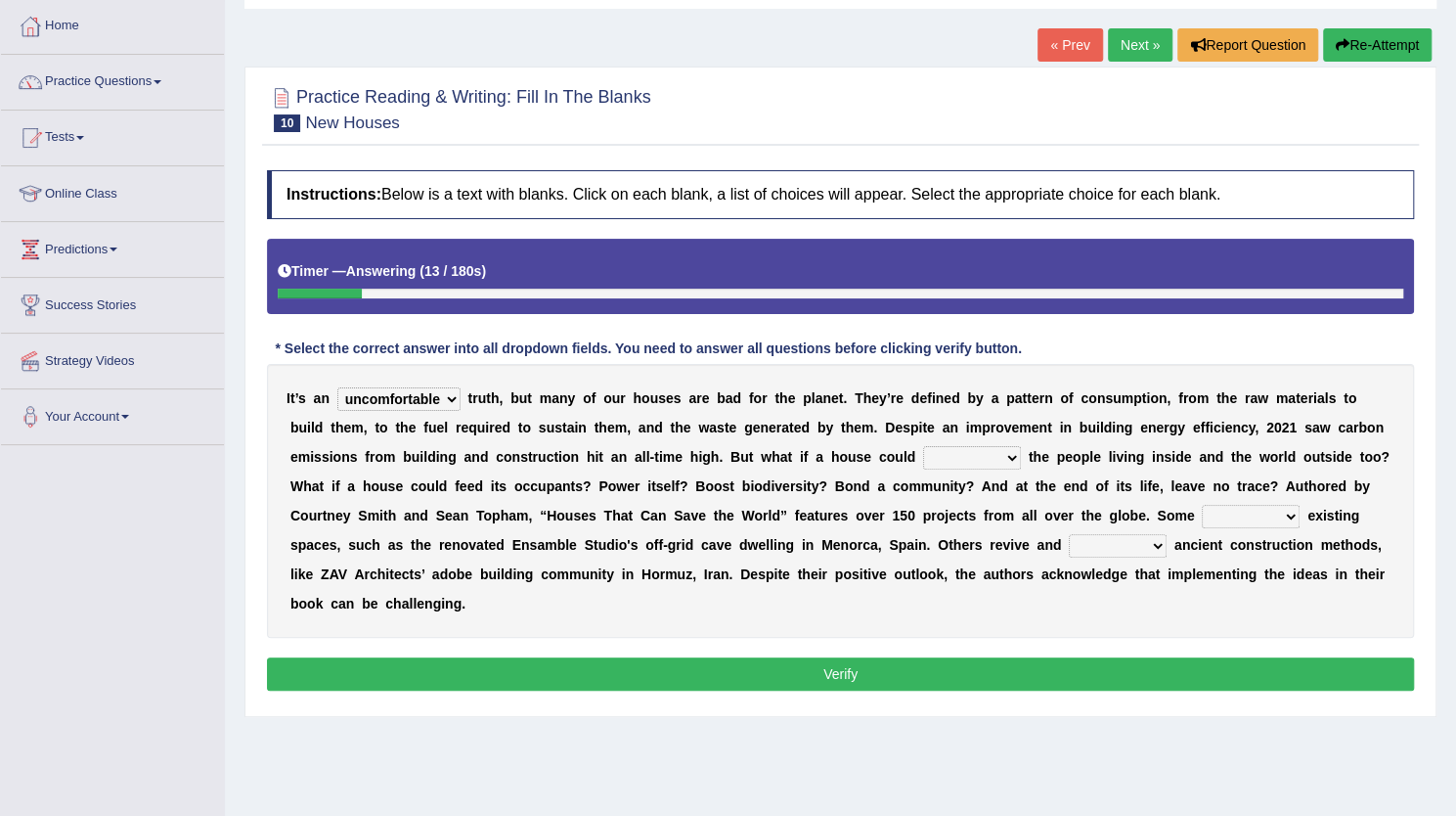 click on "unrivaled unstable uncomfortable uncapped" at bounding box center (399, 399) 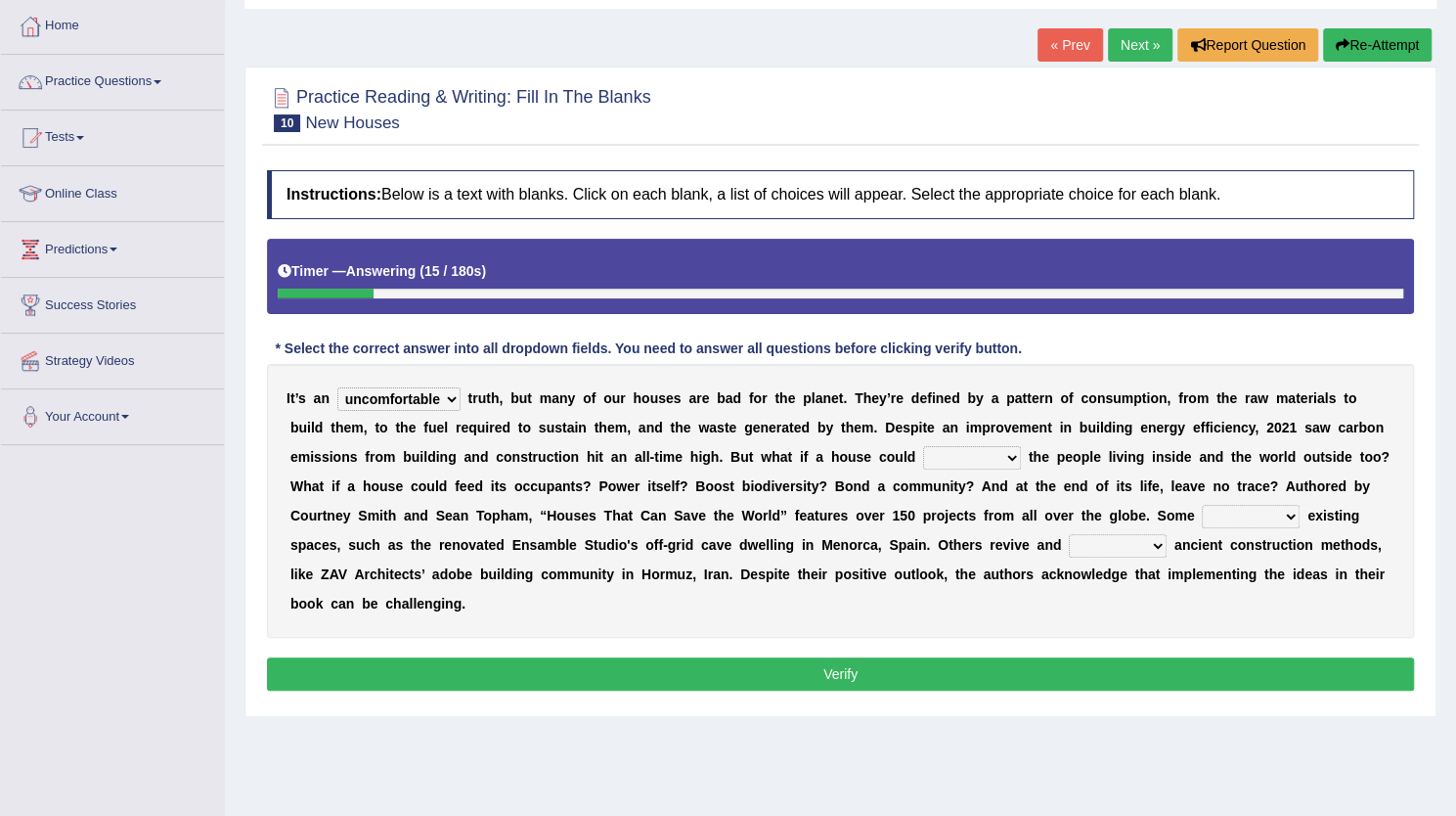 click on "unrivaled unstable uncomfortable uncapped" at bounding box center [399, 399] 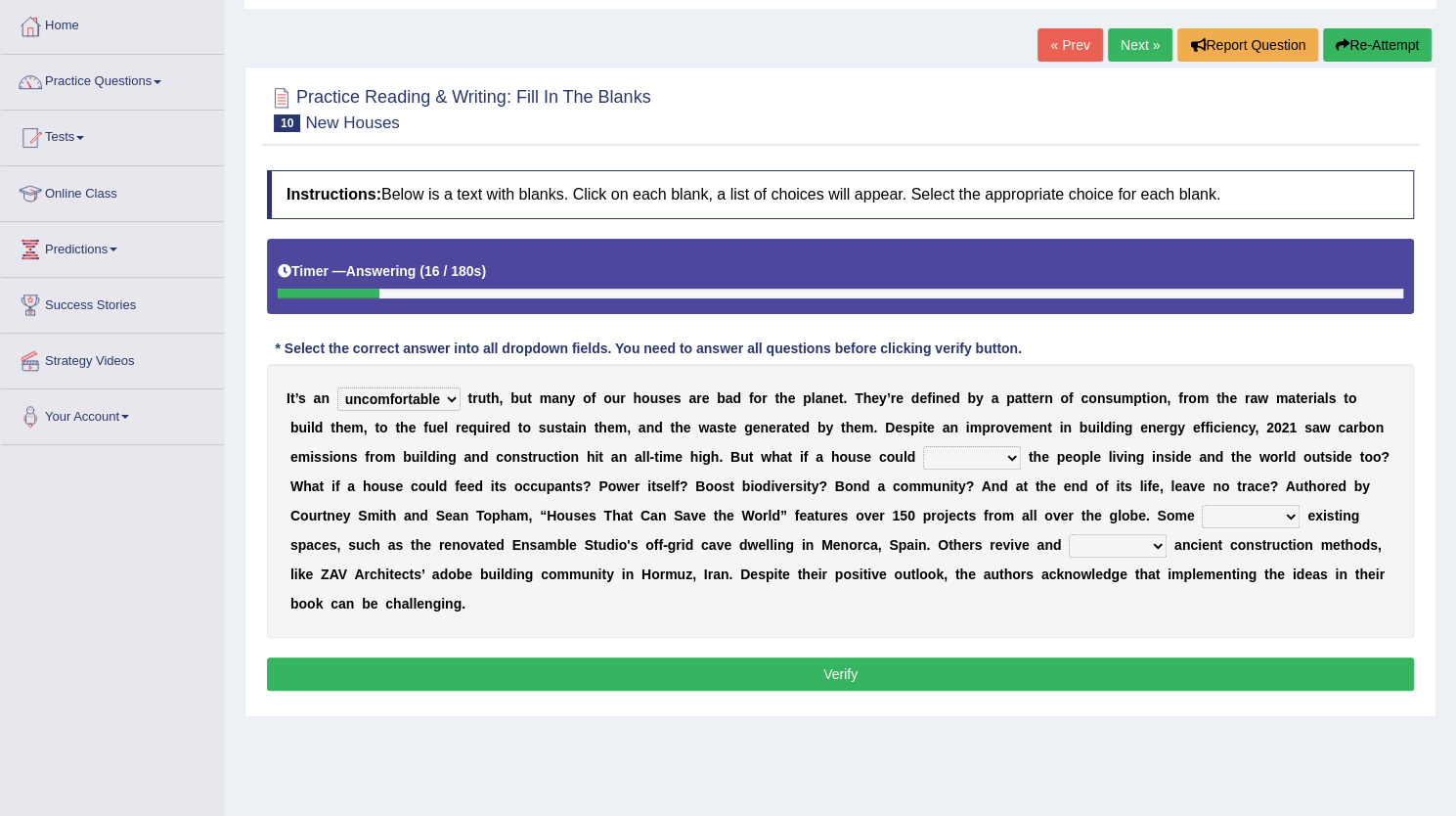 click on "unrivaled unstable uncomfortable uncapped" at bounding box center (399, 399) 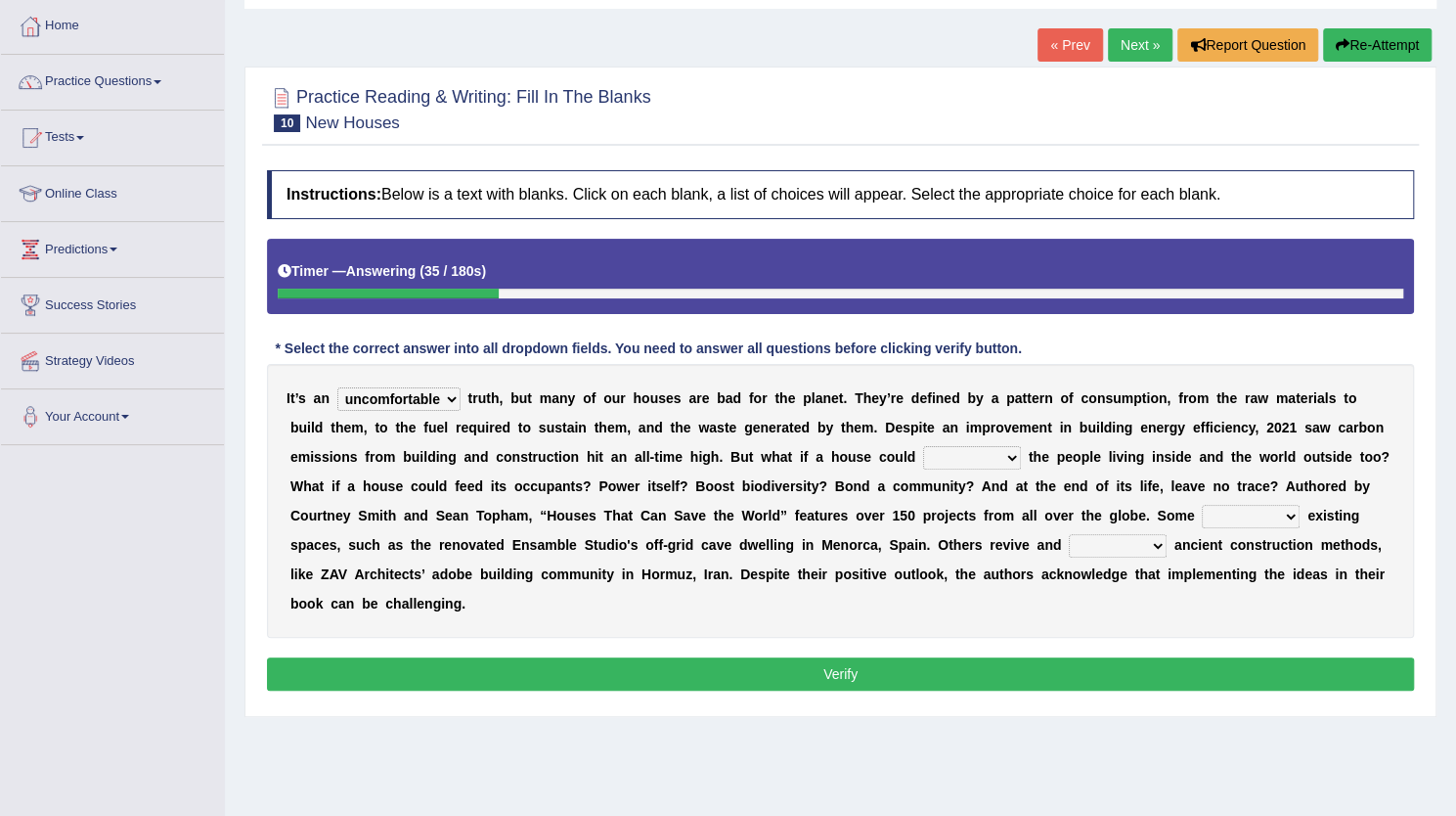 click on "survive mimic dominate nurture" at bounding box center [972, 458] 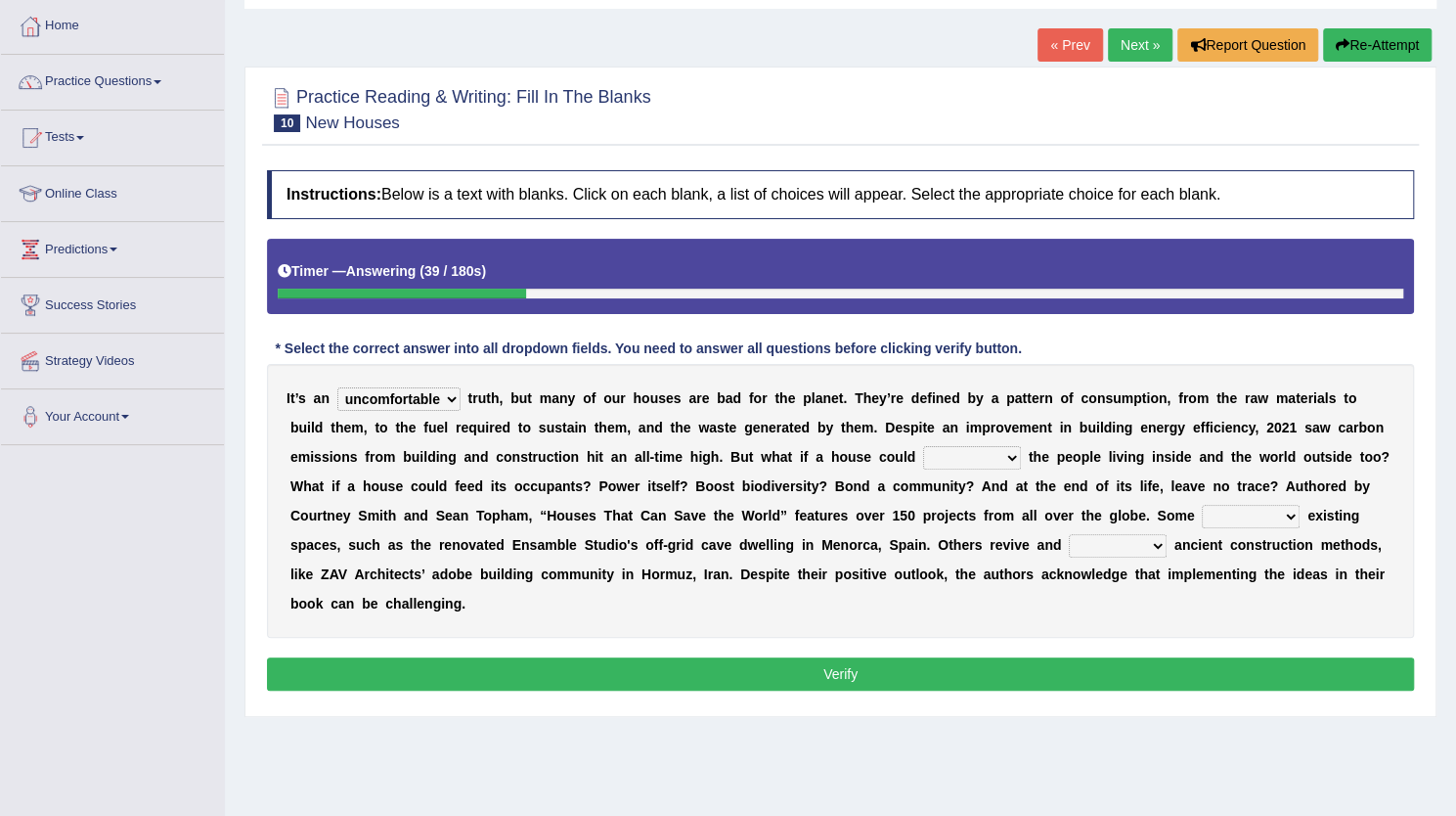 select on "nurture" 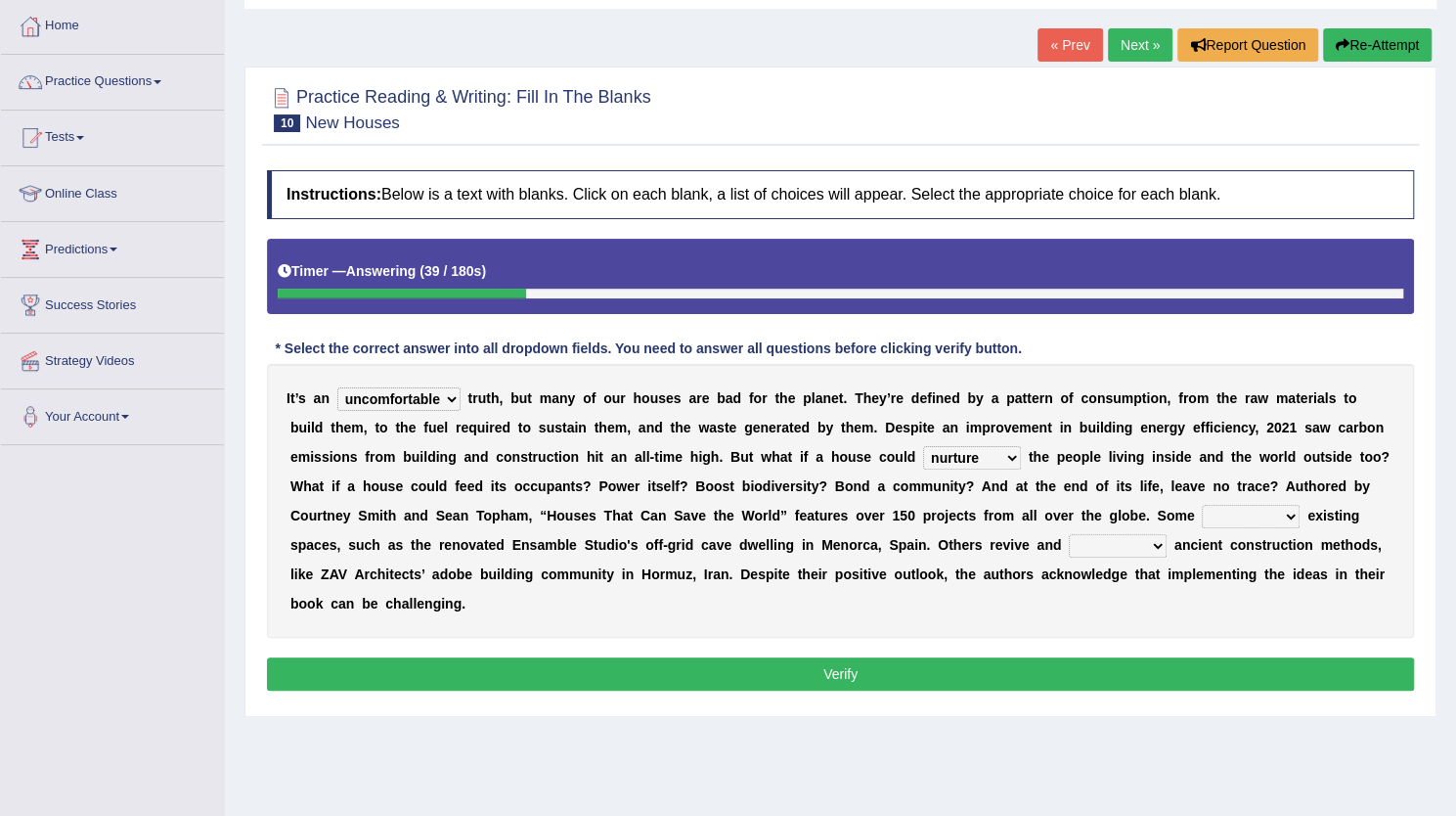 click on "survive mimic dominate nurture" at bounding box center [972, 458] 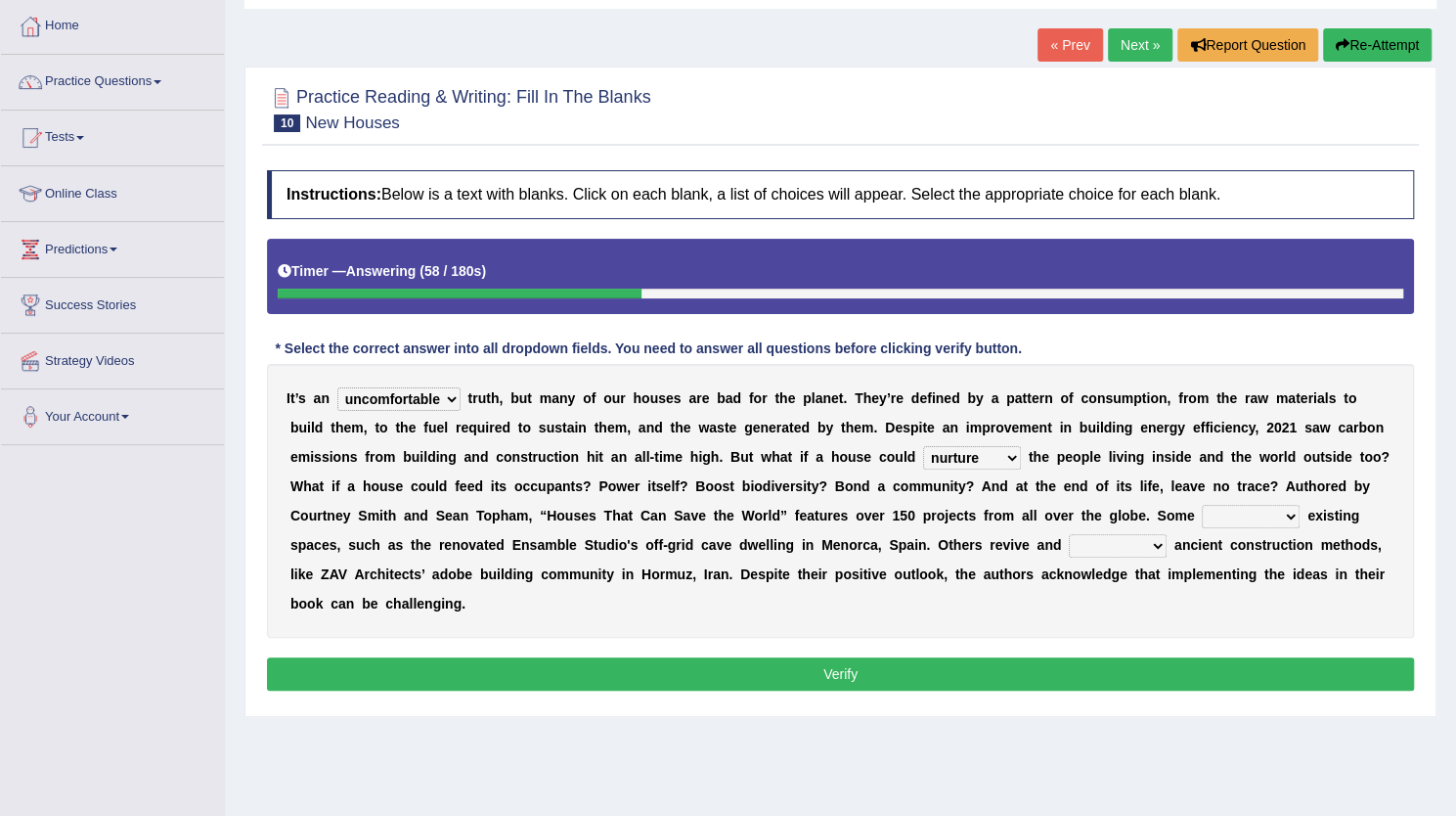 click on "delve automate repurpose reckon" at bounding box center [1251, 517] 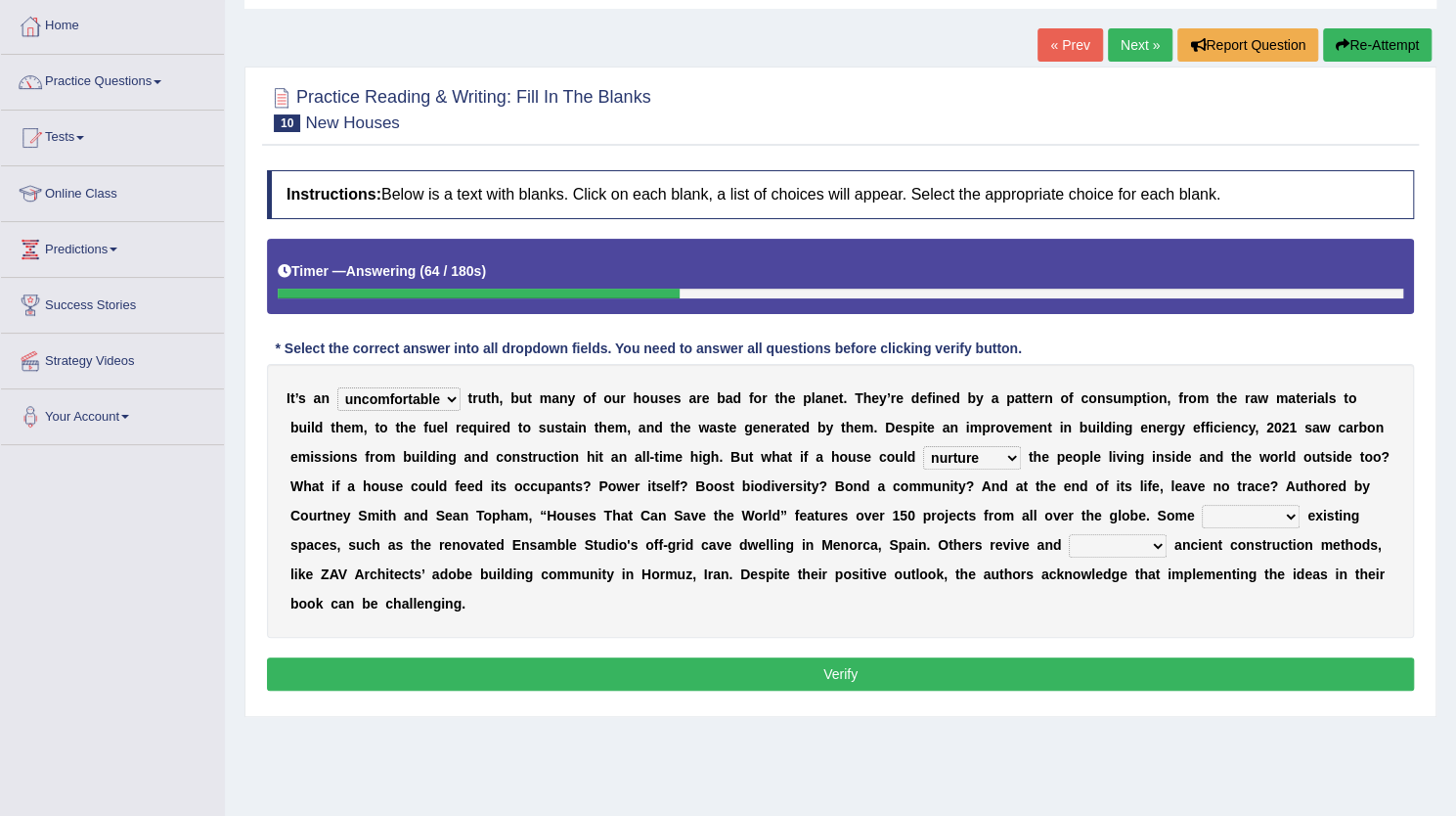 select on "delve" 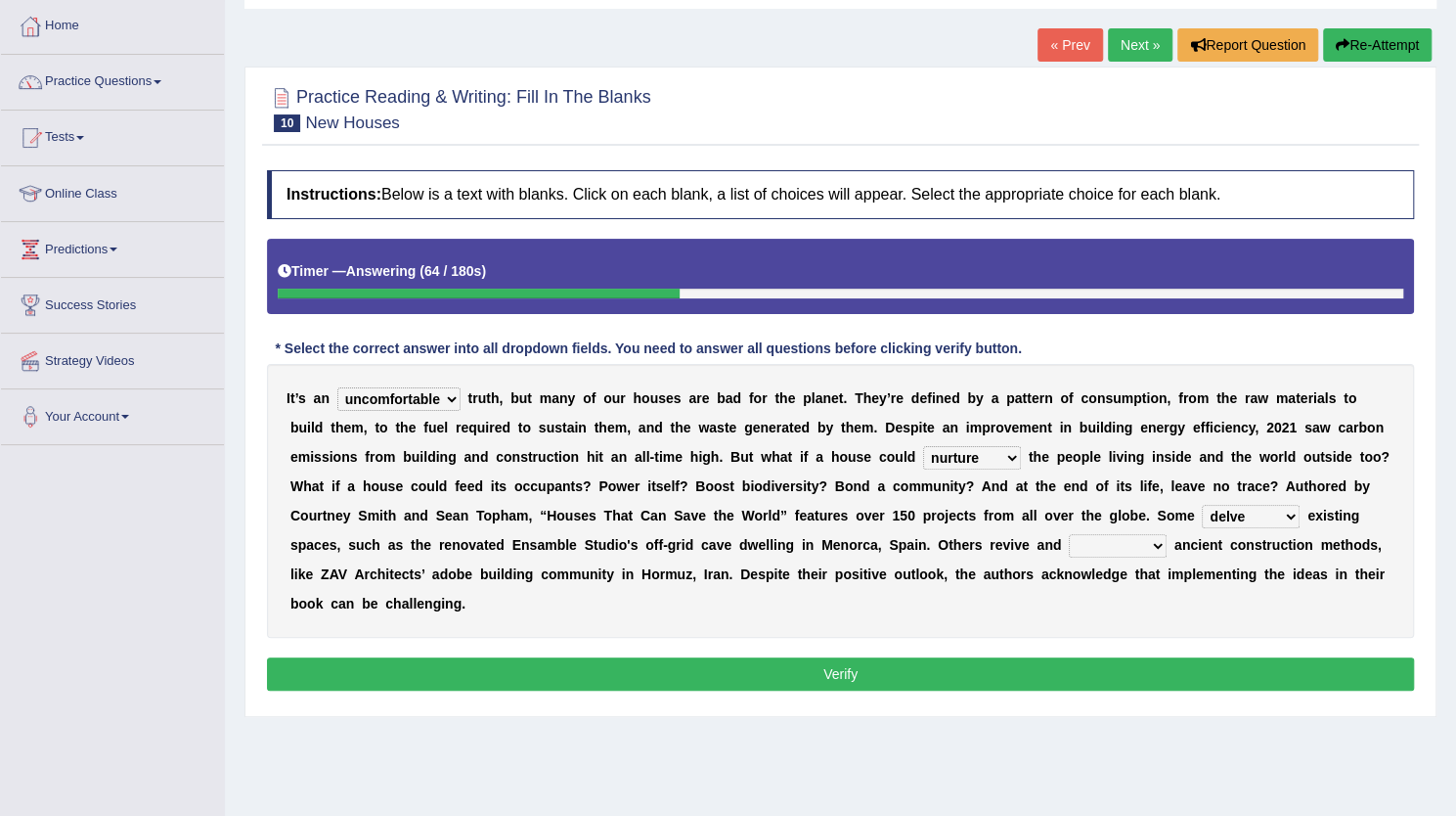 click on "delve automate repurpose reckon" at bounding box center [1251, 517] 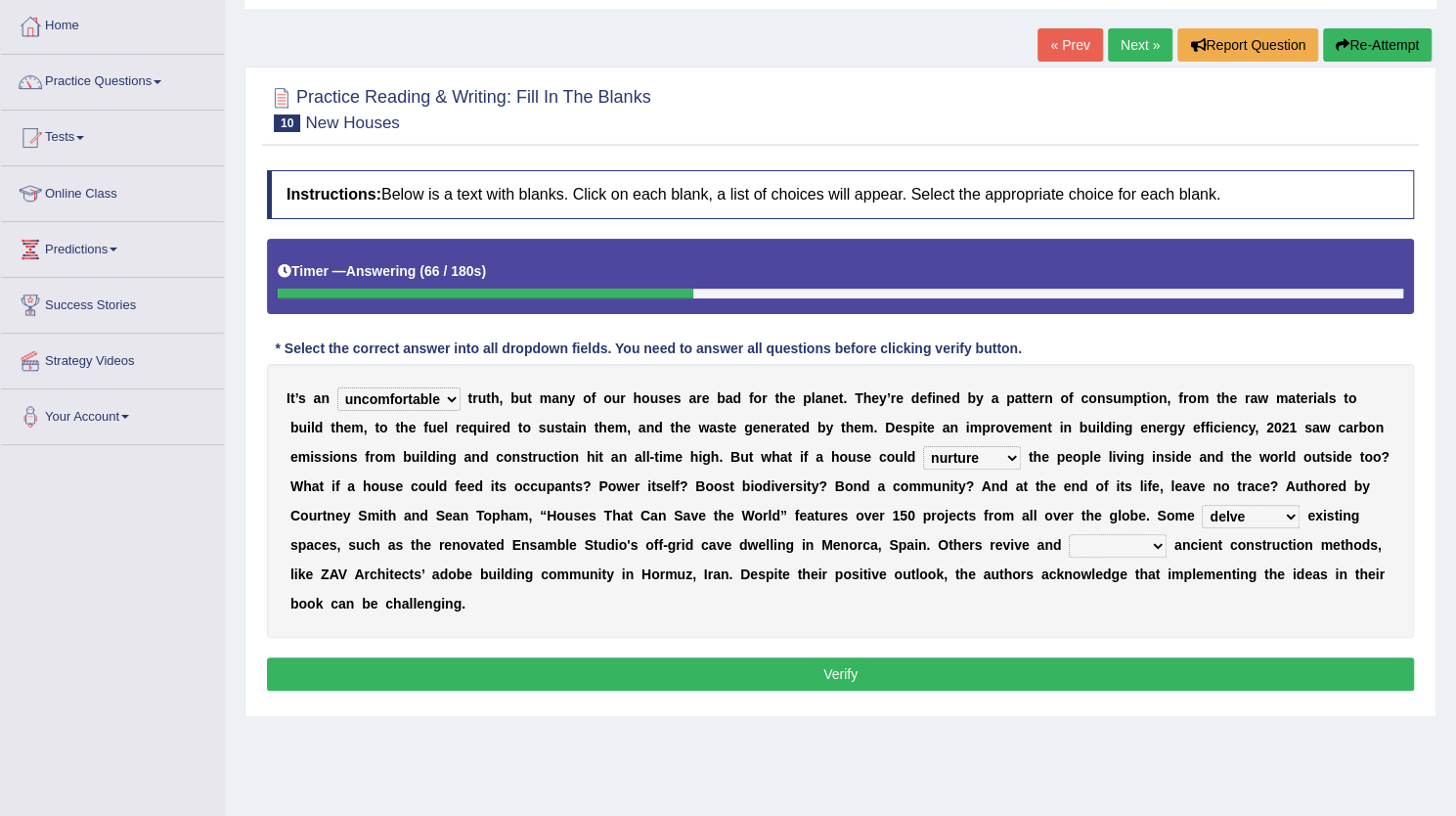 click on "delve automate repurpose reckon" at bounding box center (1251, 517) 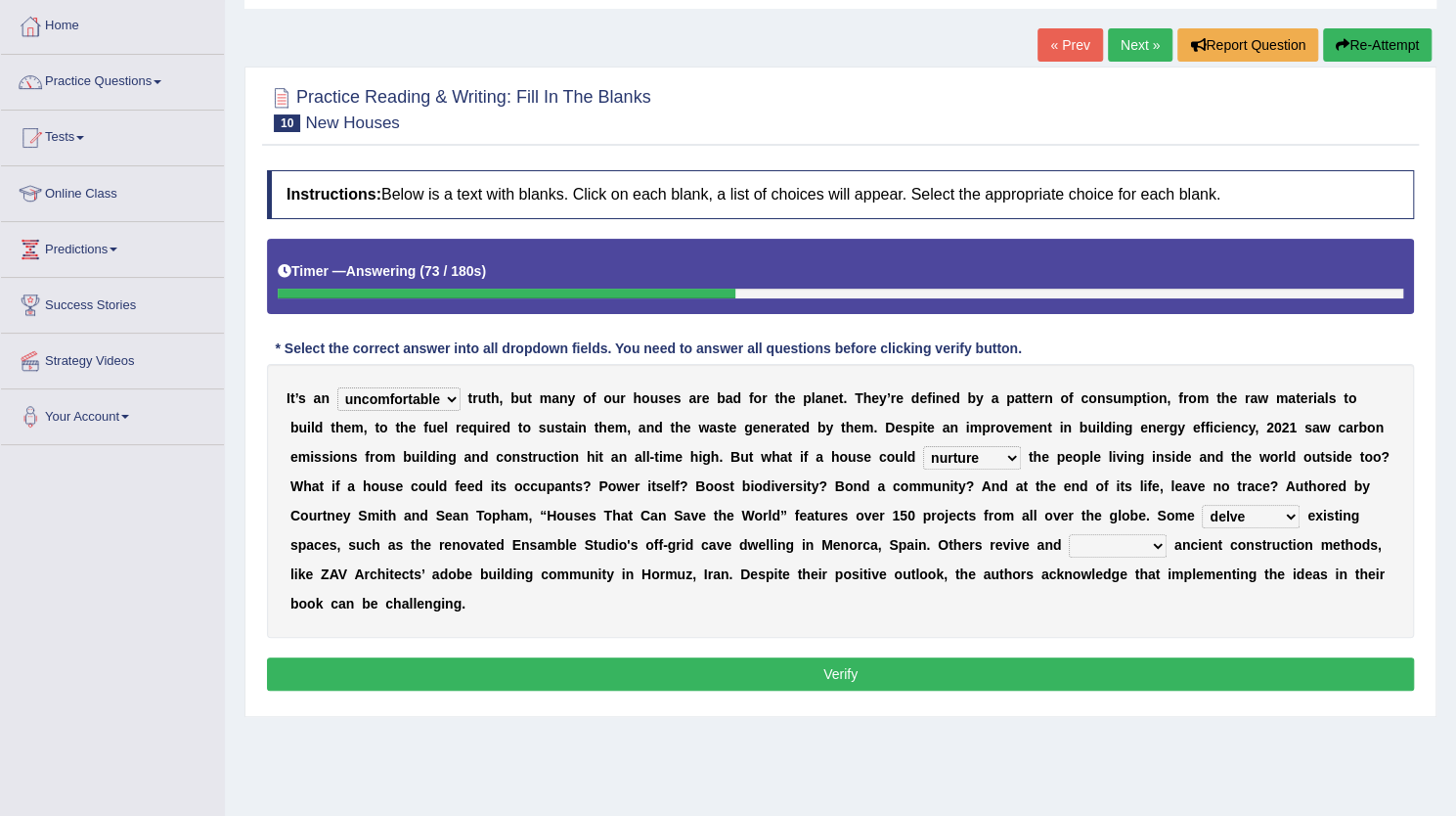 click on "delve automate repurpose reckon" at bounding box center [1251, 517] 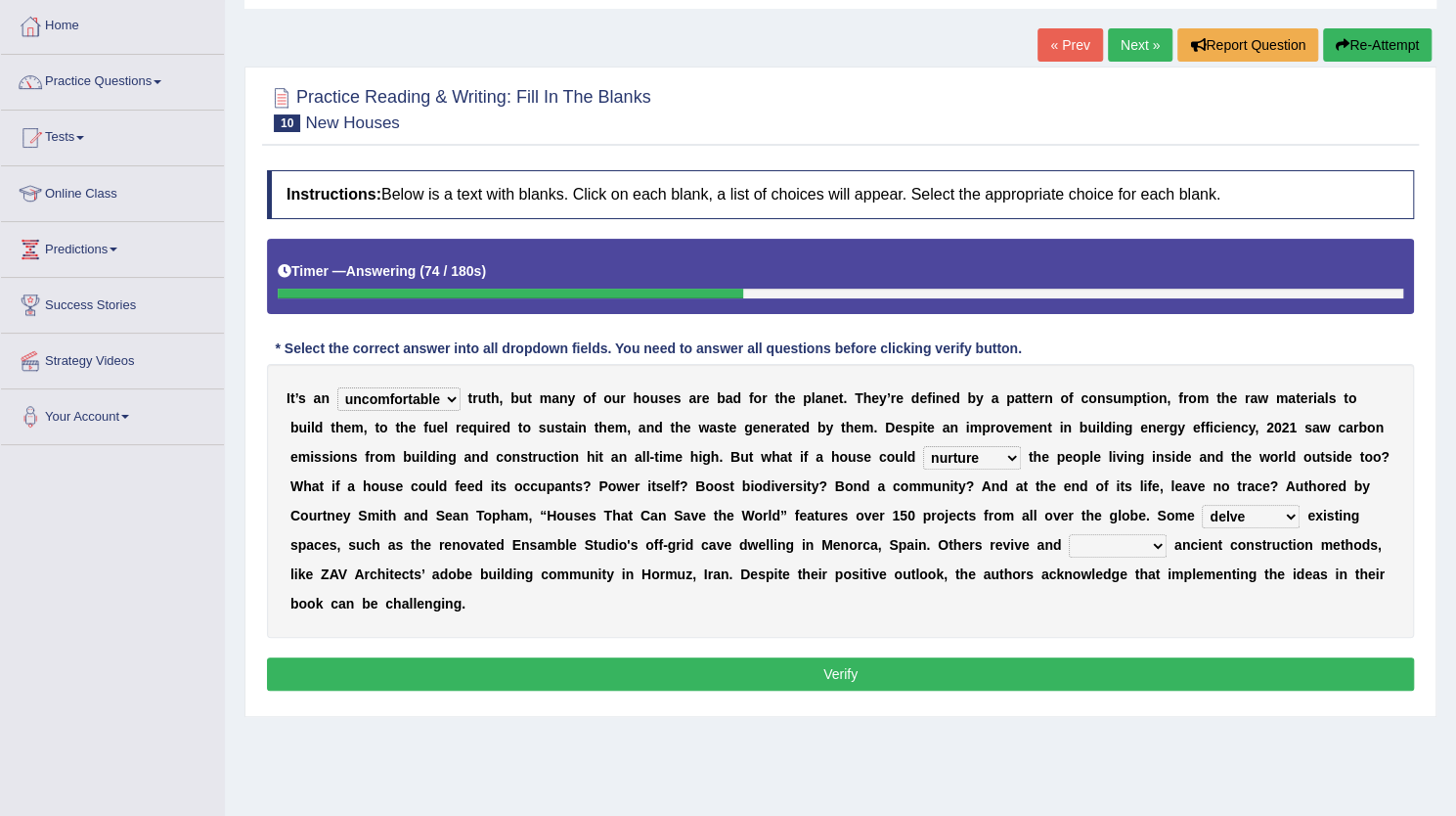 click on "produce relate update change" at bounding box center [1118, 546] 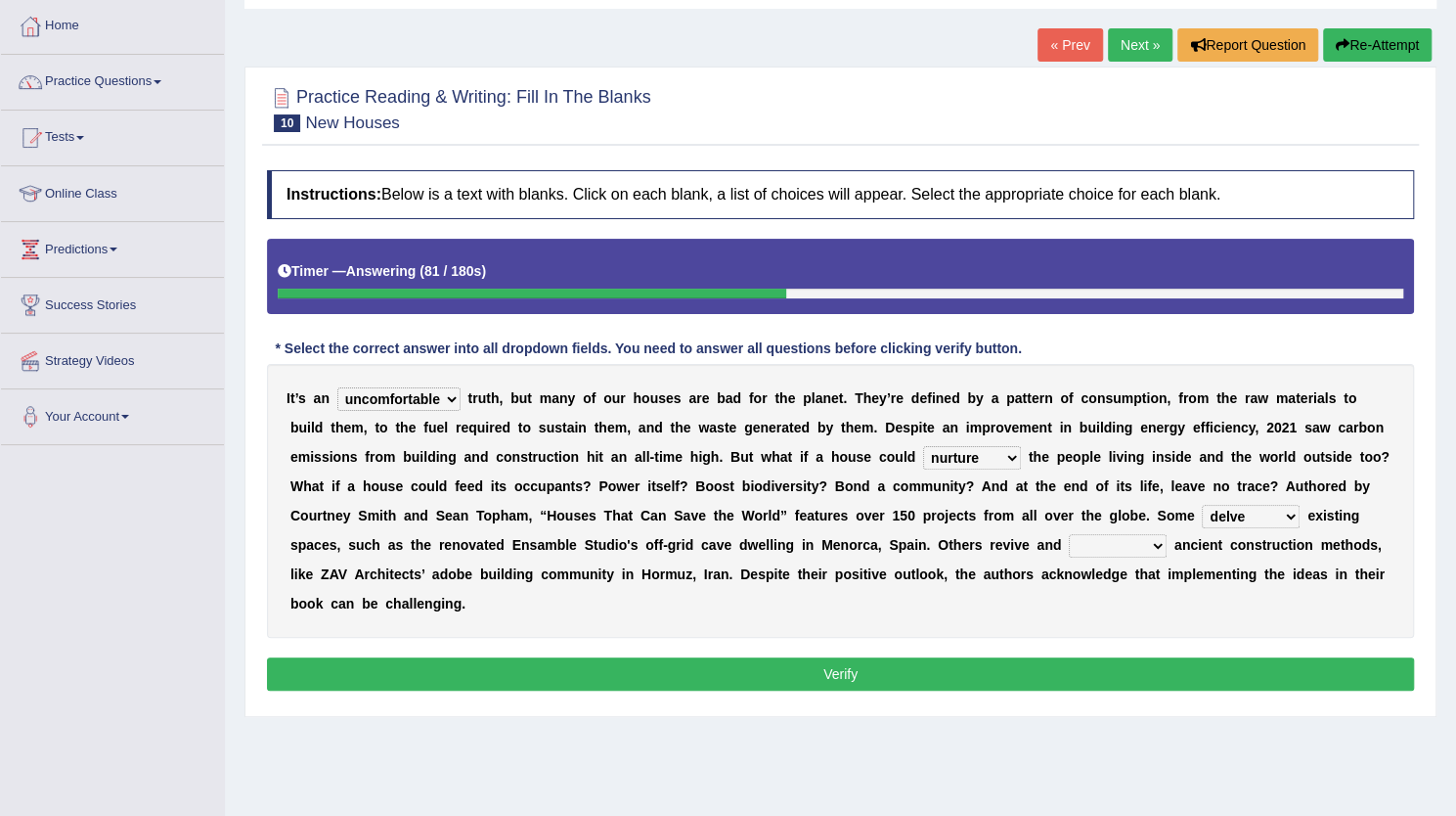 select on "update" 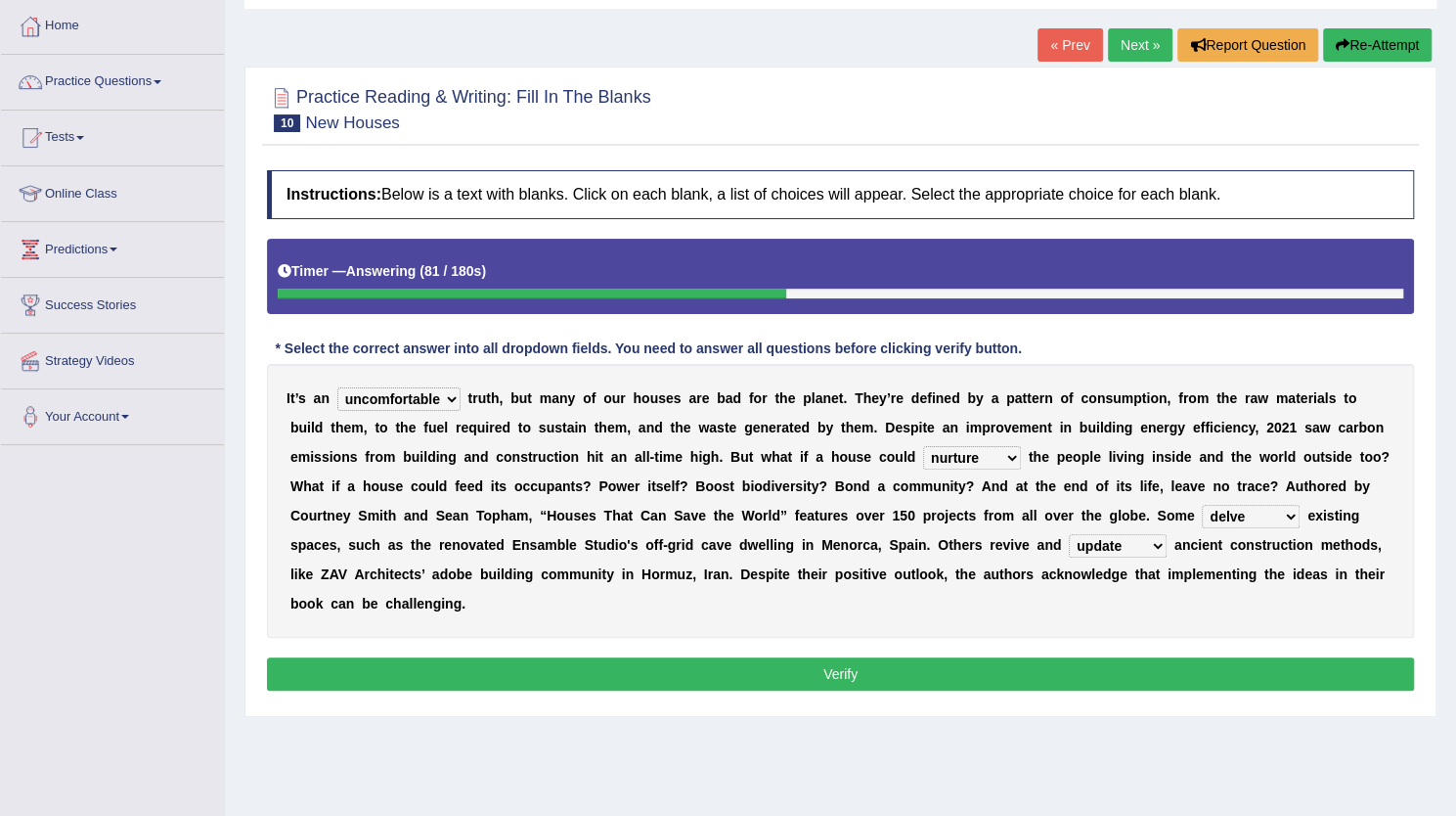 click on "produce relate update change" at bounding box center [1118, 546] 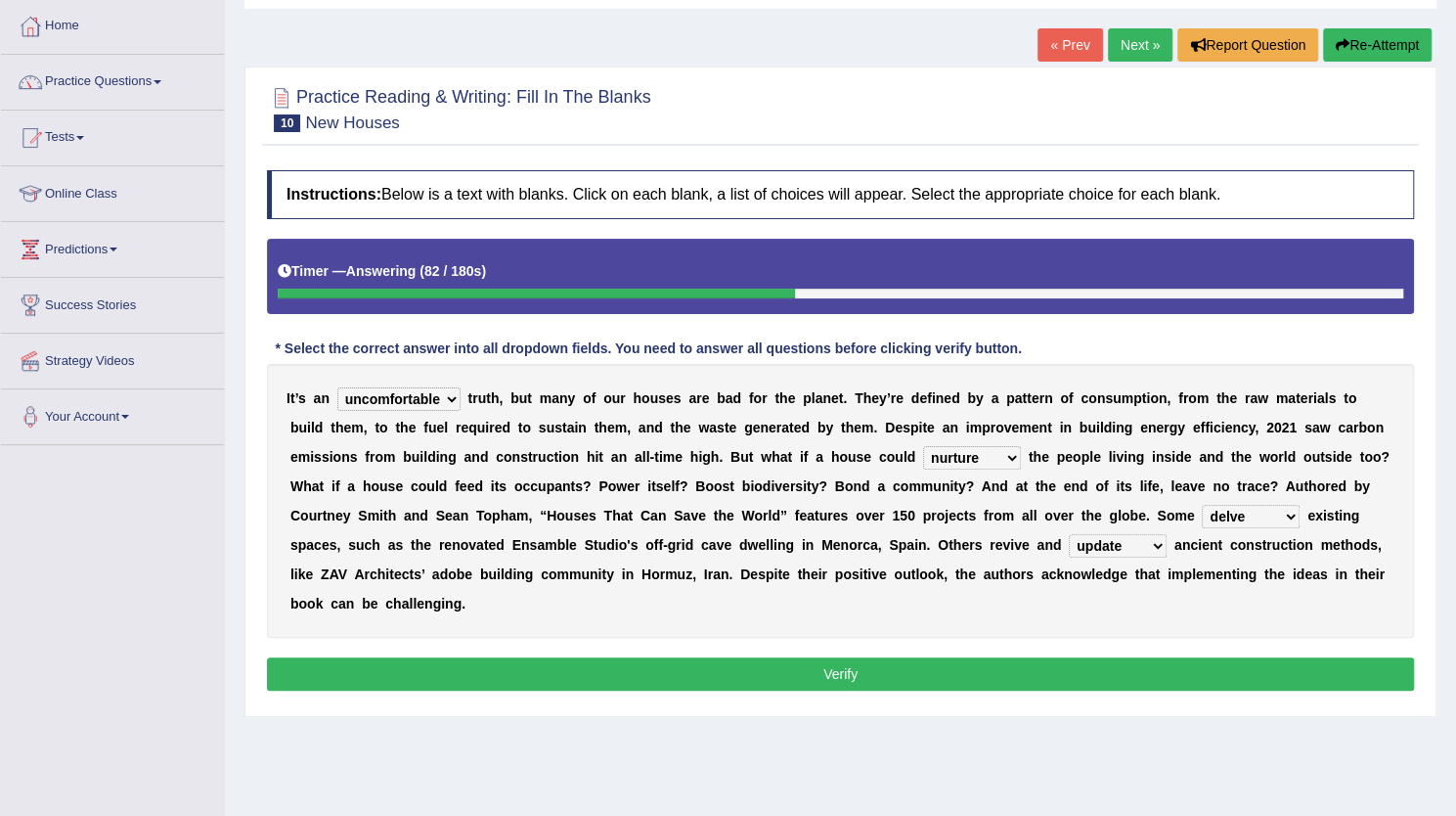 click on "Verify" at bounding box center (840, 674) 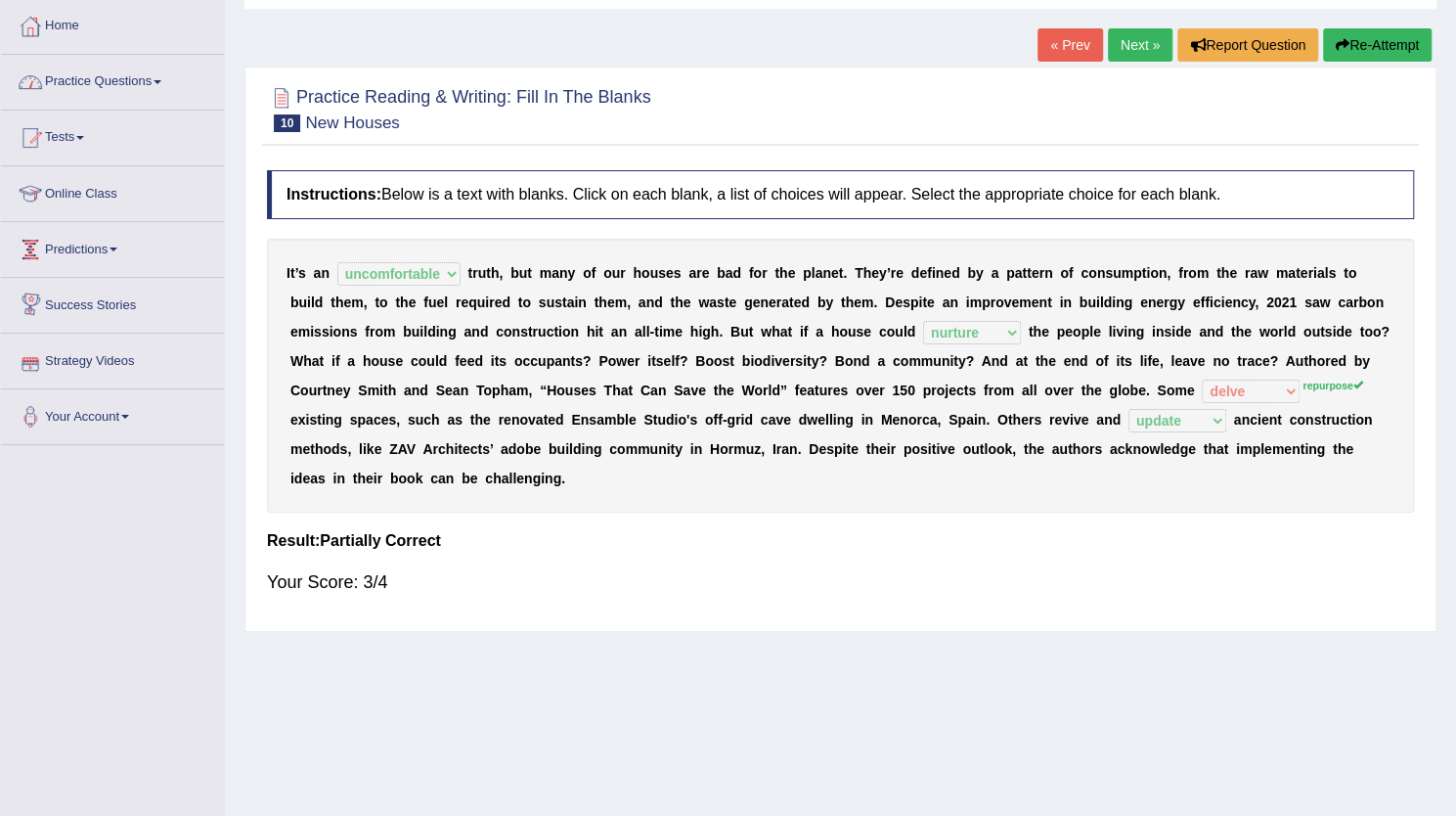 click on "Practice Questions" at bounding box center [112, 79] 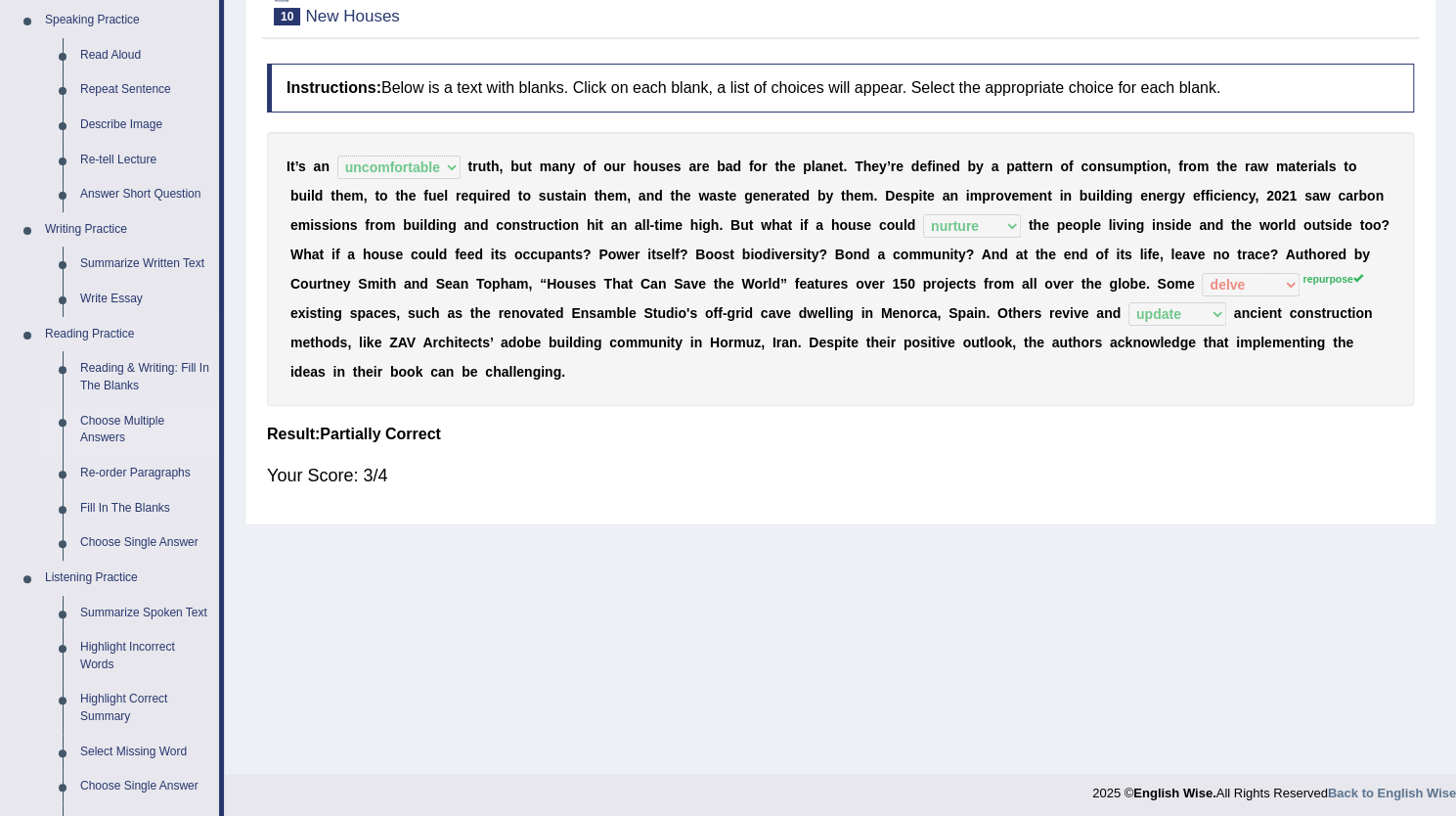 scroll, scrollTop: 0, scrollLeft: 0, axis: both 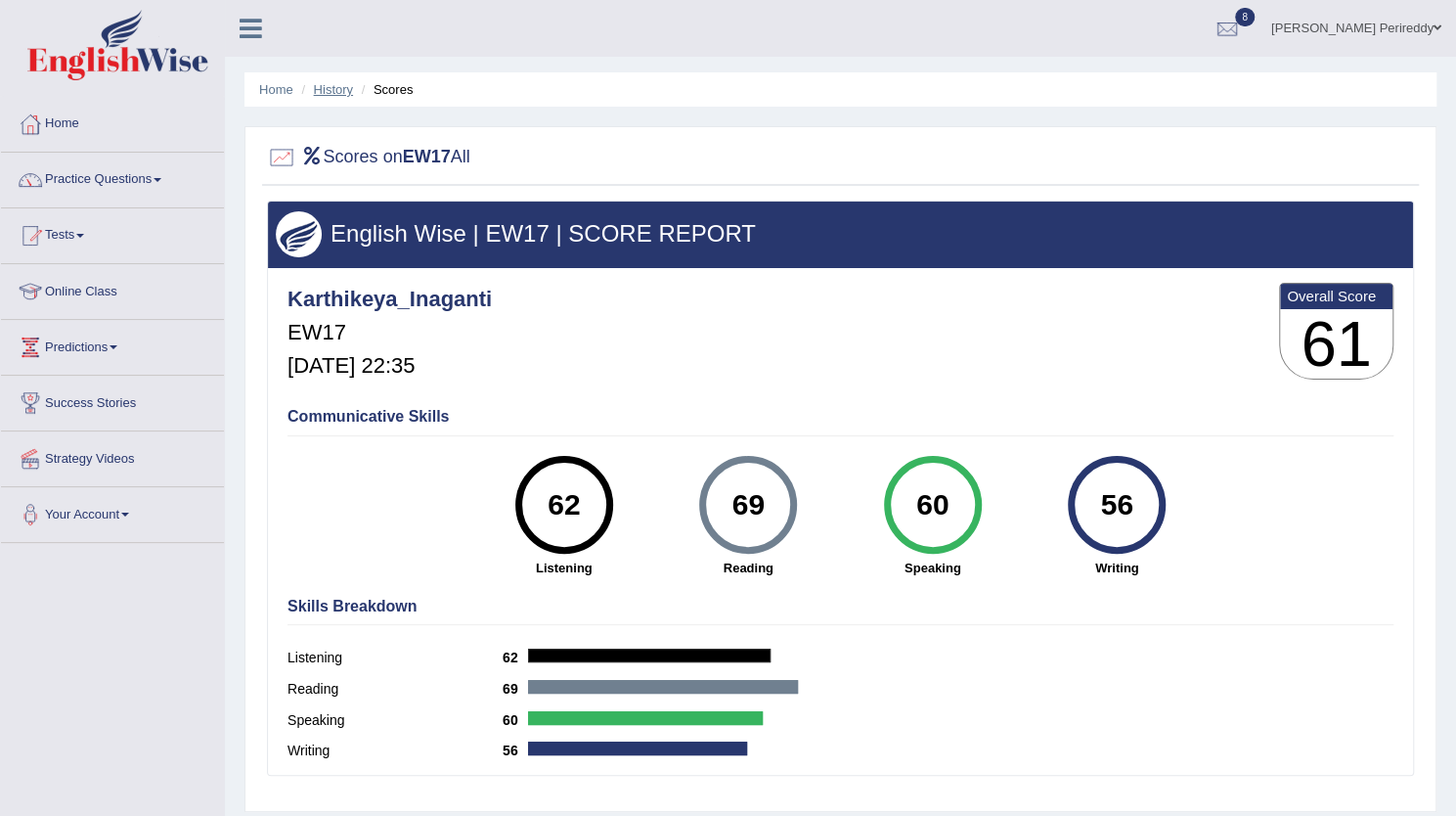 click on "History" at bounding box center [333, 89] 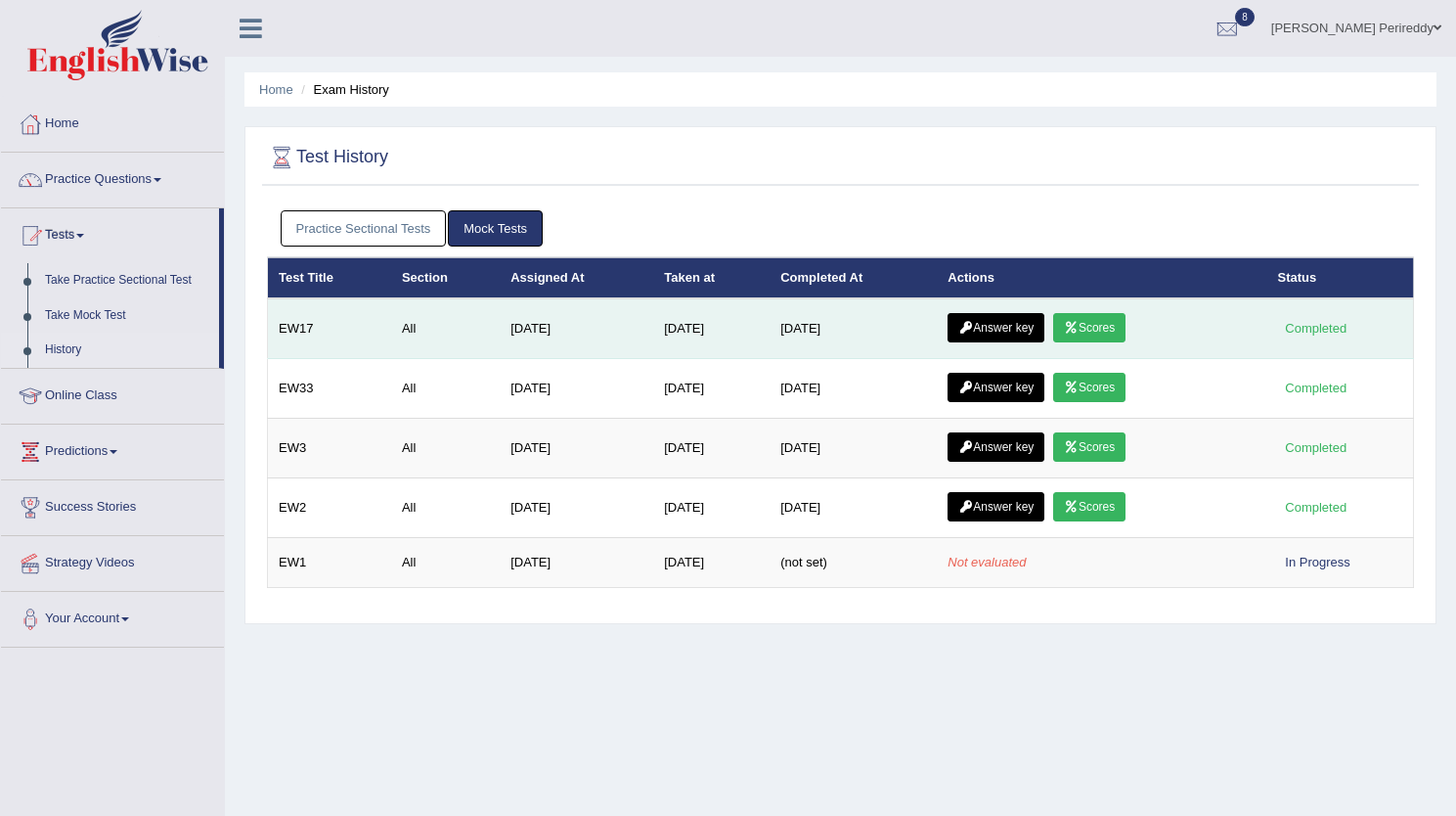 scroll, scrollTop: 0, scrollLeft: 0, axis: both 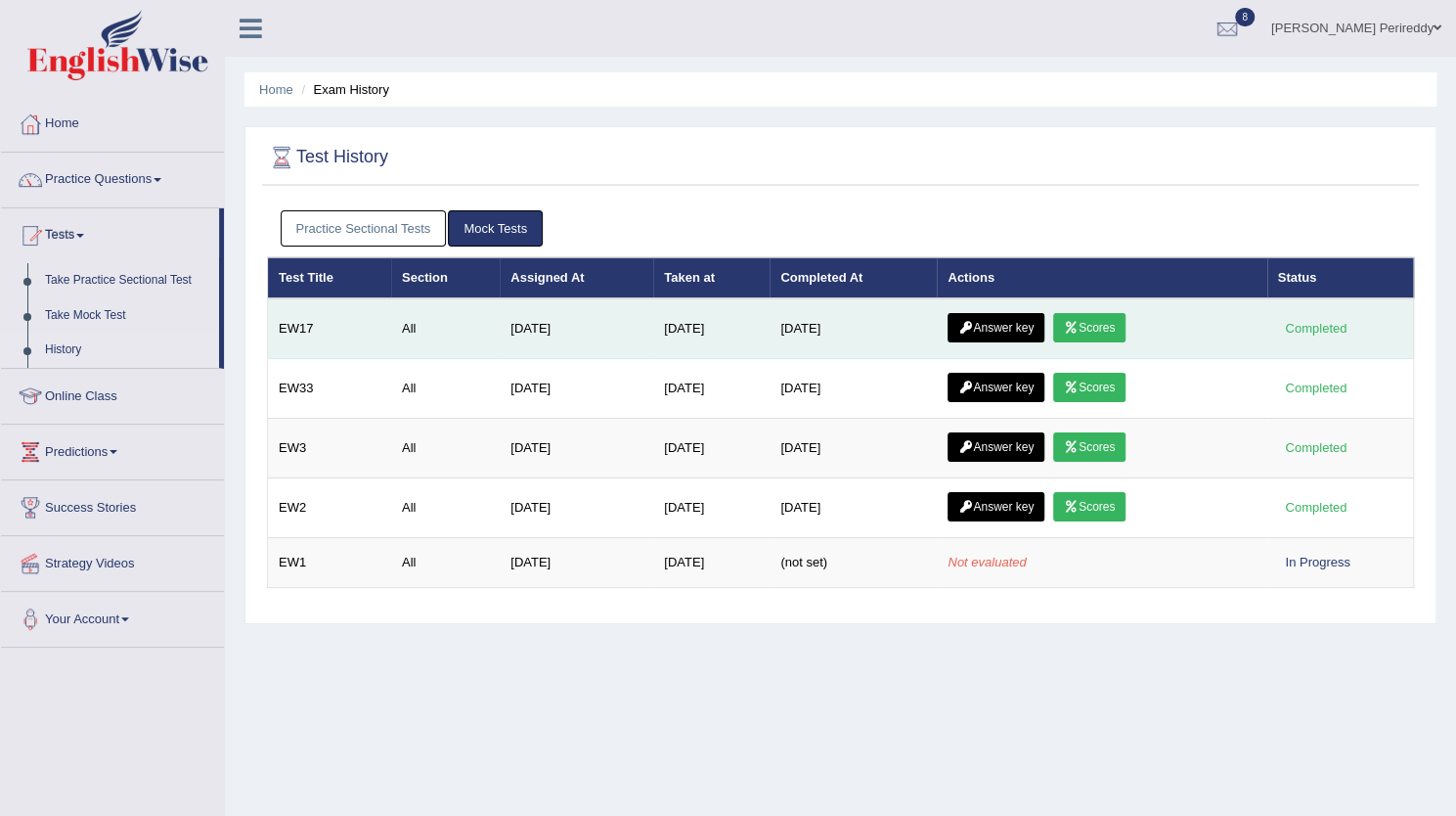 click on "Answer key" at bounding box center [995, 328] 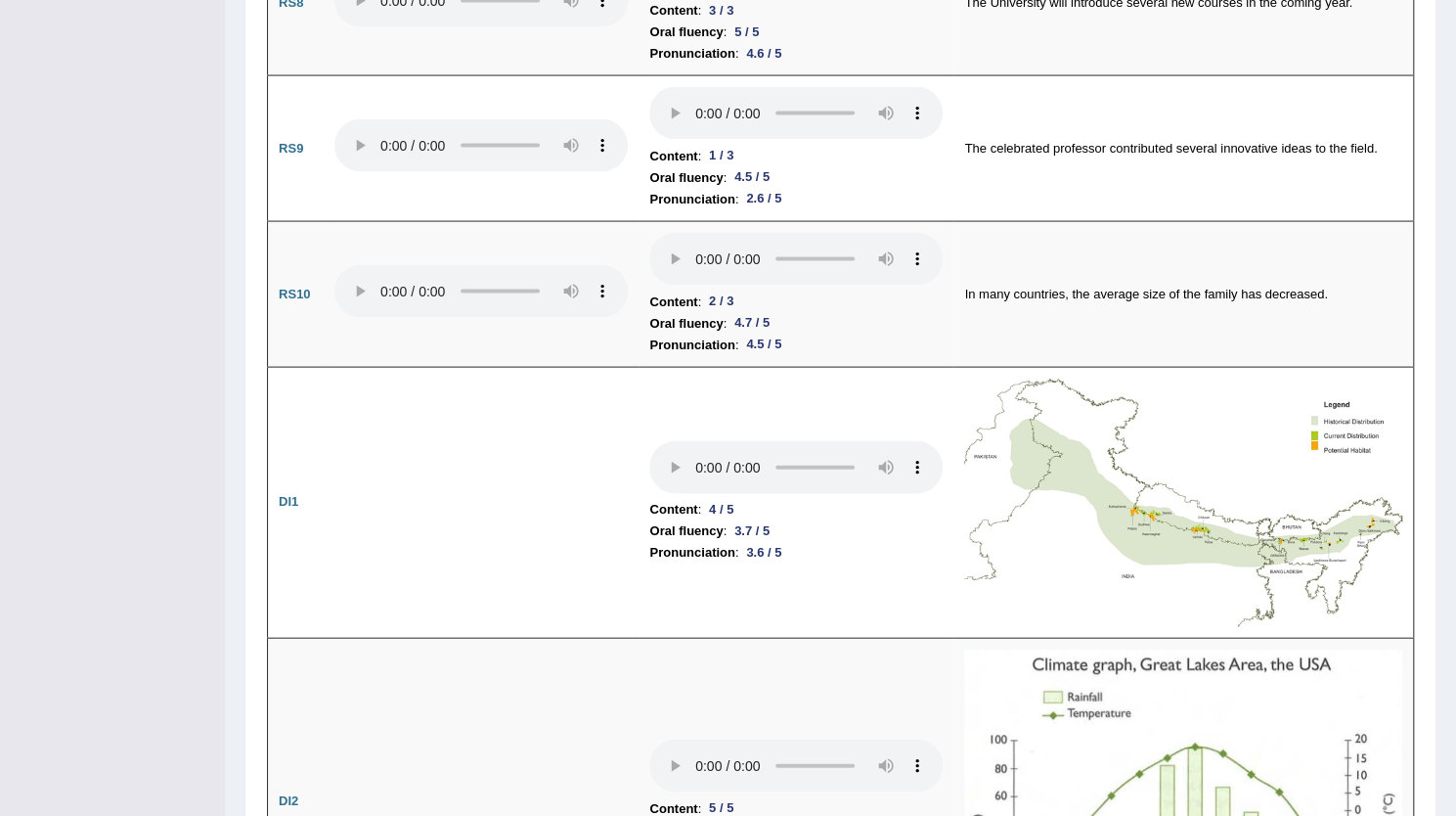 scroll, scrollTop: 0, scrollLeft: 0, axis: both 